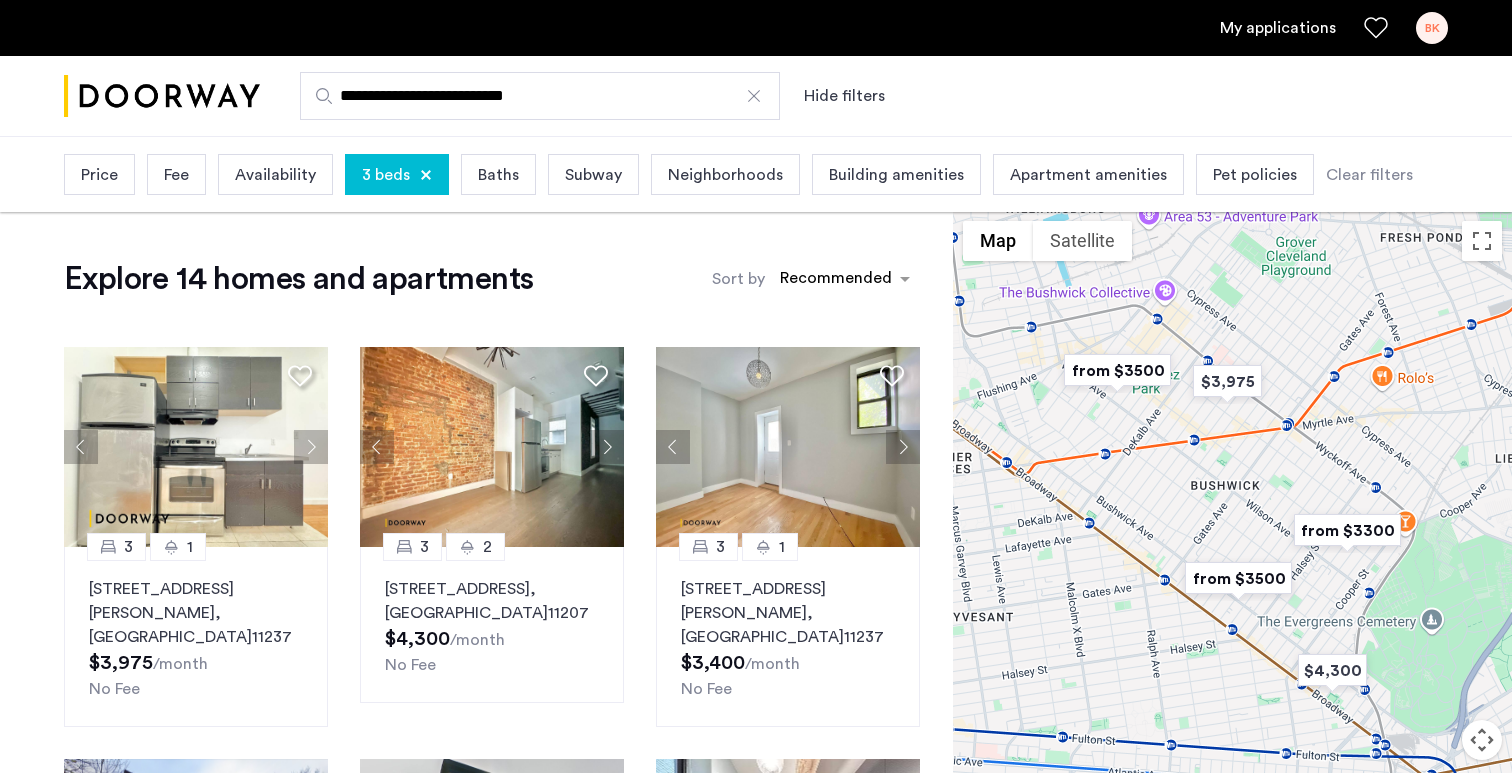 scroll, scrollTop: 1329, scrollLeft: 0, axis: vertical 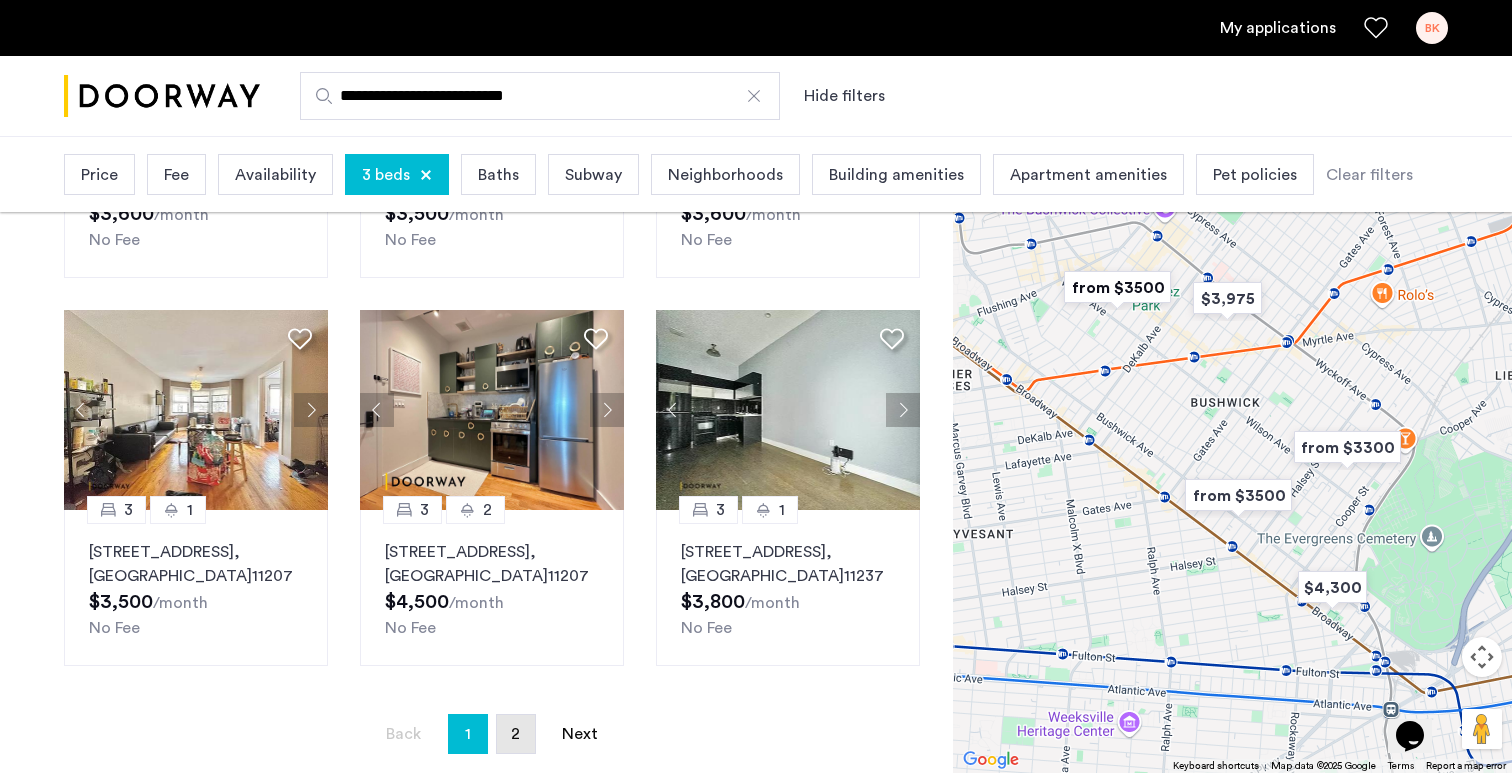 click on "page  2" at bounding box center [516, 734] 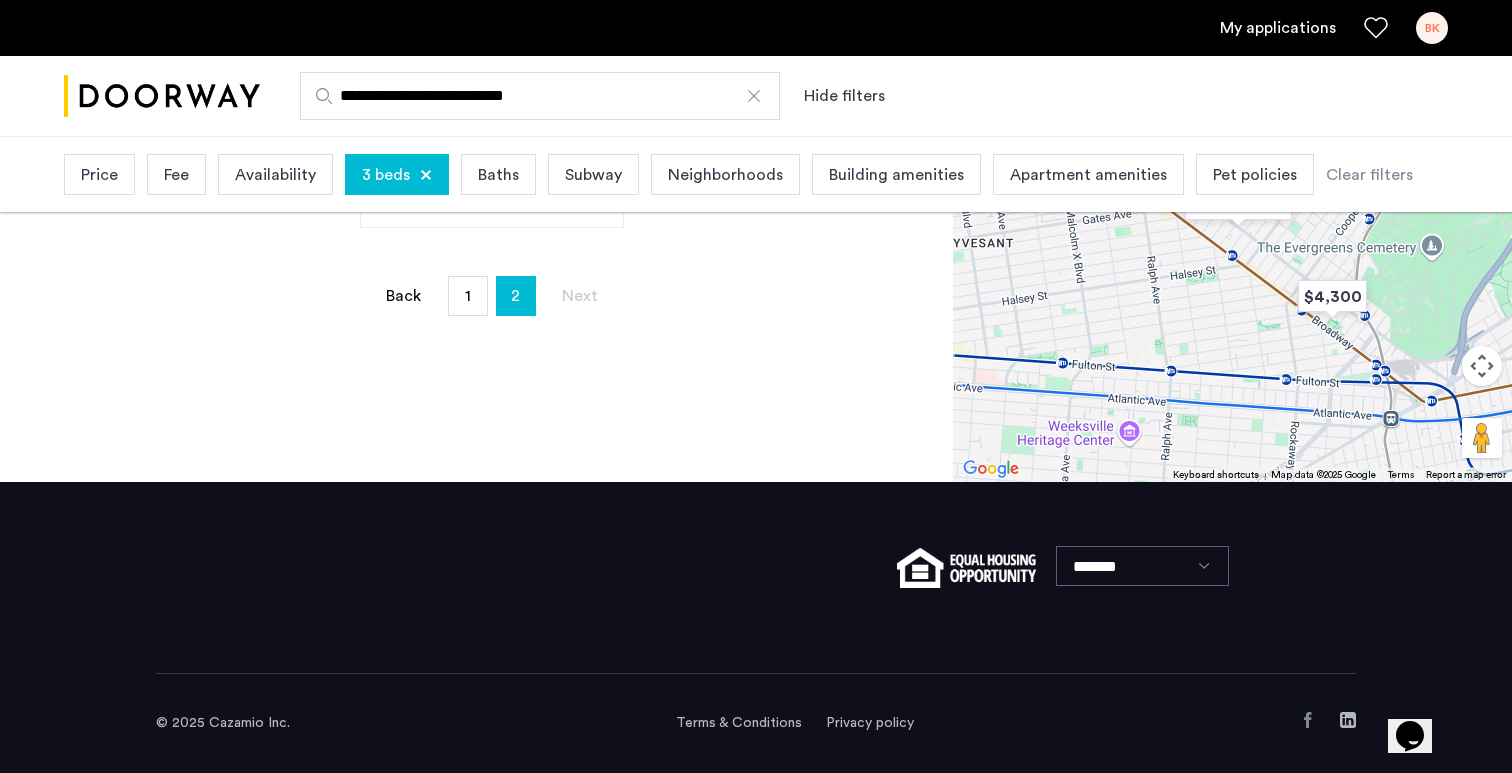 scroll, scrollTop: 0, scrollLeft: 0, axis: both 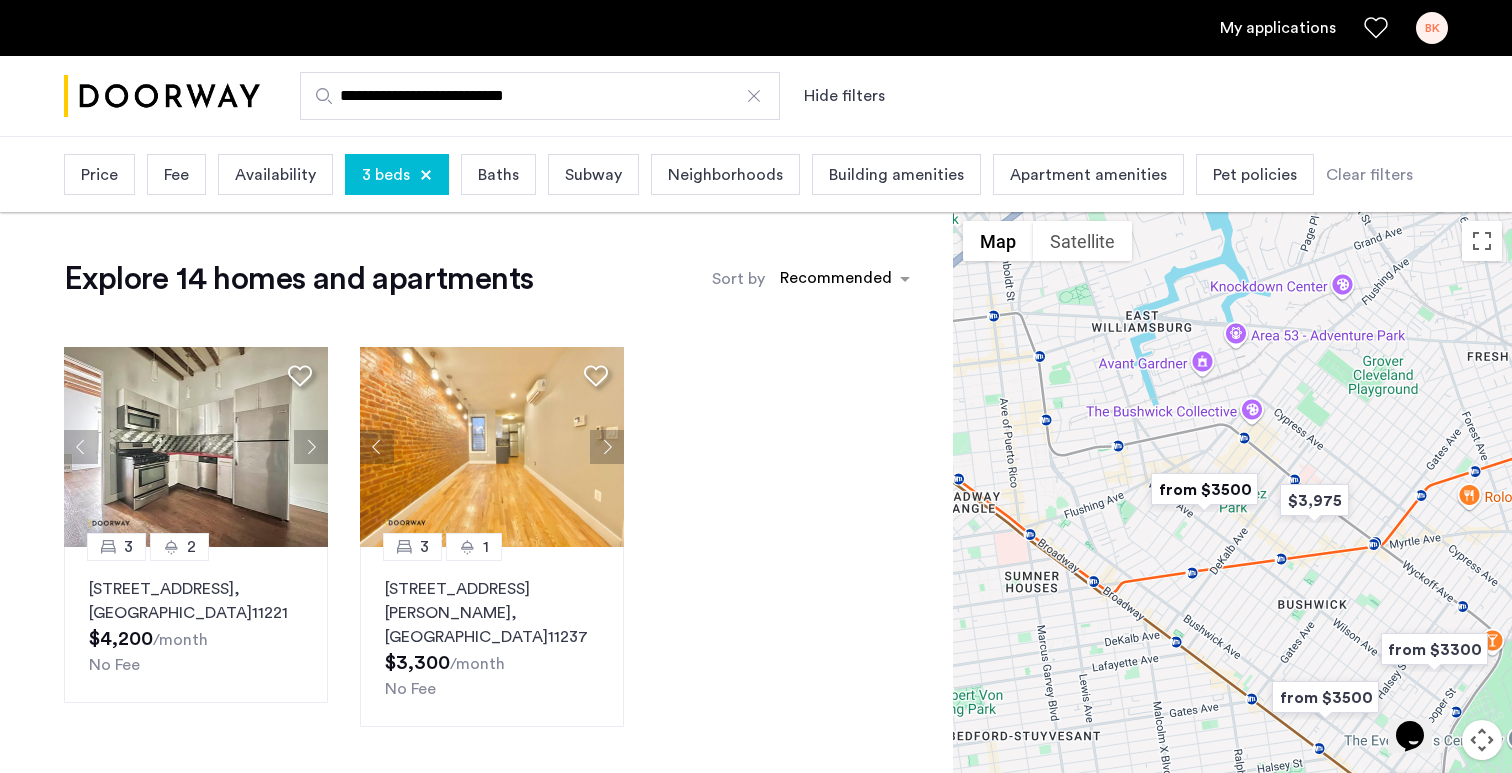 drag, startPoint x: 1079, startPoint y: 407, endPoint x: 1169, endPoint y: 530, distance: 152.41063 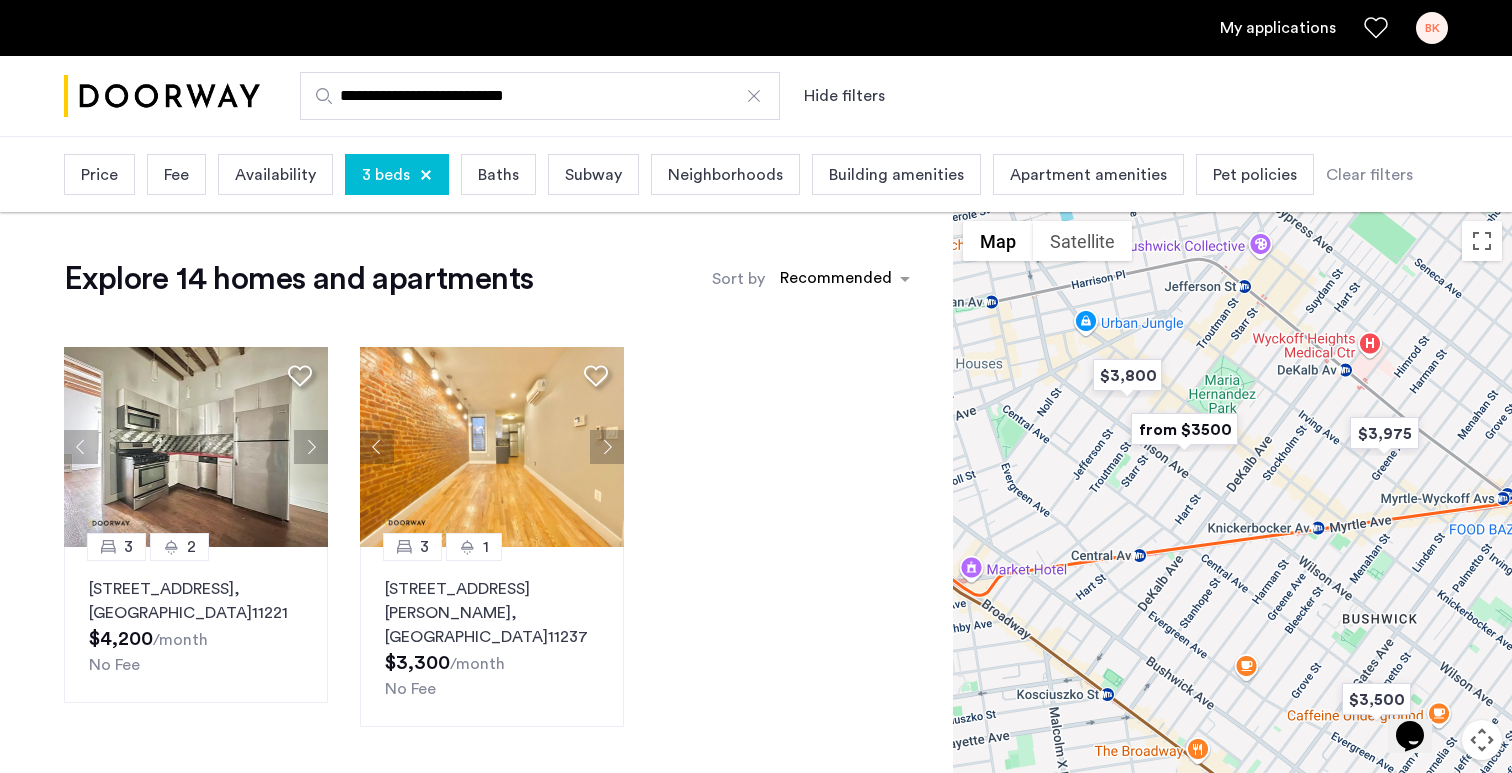 drag, startPoint x: 1085, startPoint y: 388, endPoint x: 1073, endPoint y: 392, distance: 12.649111 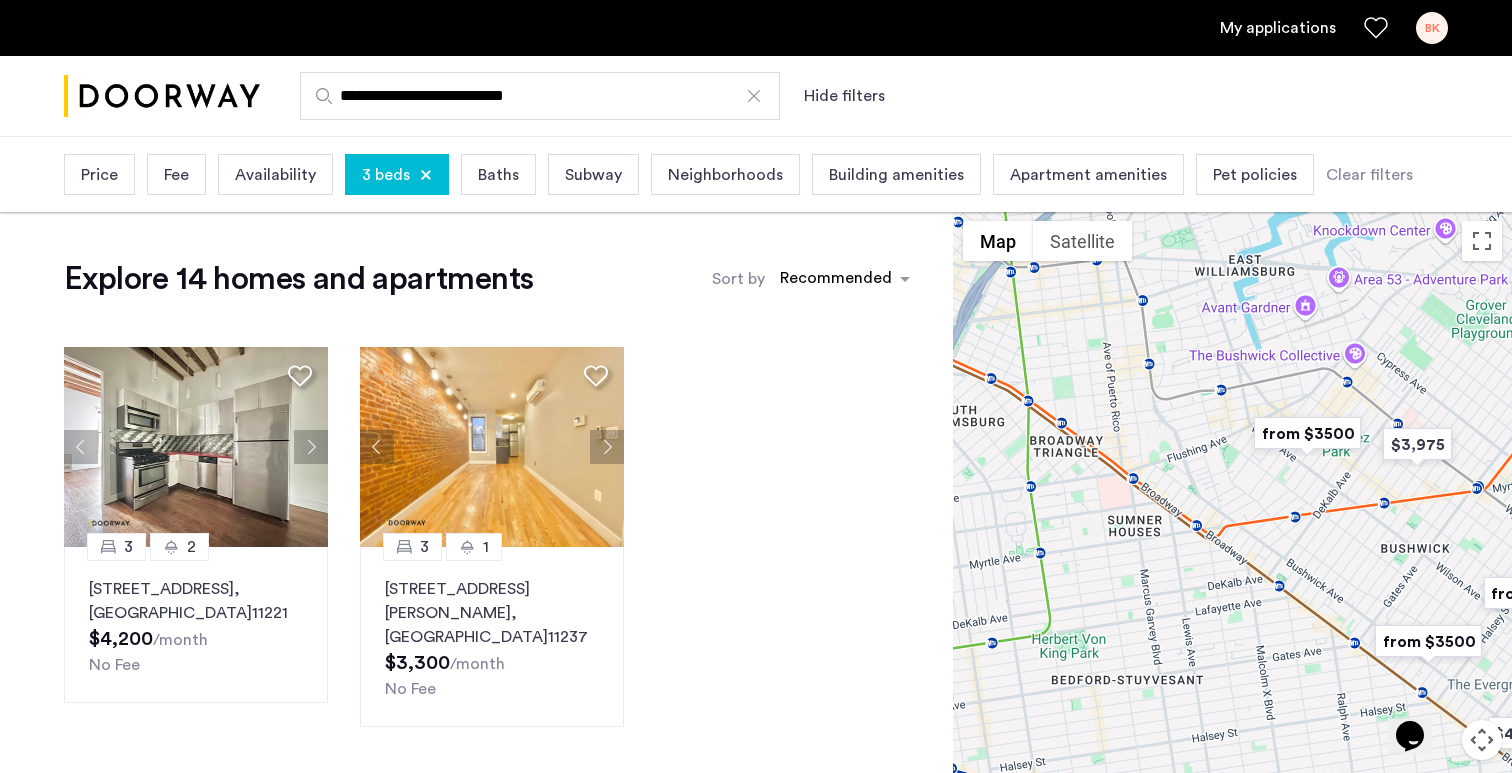 drag, startPoint x: 1039, startPoint y: 384, endPoint x: 1207, endPoint y: 399, distance: 168.66832 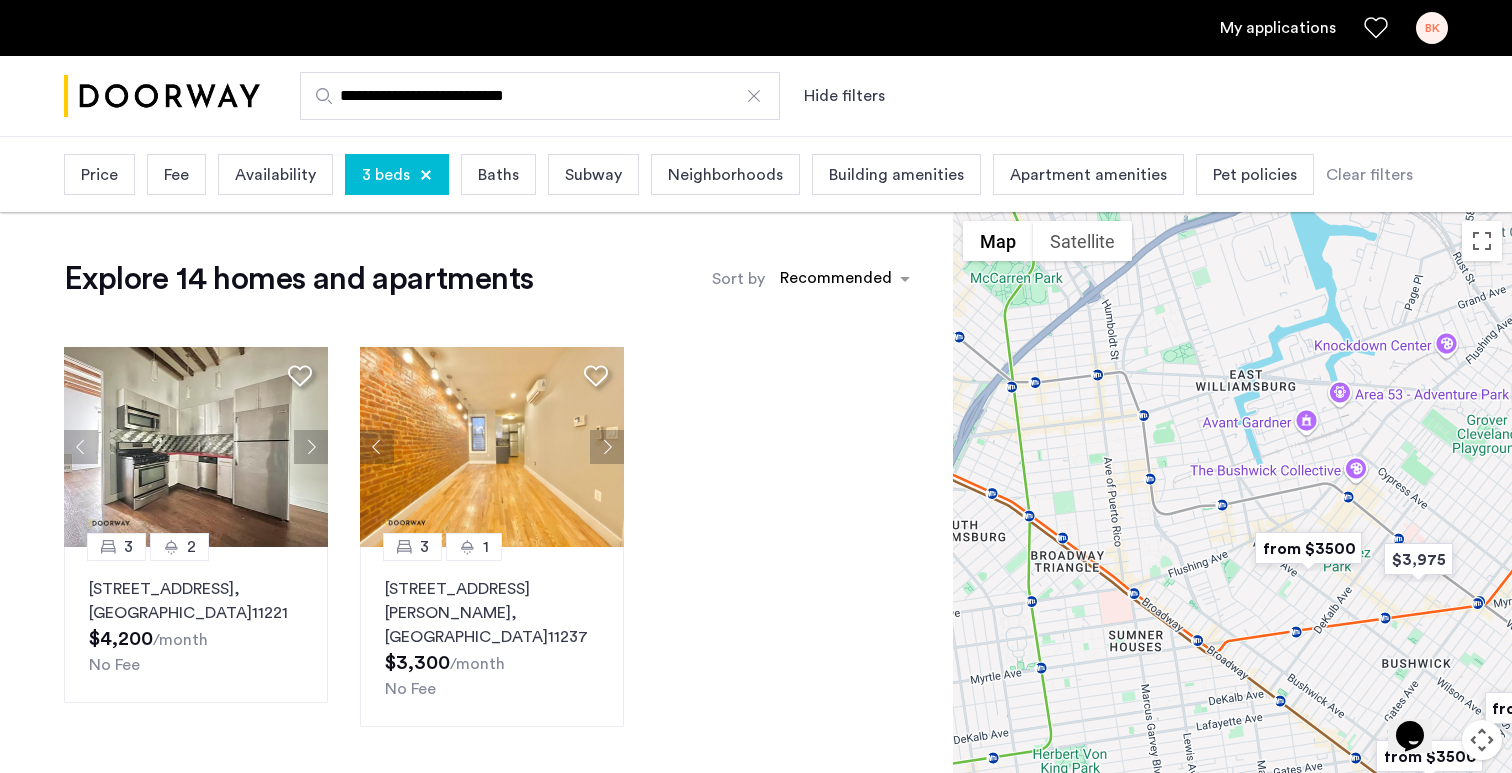 drag, startPoint x: 1166, startPoint y: 492, endPoint x: 1166, endPoint y: 546, distance: 54 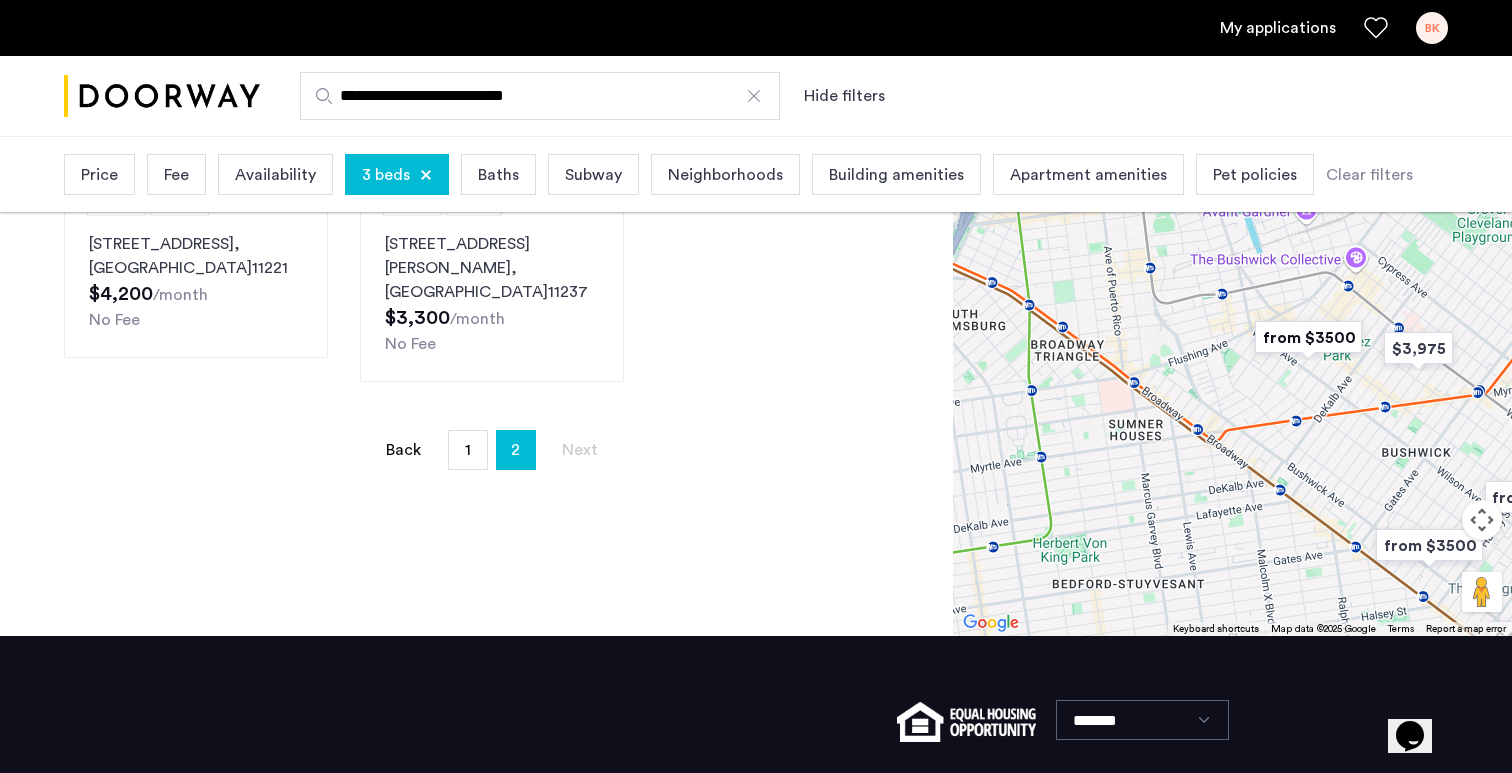 scroll, scrollTop: 346, scrollLeft: 0, axis: vertical 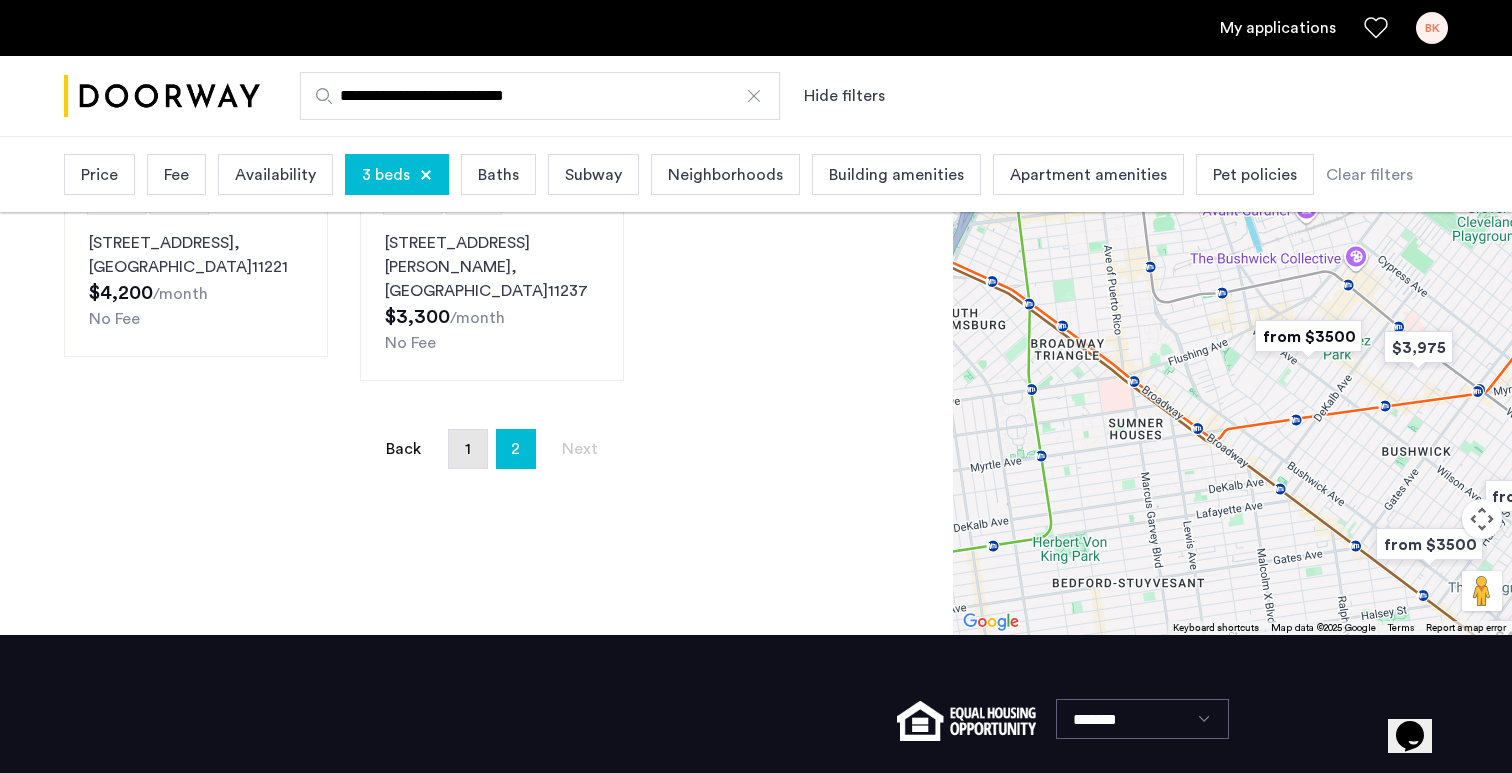 click on "page  1" at bounding box center (468, 449) 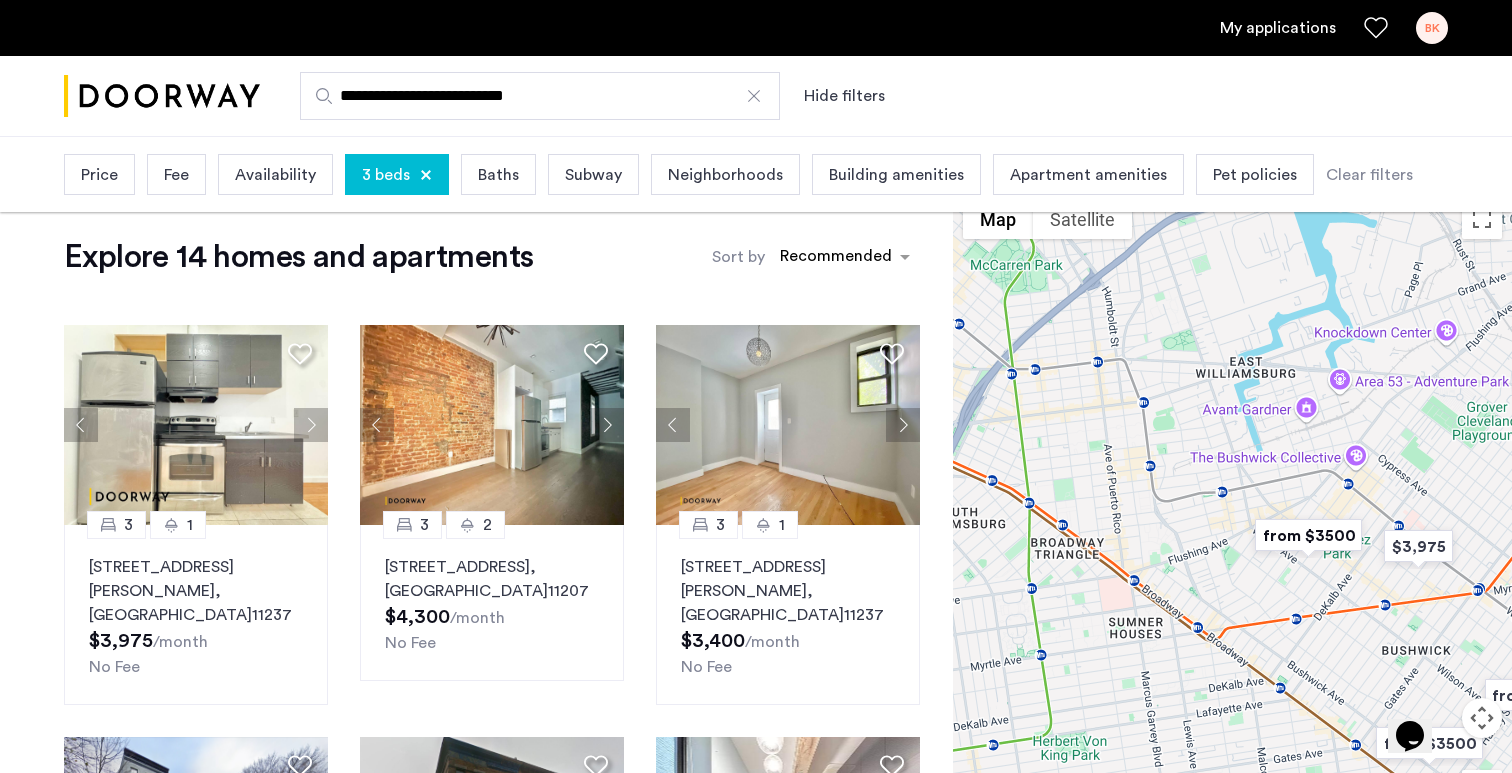 scroll, scrollTop: 20, scrollLeft: 0, axis: vertical 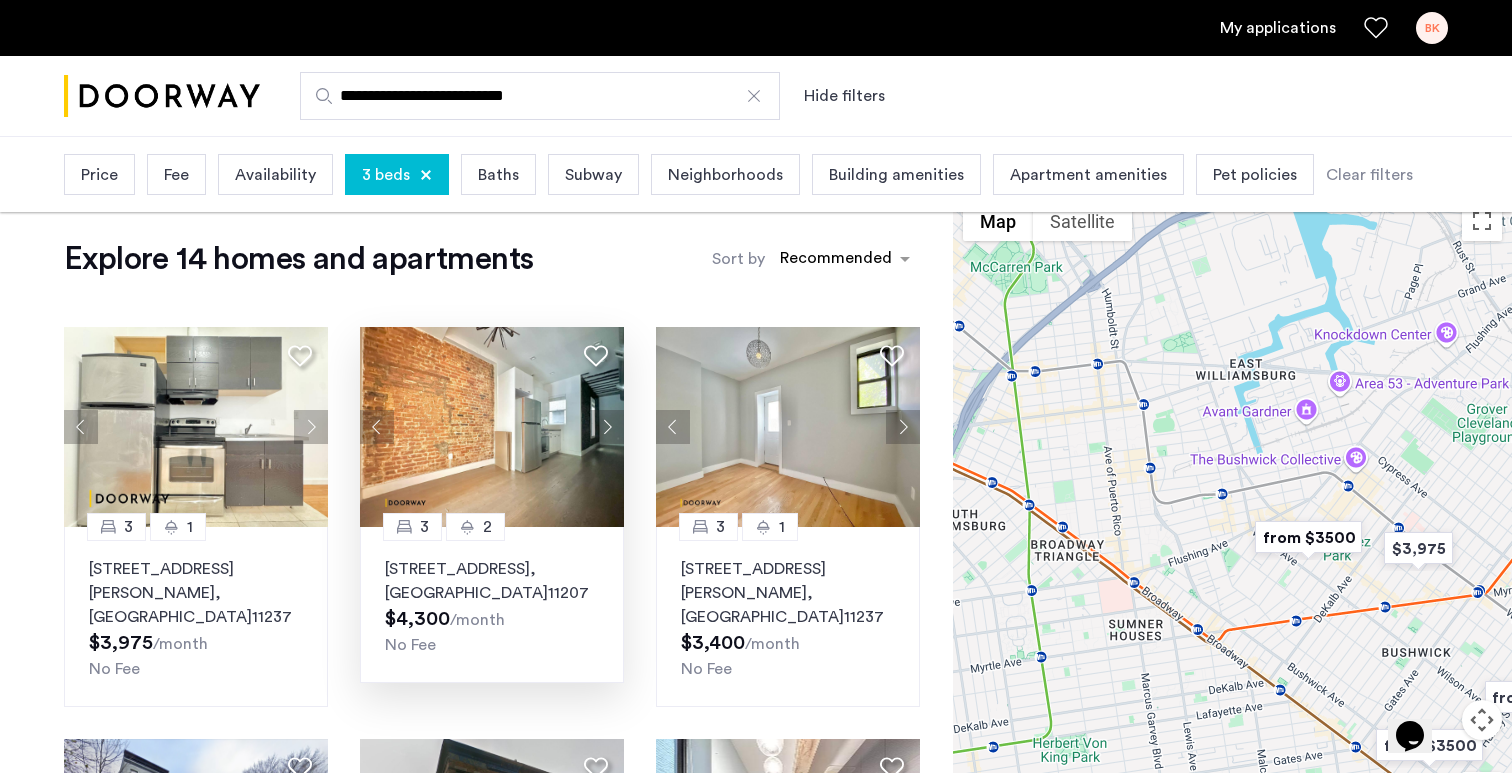 click 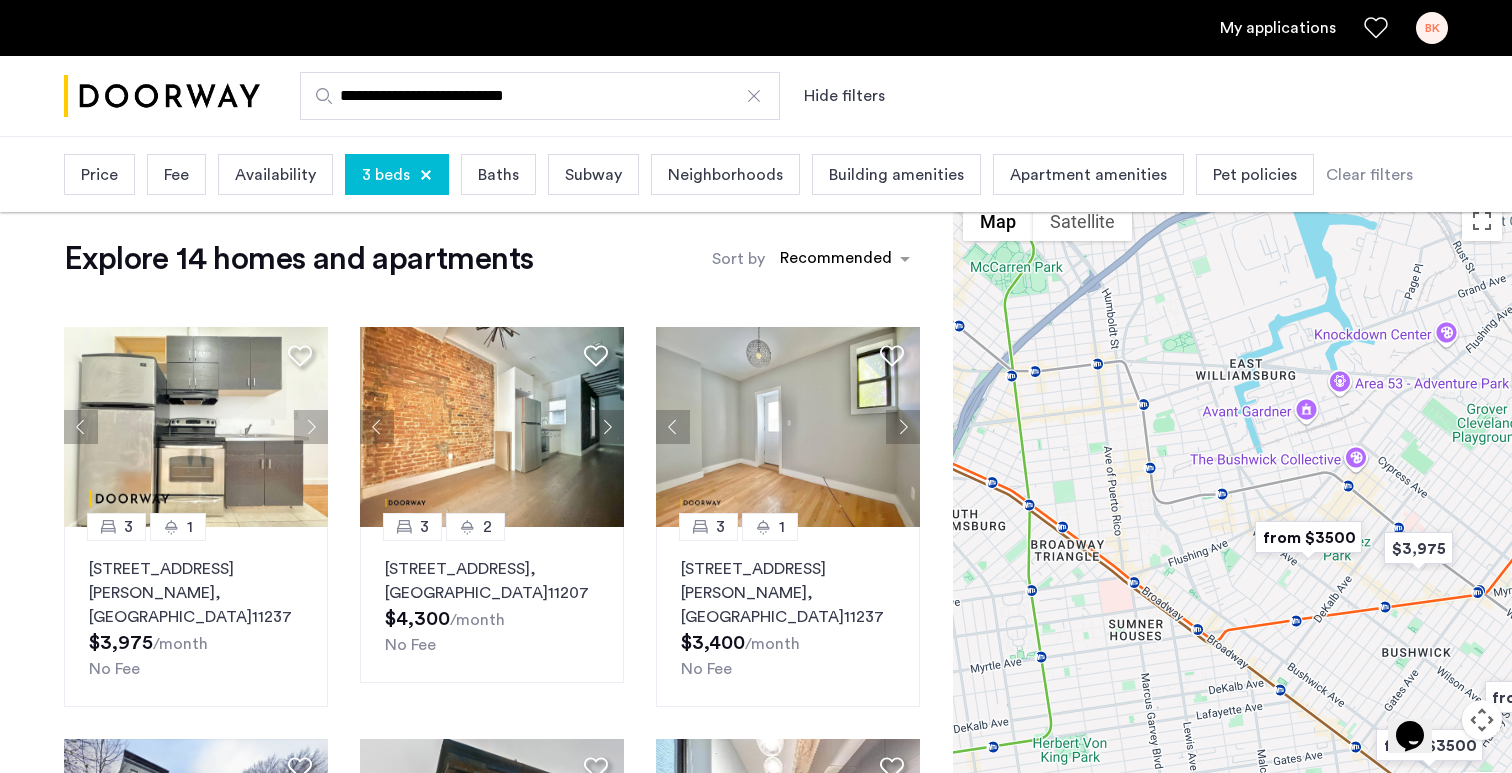 click on "My applications BK" at bounding box center [756, 28] 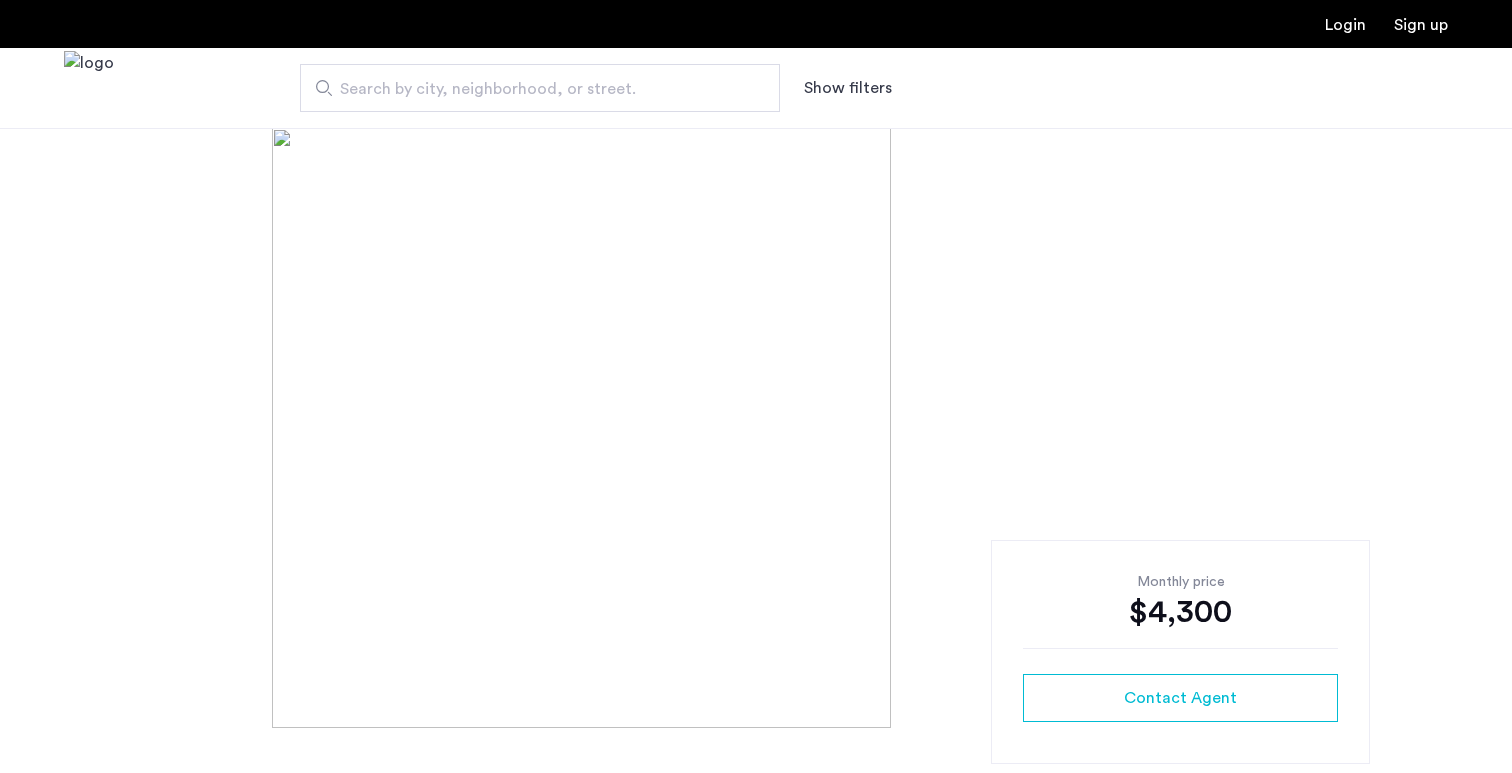 scroll, scrollTop: 0, scrollLeft: 0, axis: both 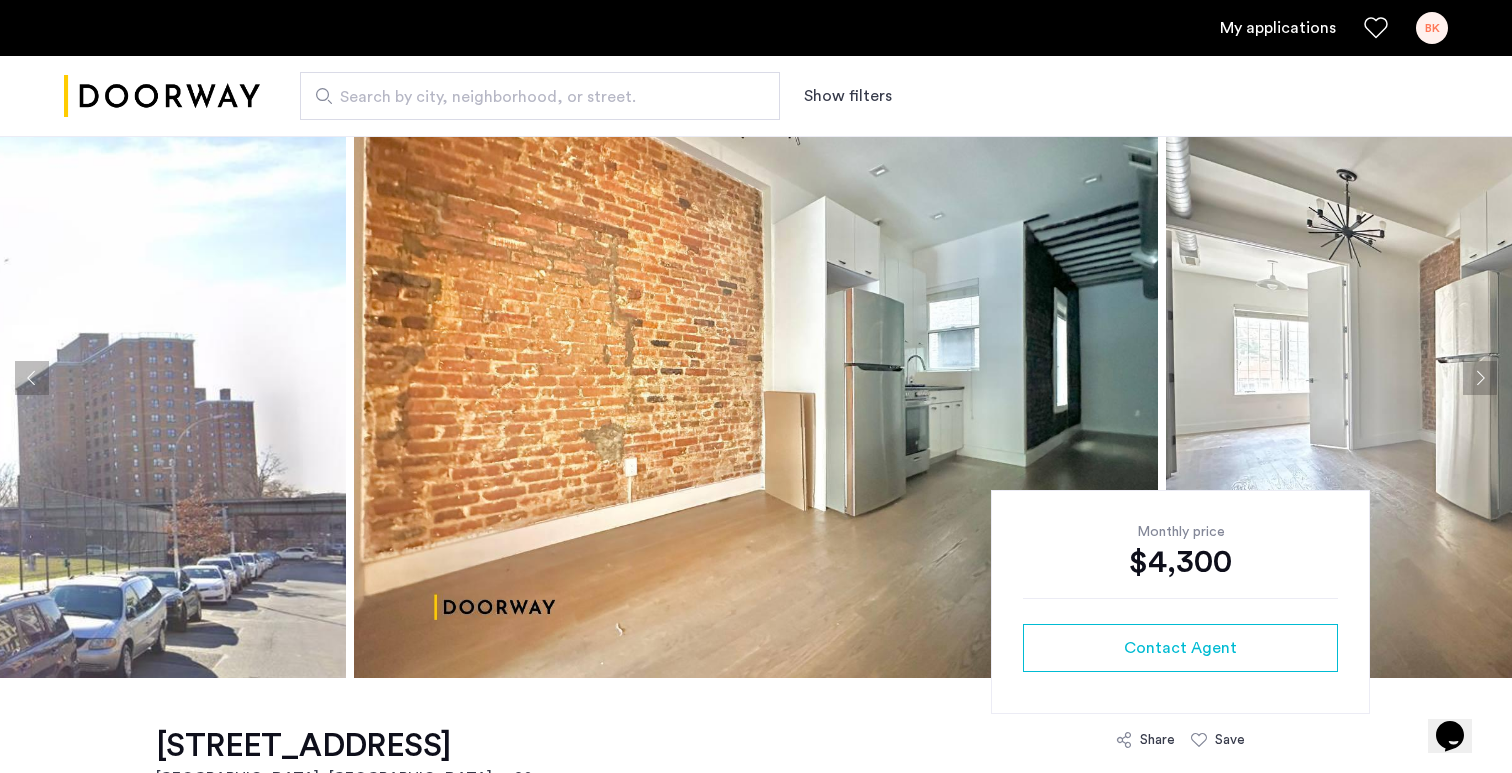 click 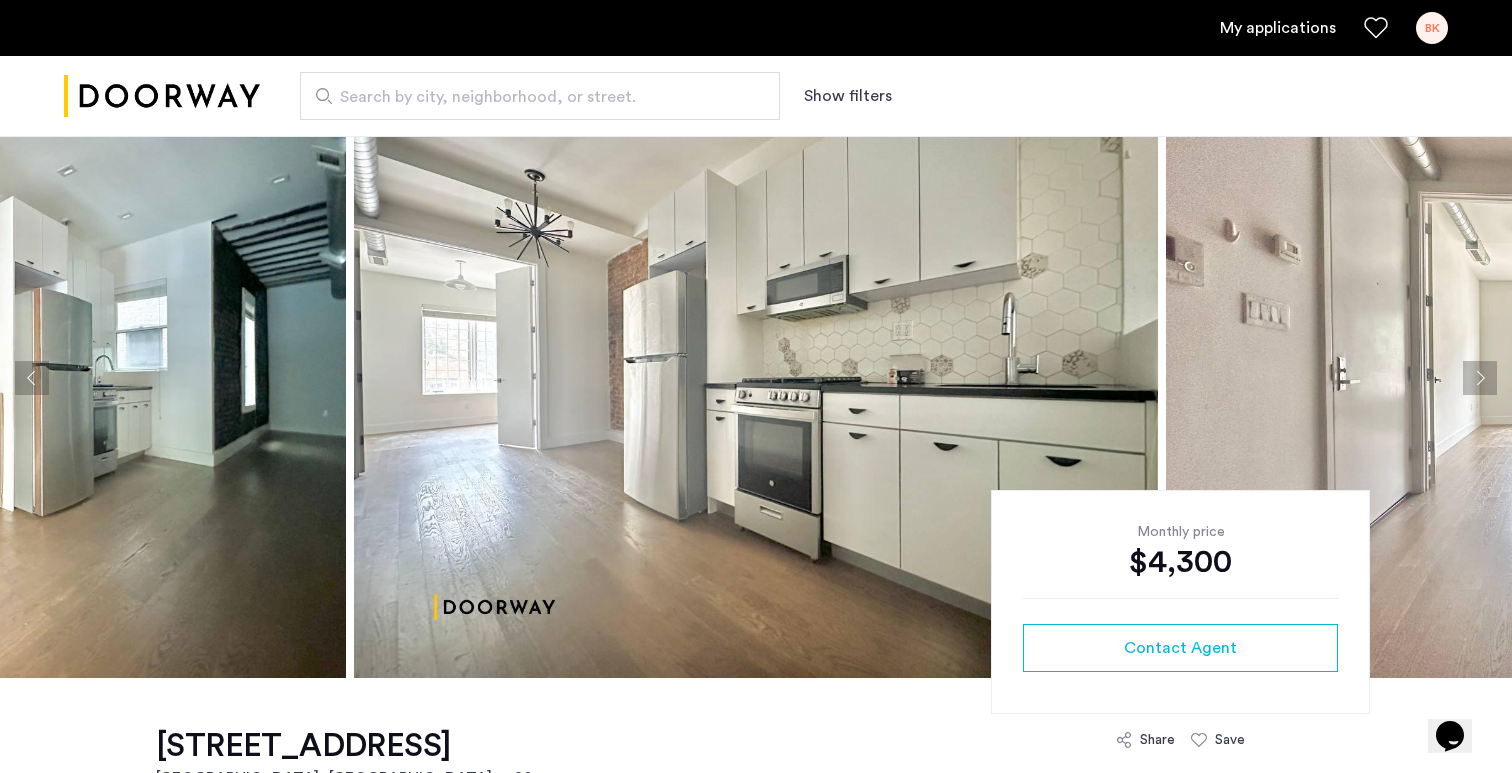 click 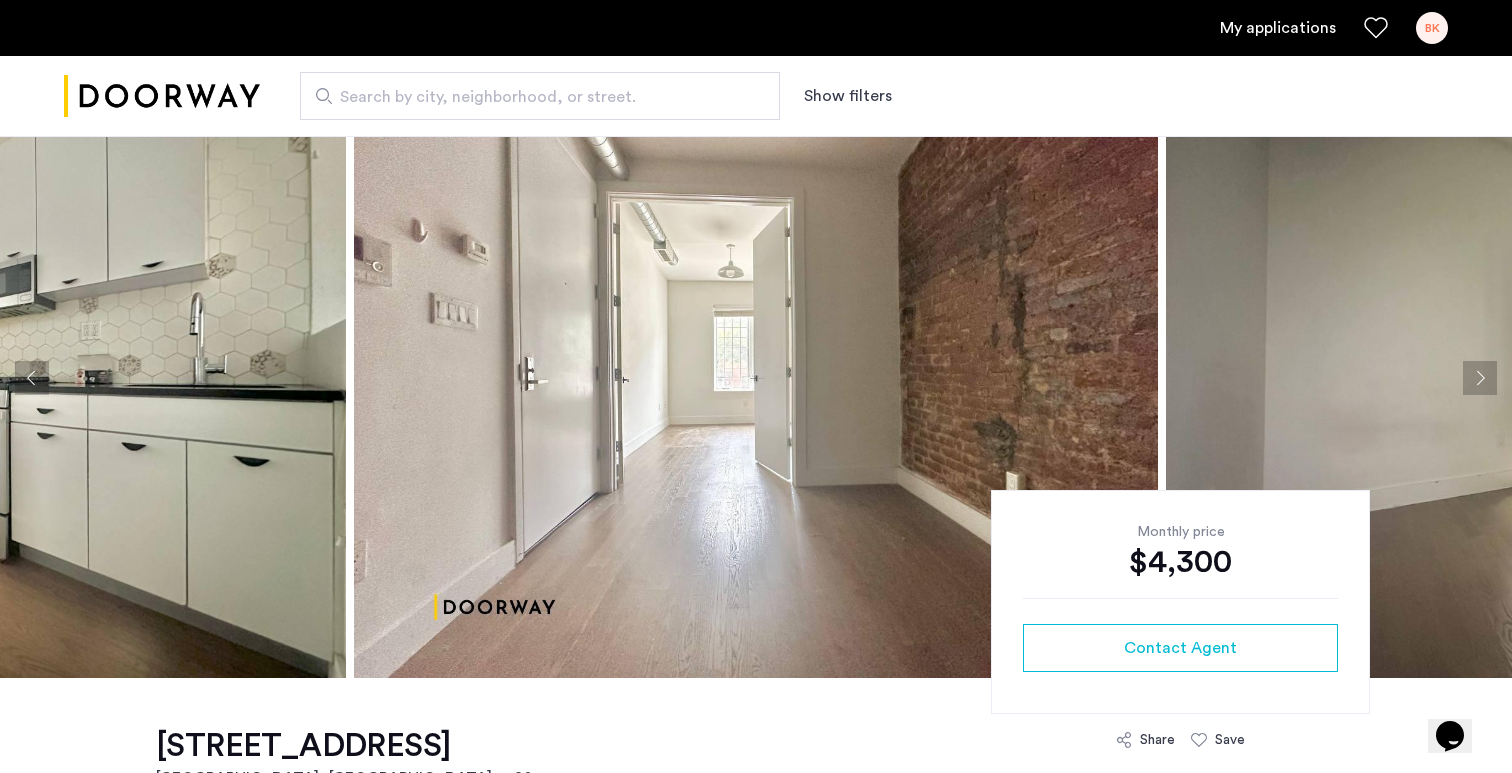 click 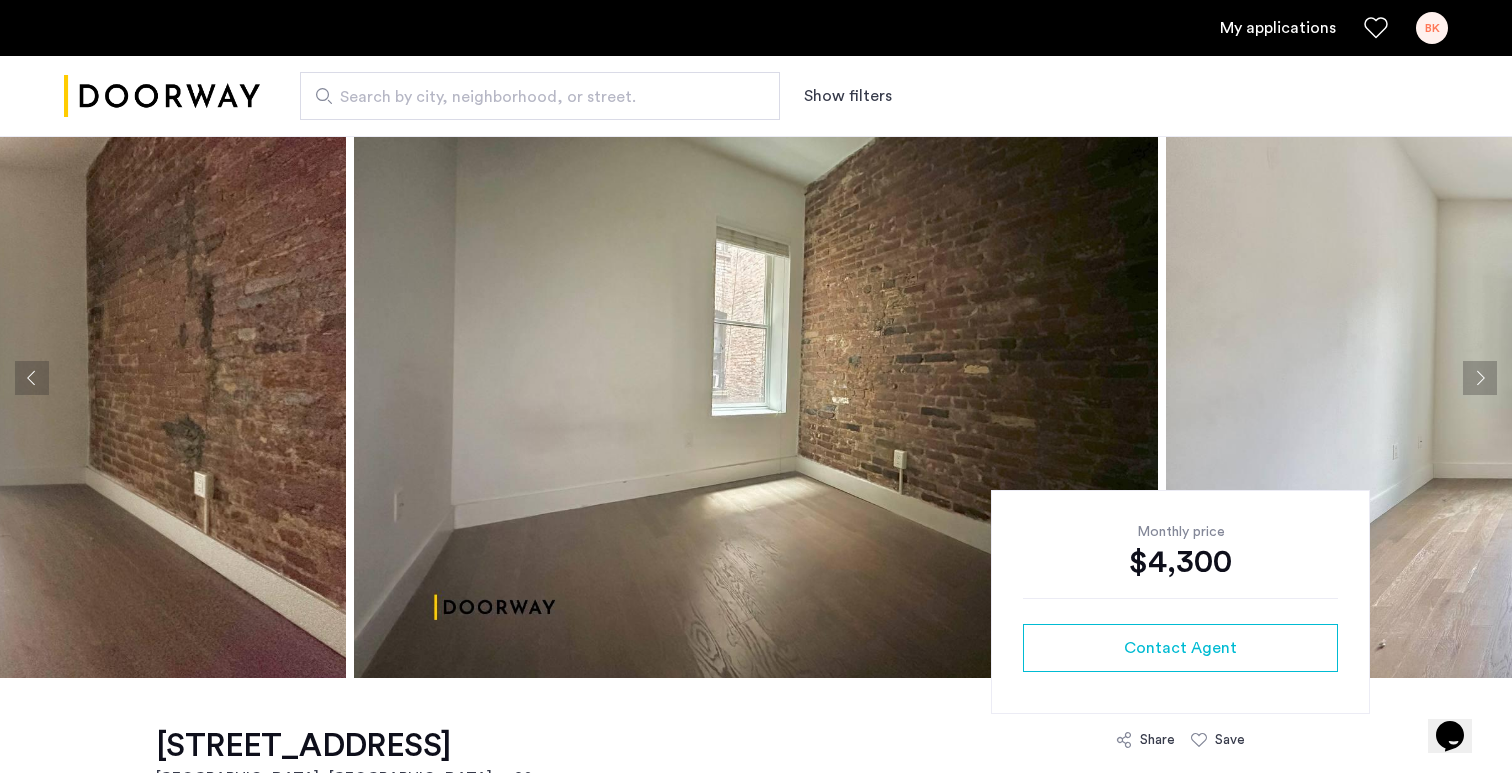 click 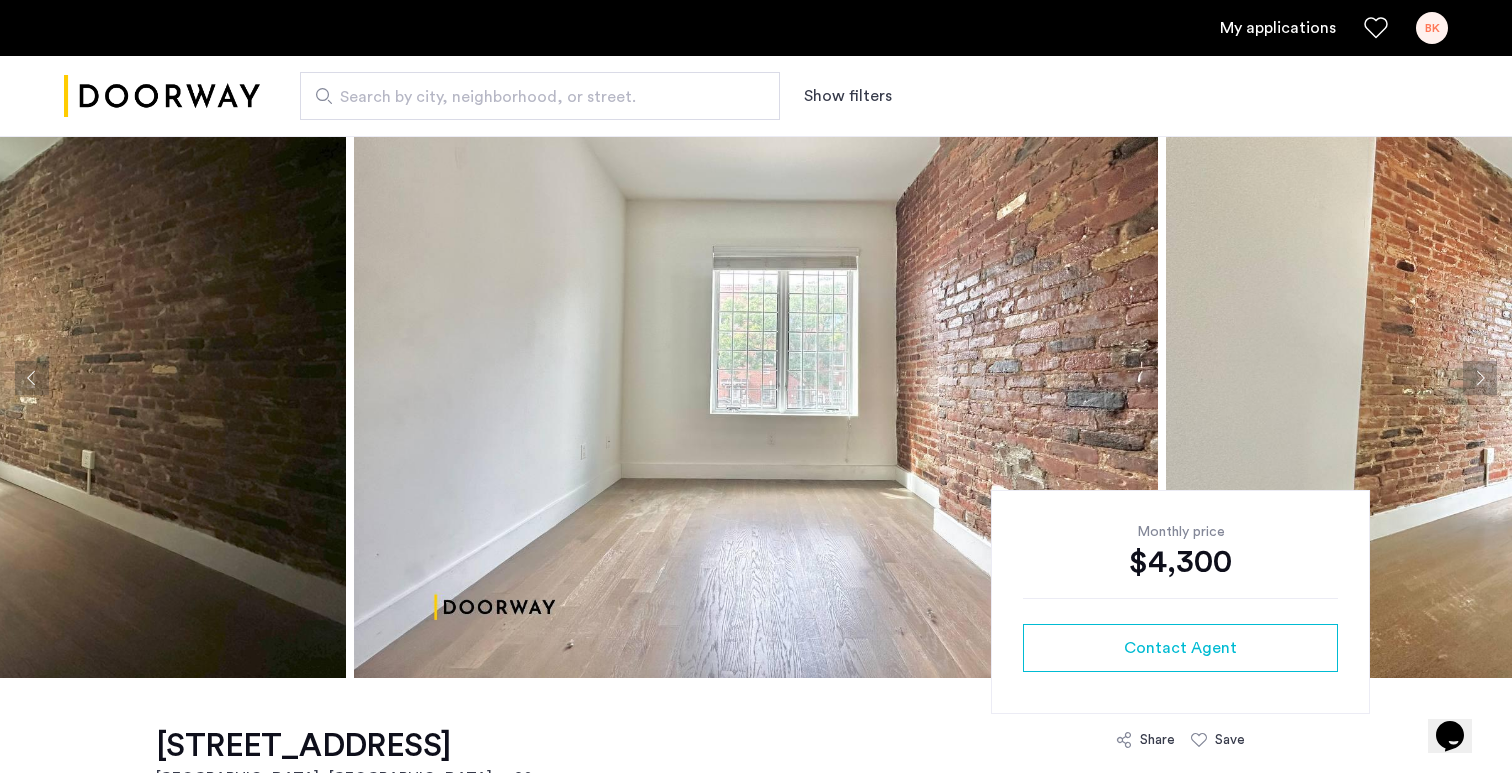 click 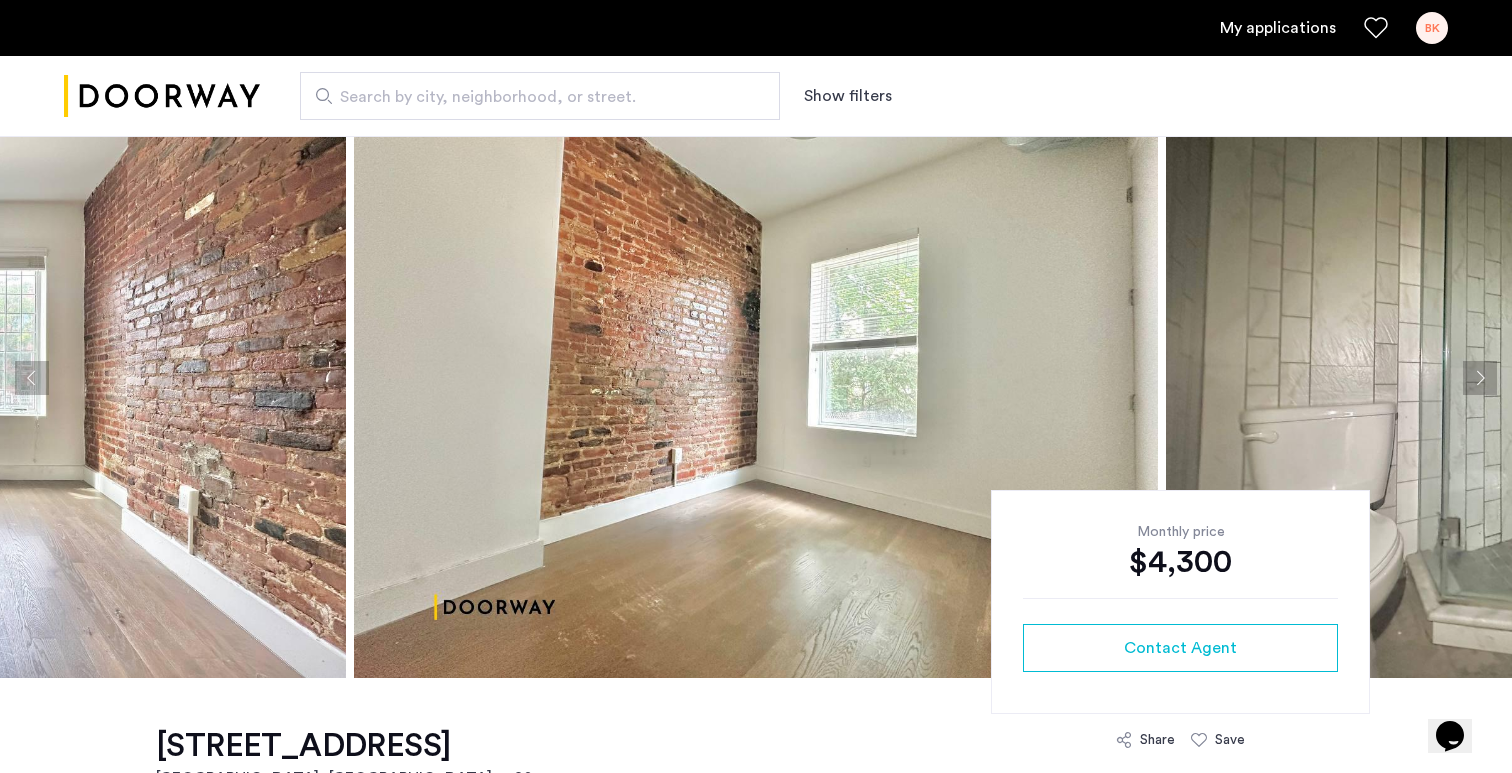 click 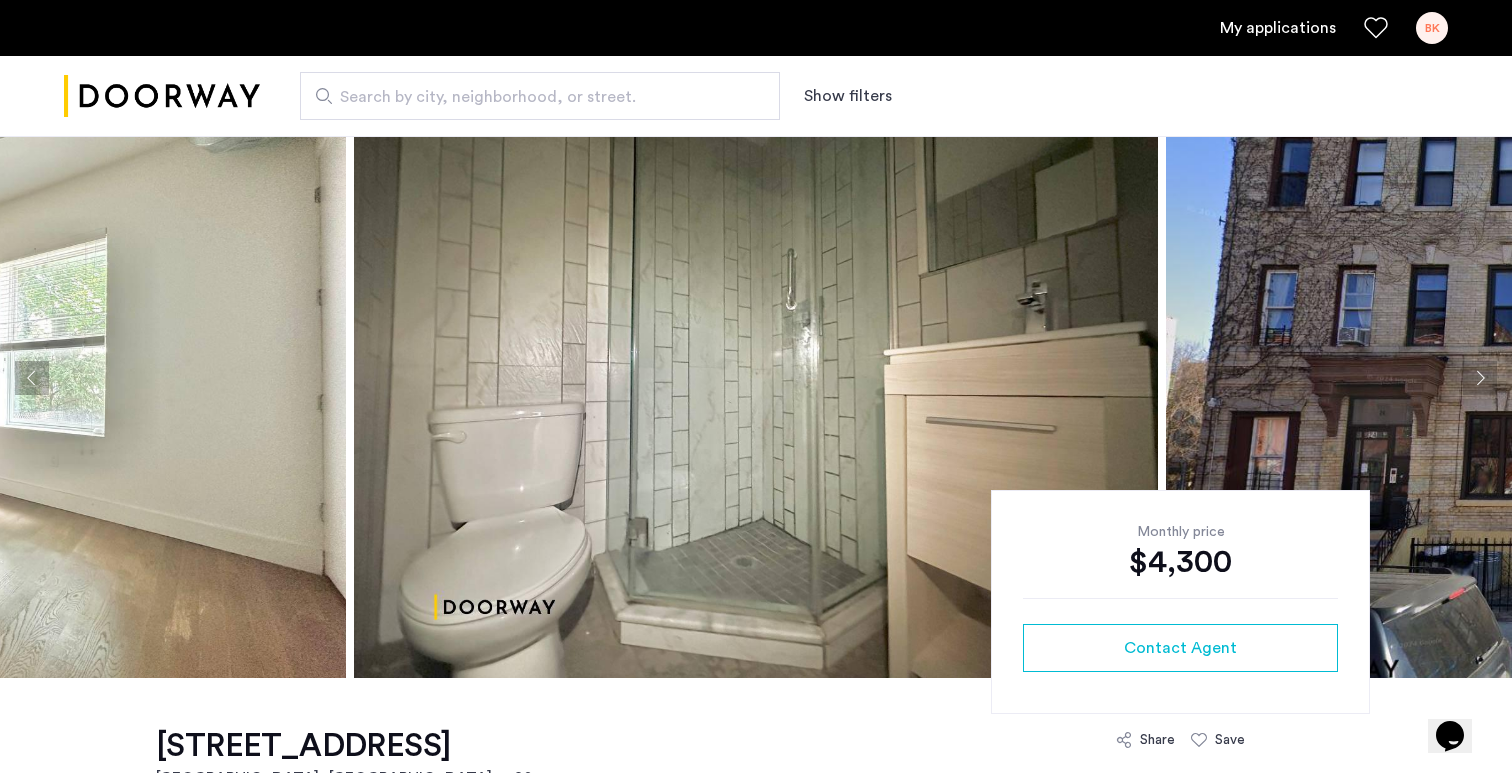 click 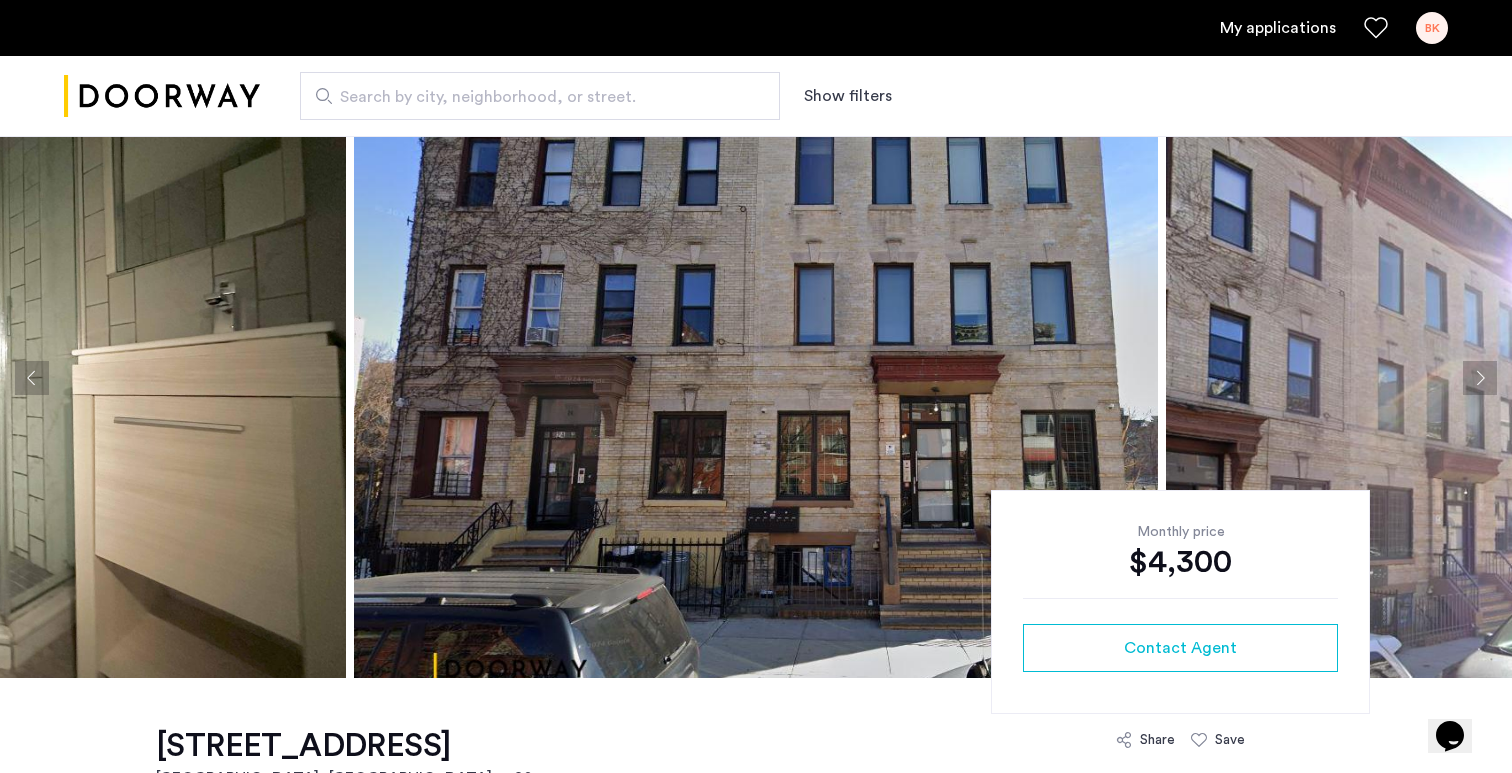 click 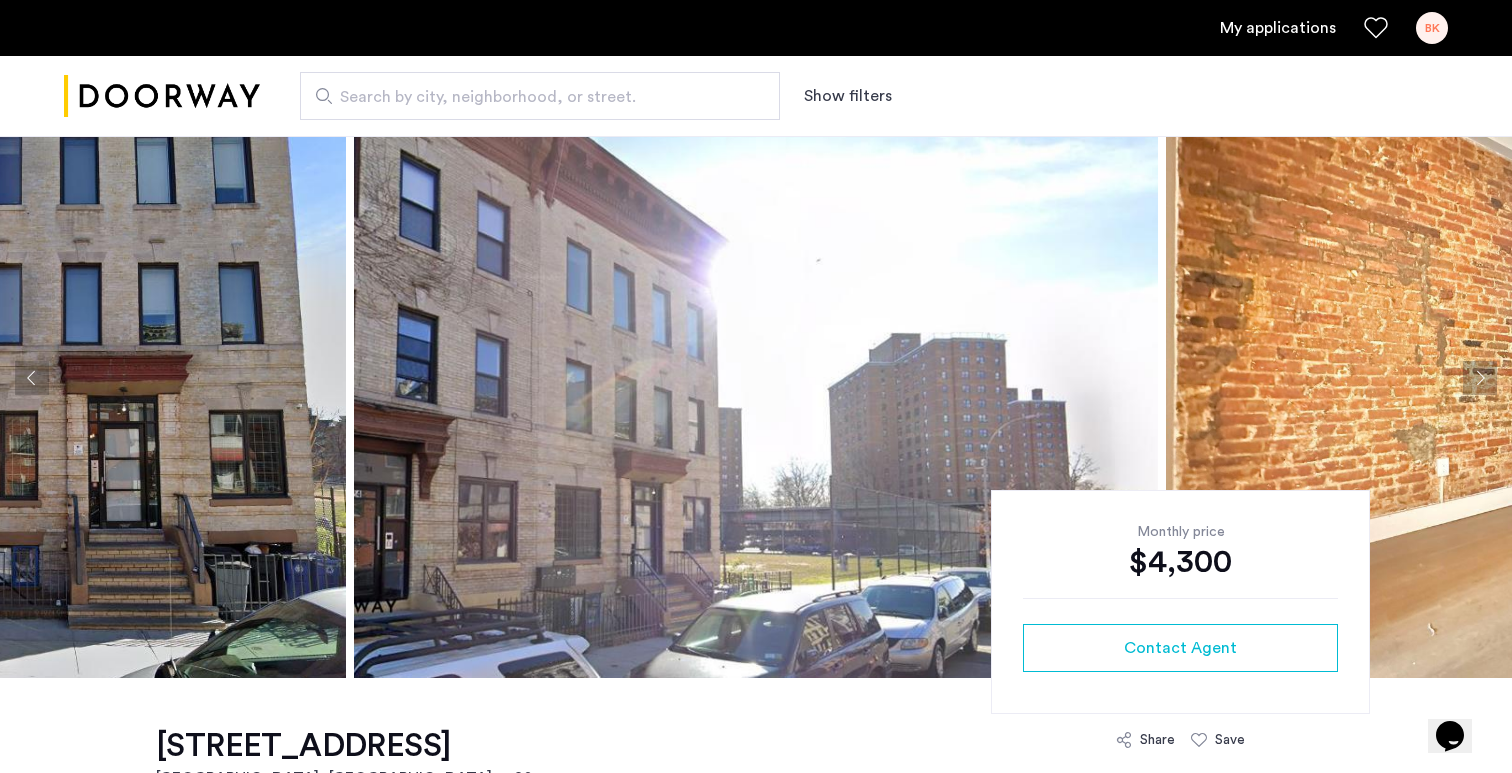 click 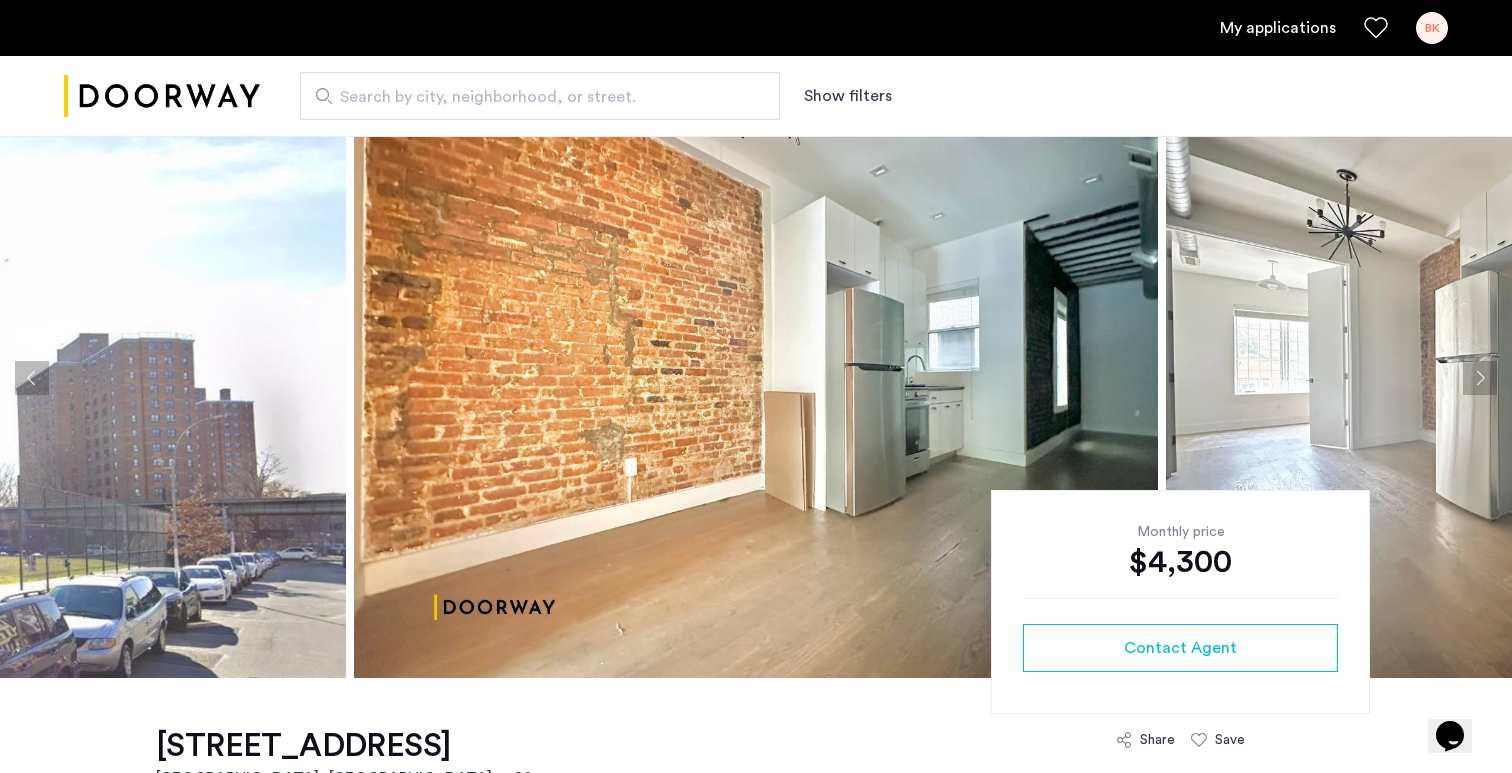click 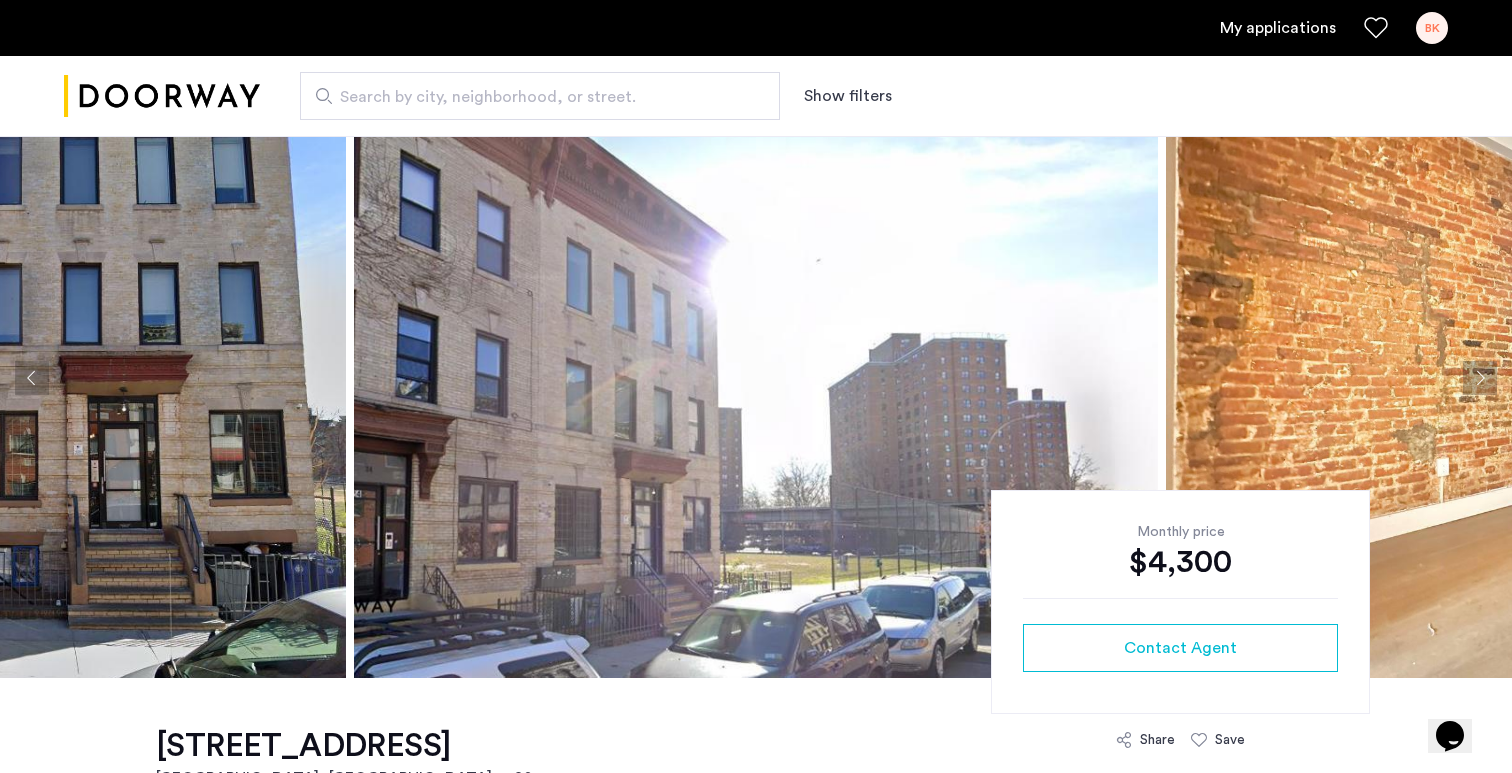 click 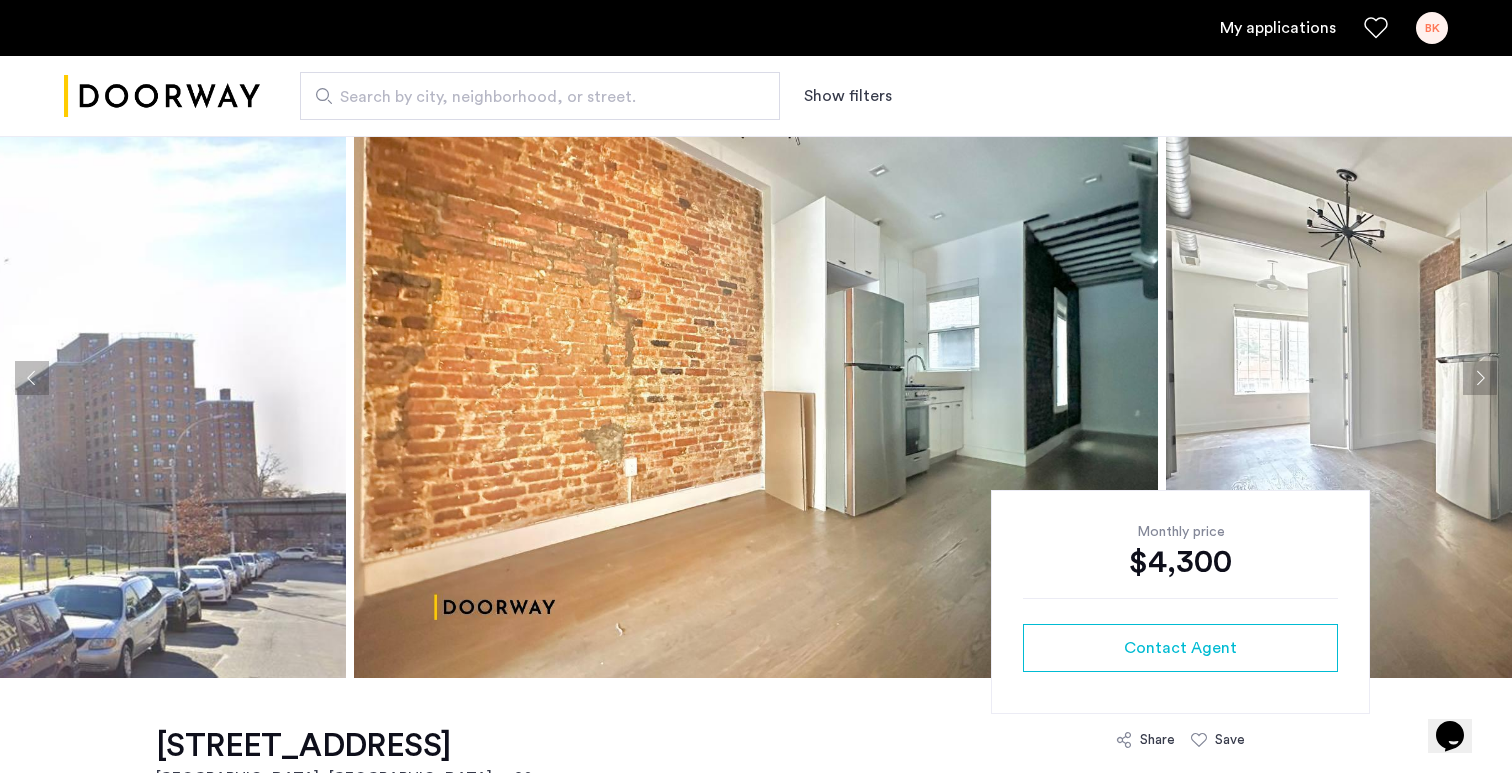 click 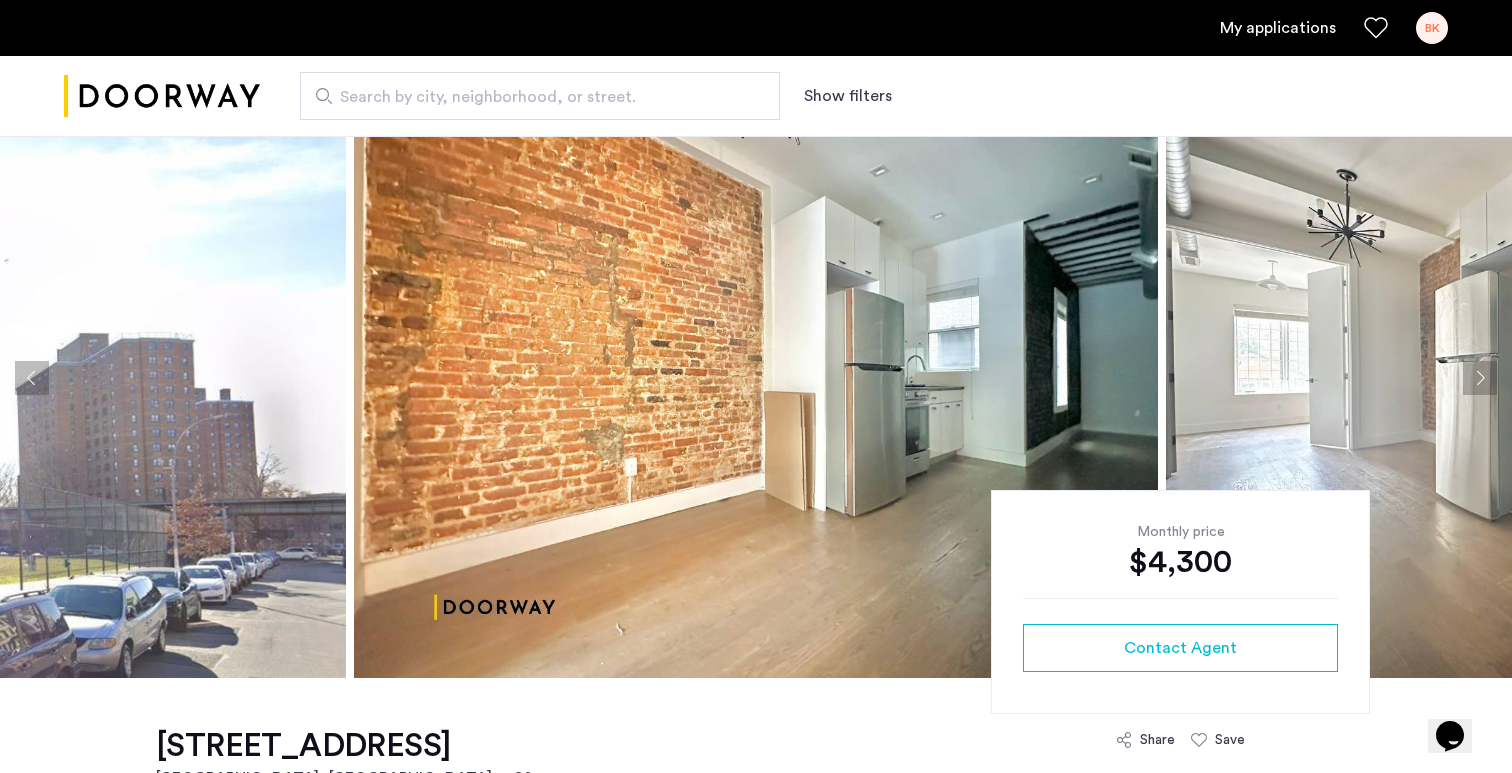 click 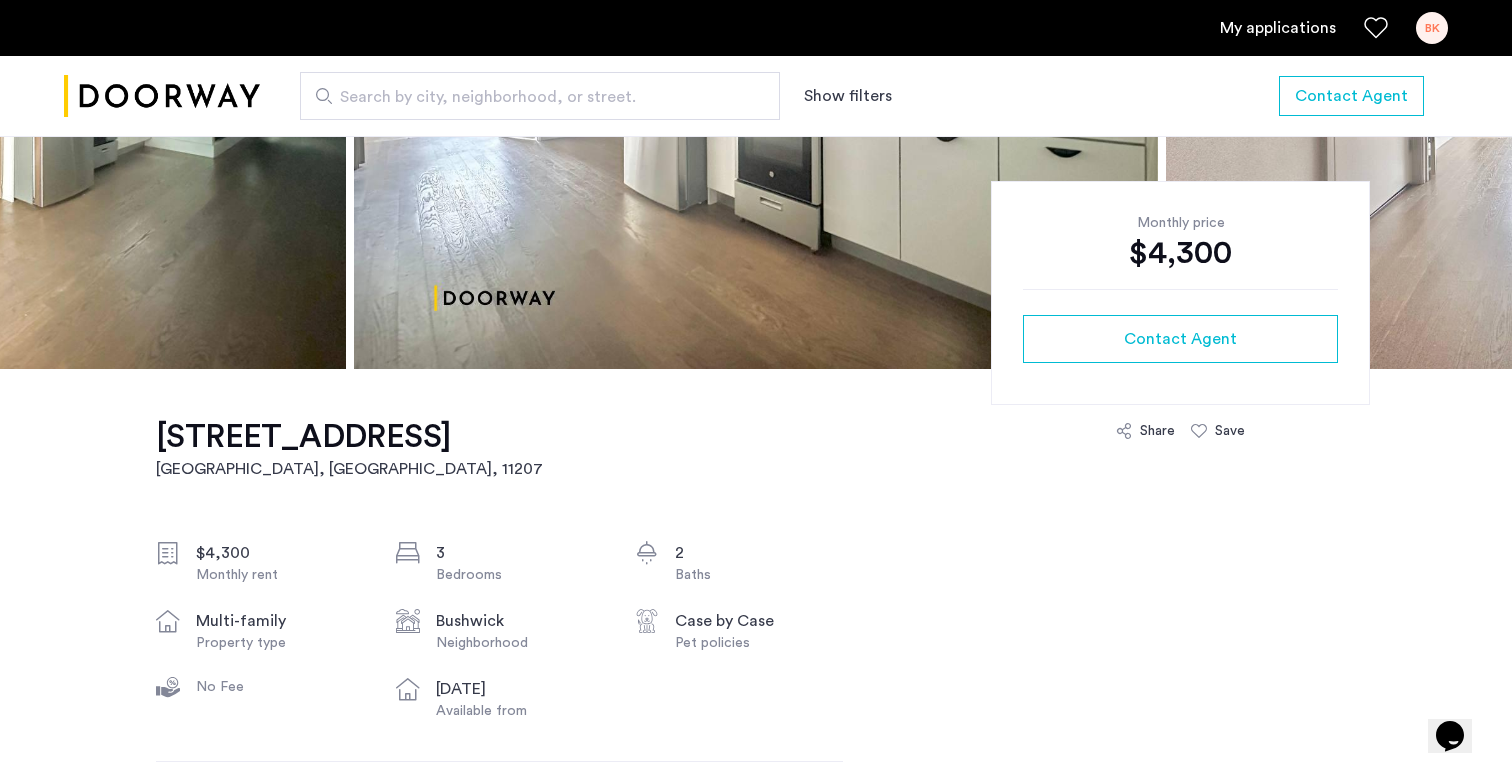 scroll, scrollTop: 729, scrollLeft: 0, axis: vertical 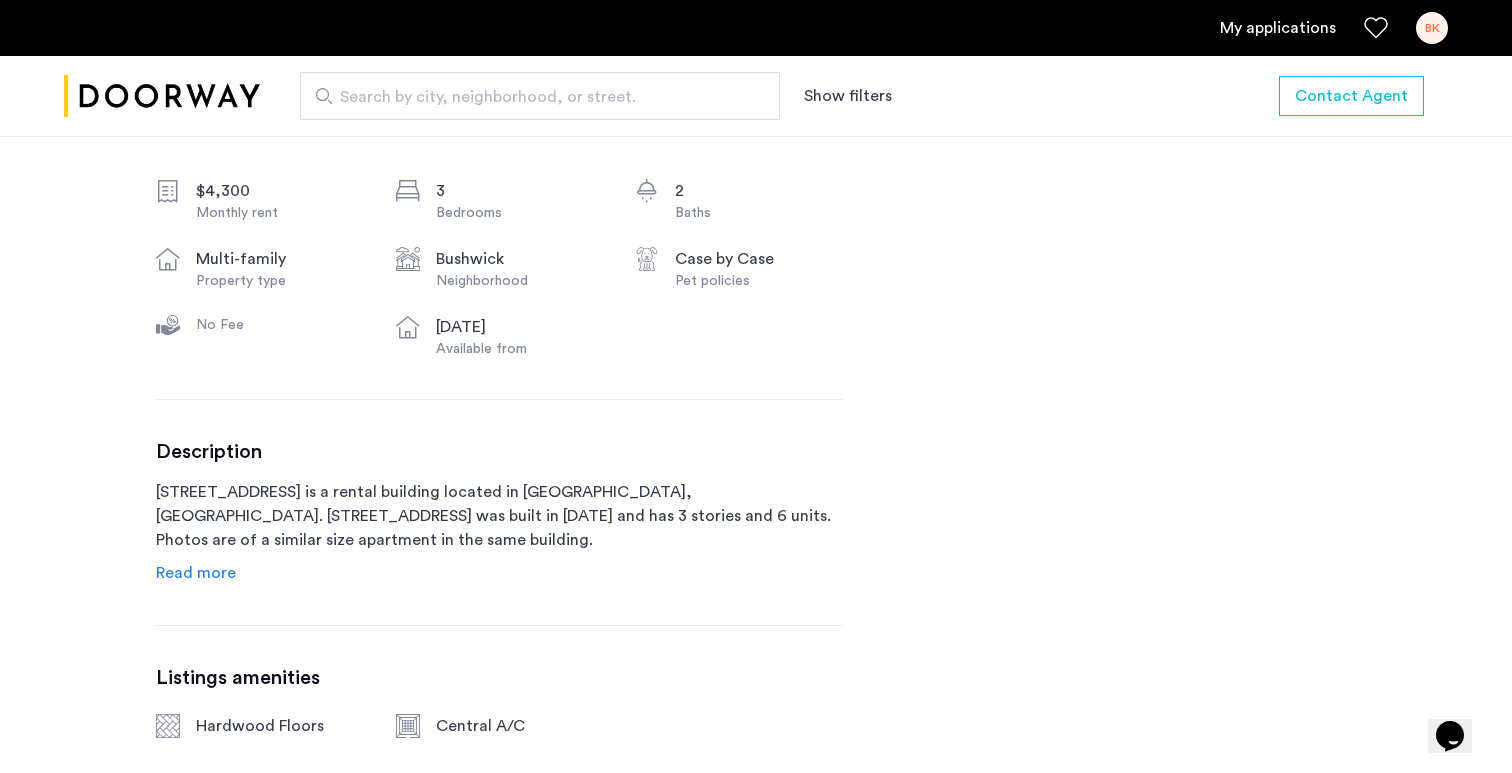 click on "Read more" 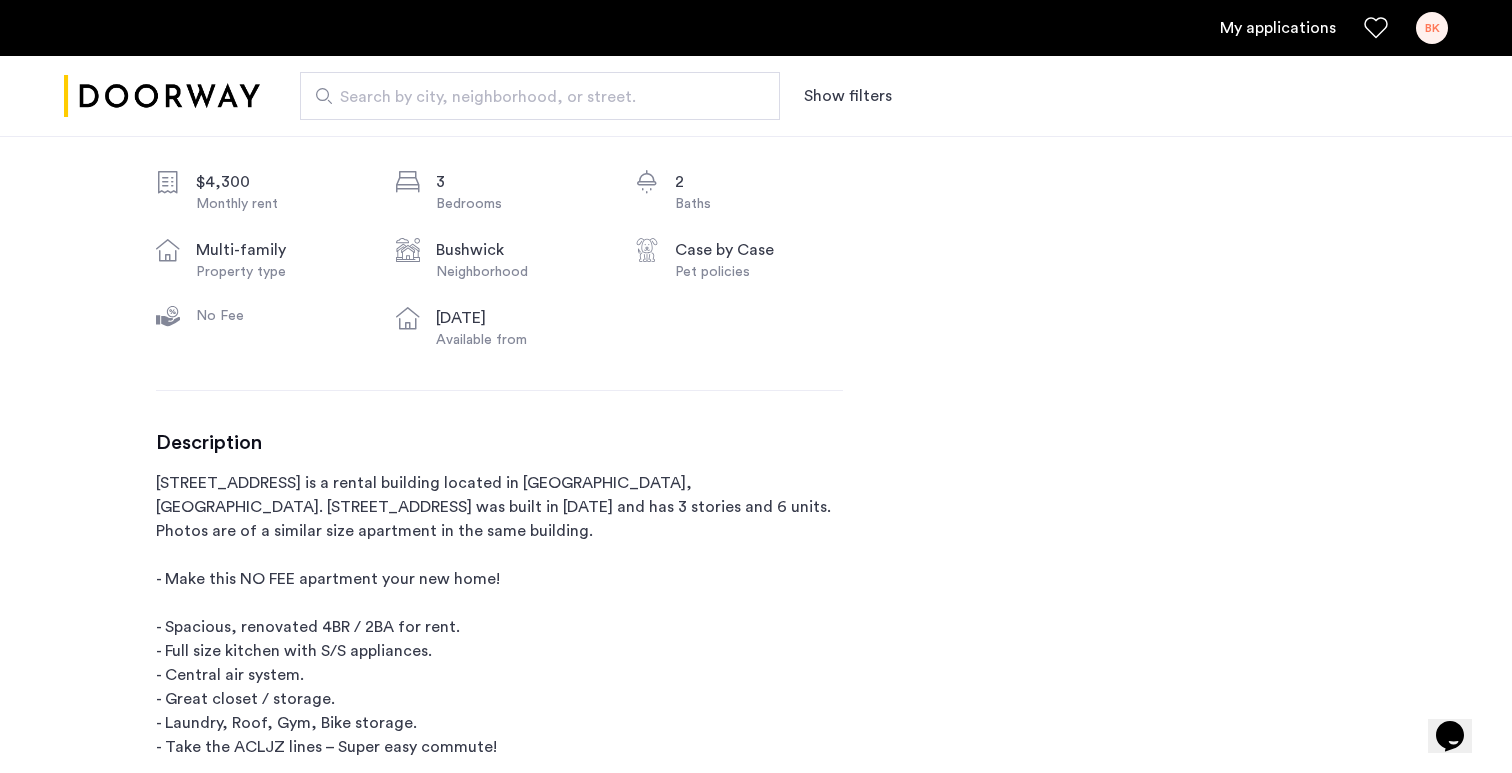 scroll, scrollTop: 0, scrollLeft: 0, axis: both 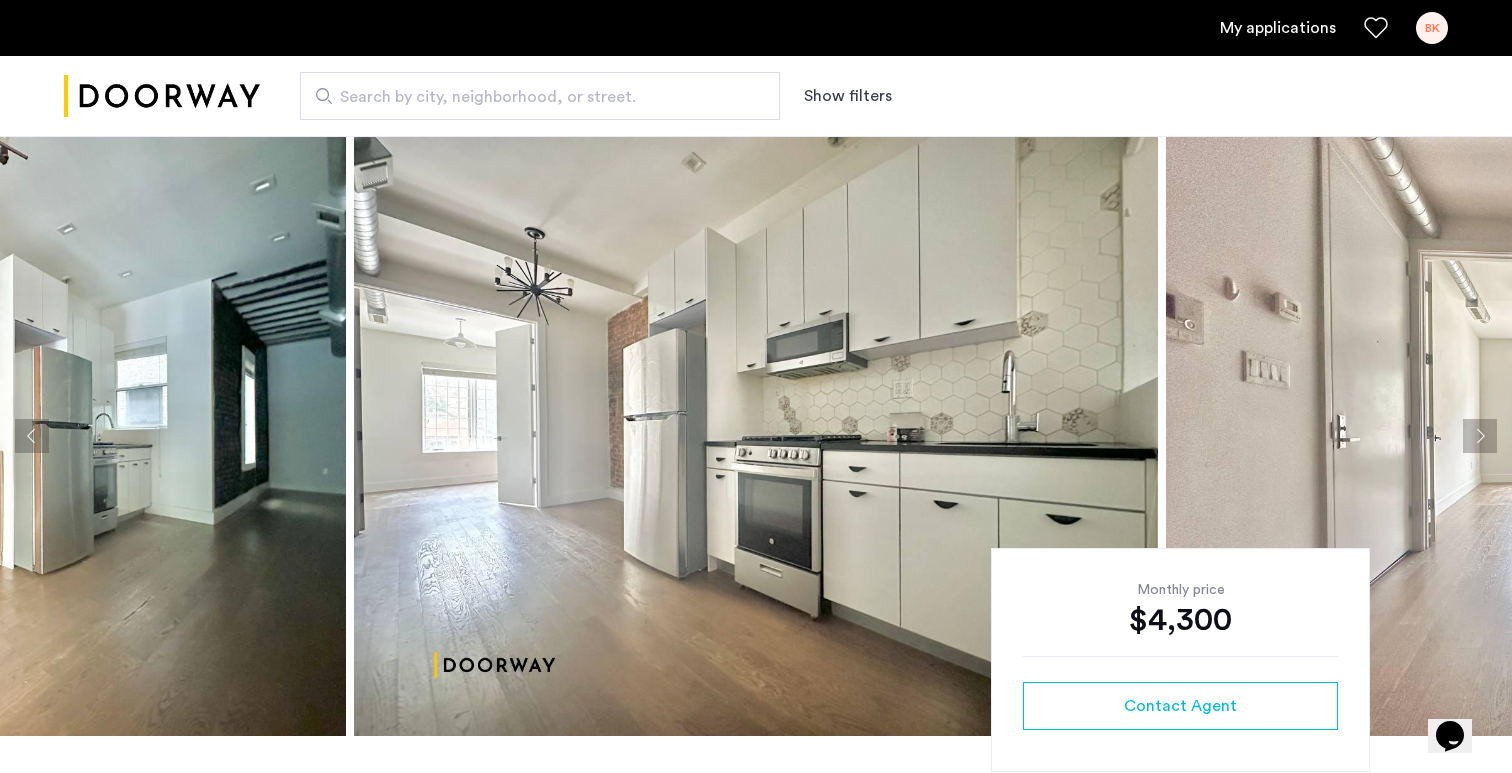 click on "My applications" at bounding box center [1278, 28] 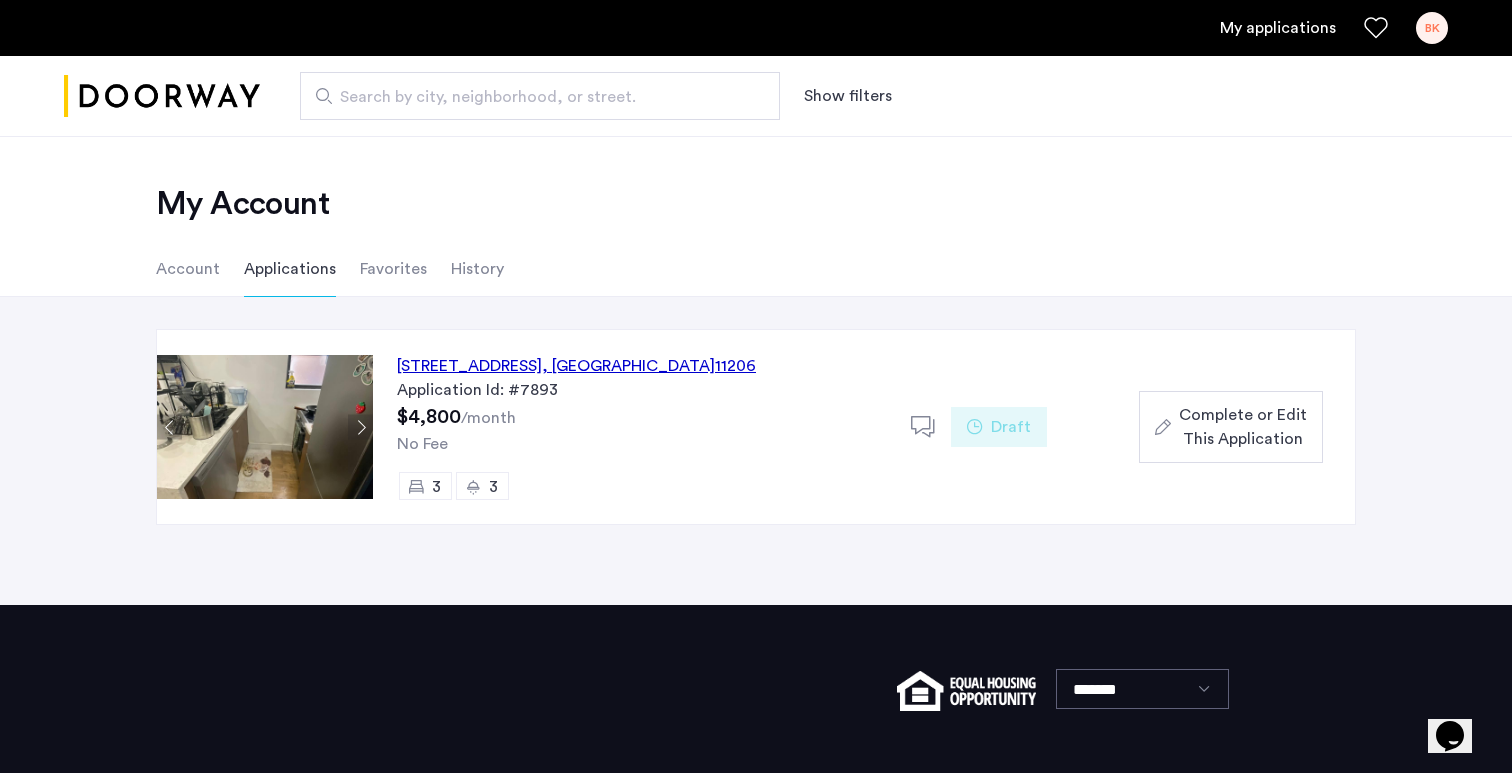 click on "119 Boerum Street, Unit 2L, Brooklyn , NY  11206" 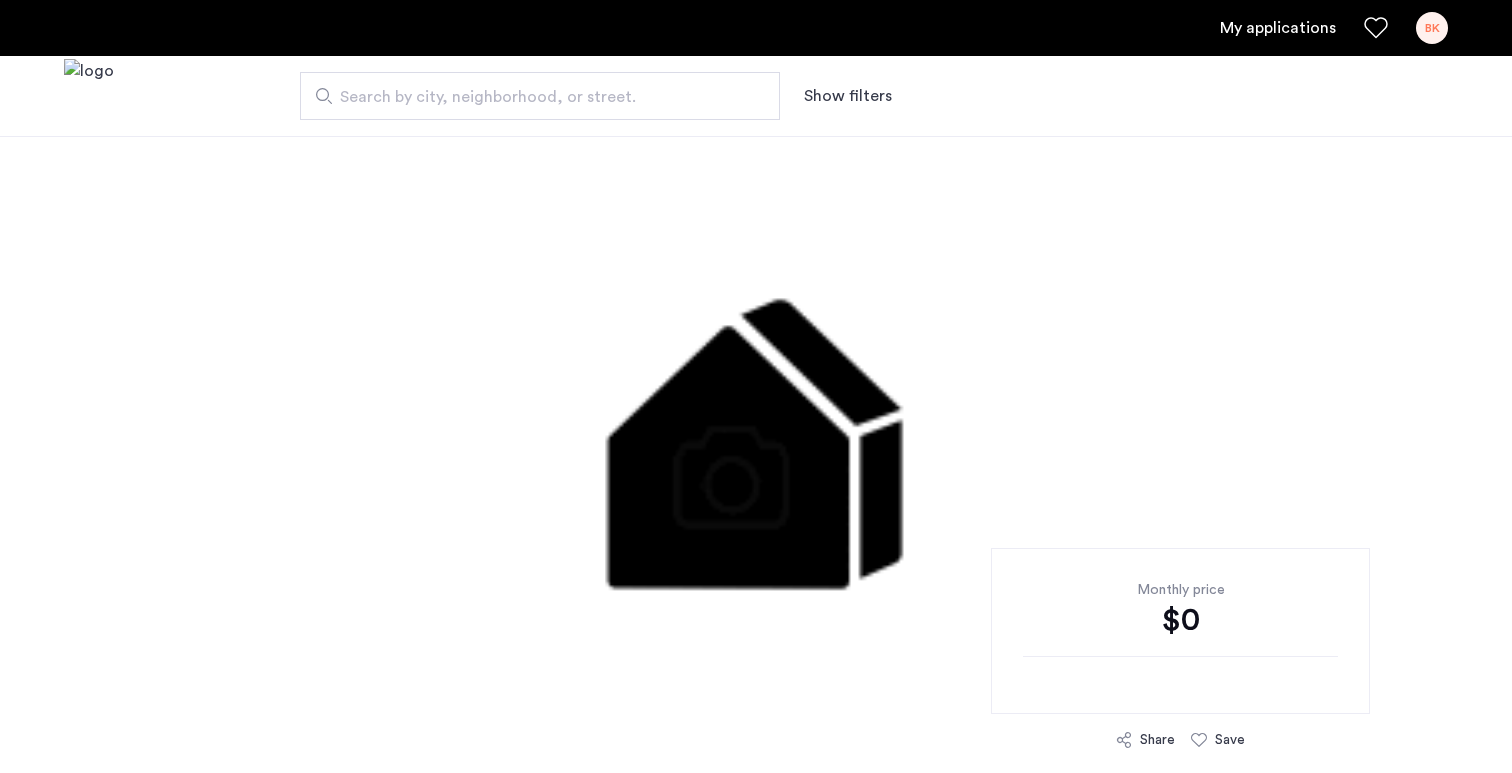 scroll, scrollTop: 0, scrollLeft: 0, axis: both 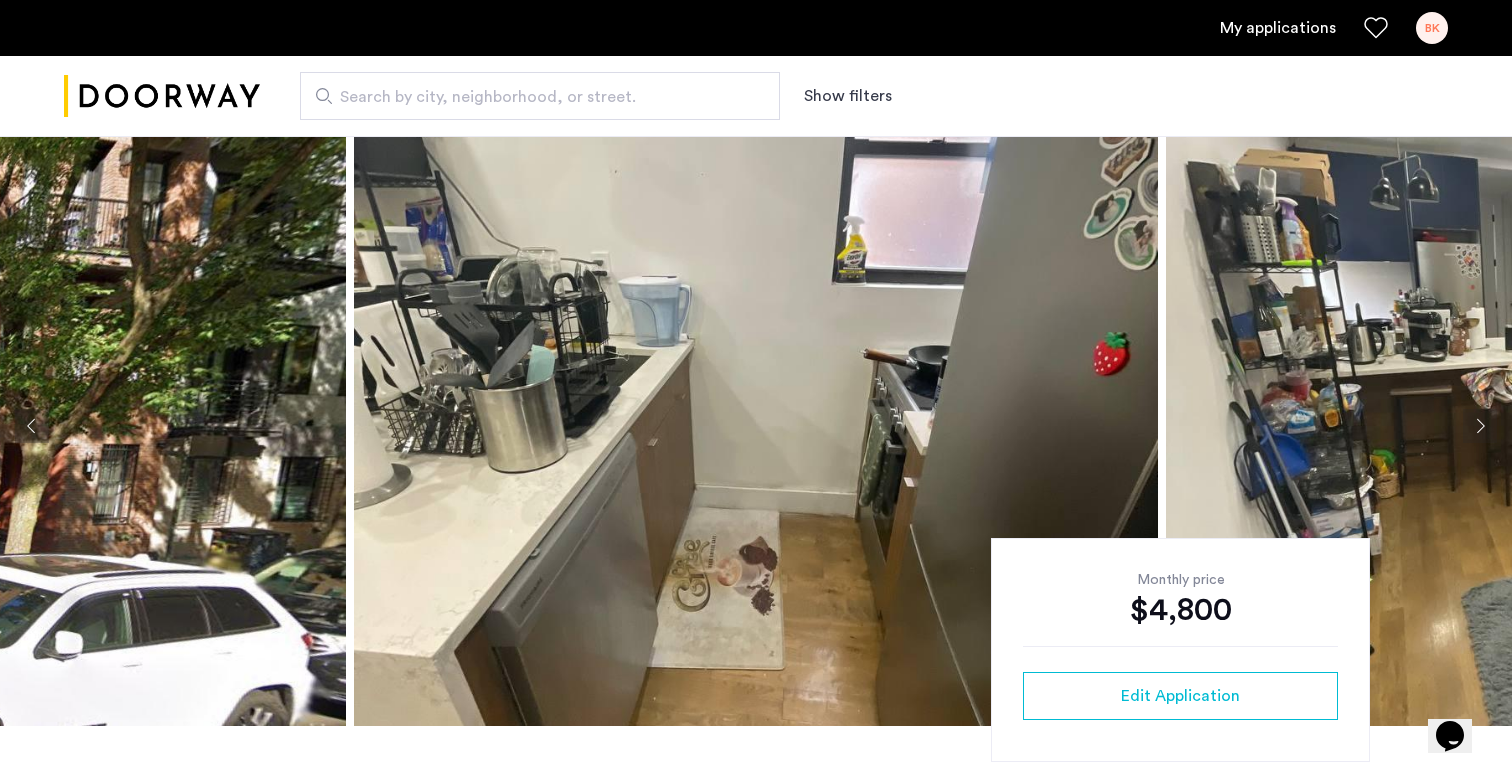 click 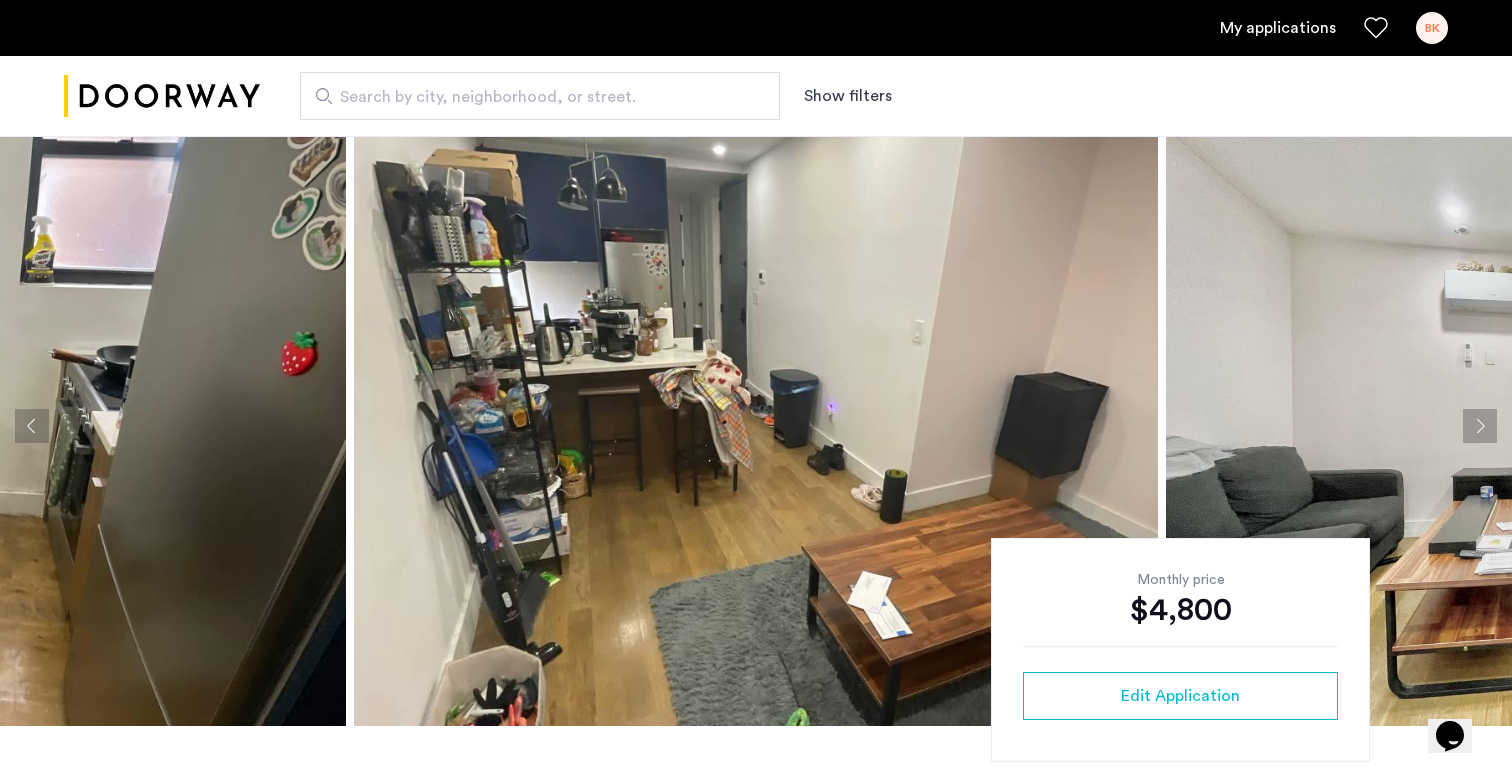 click 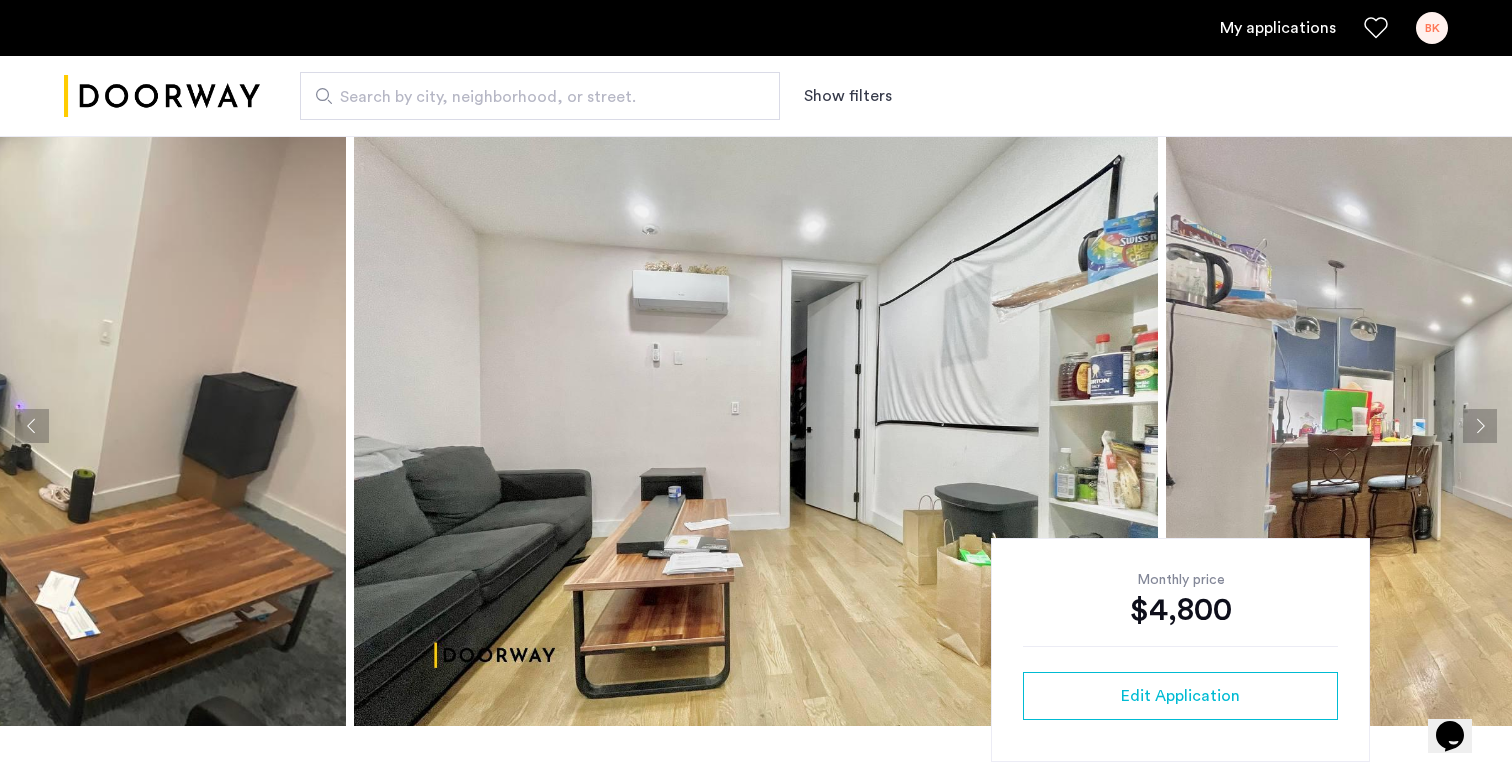 click 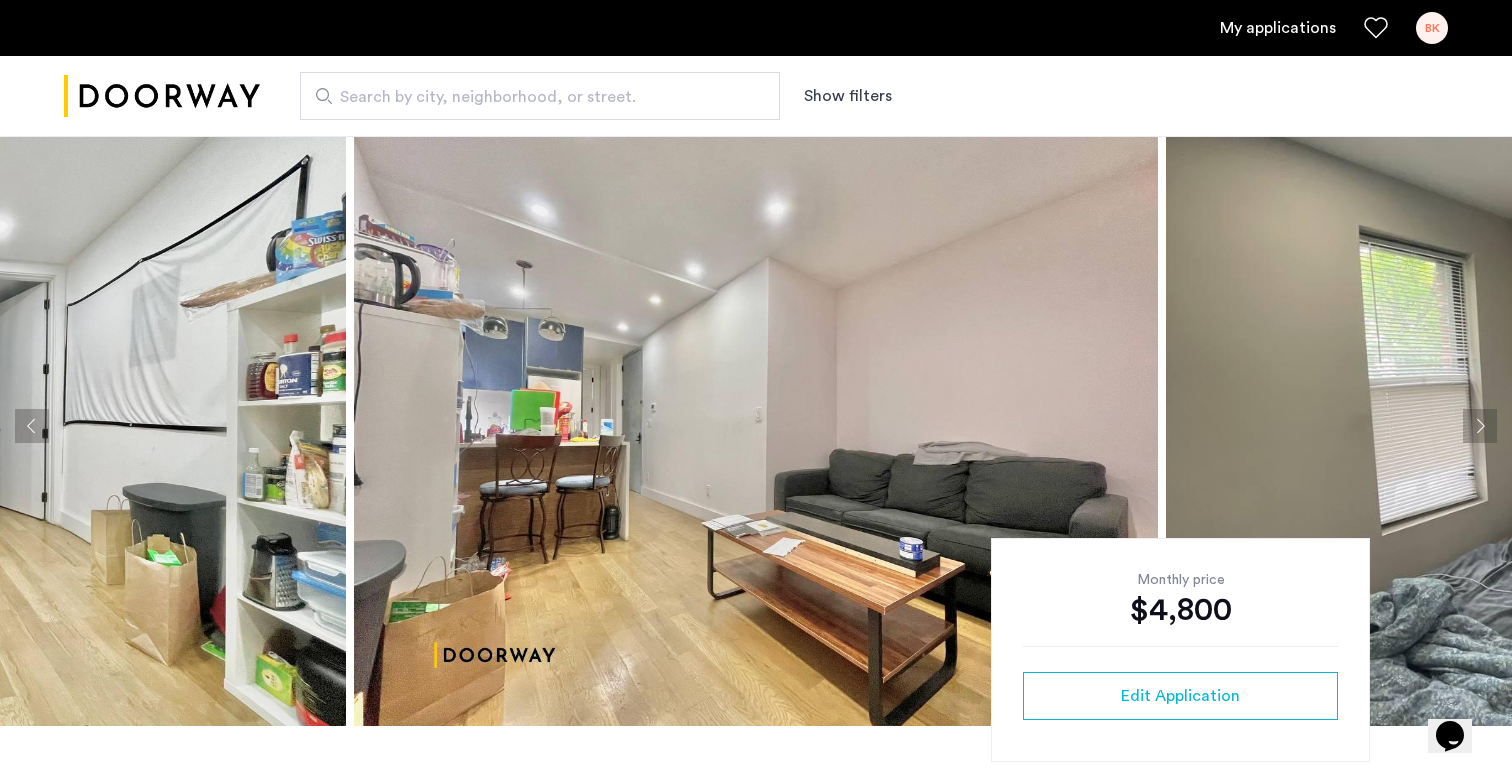 click 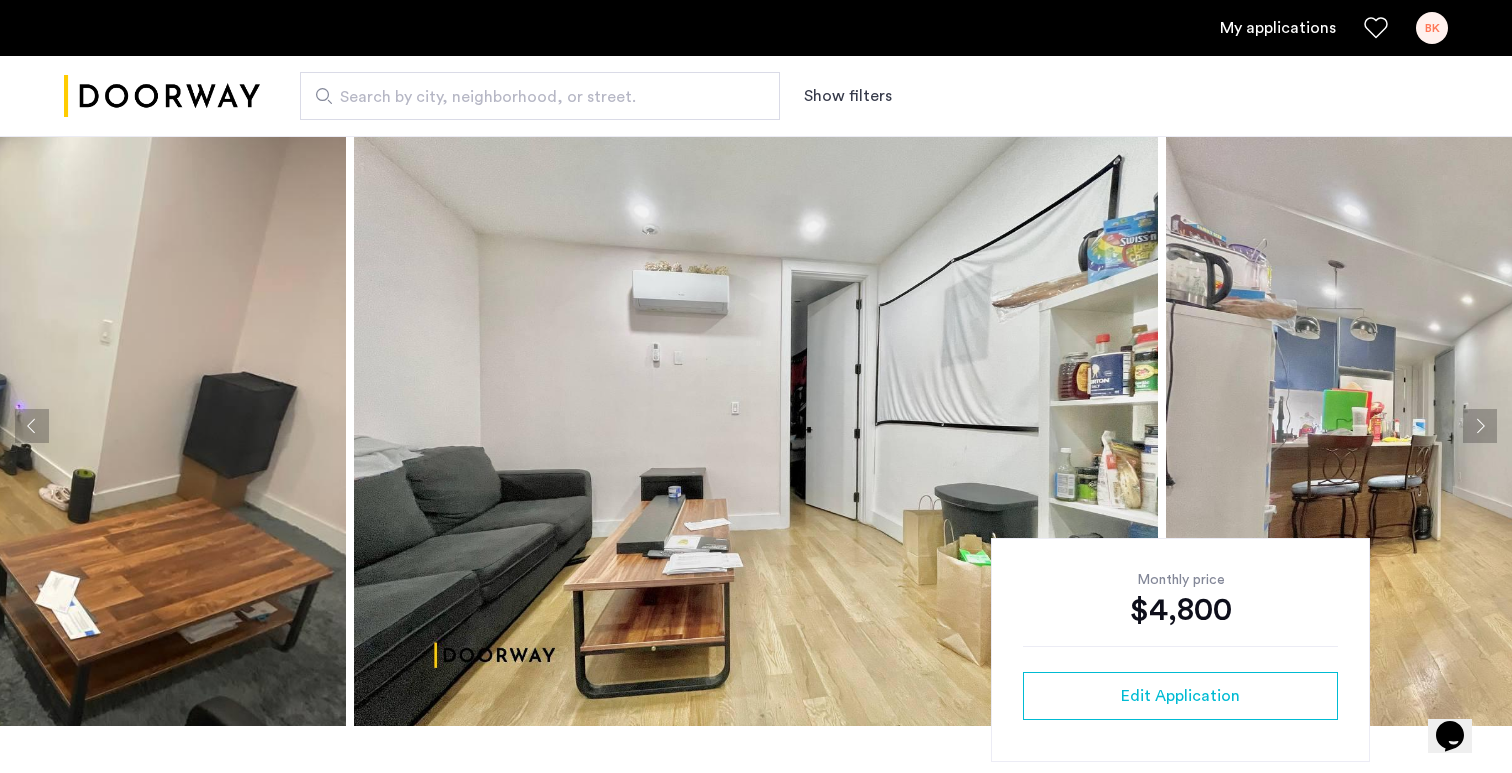 click 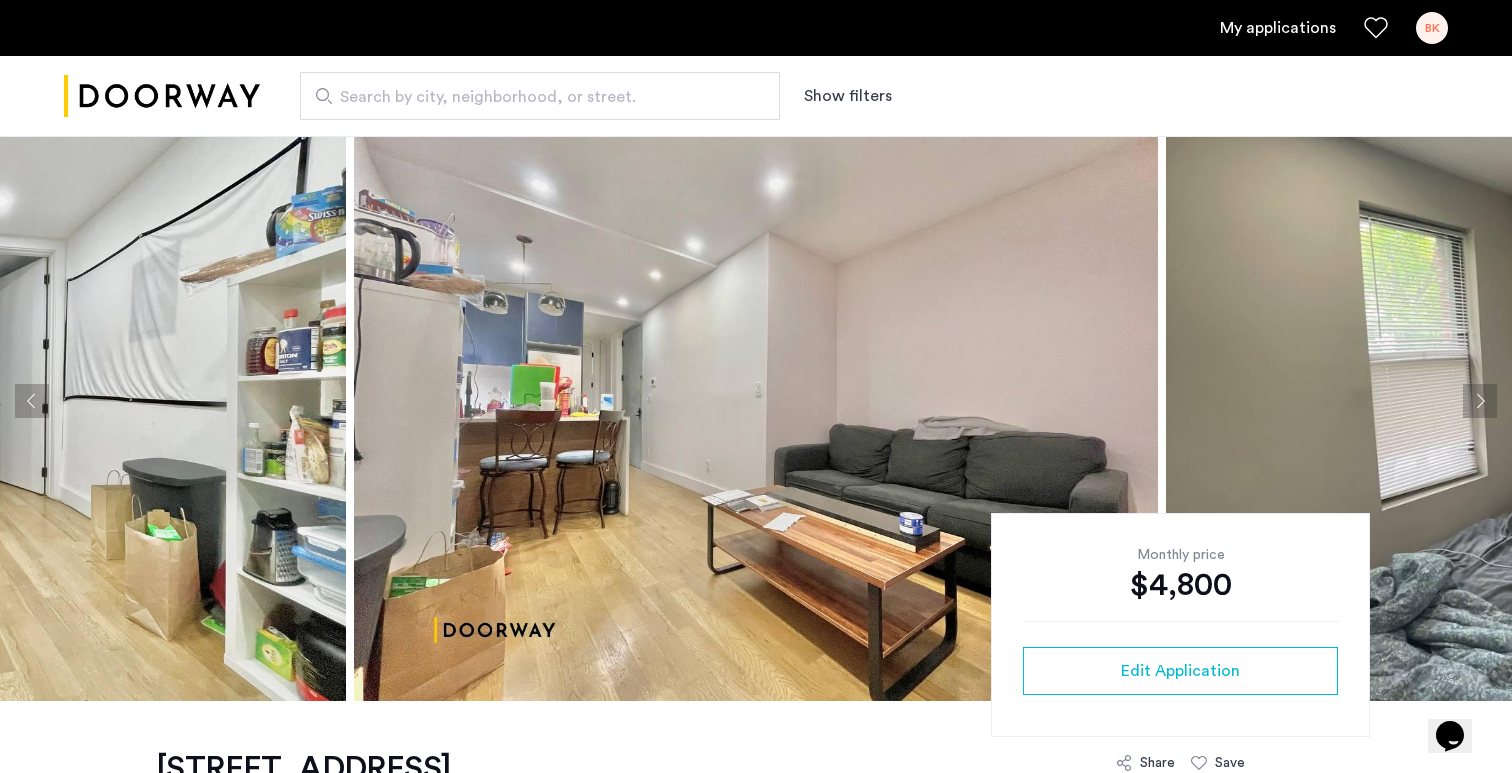 scroll, scrollTop: 40, scrollLeft: 0, axis: vertical 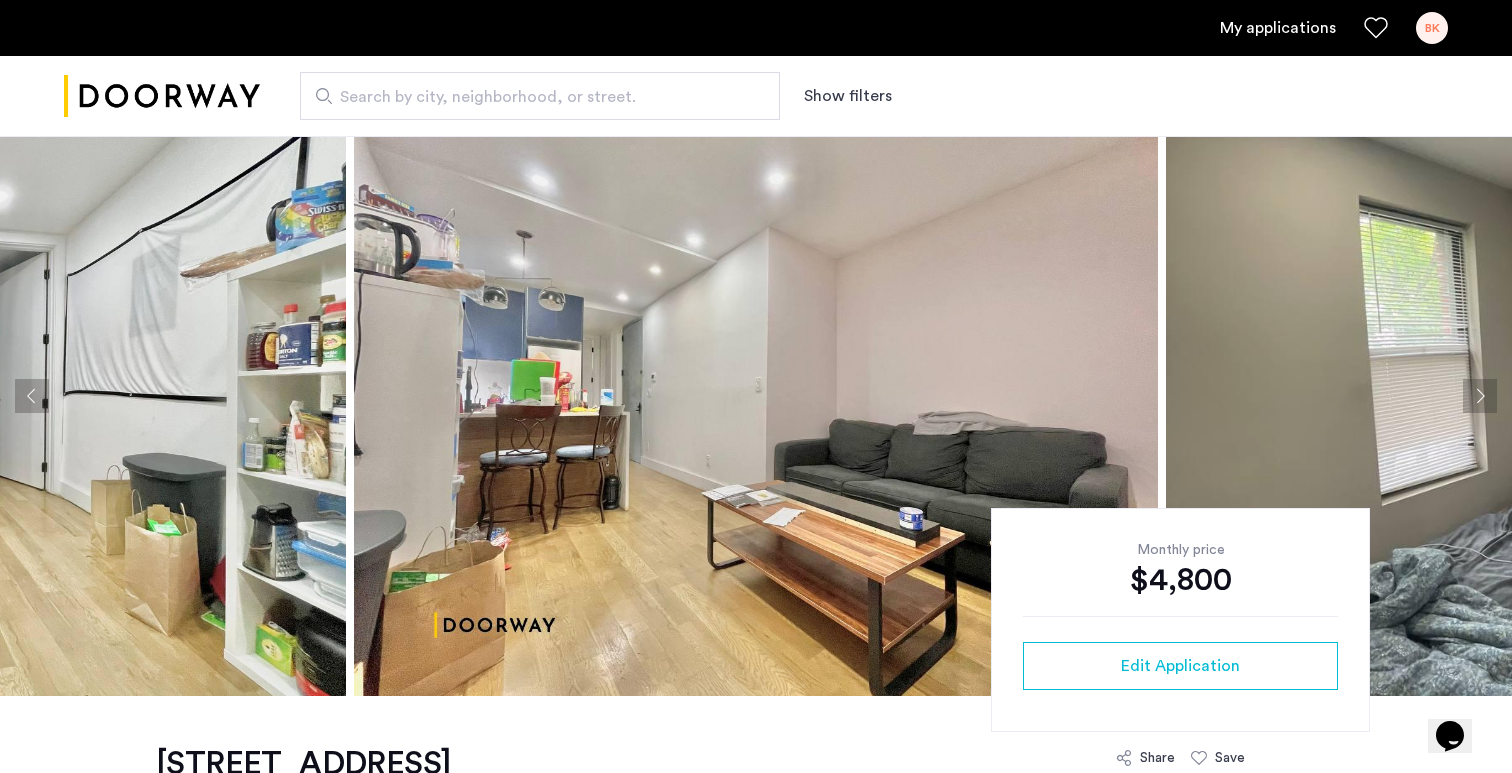 click 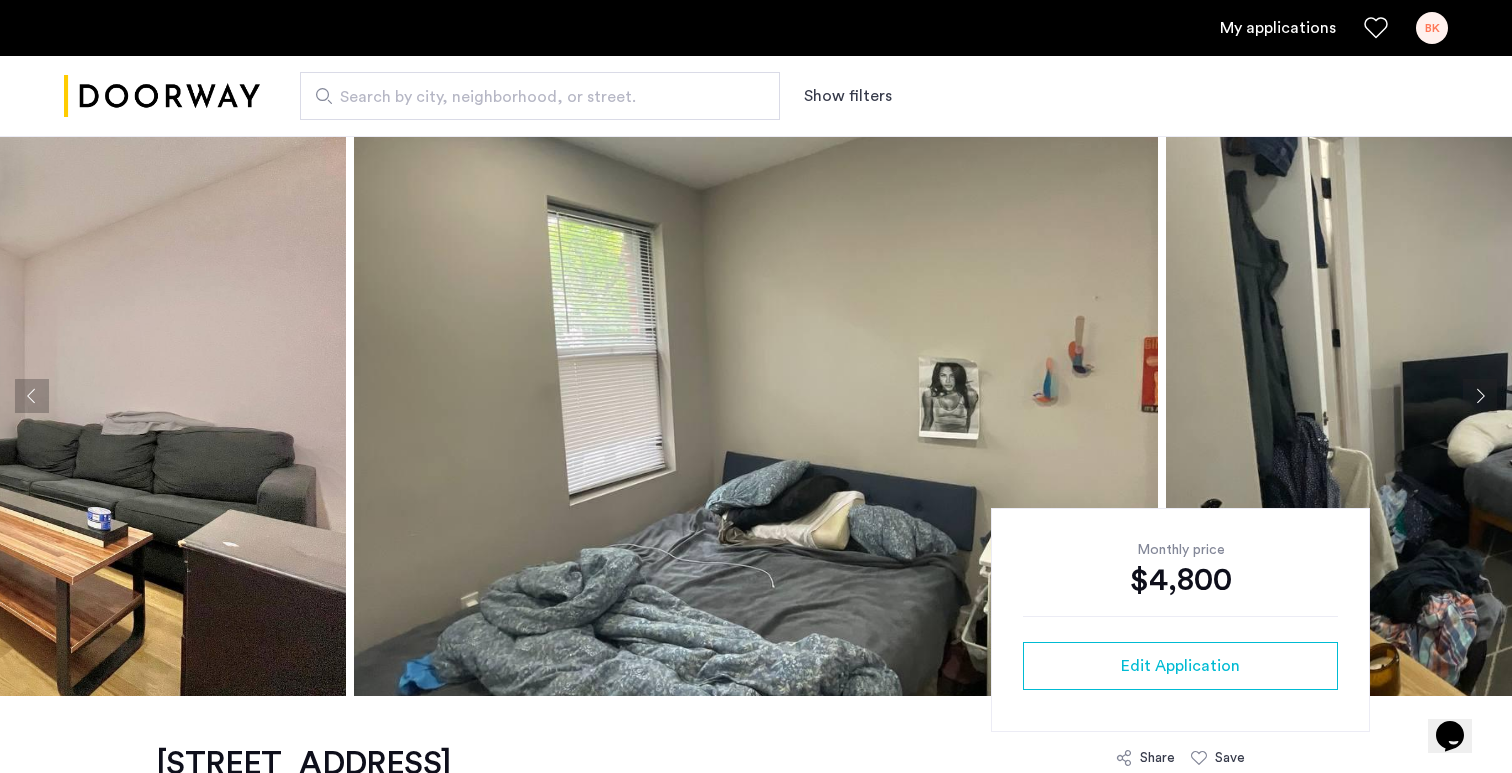click 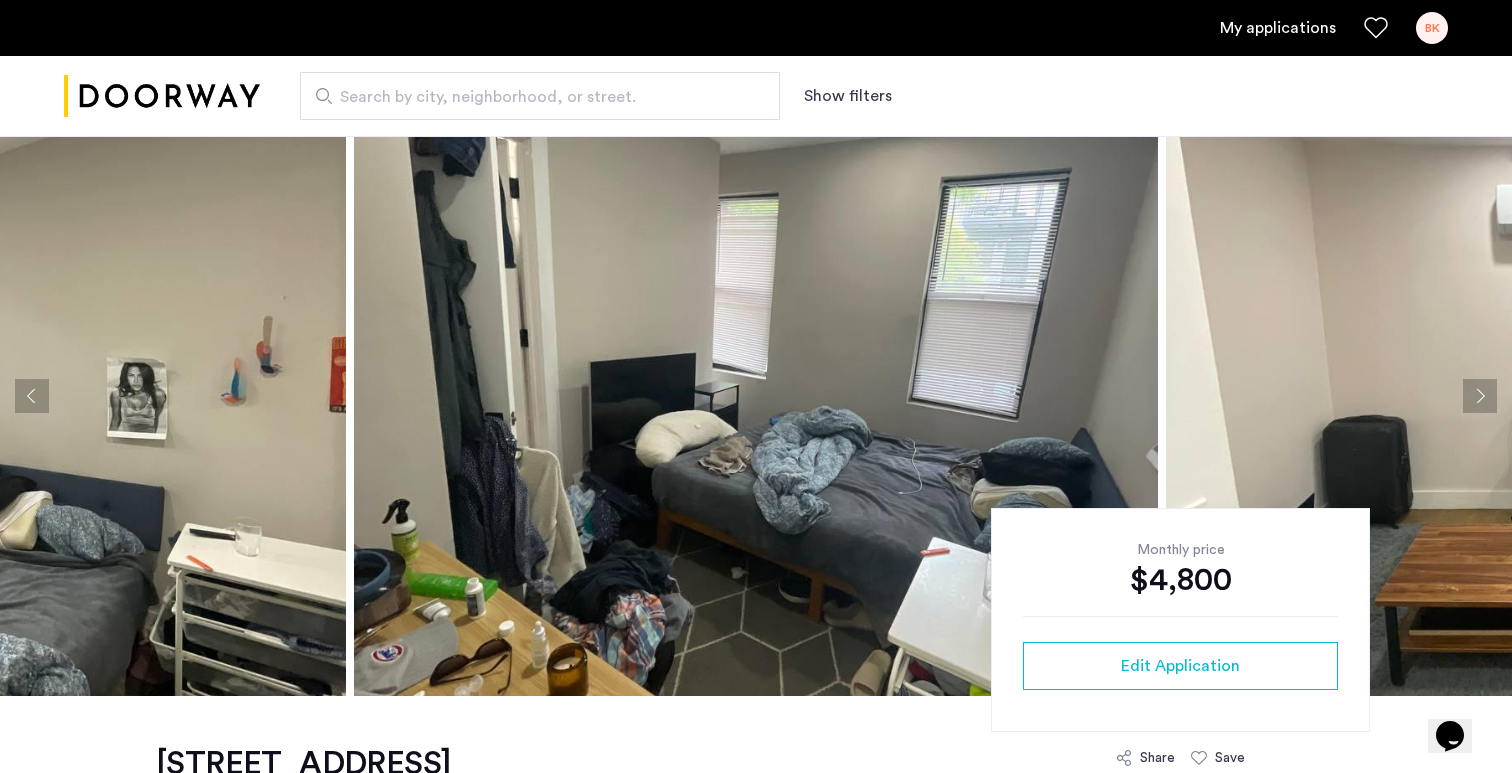 click 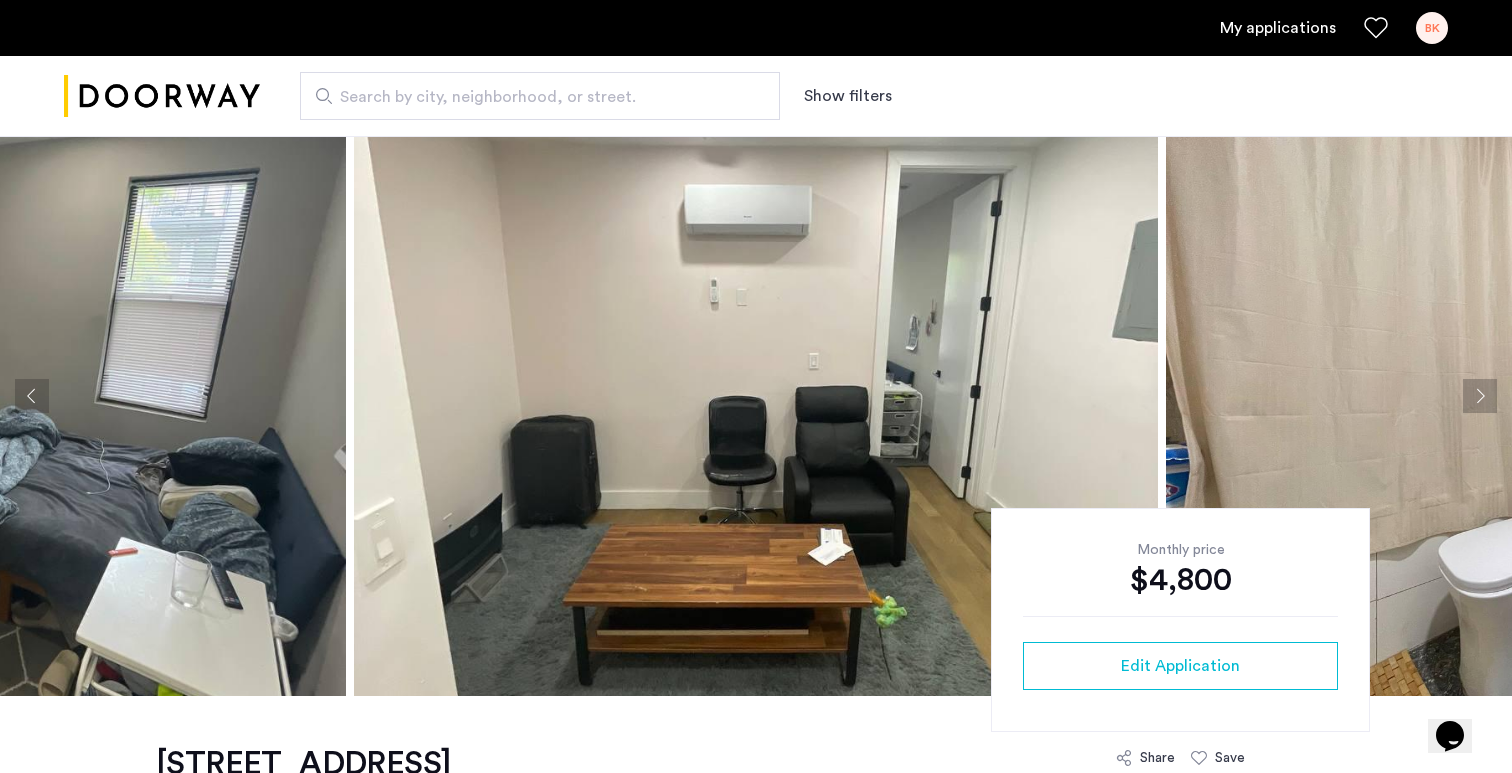 click 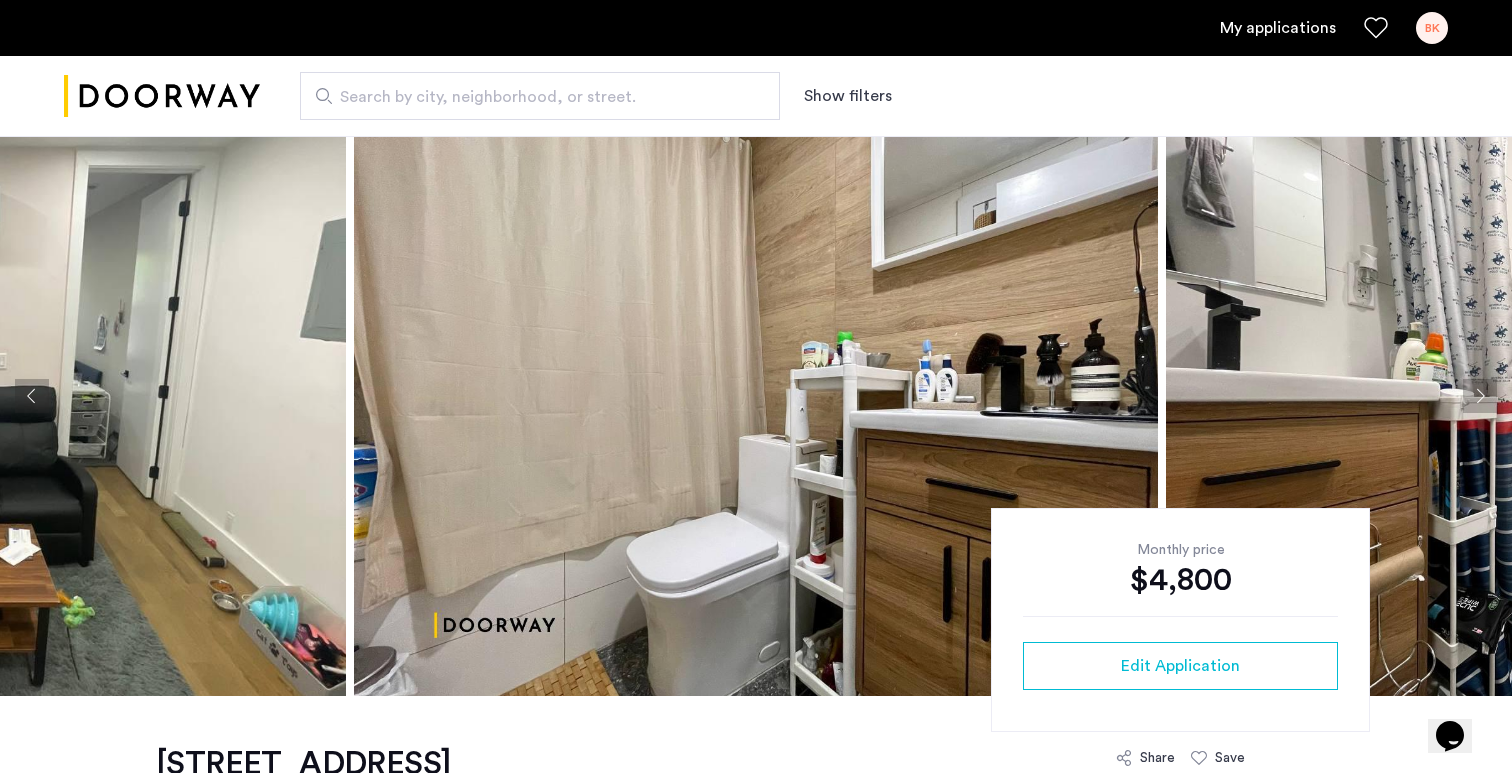 click 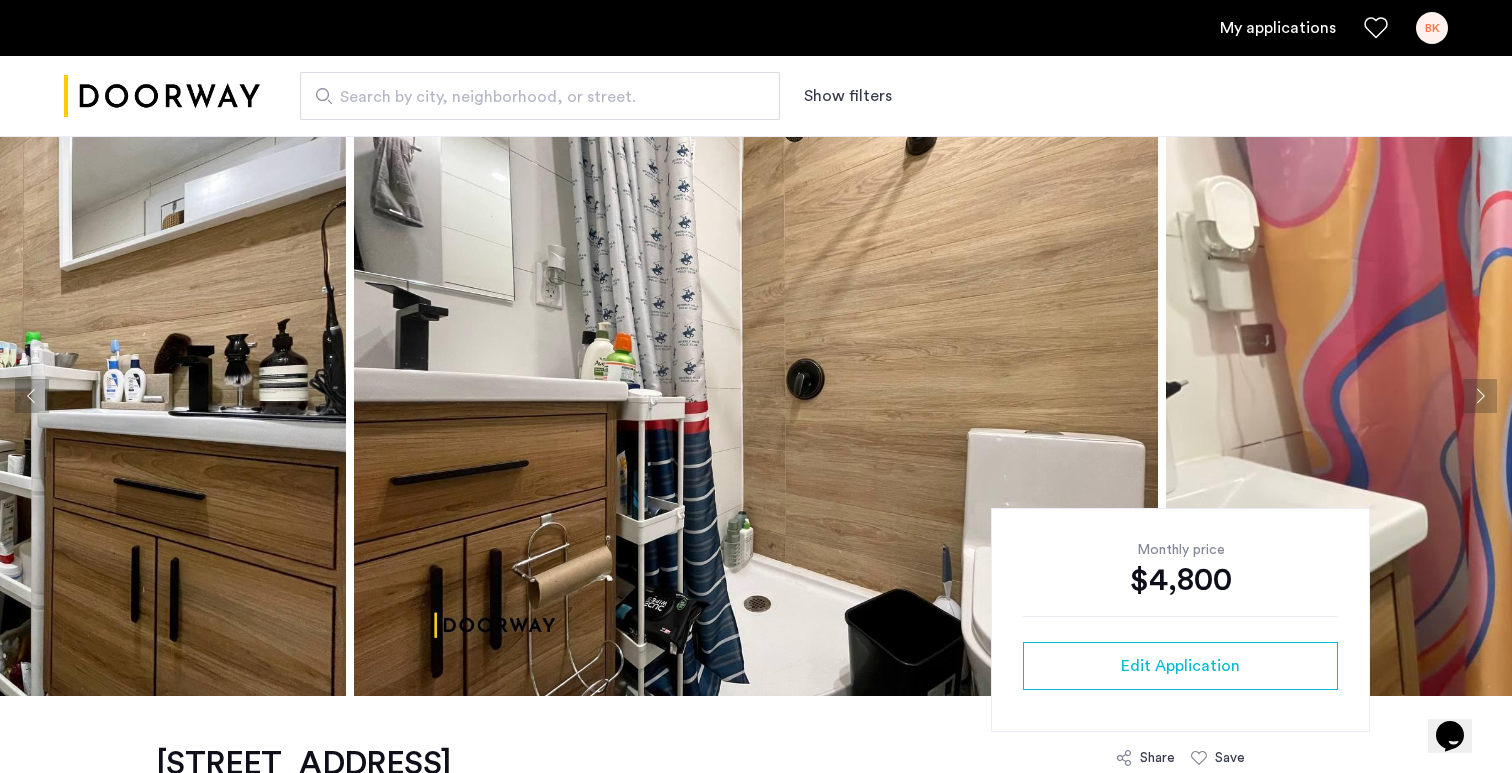 click 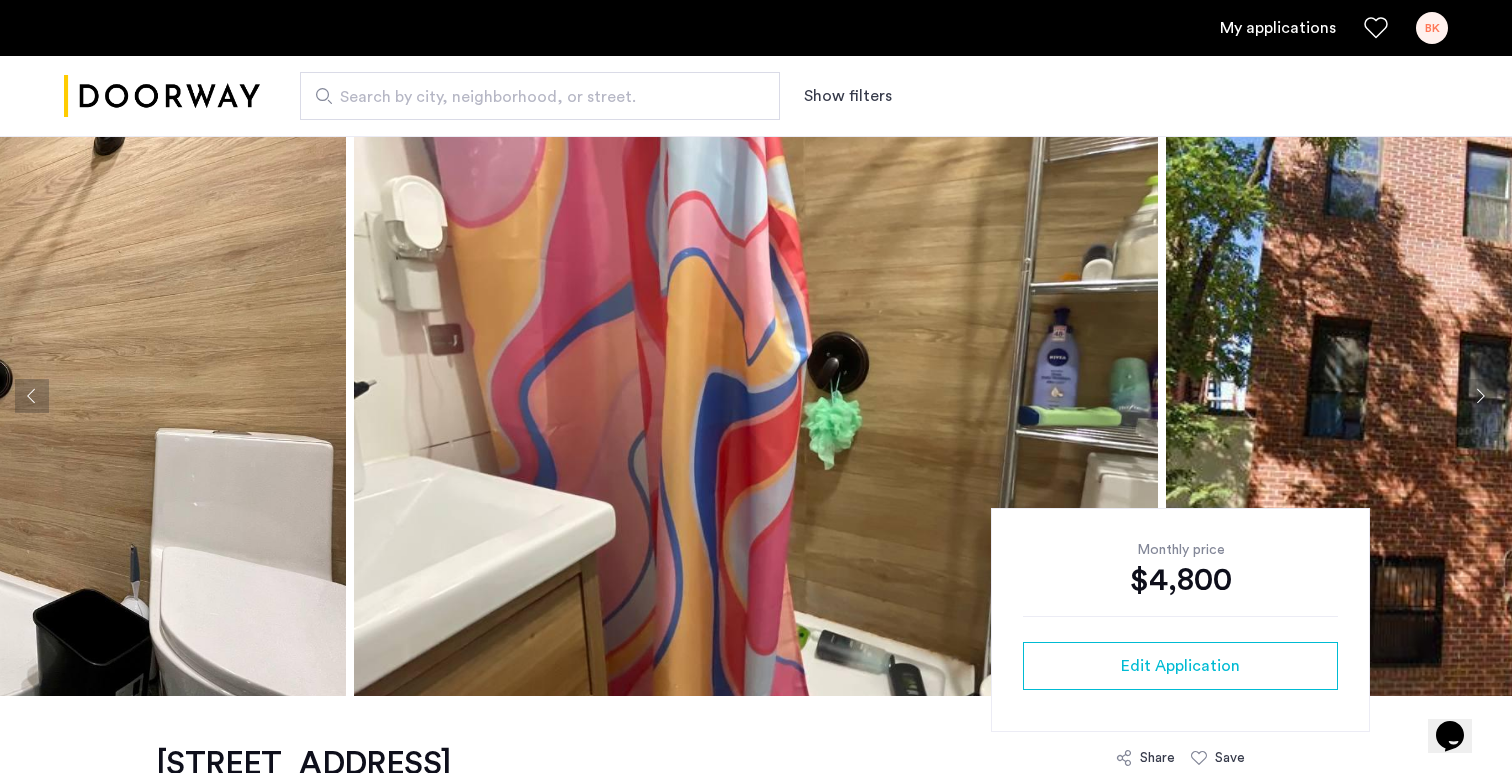 click 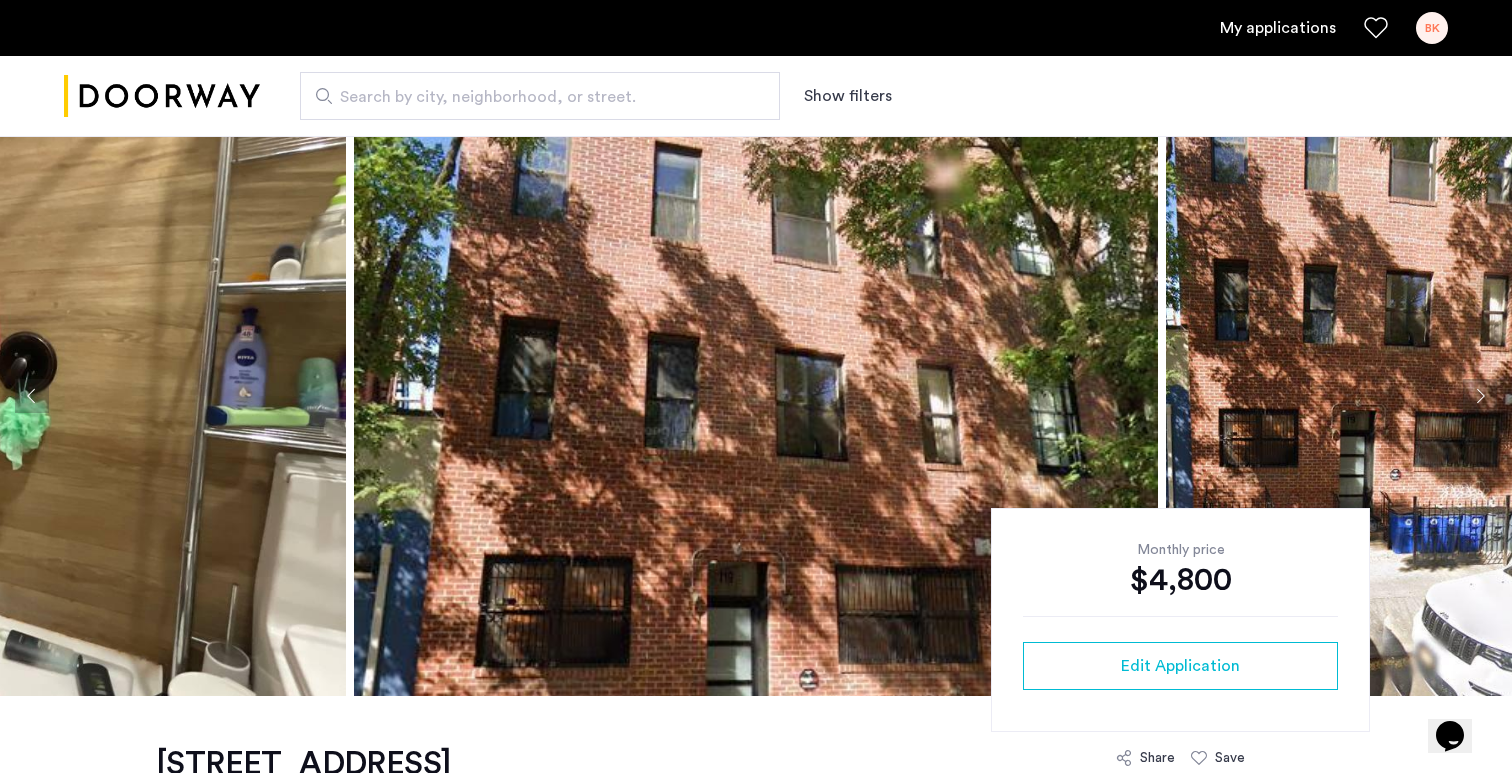 click 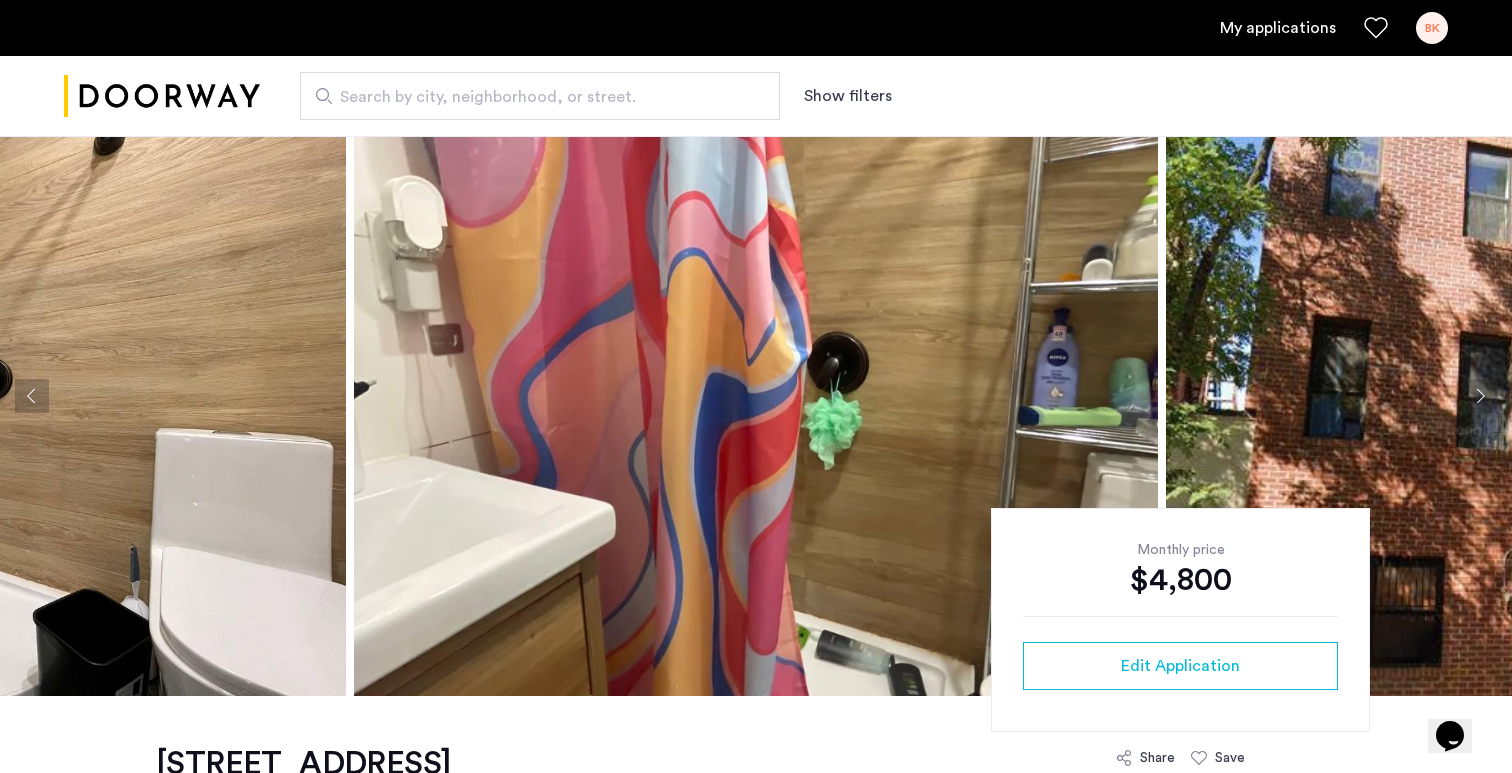 click 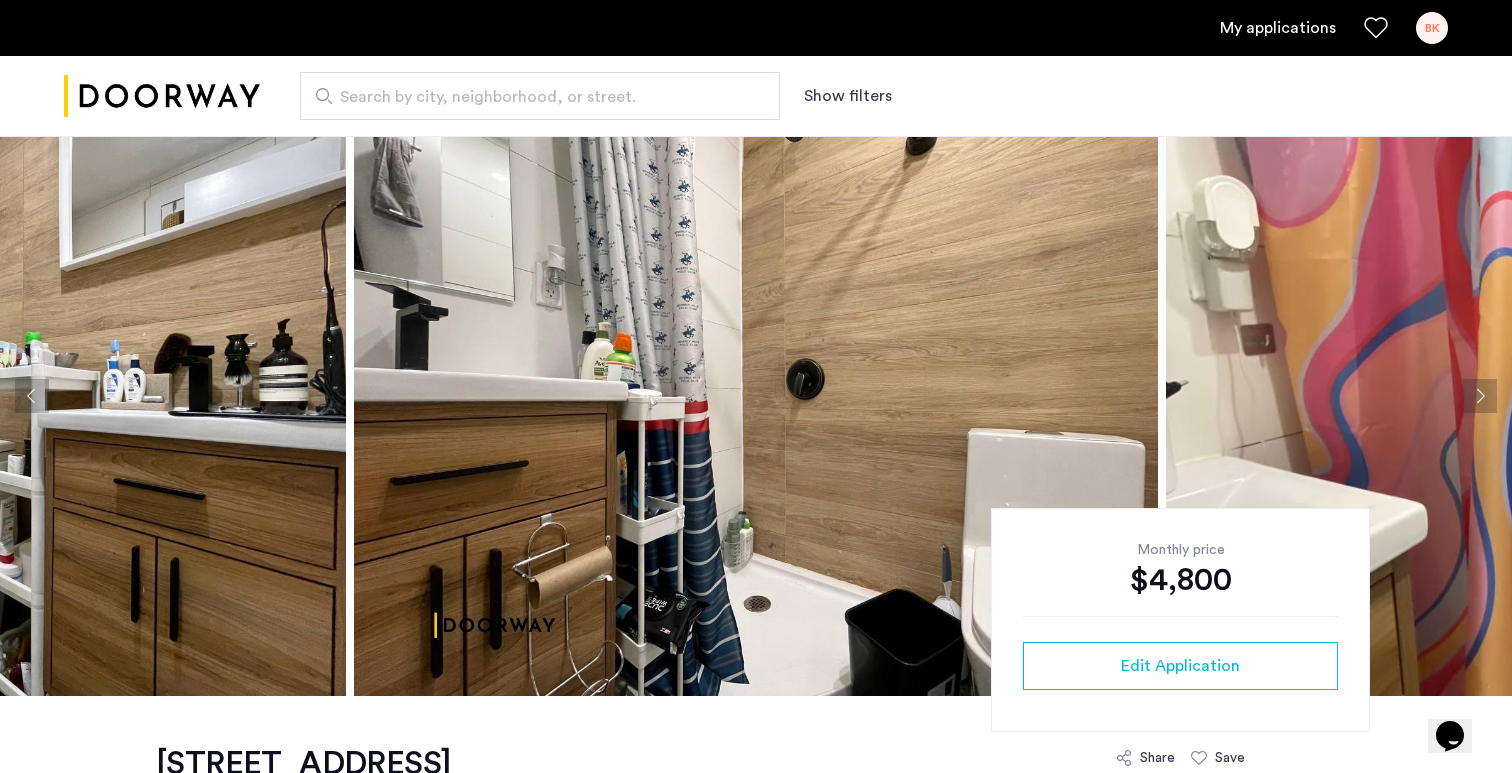 click 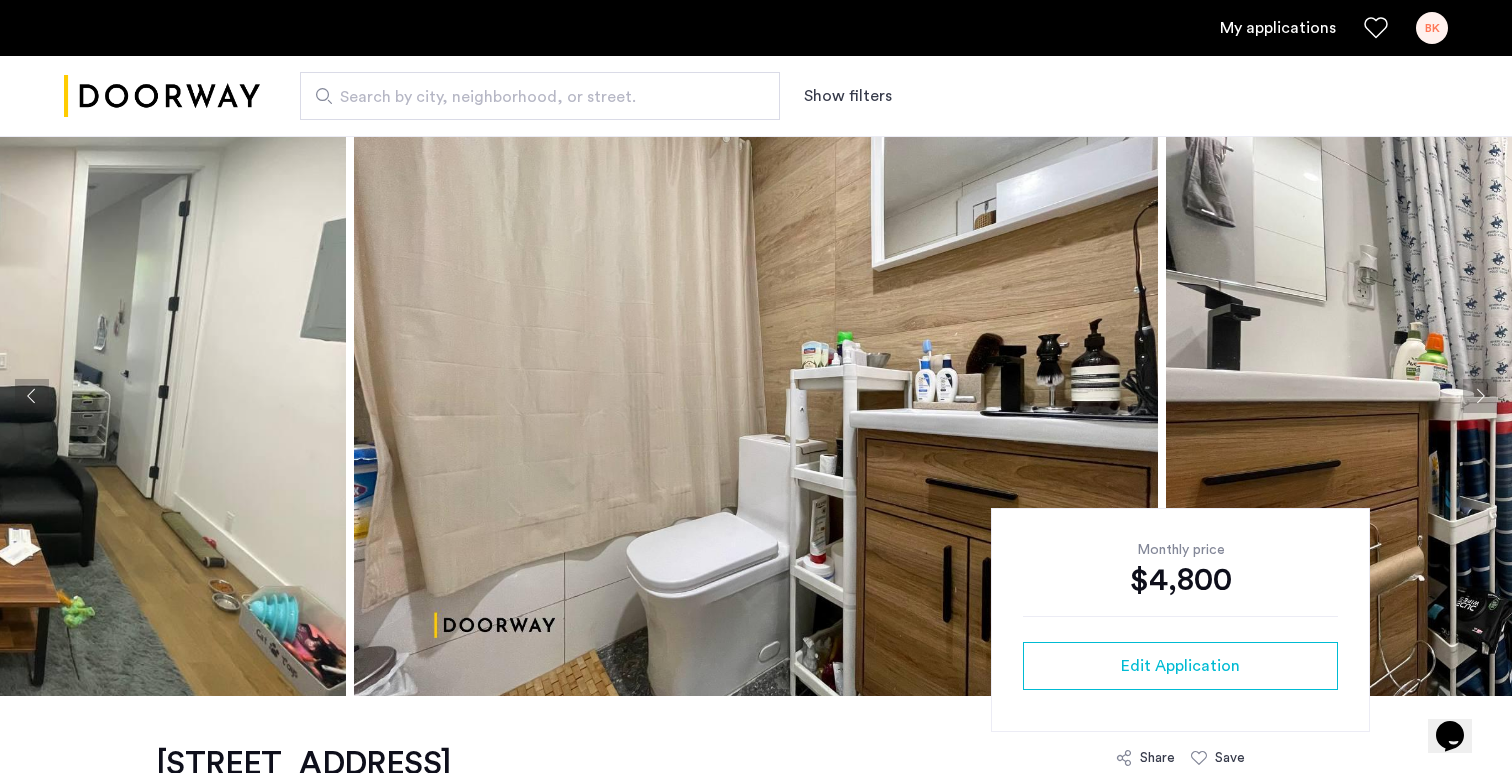 click 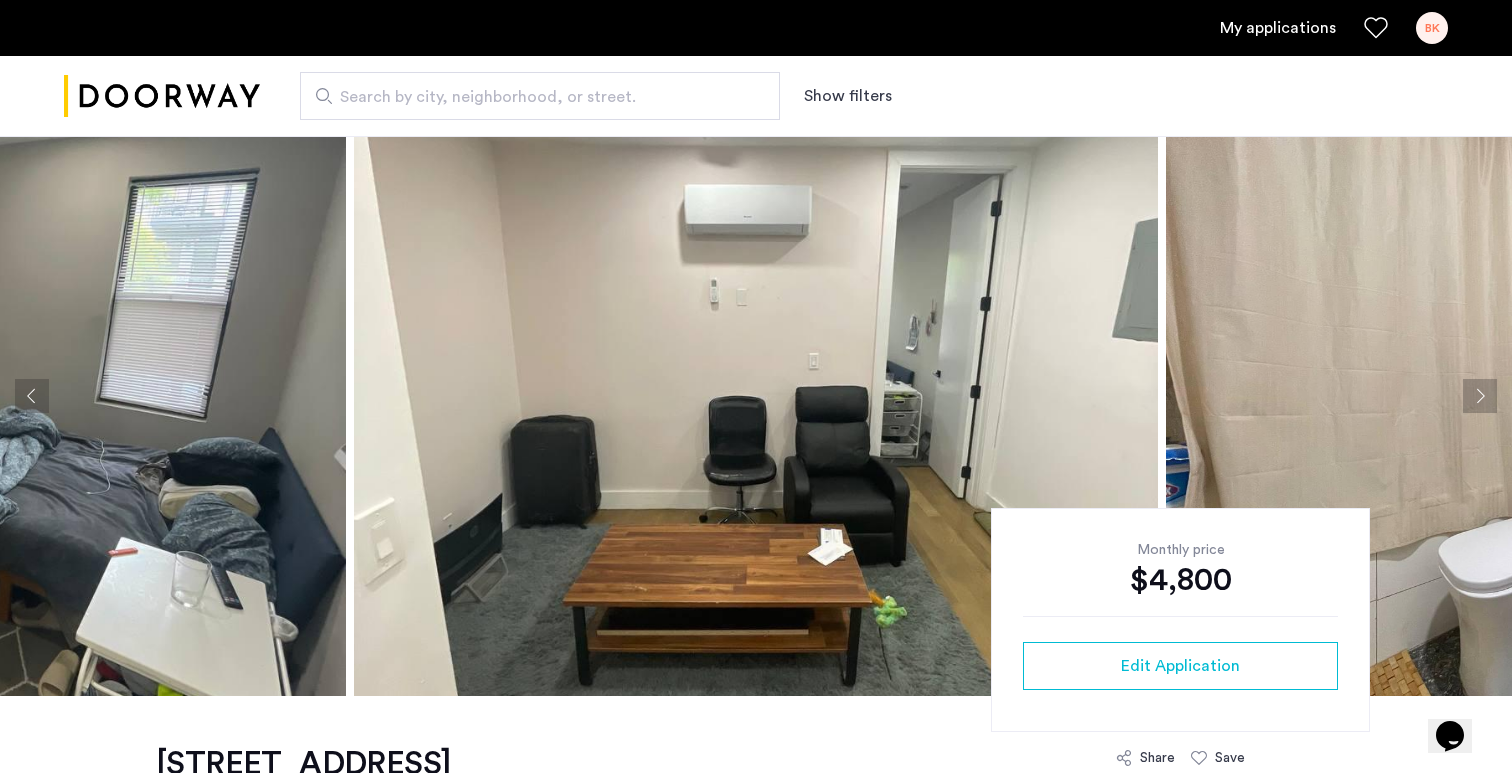 click 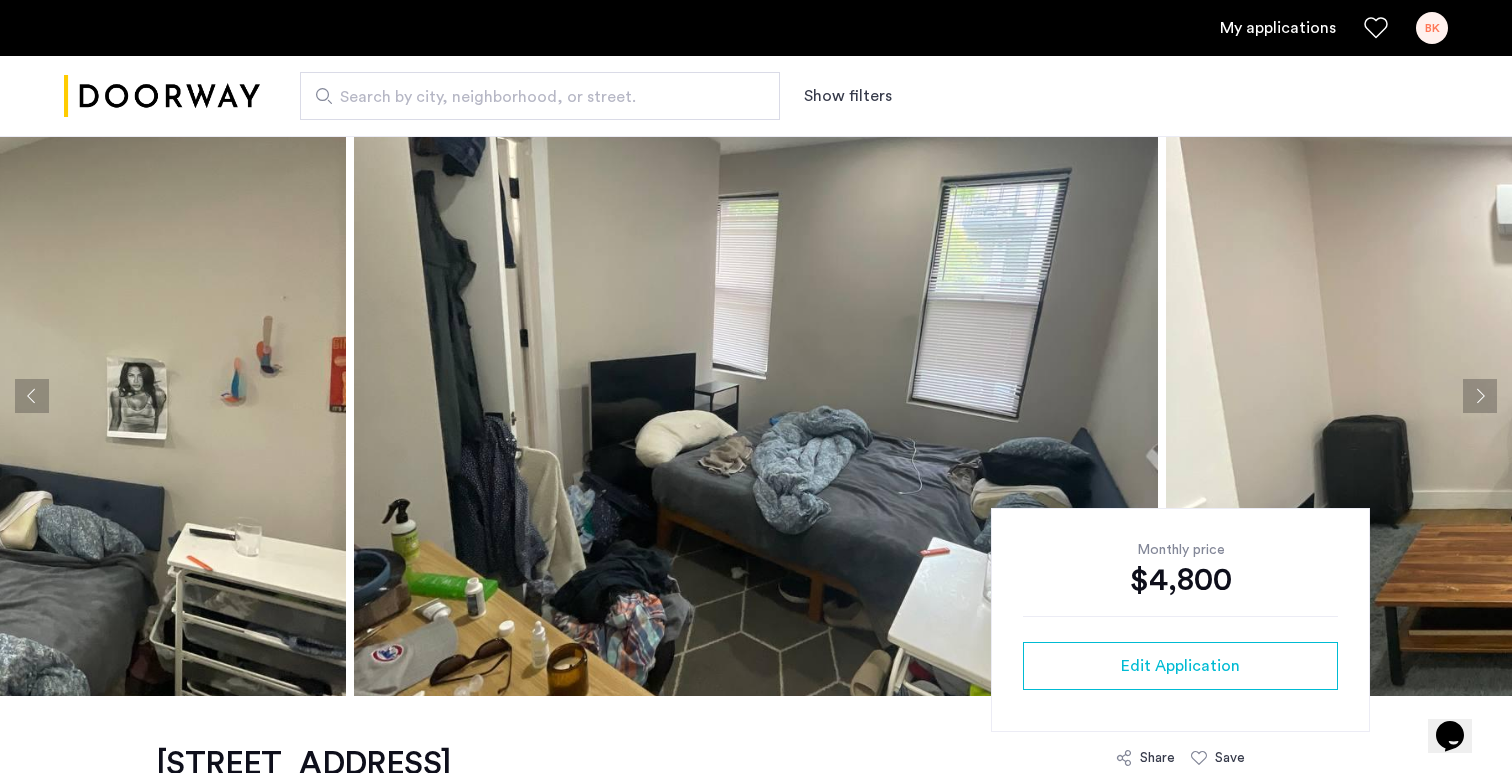 click 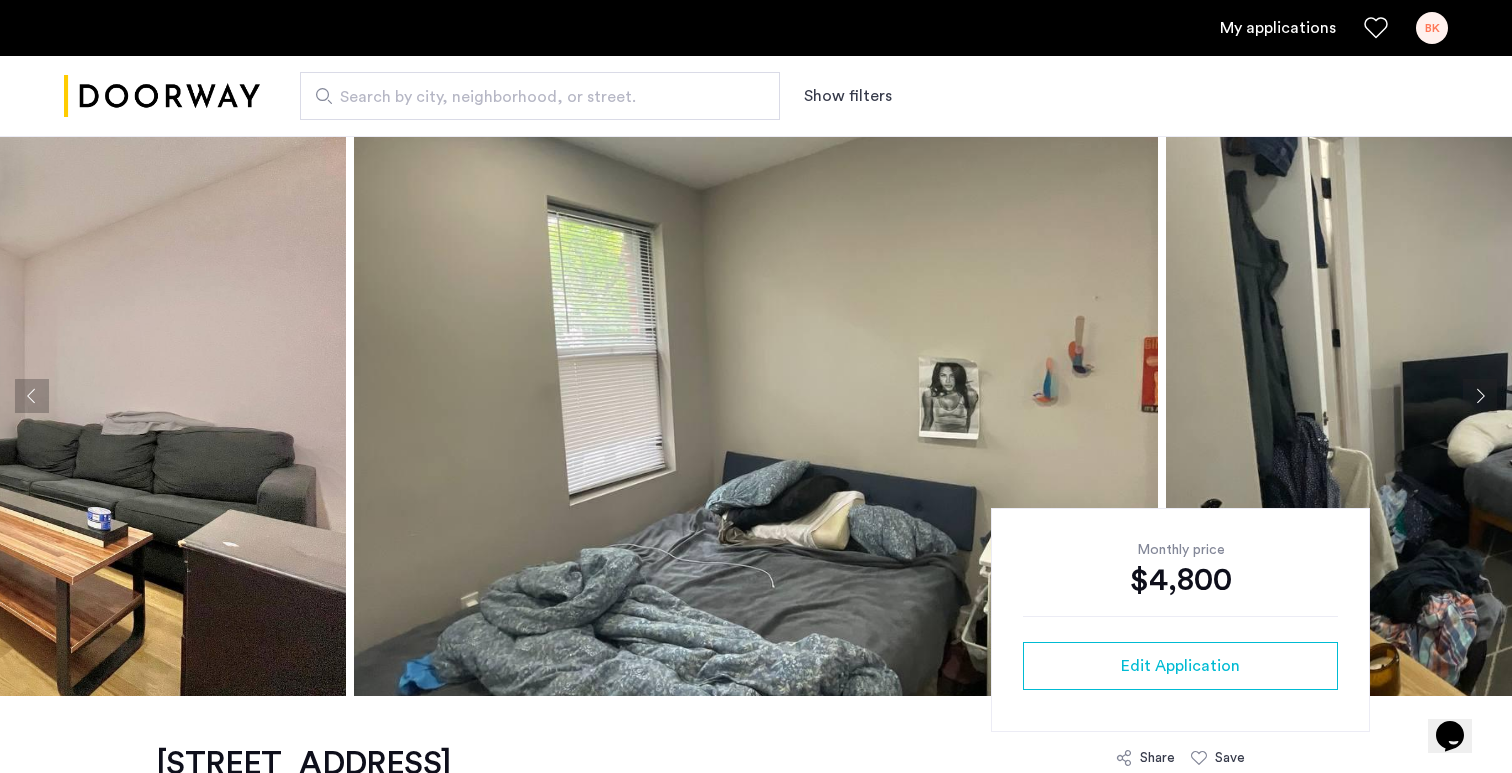 click 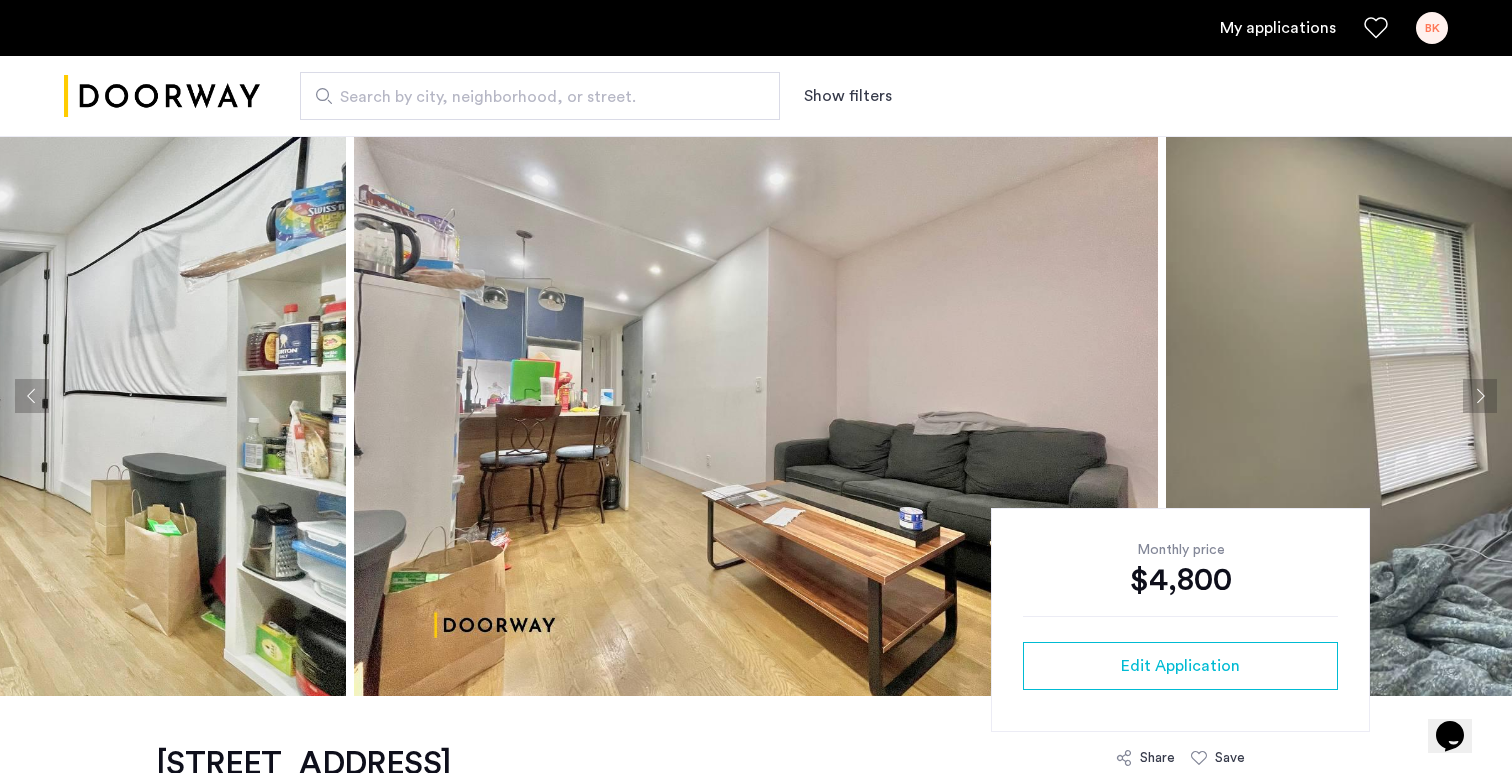 click 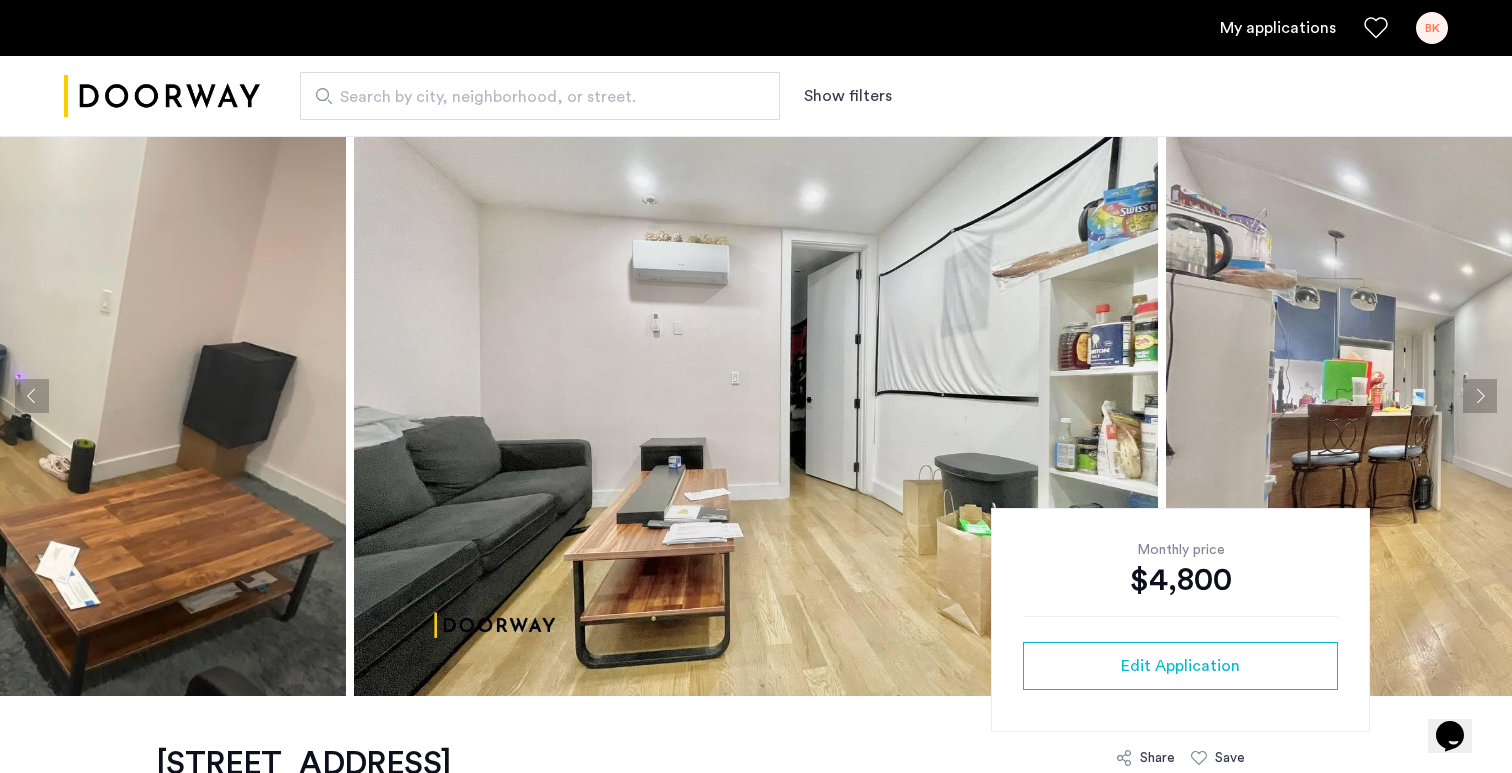 click 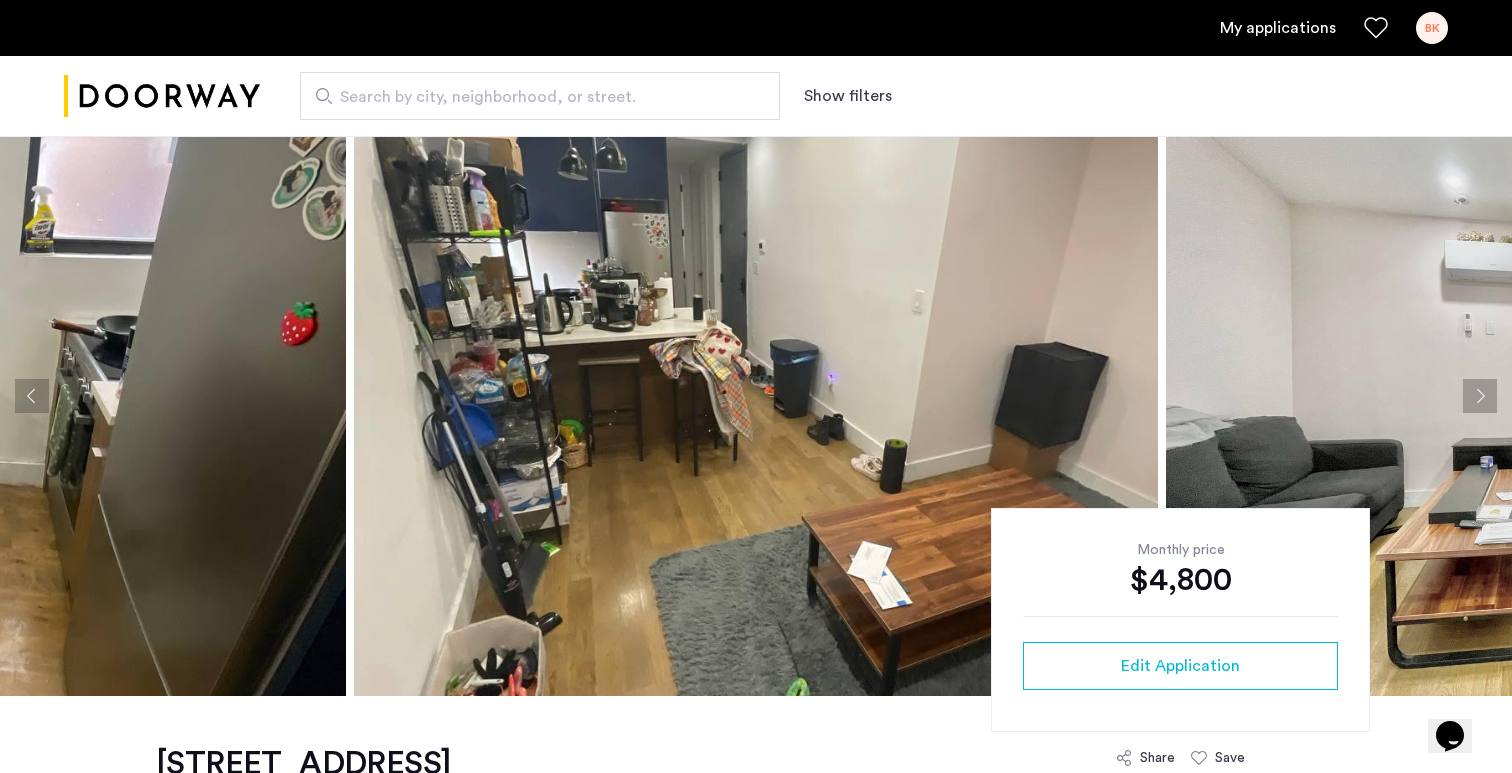 click 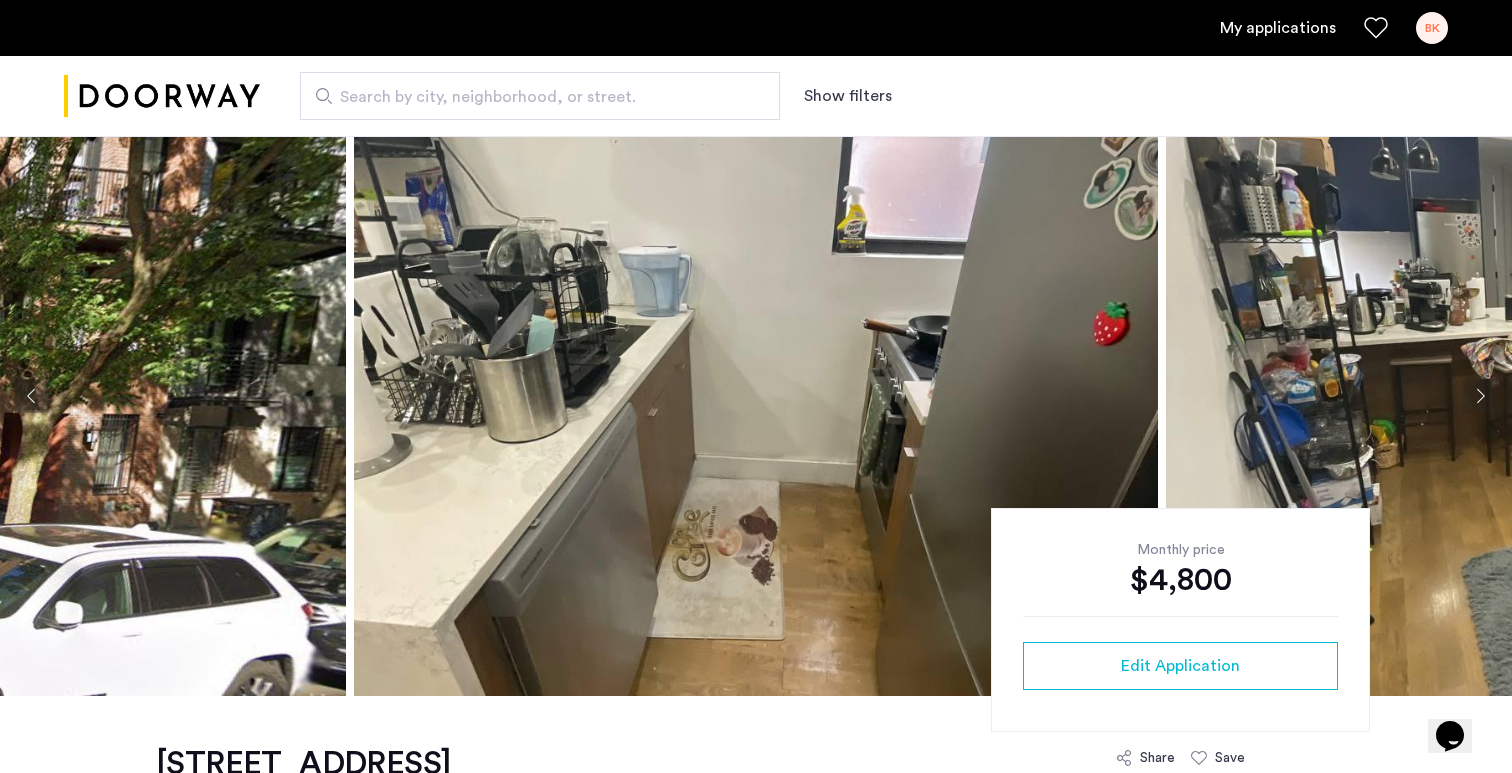 click 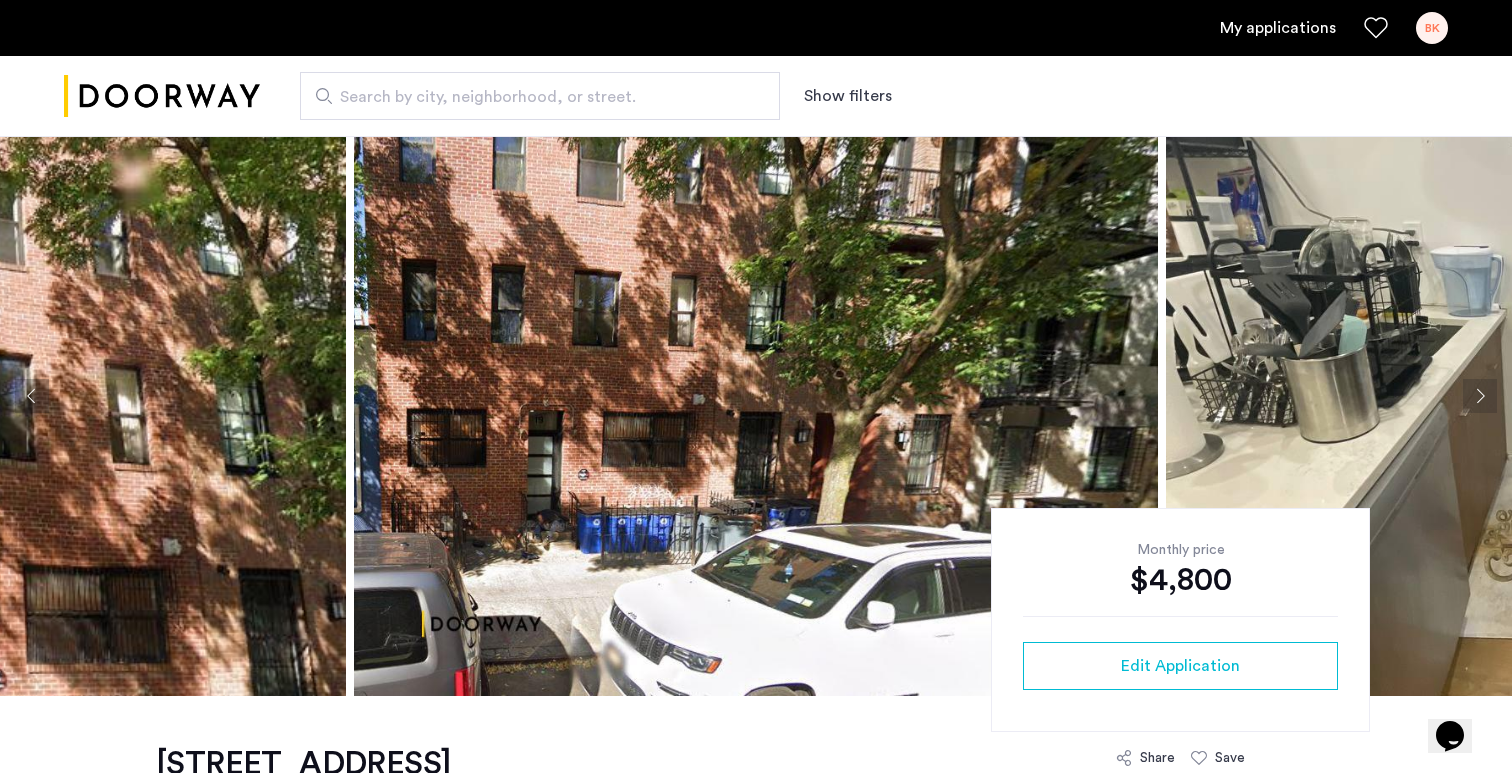 click 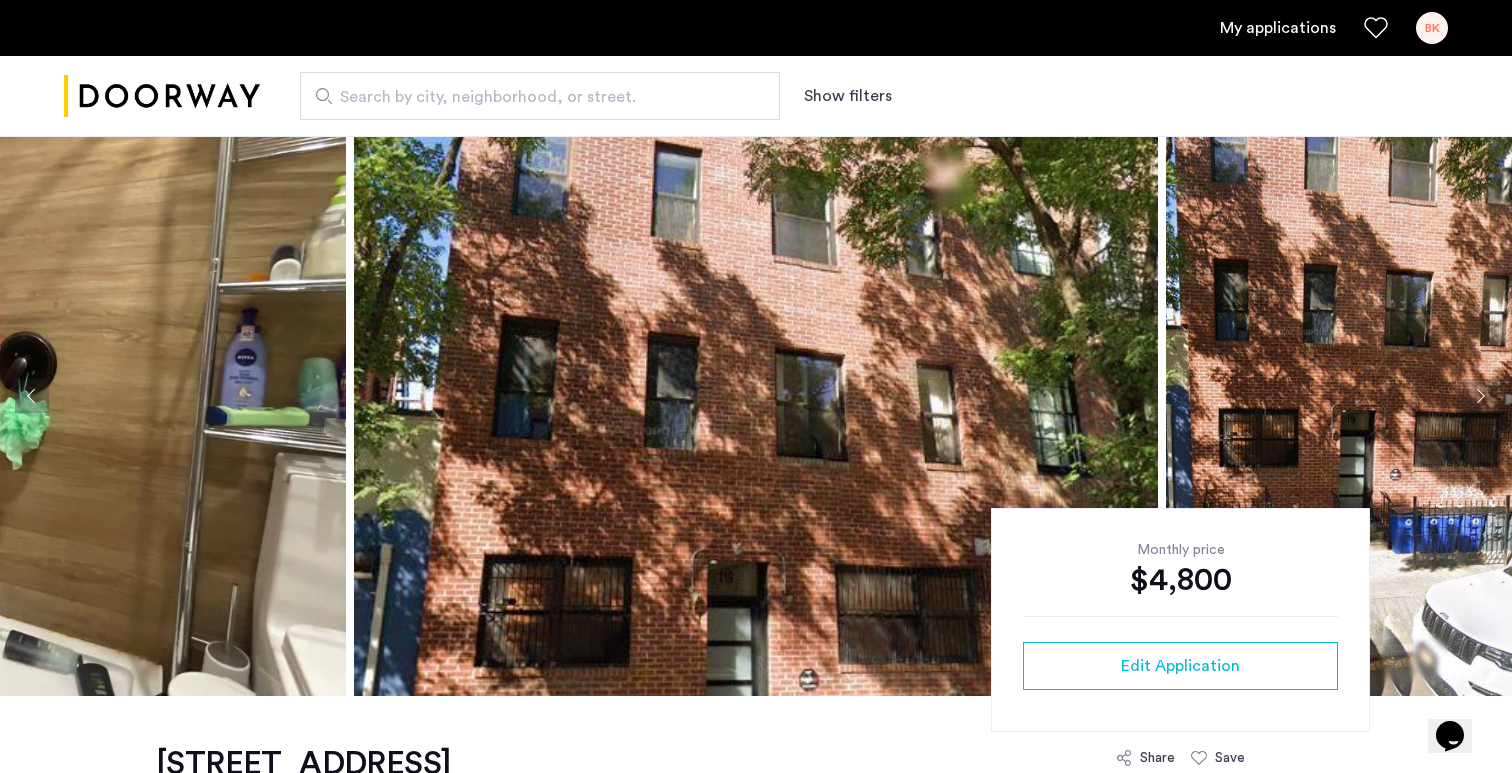 click 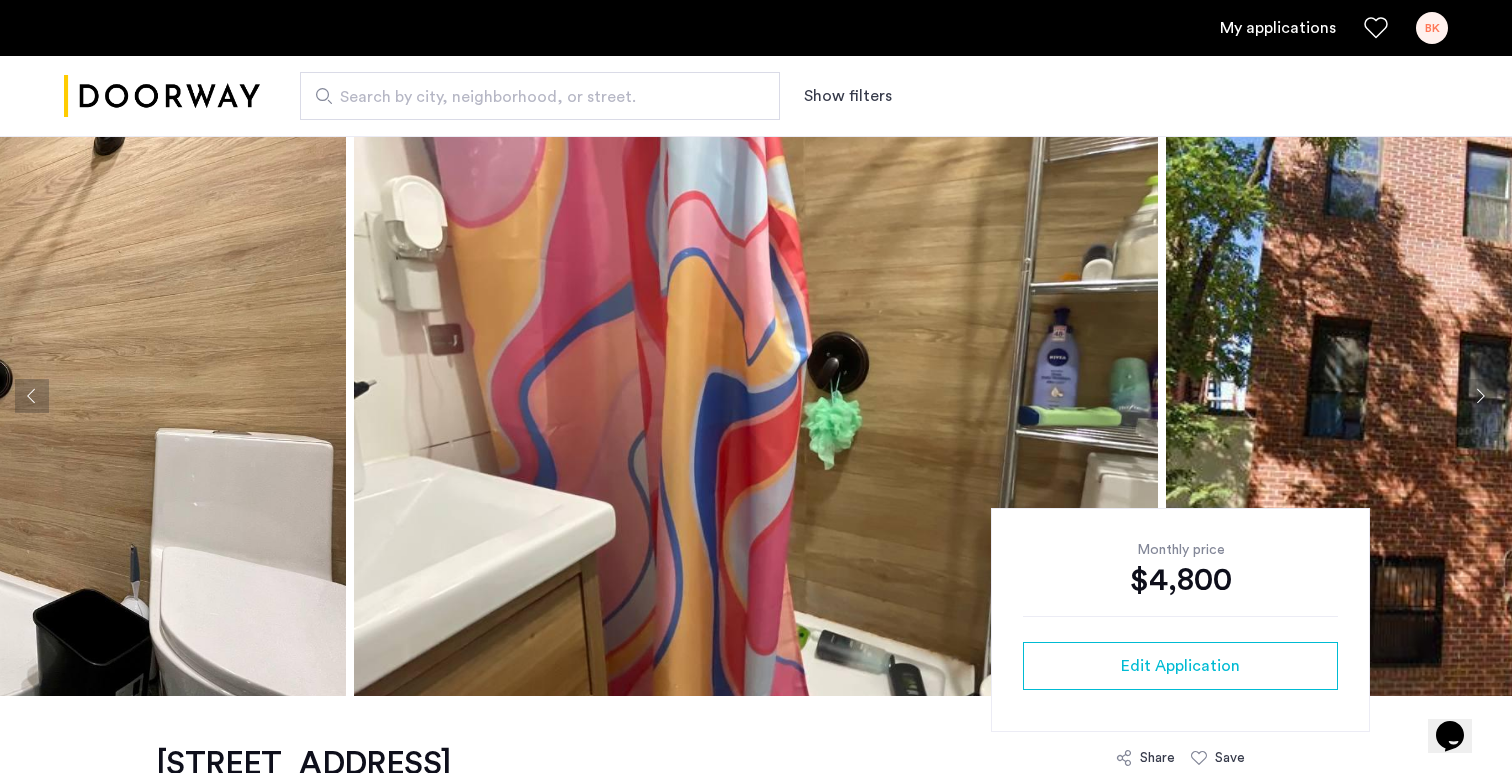 click 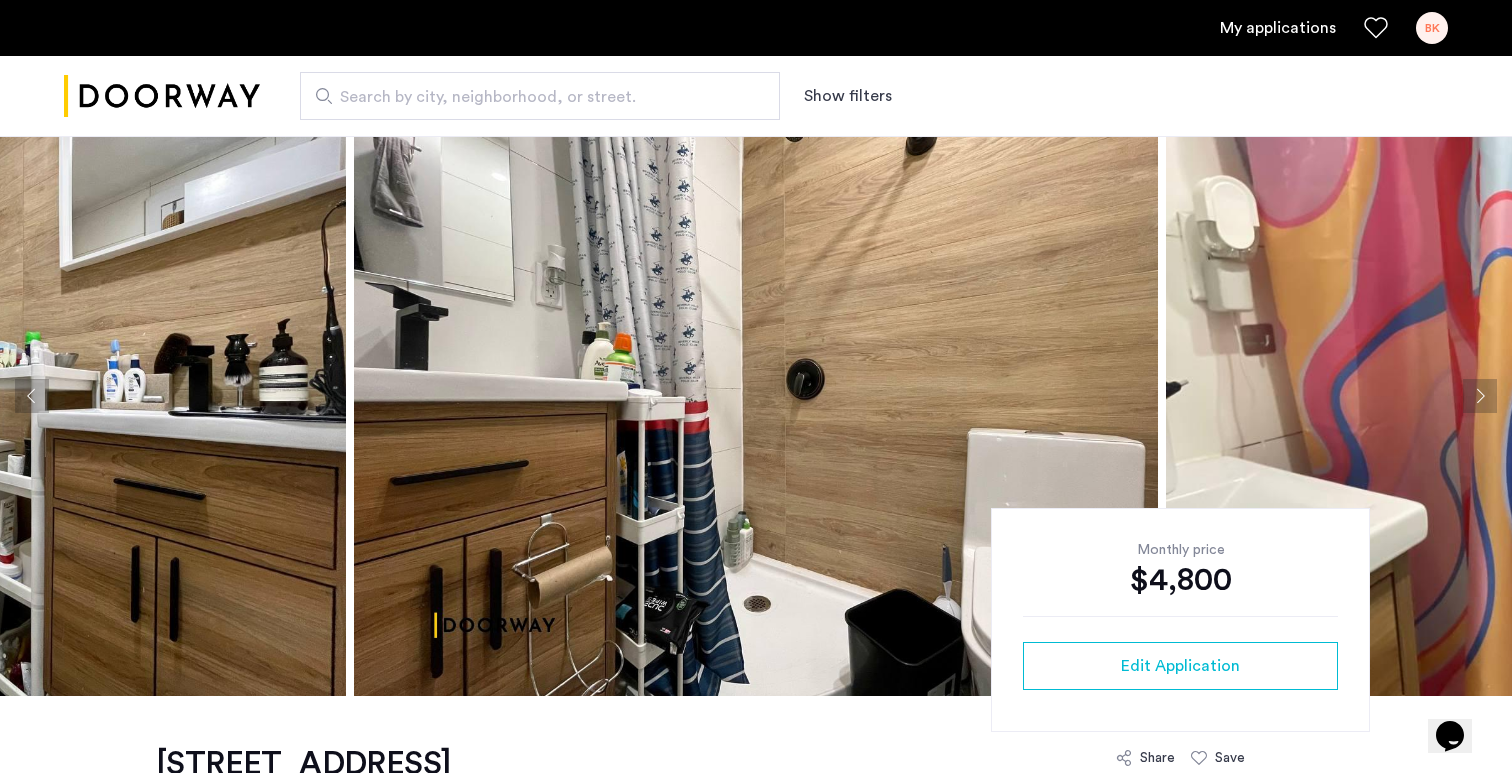 click 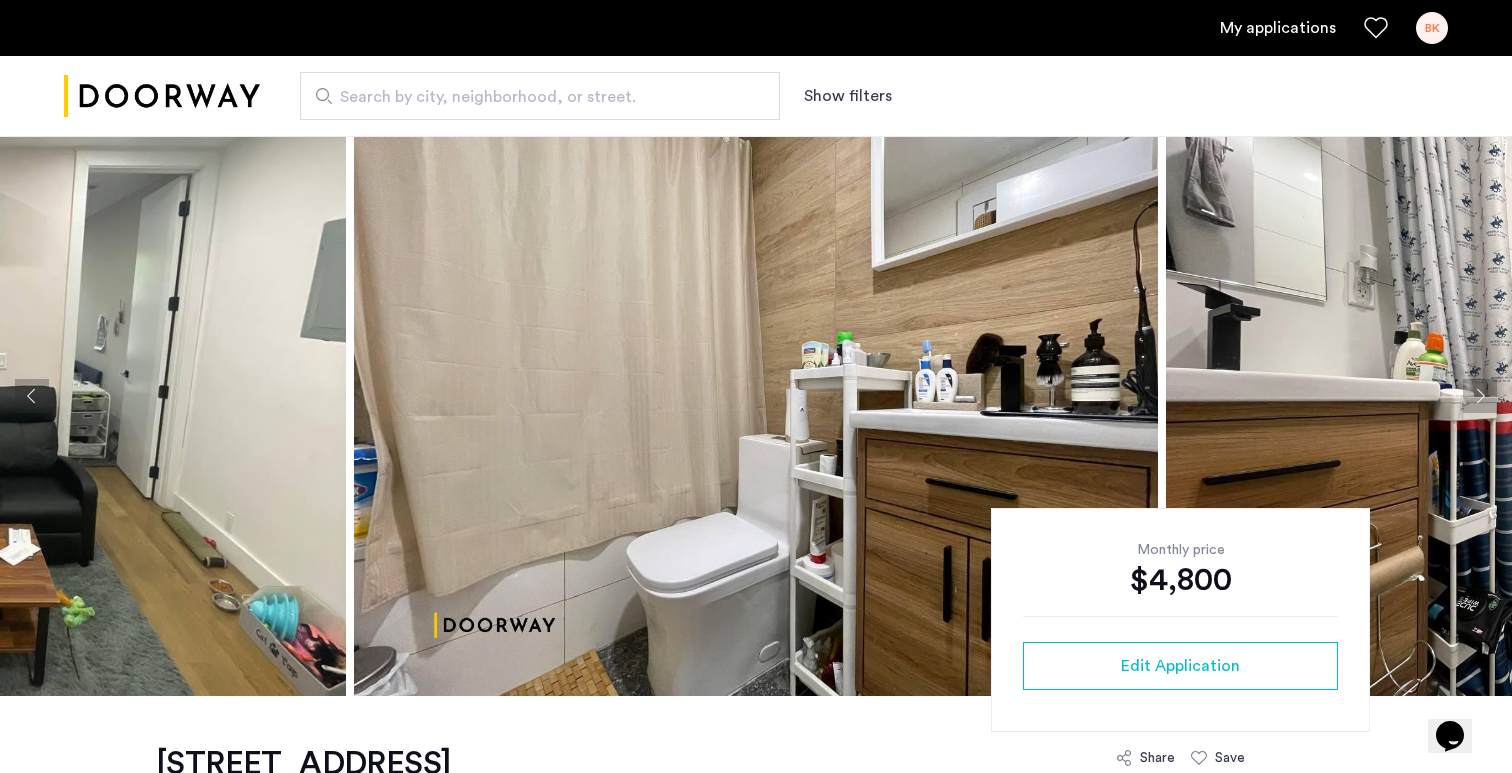 click 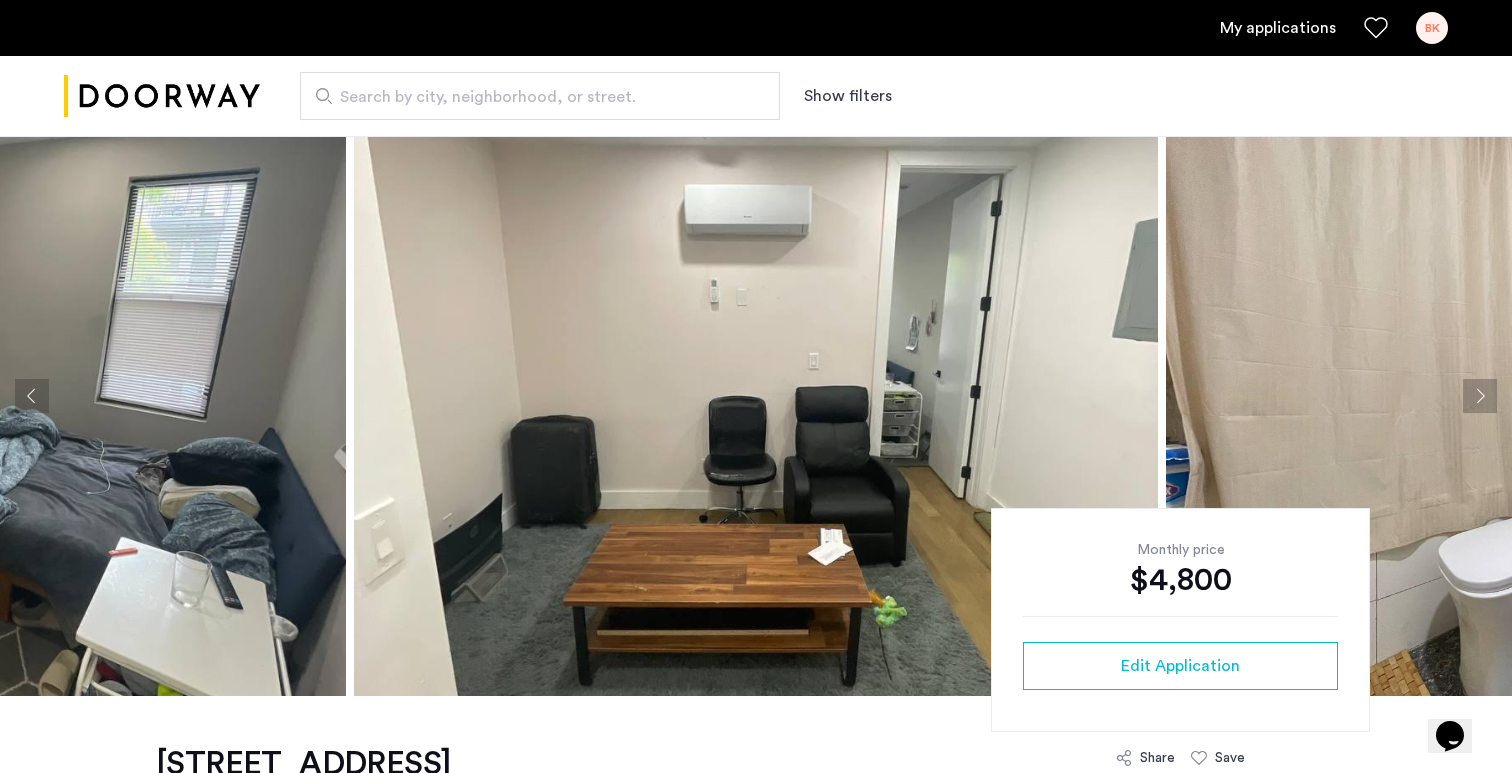 click 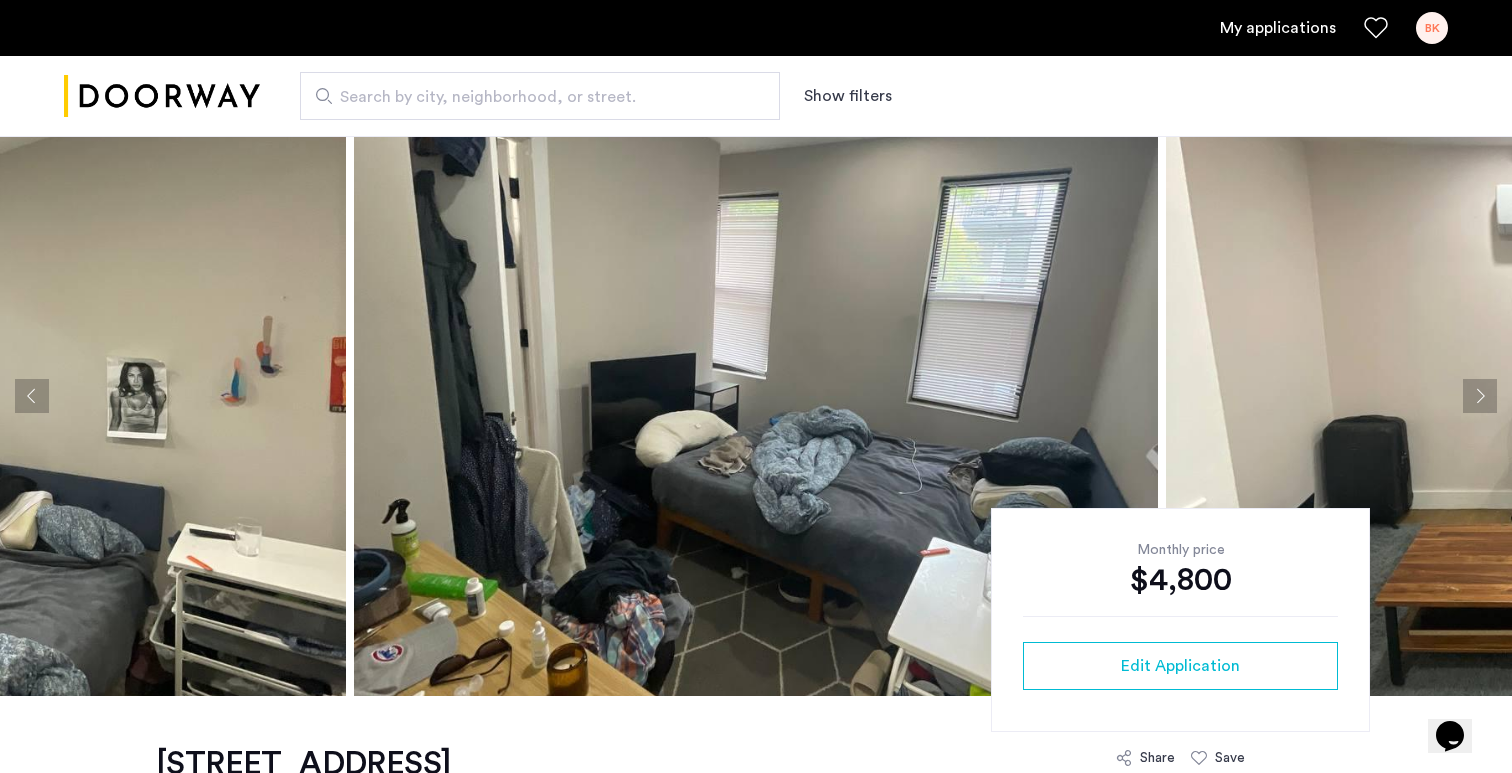 click 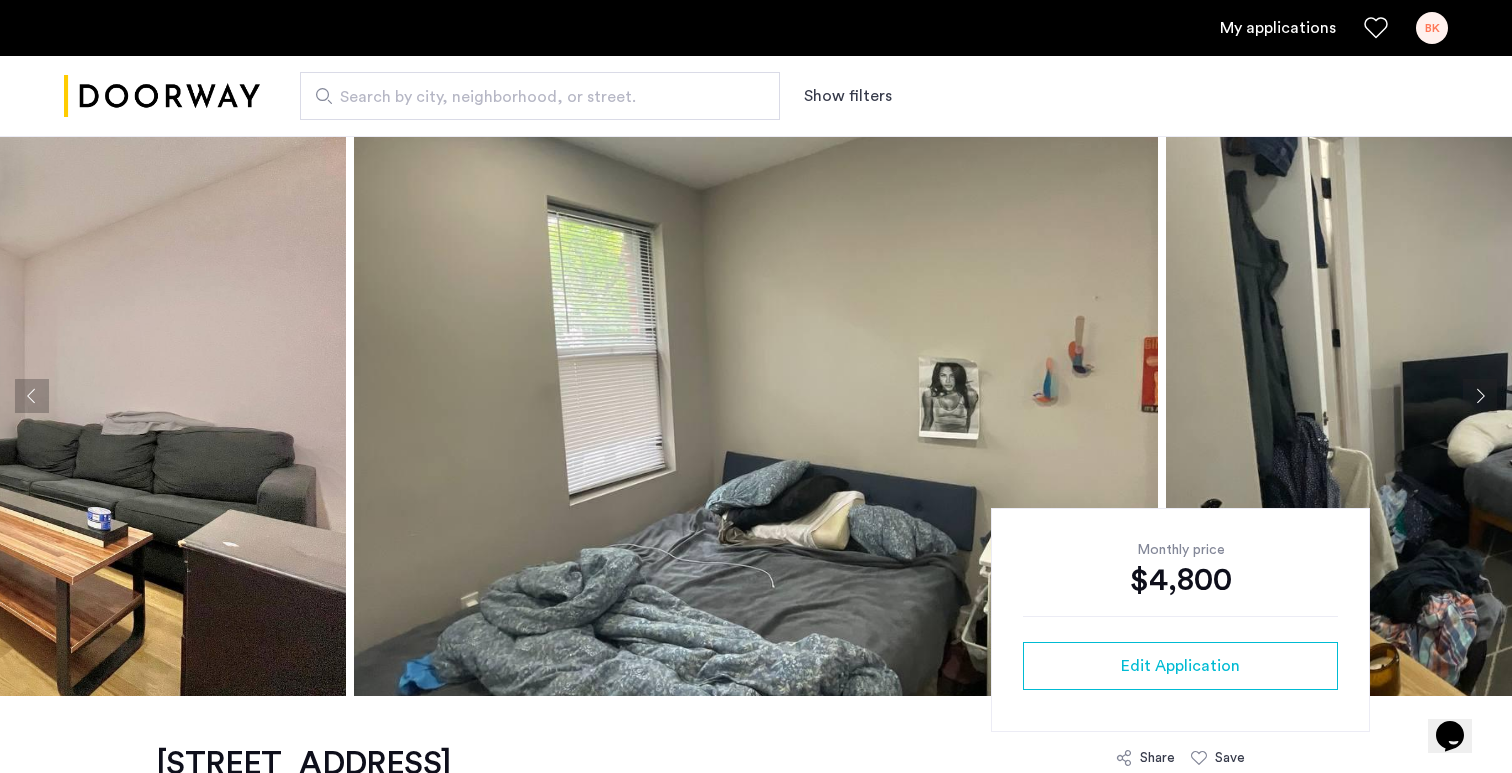 click 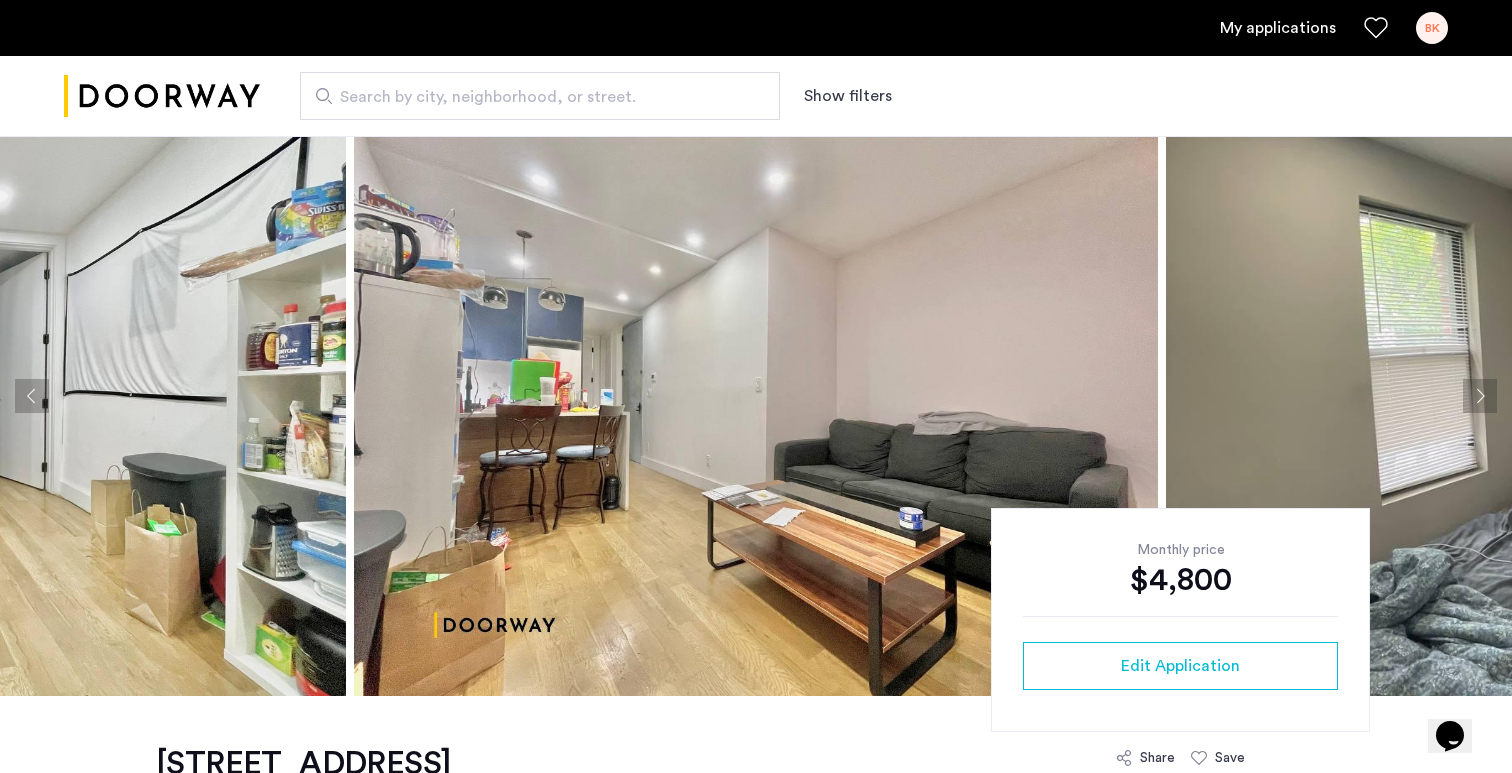 click 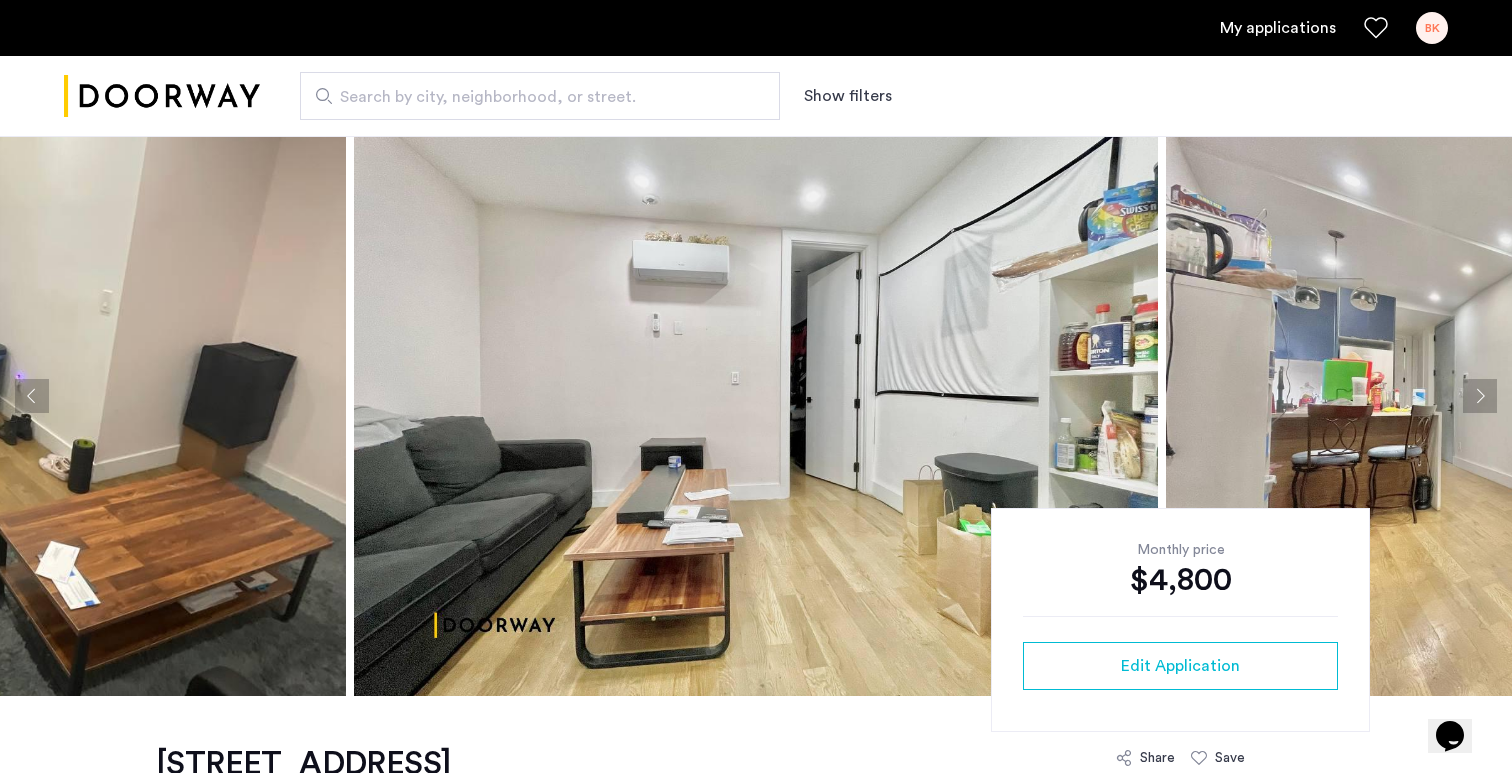 click 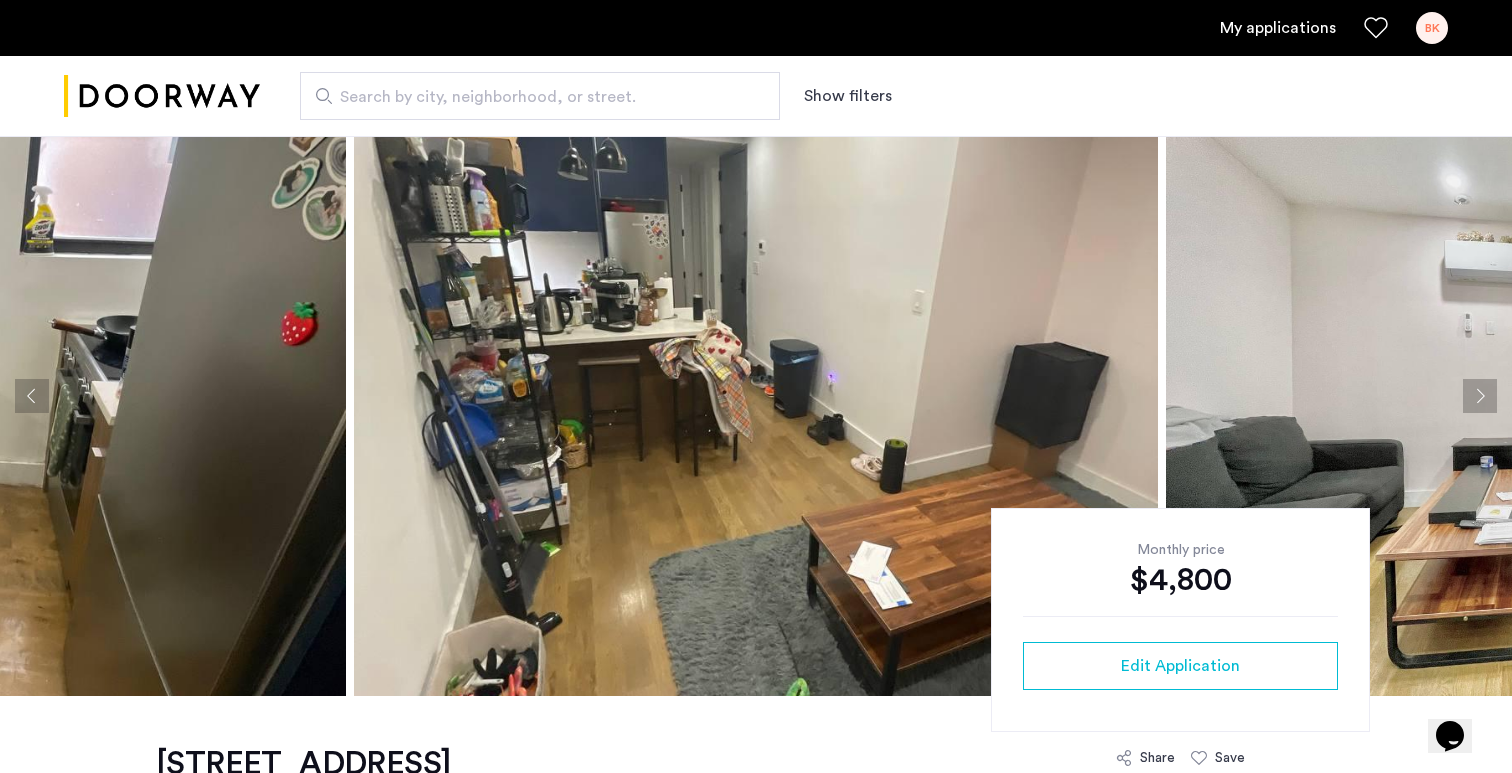 click 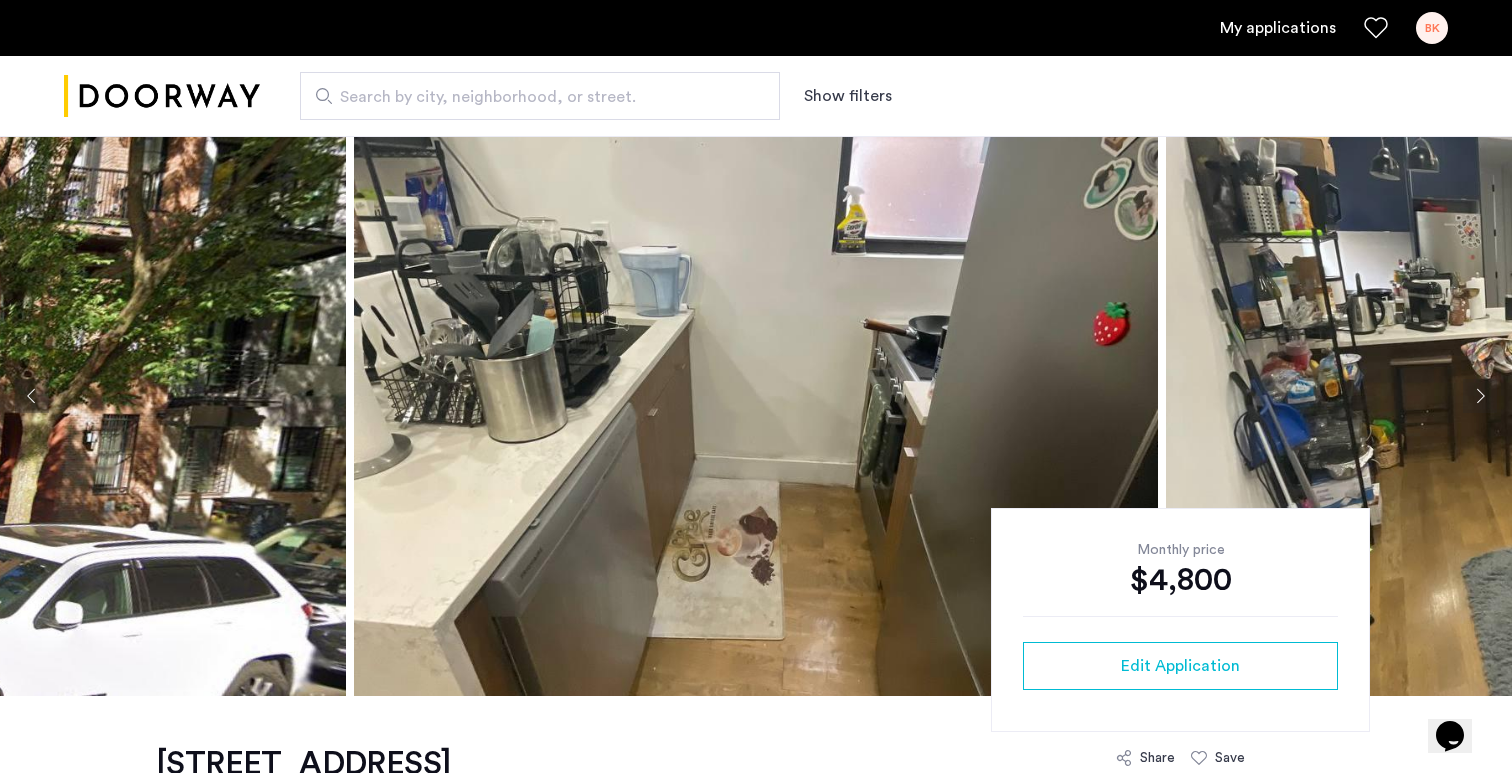 click 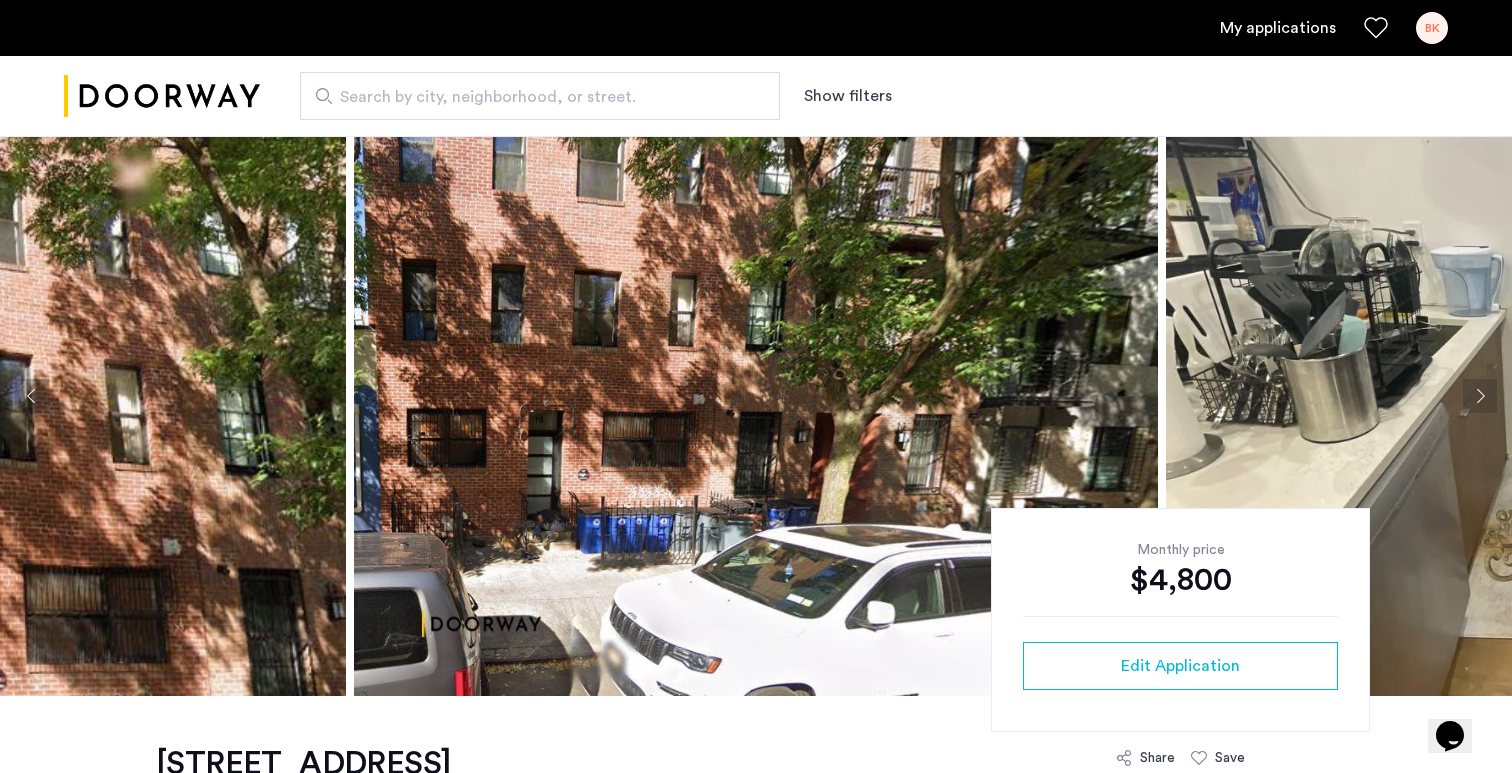 click 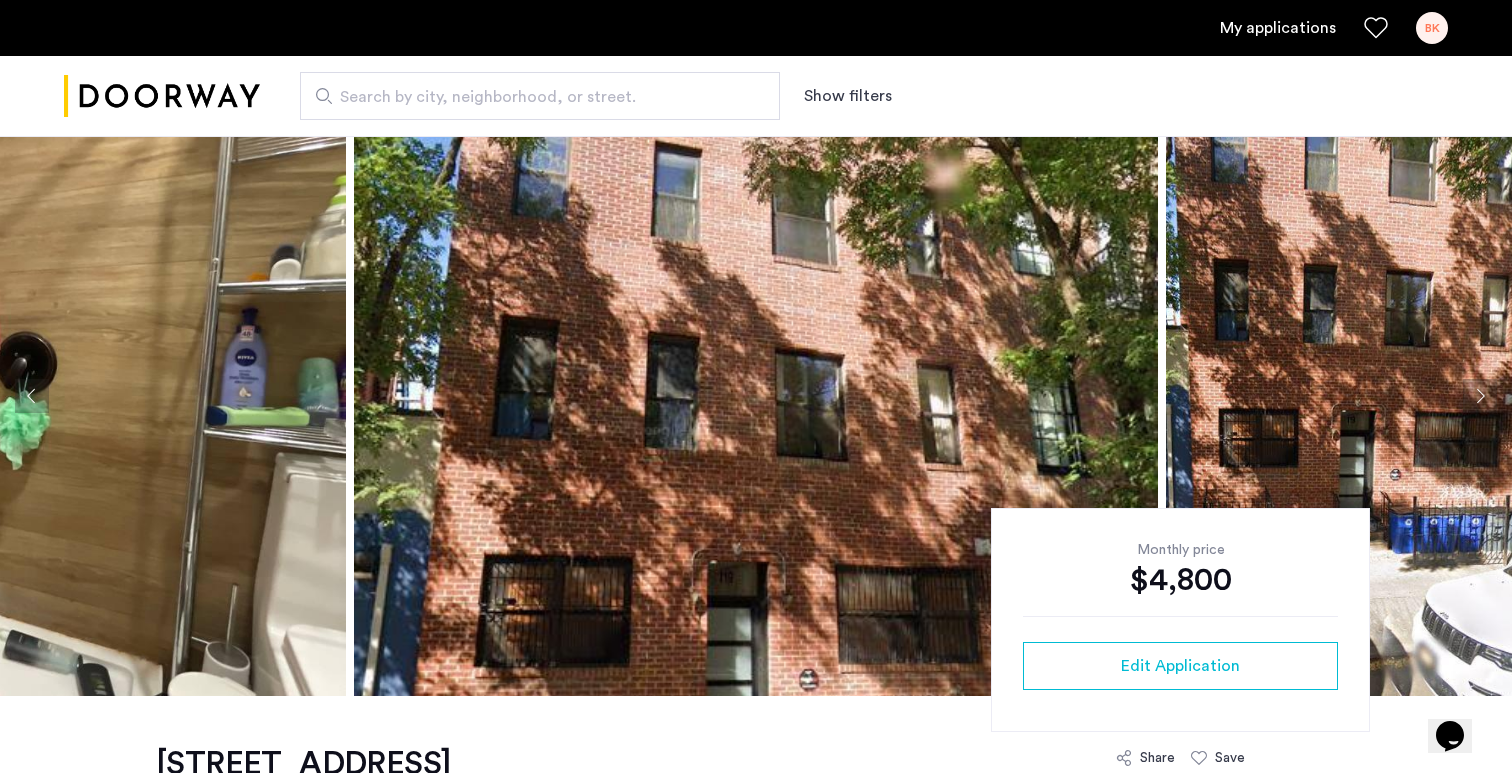 click 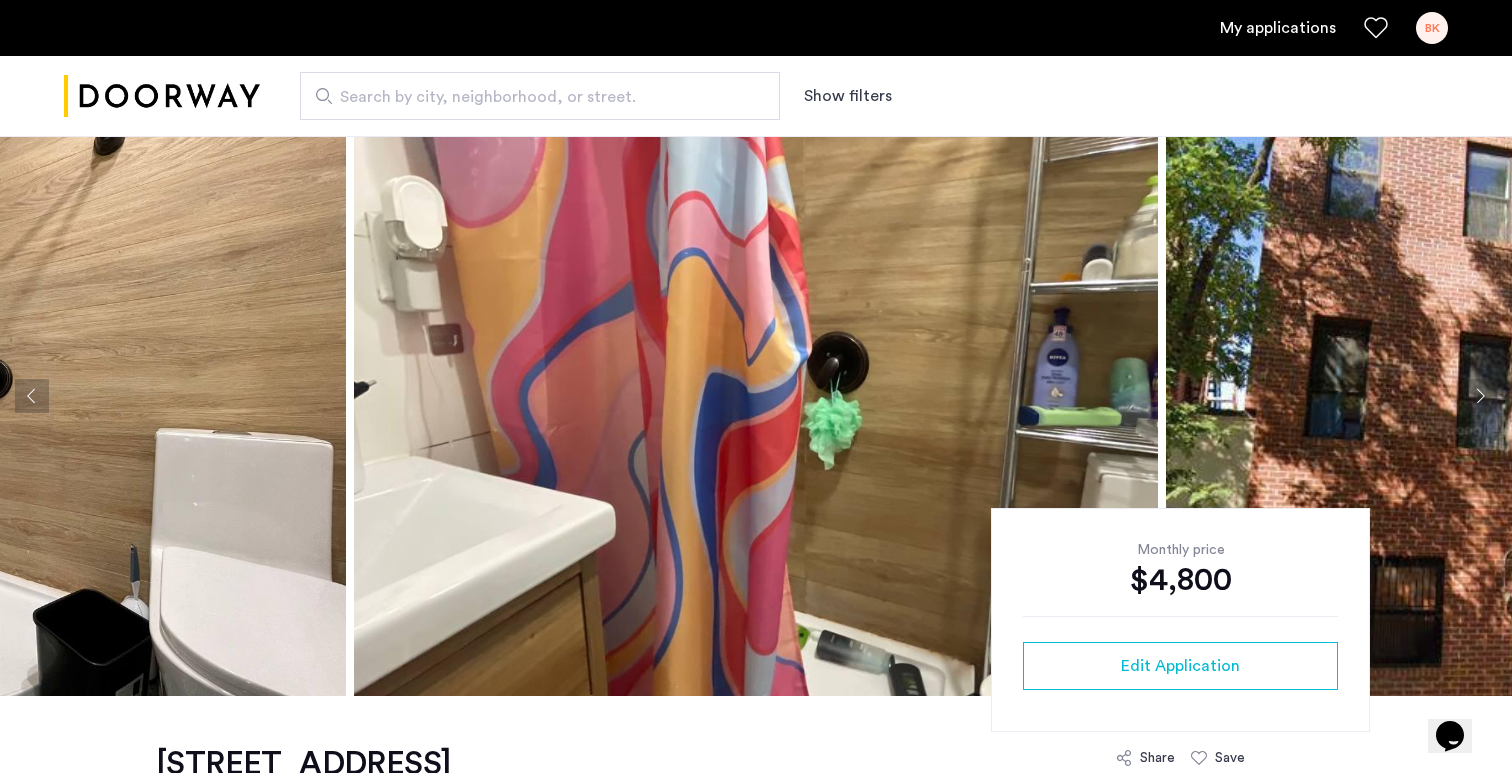 click 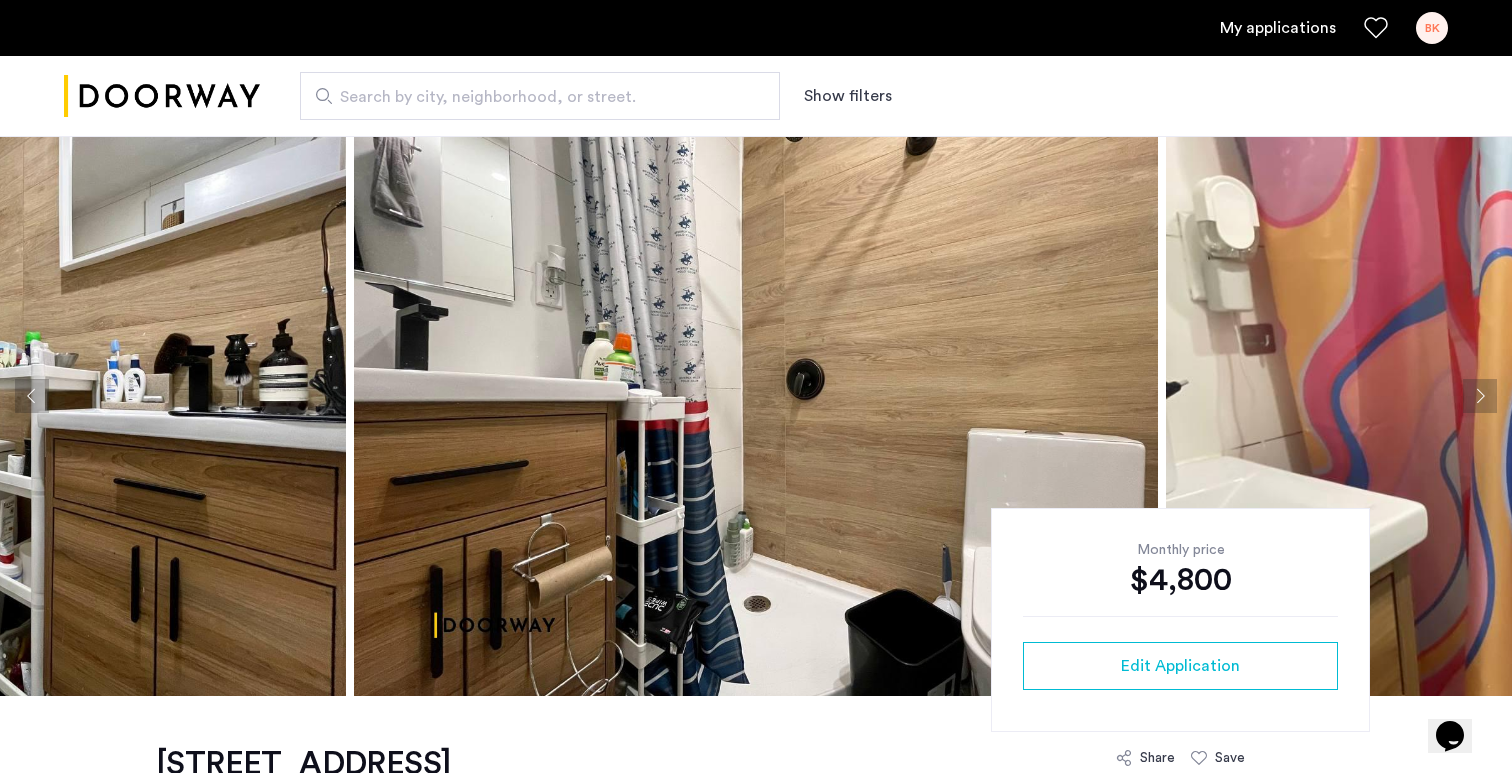 click 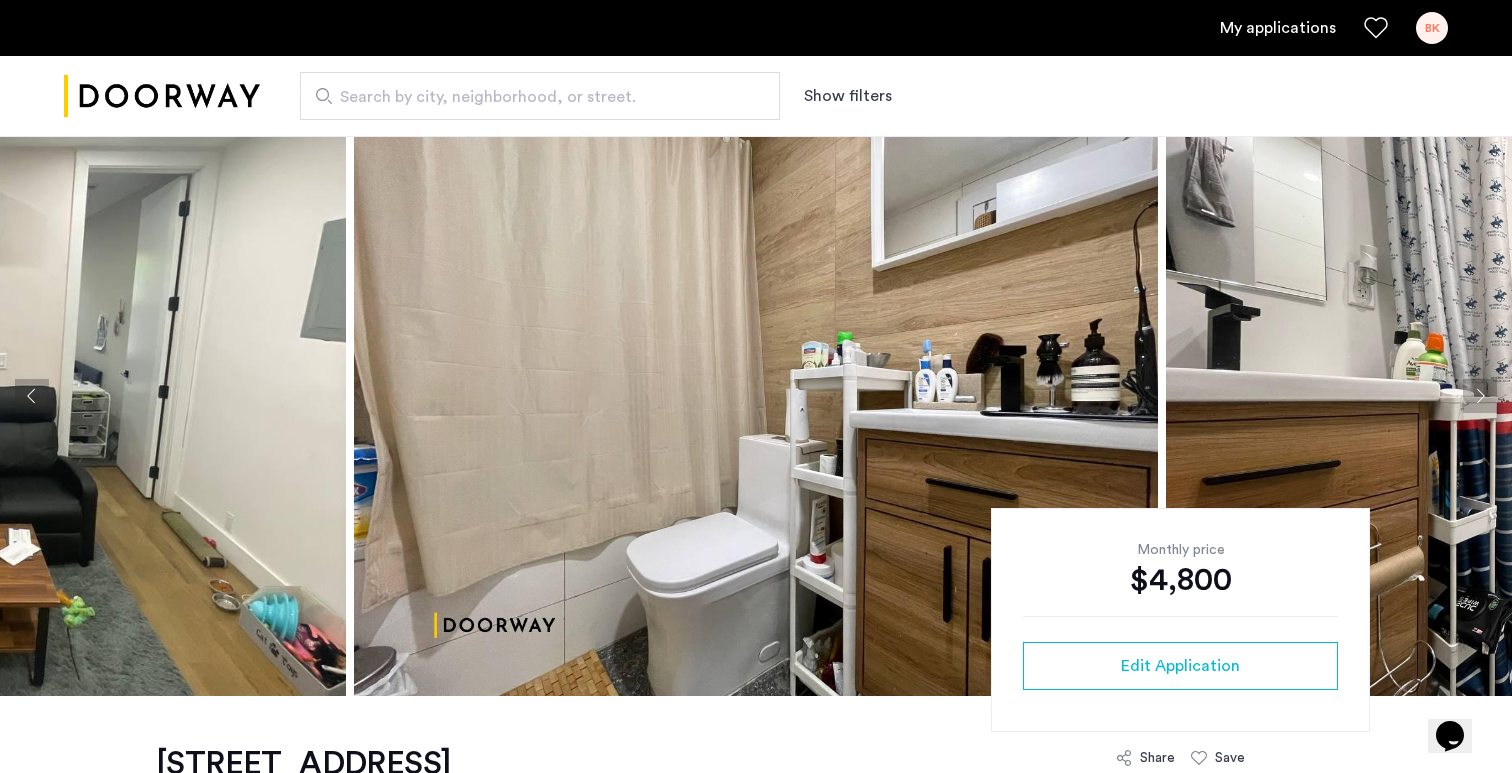 click 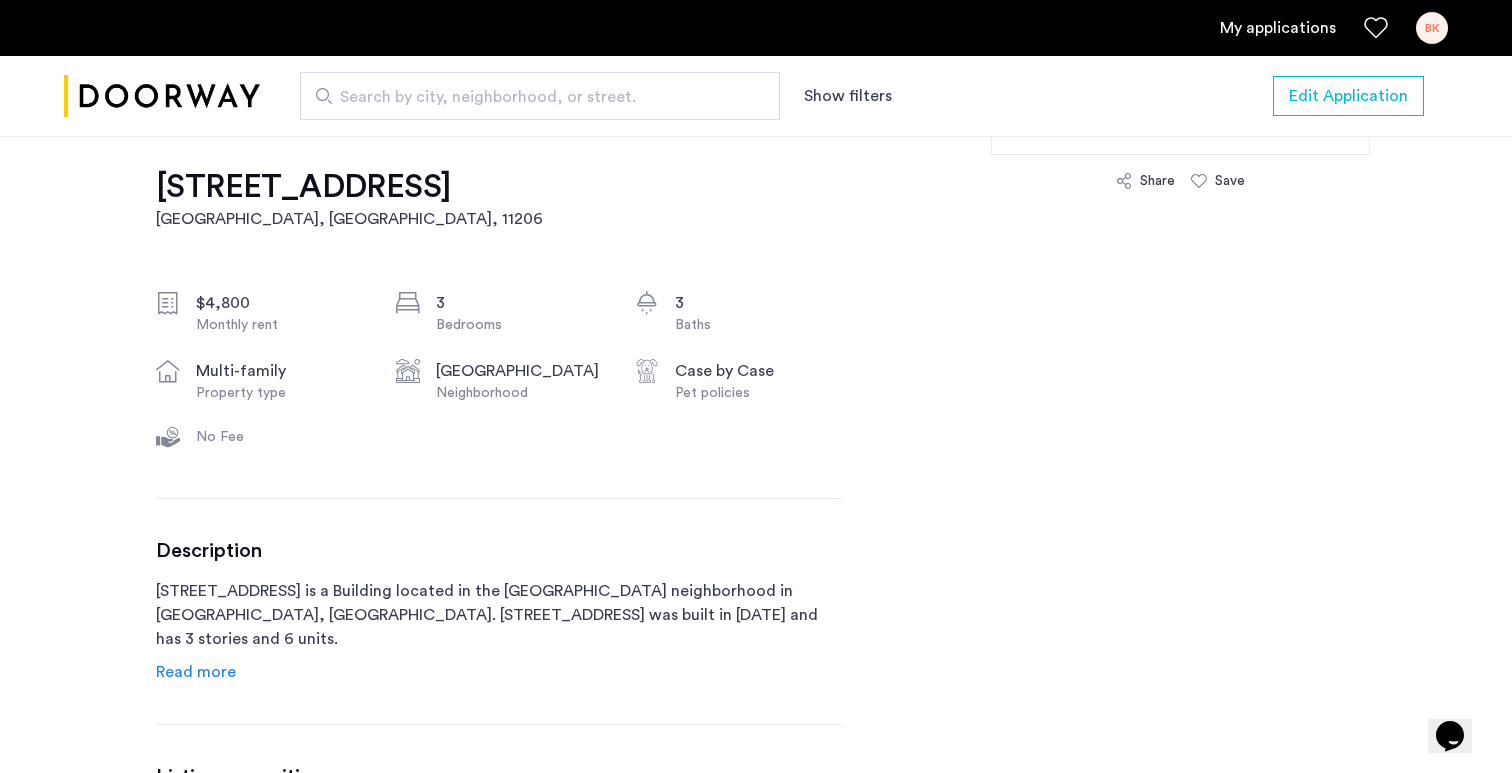 scroll, scrollTop: 715, scrollLeft: 0, axis: vertical 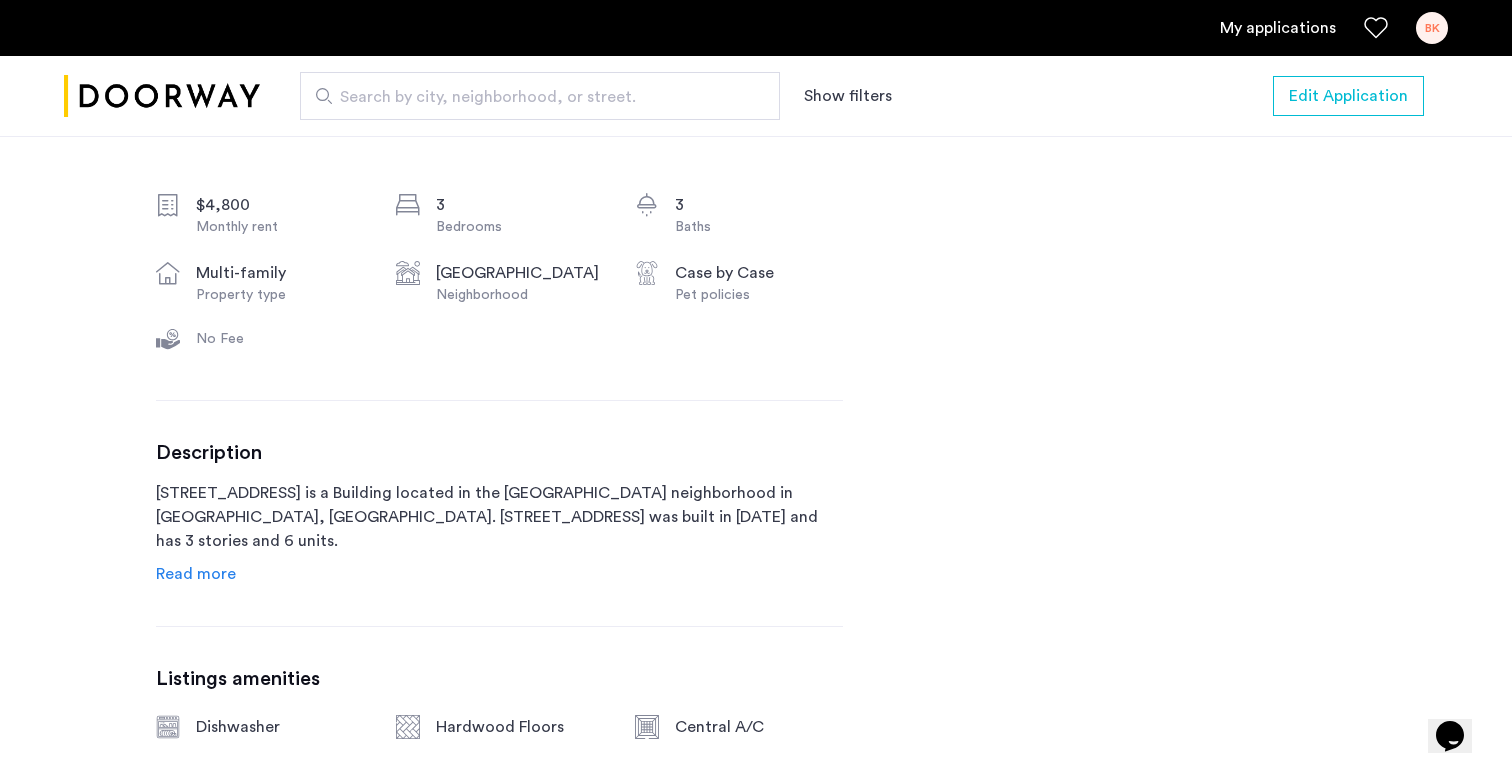 click on "Read more" 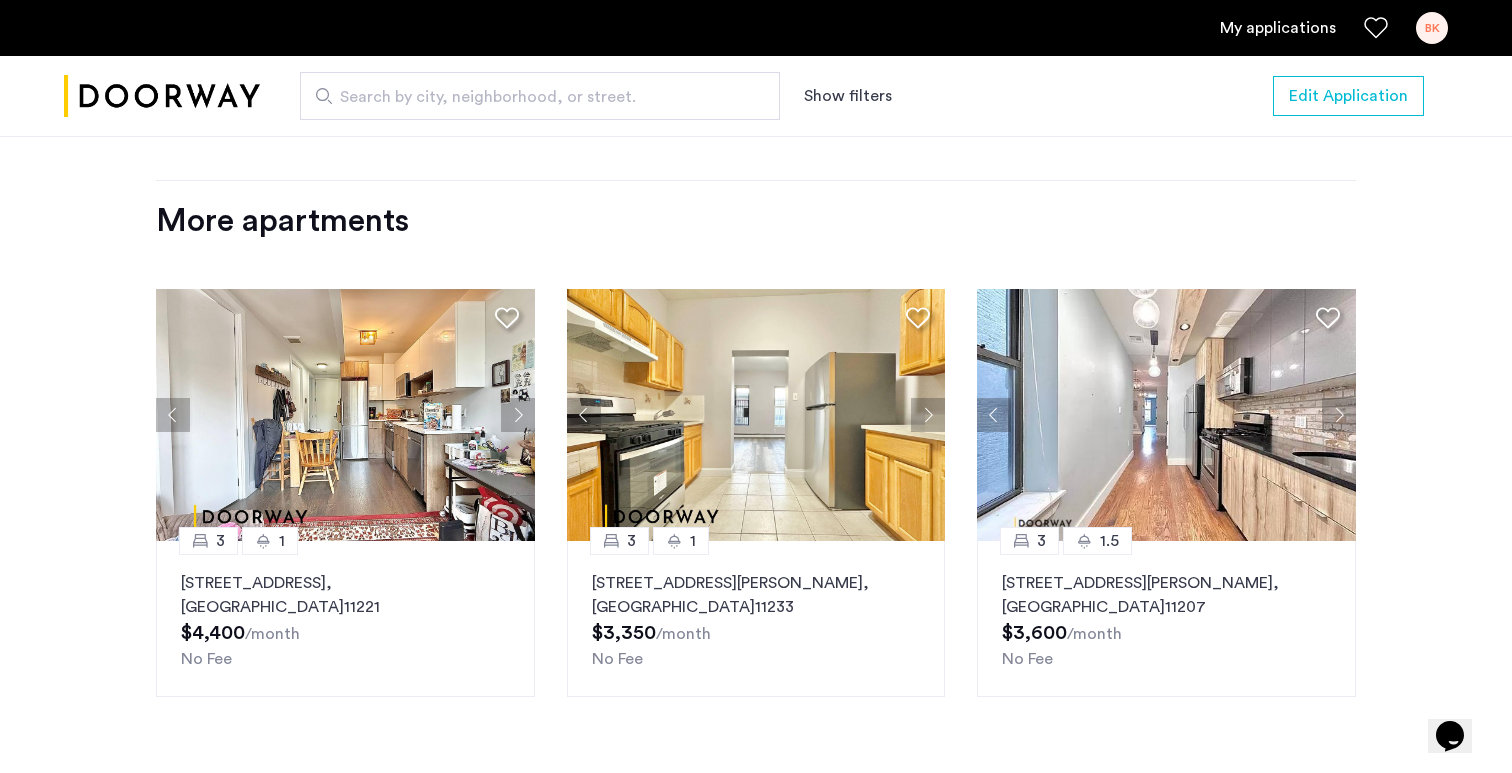 scroll, scrollTop: 2466, scrollLeft: 0, axis: vertical 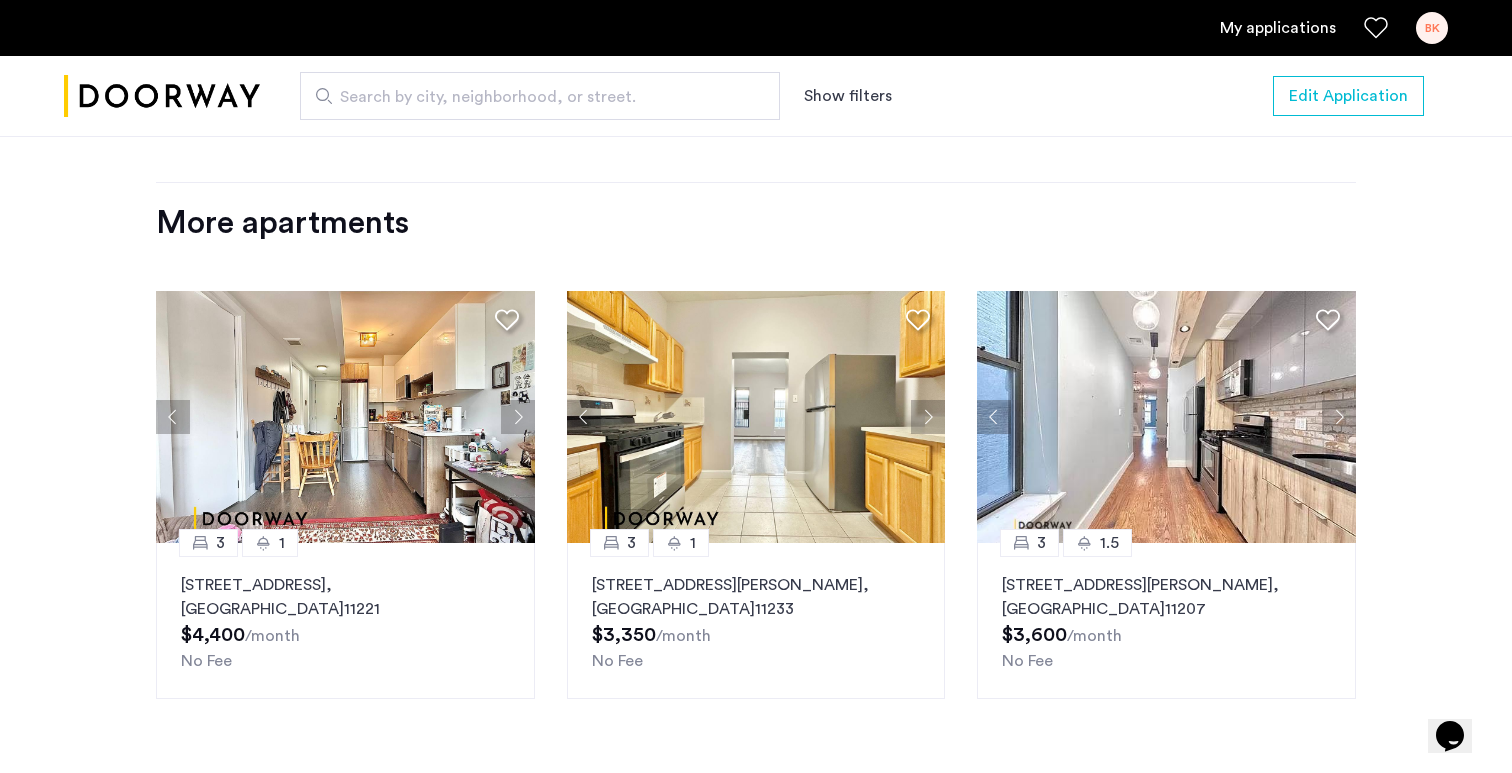 click 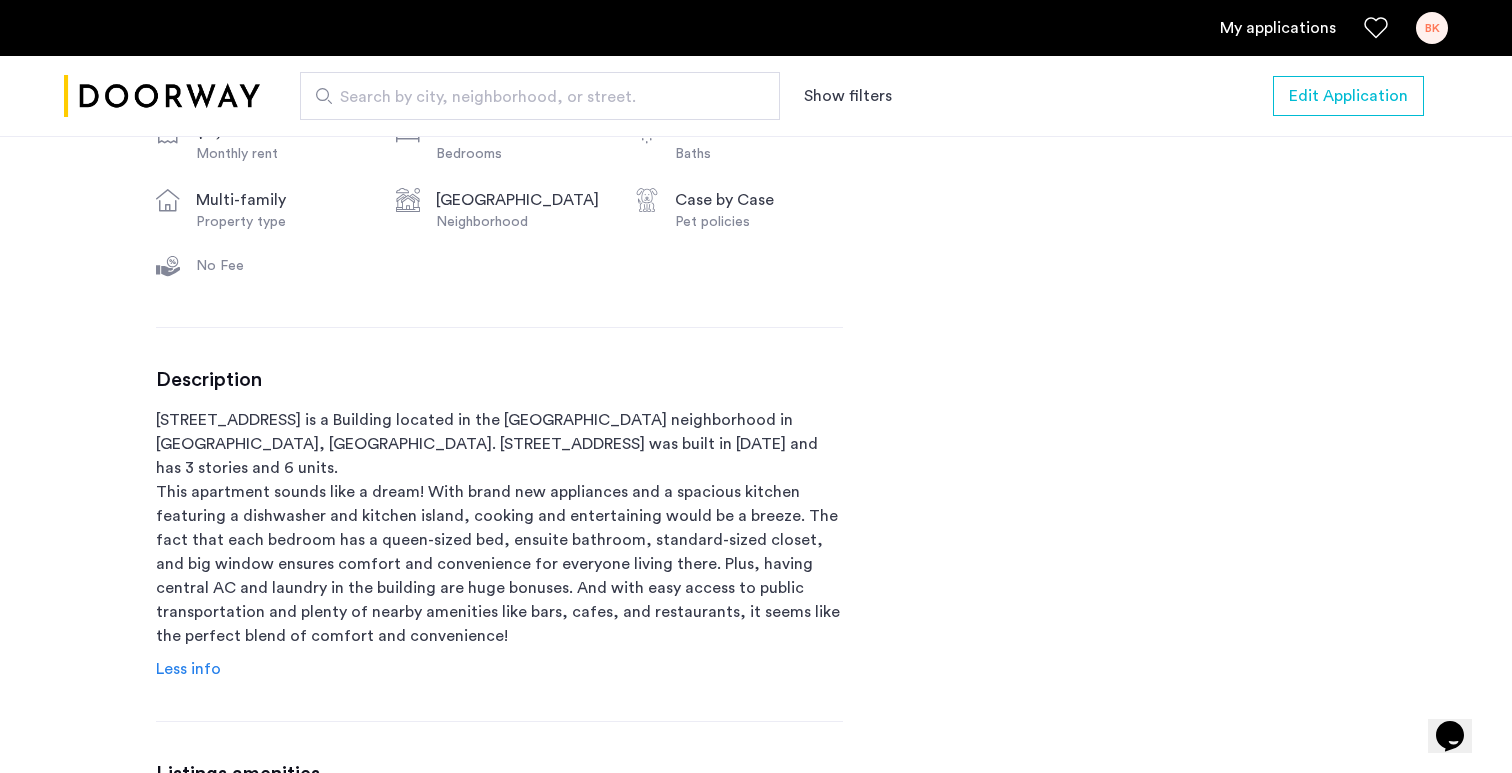 scroll, scrollTop: 867, scrollLeft: 0, axis: vertical 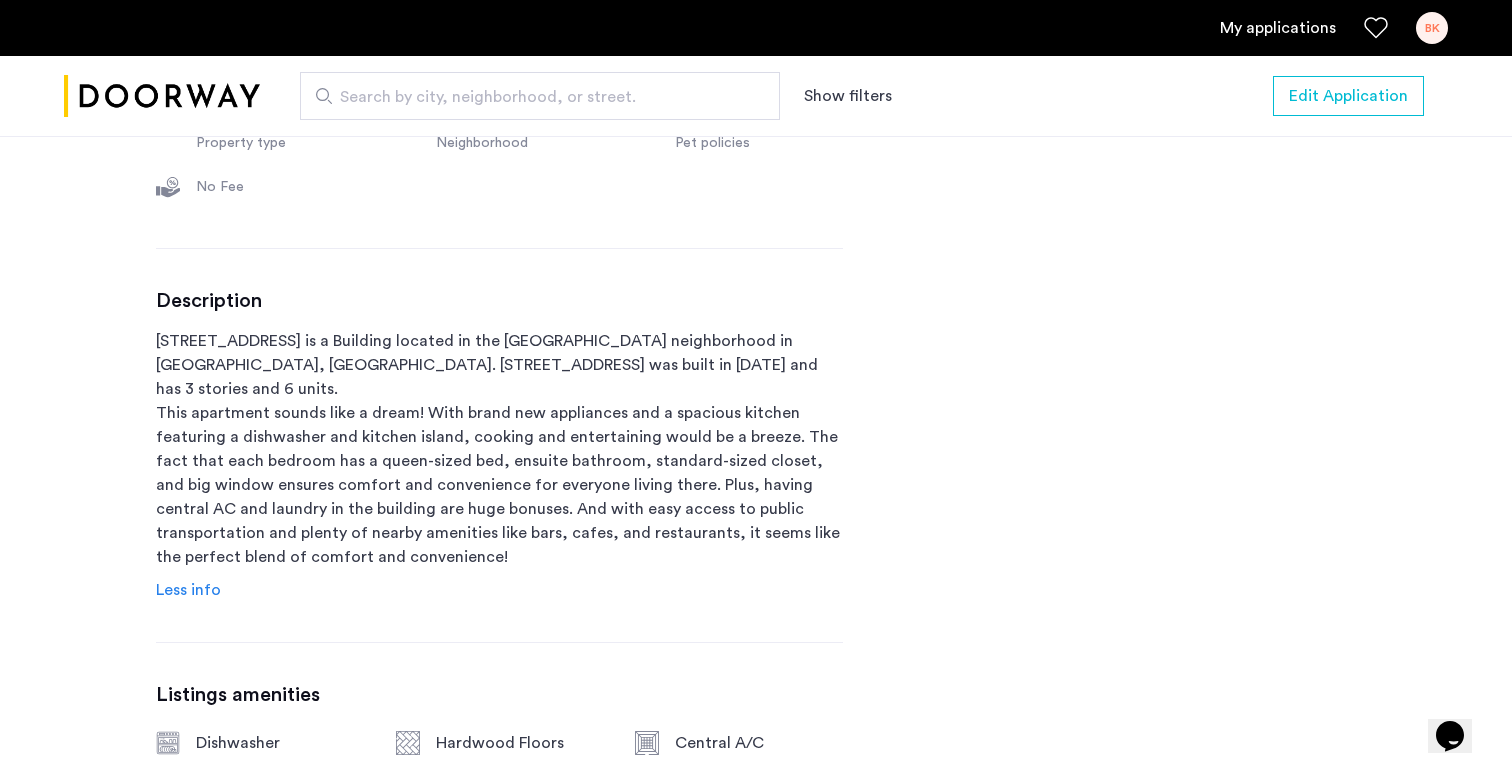 click on "Description 119 Boerum Street is a Building located in the Williamsburg neighborhood in Brooklyn, NY. 119 Boerum Street was built in 1920 and has 3 stories and 6 units.   This apartment sounds like a dream! With brand new appliances and a spacious kitchen featuring a dishwasher and kitchen island, cooking and entertaining would be a breeze. The fact that each bedroom has a queen-sized bed, ensuite bathroom, standard-sized closet, and big window ensures comfort and convenience for everyone living there. Plus, having central AC and laundry in the building are huge bonuses. And with easy access to public transportation and plenty of nearby amenities like bars, cafes, and restaurants, it seems like the perfect blend of comfort and convenience! Less info" 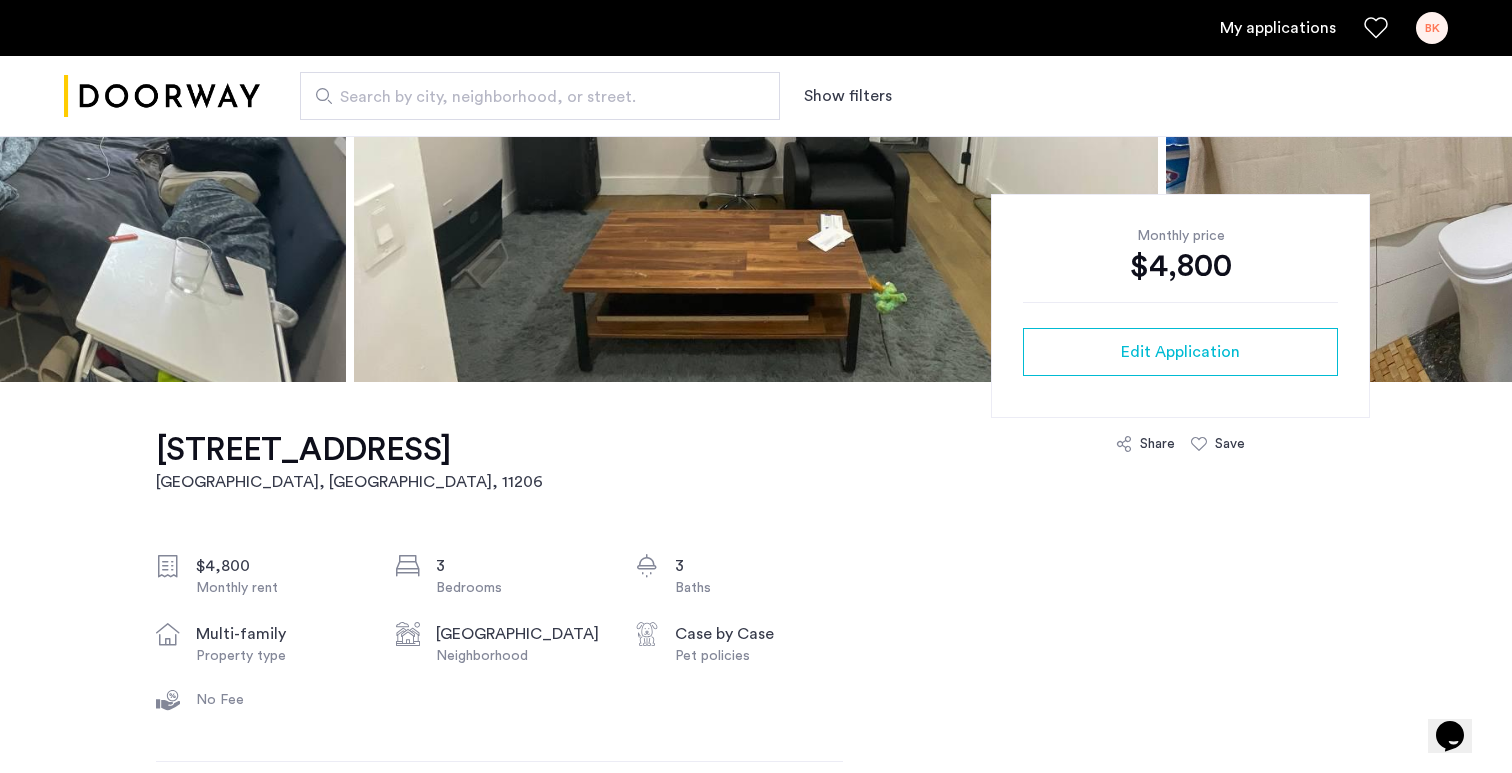 scroll, scrollTop: 0, scrollLeft: 0, axis: both 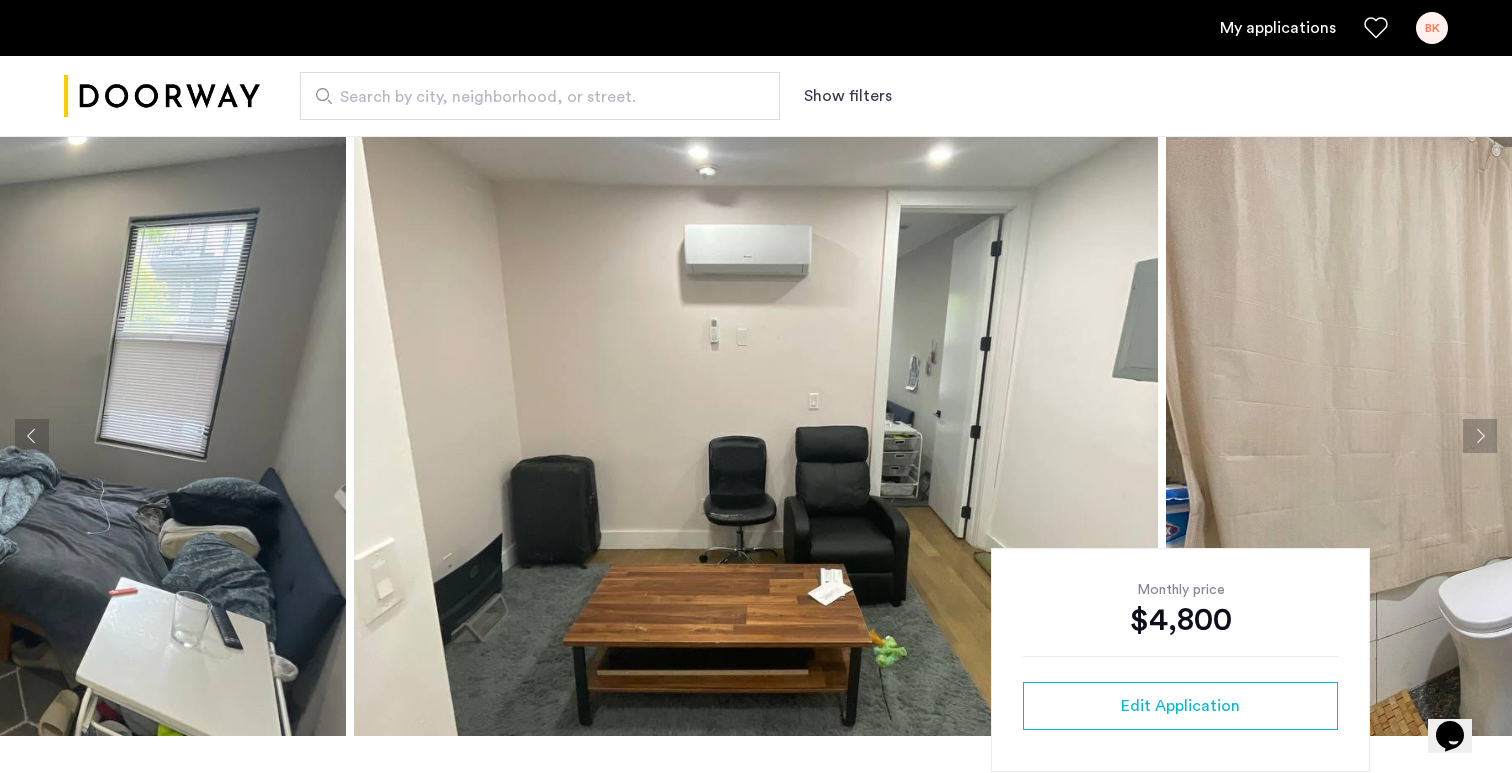 click 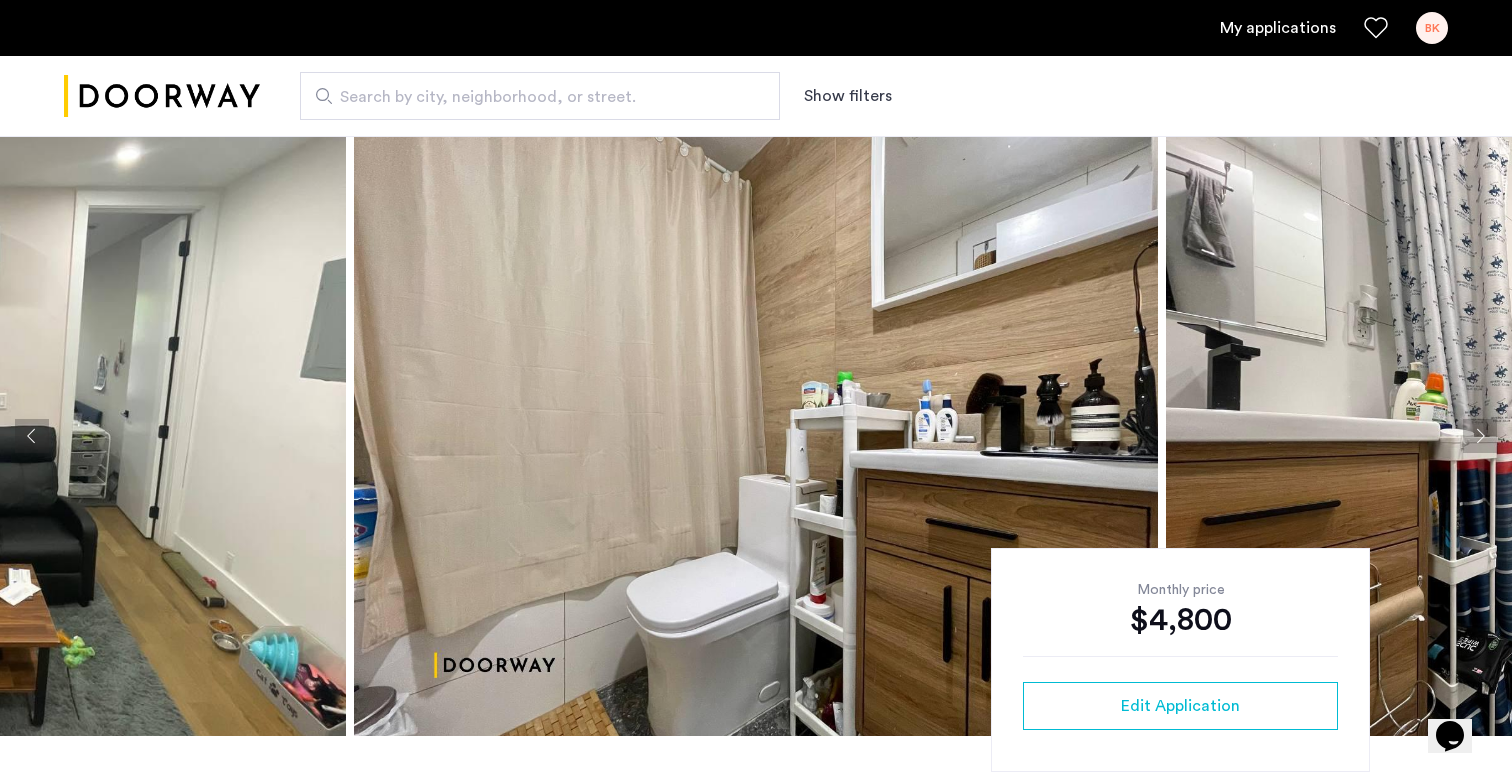 click 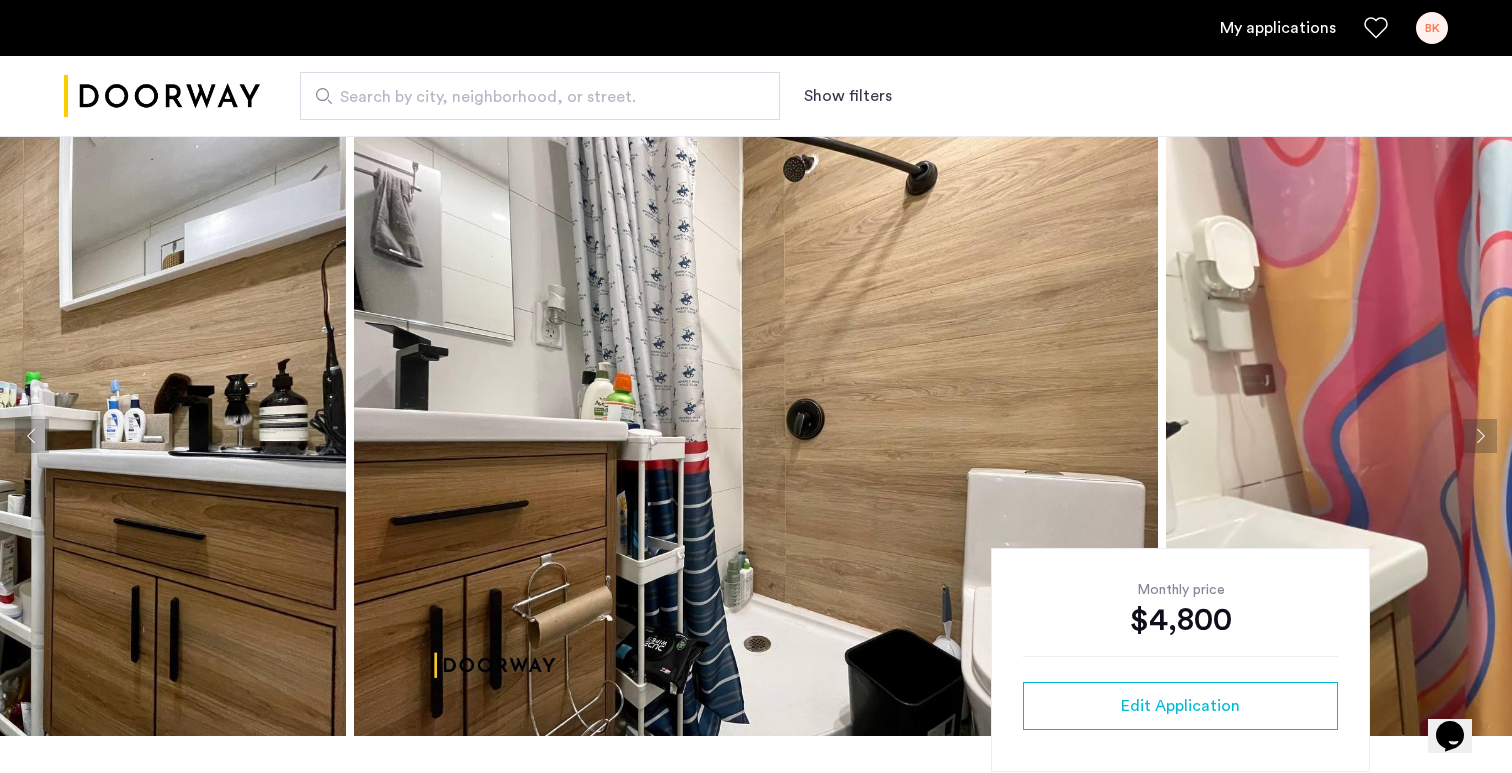 click 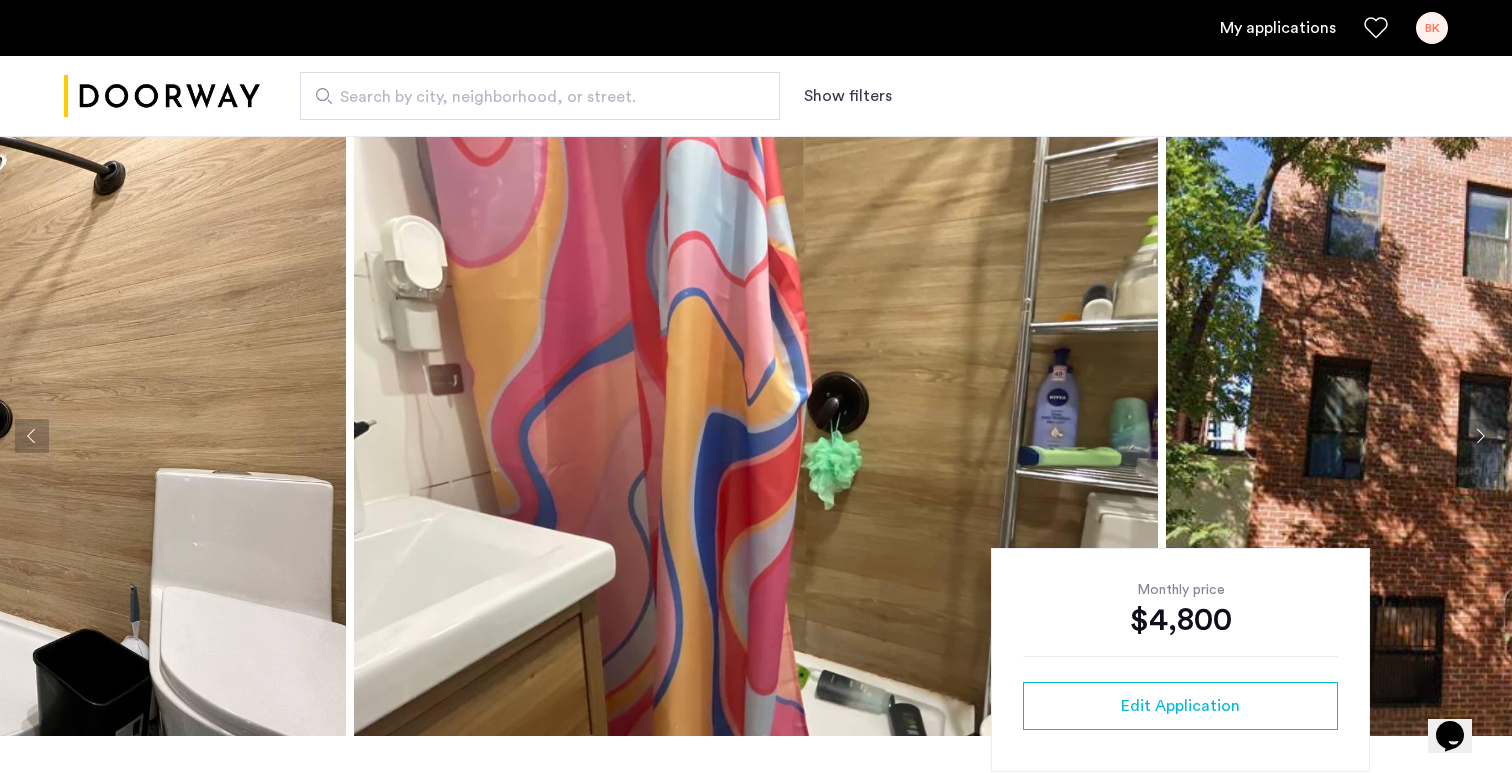 click 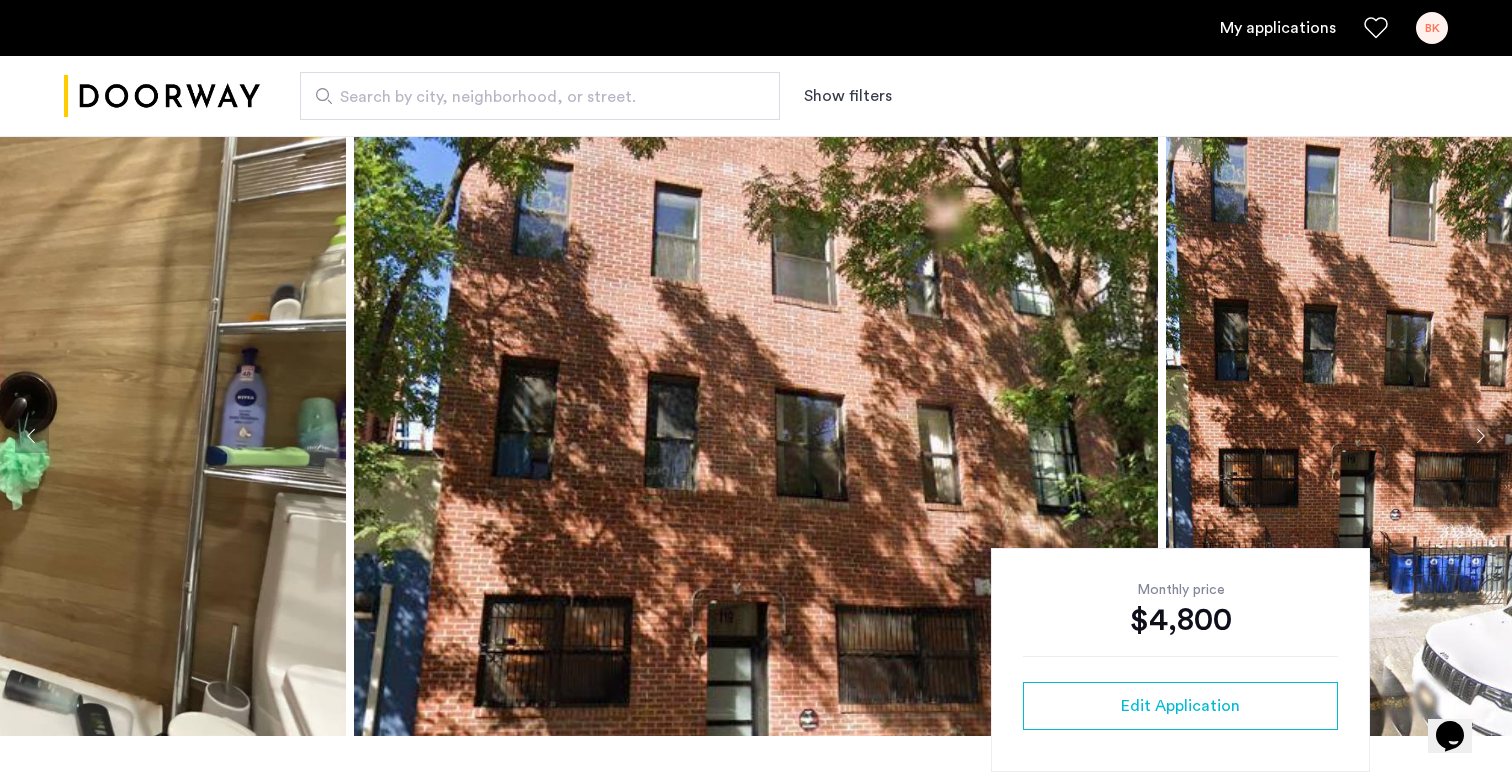 click 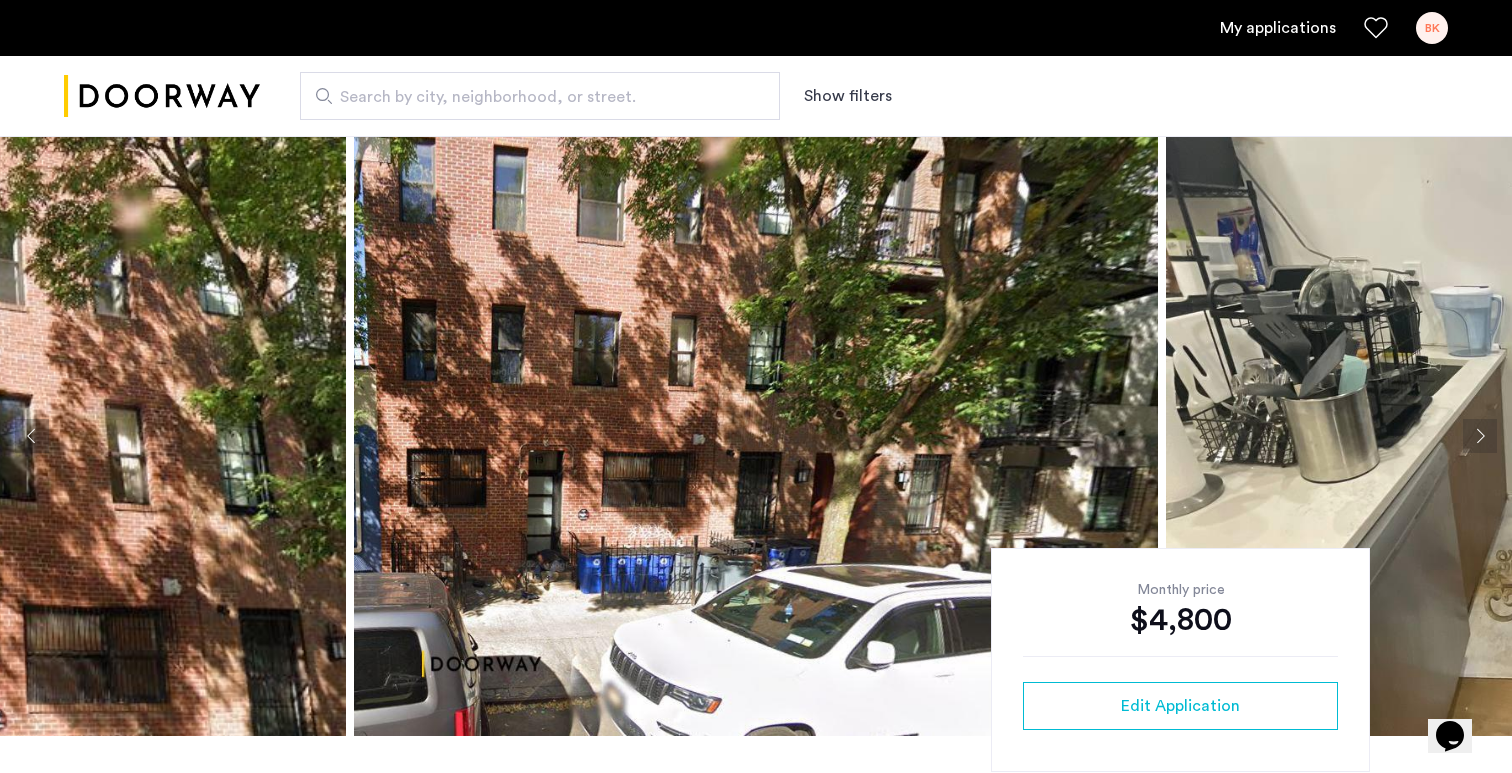 click 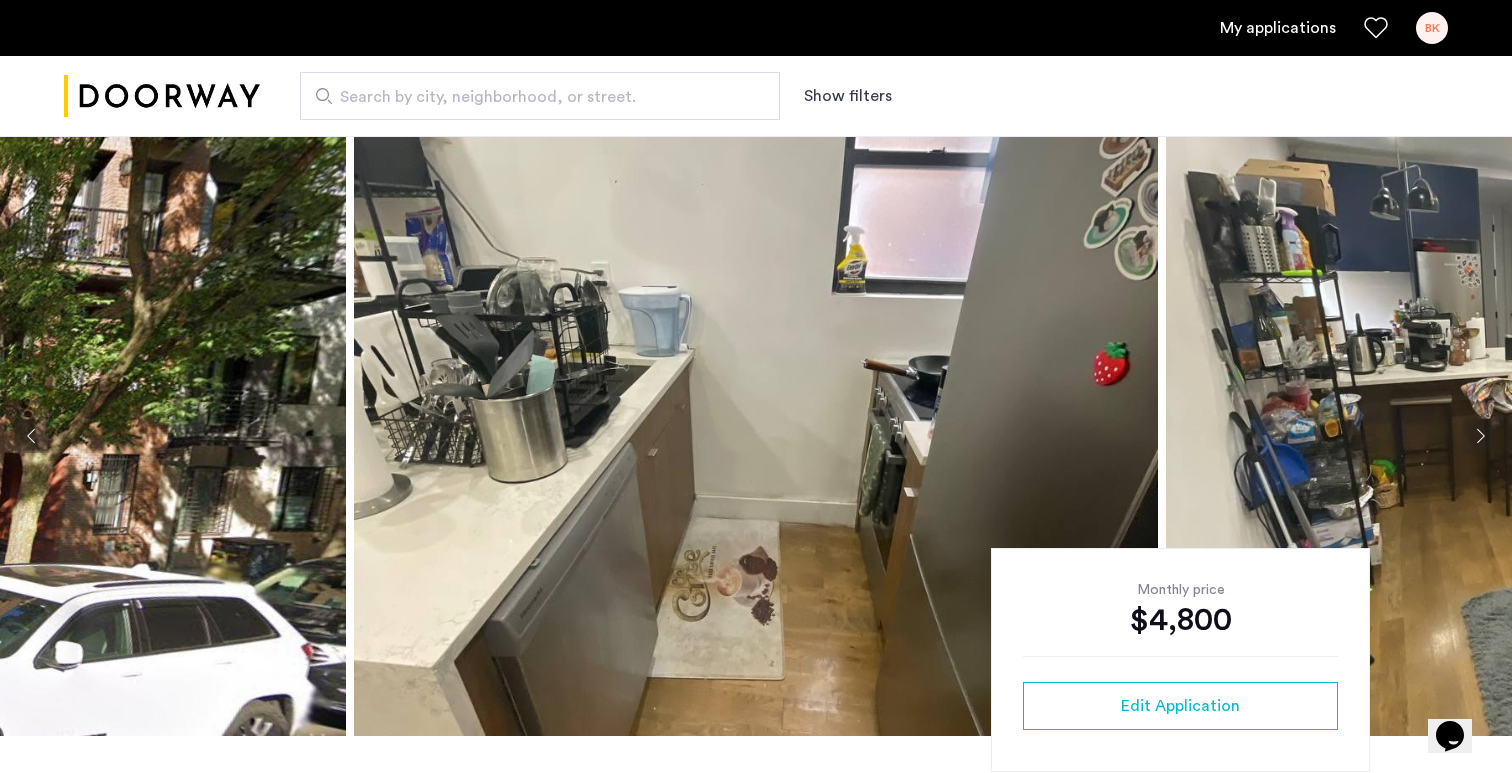 click 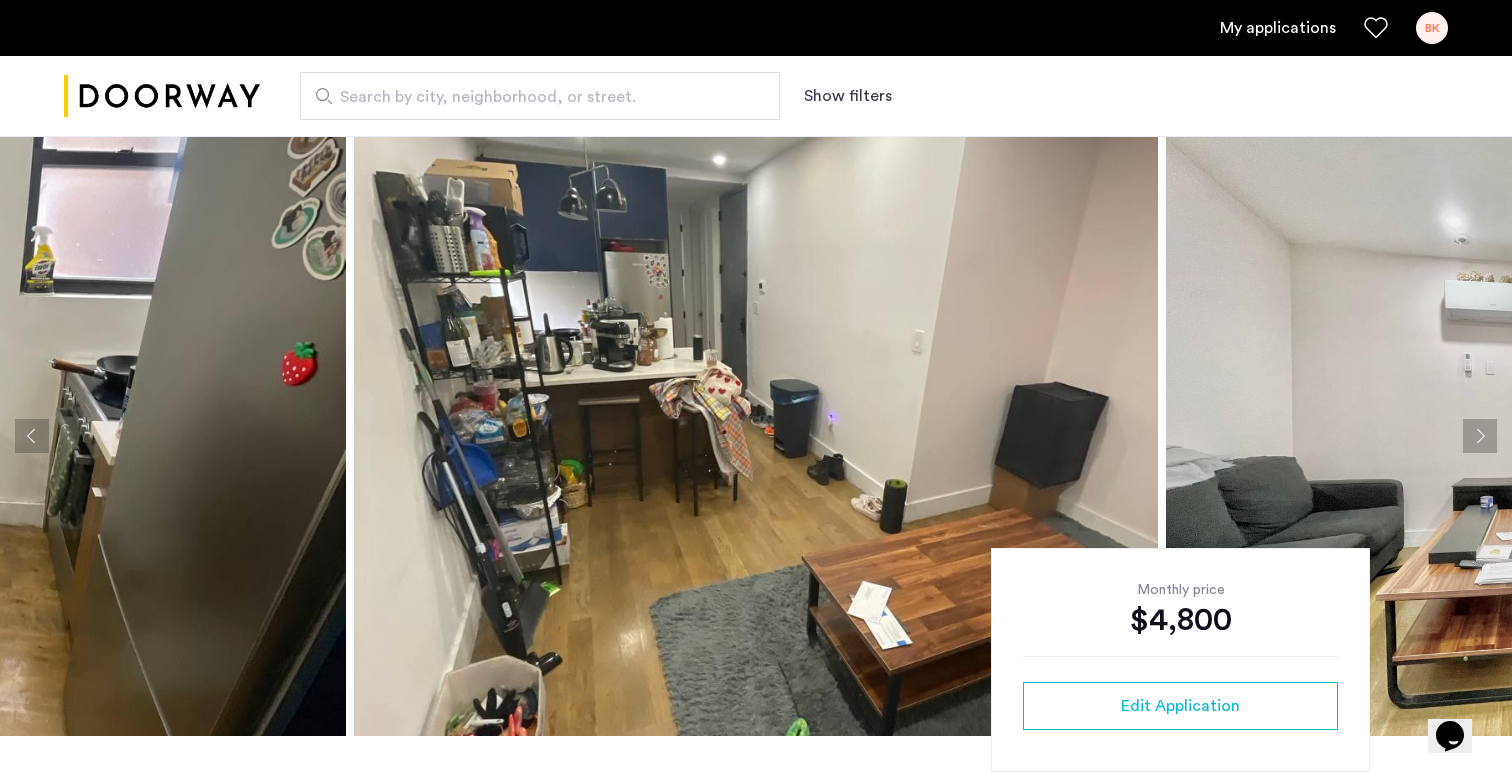 click 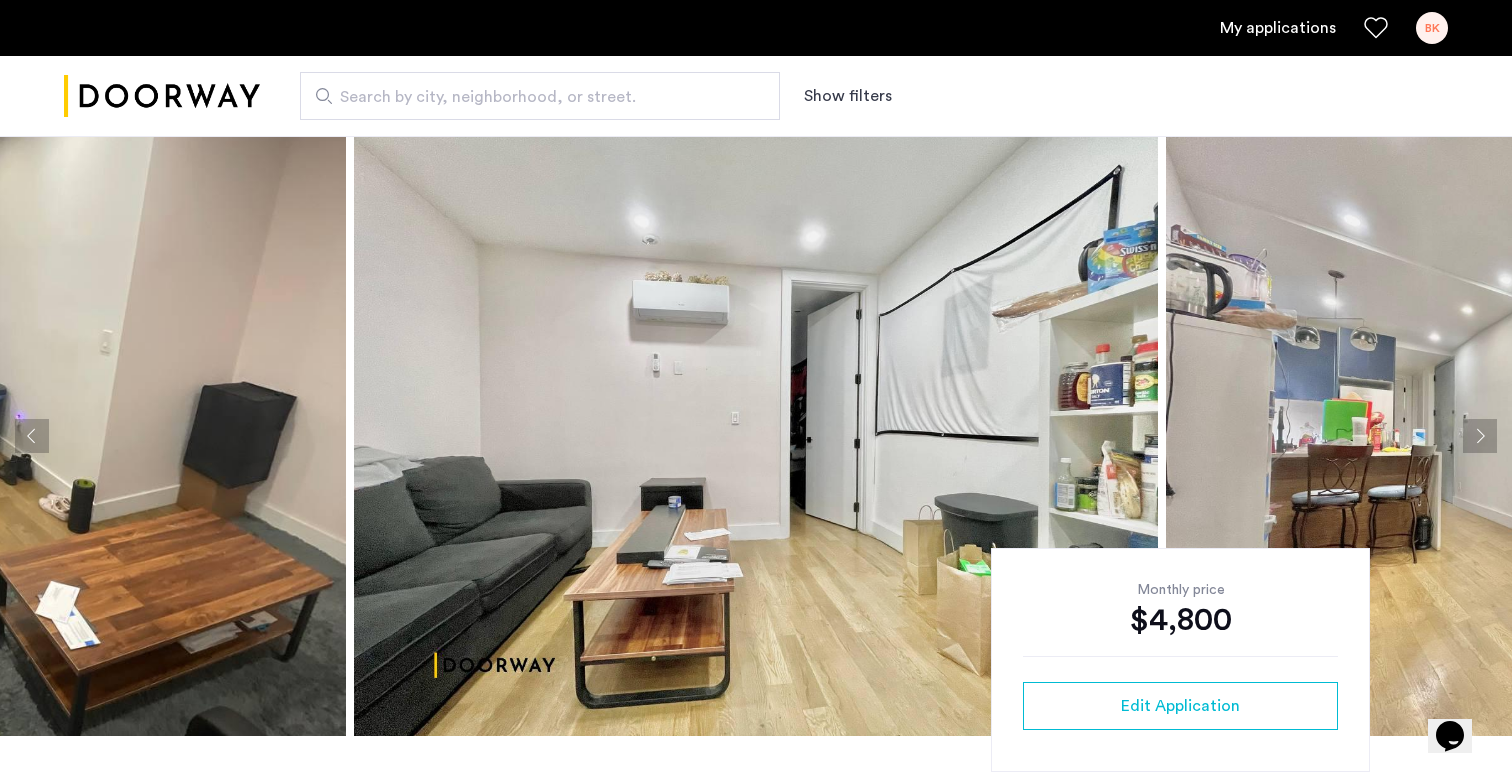click 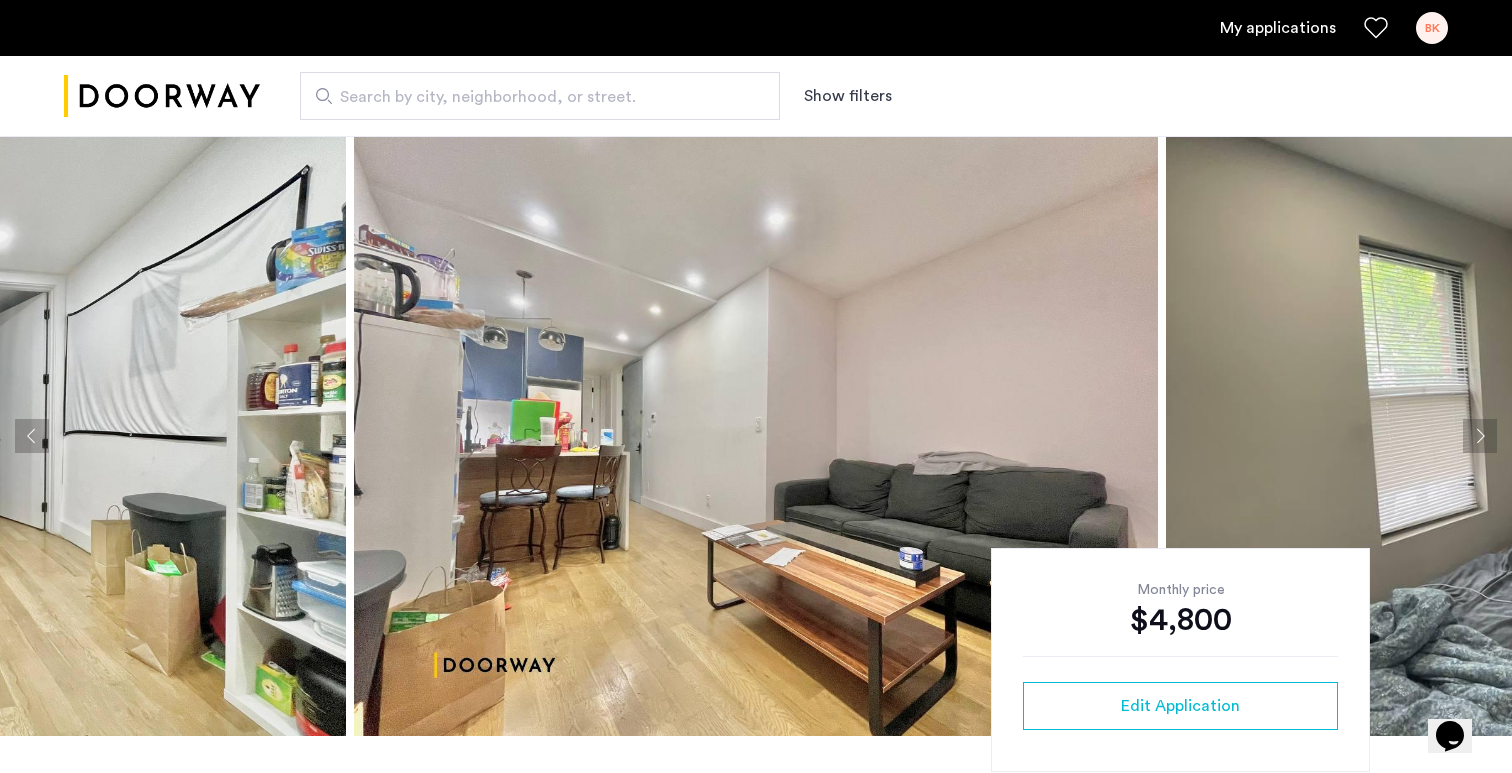 click 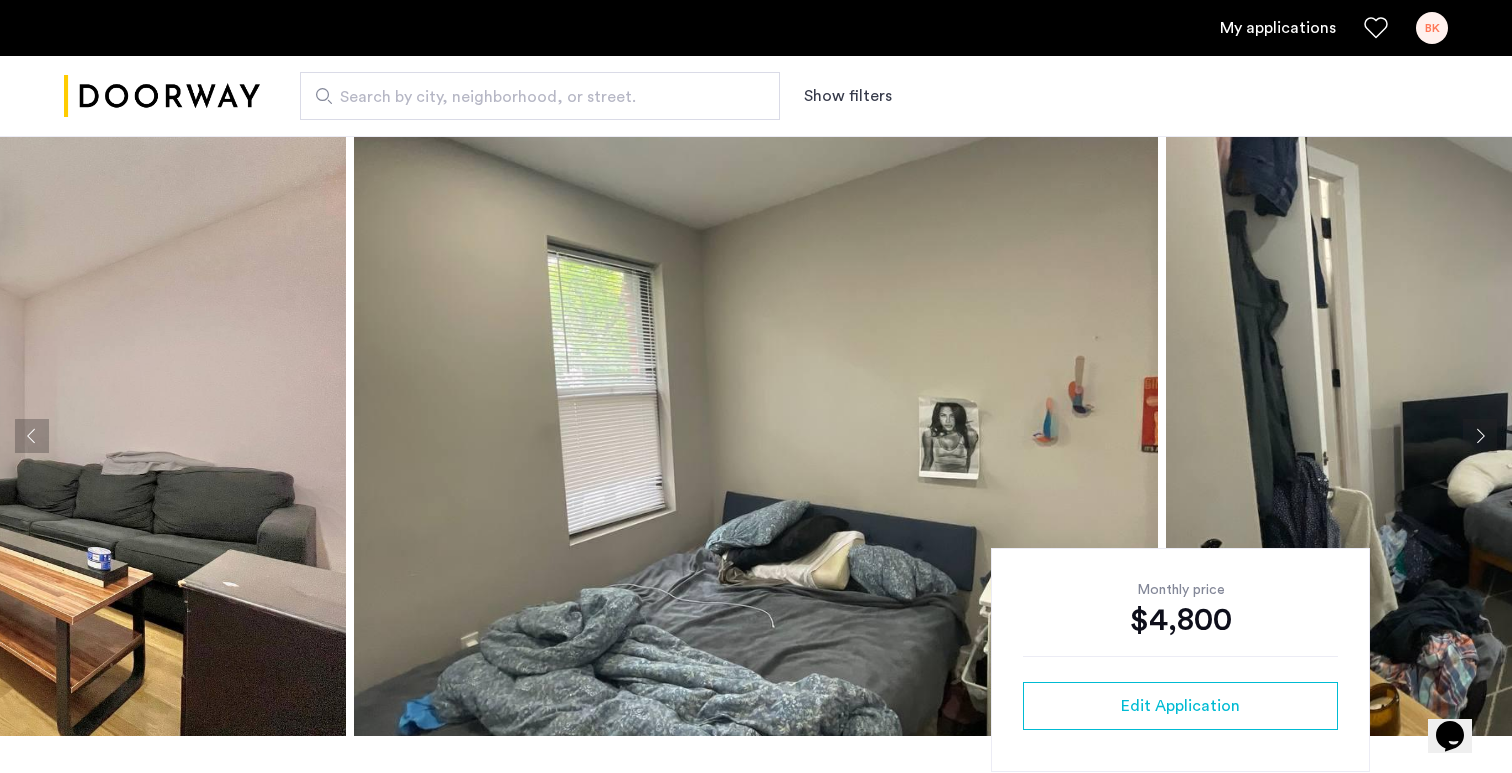click 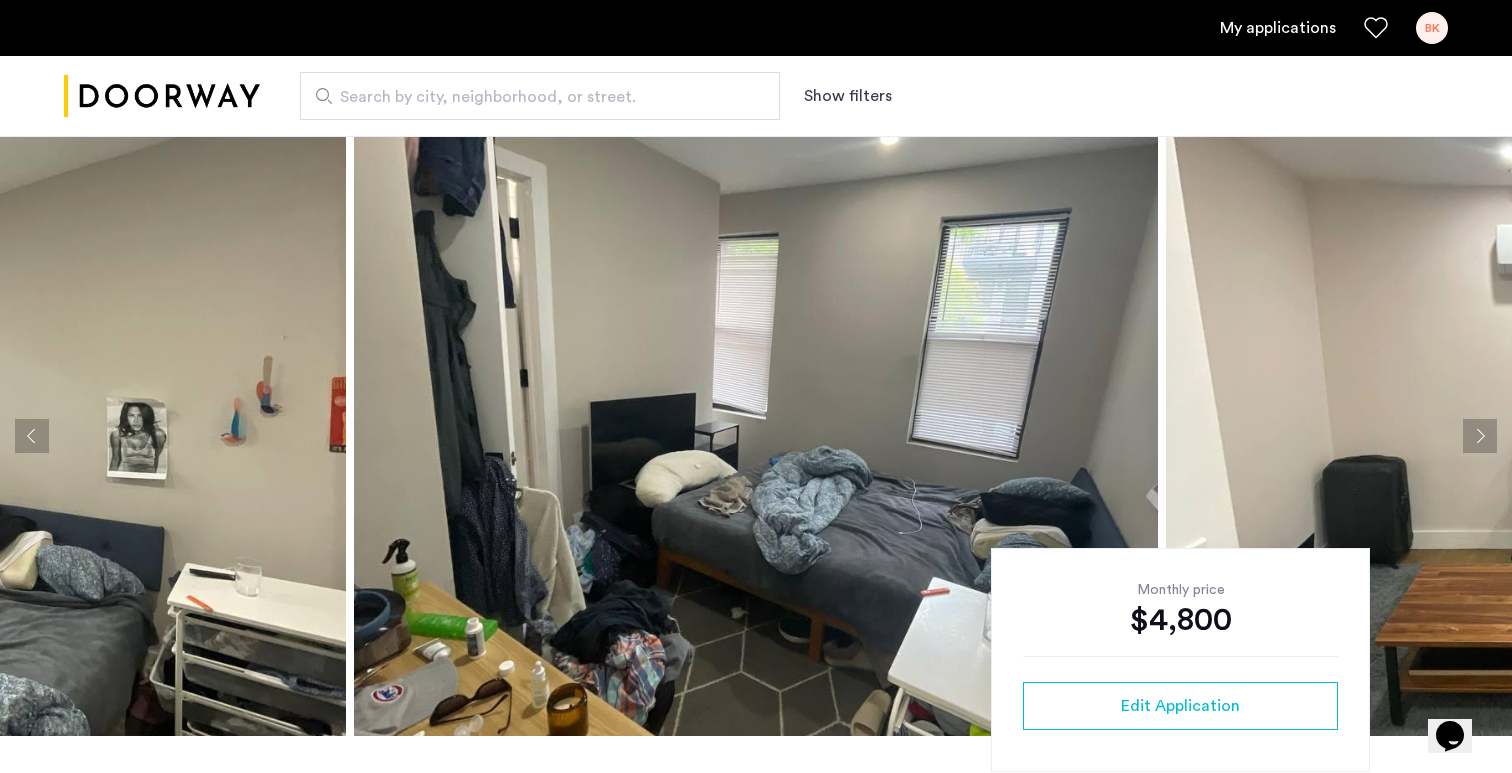 click 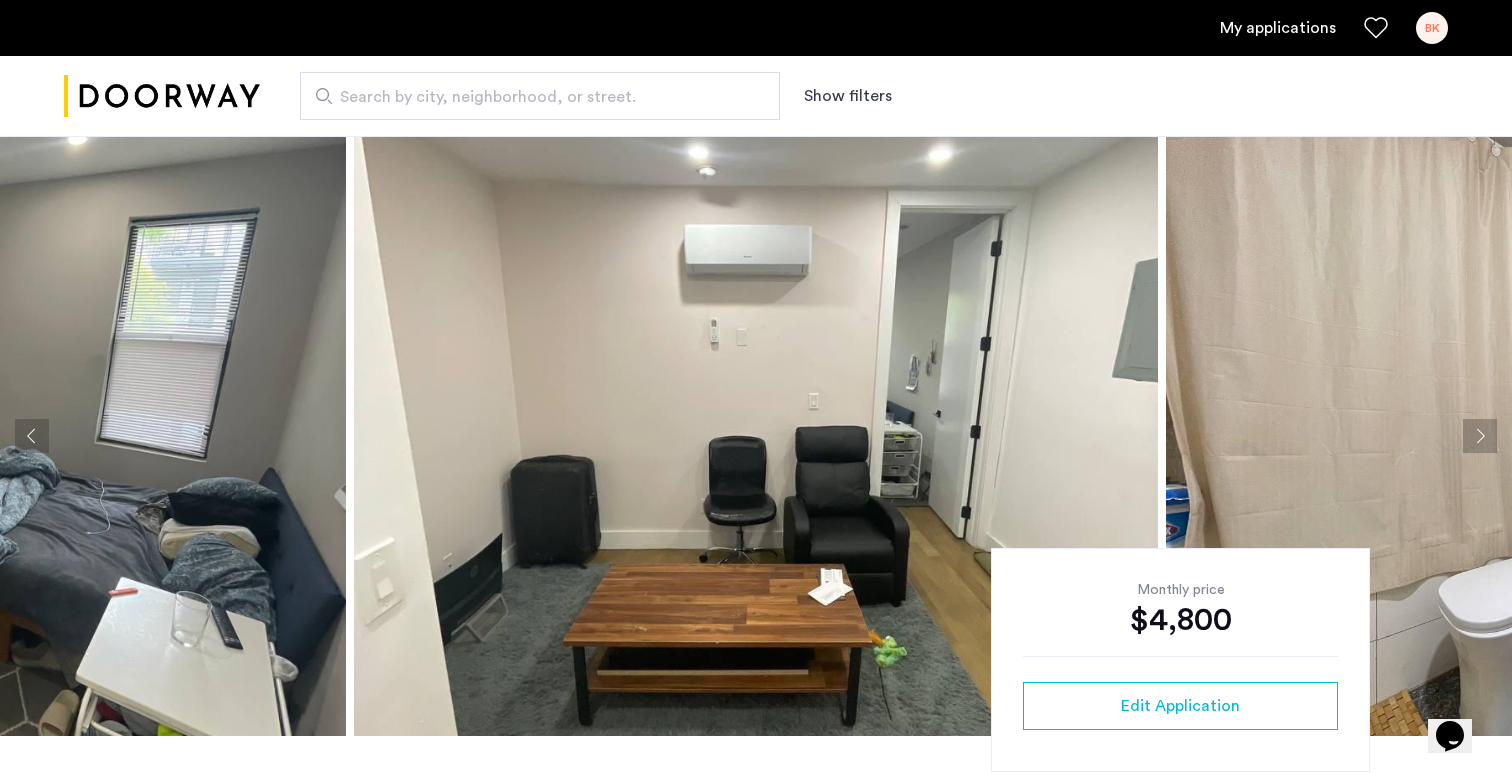 click 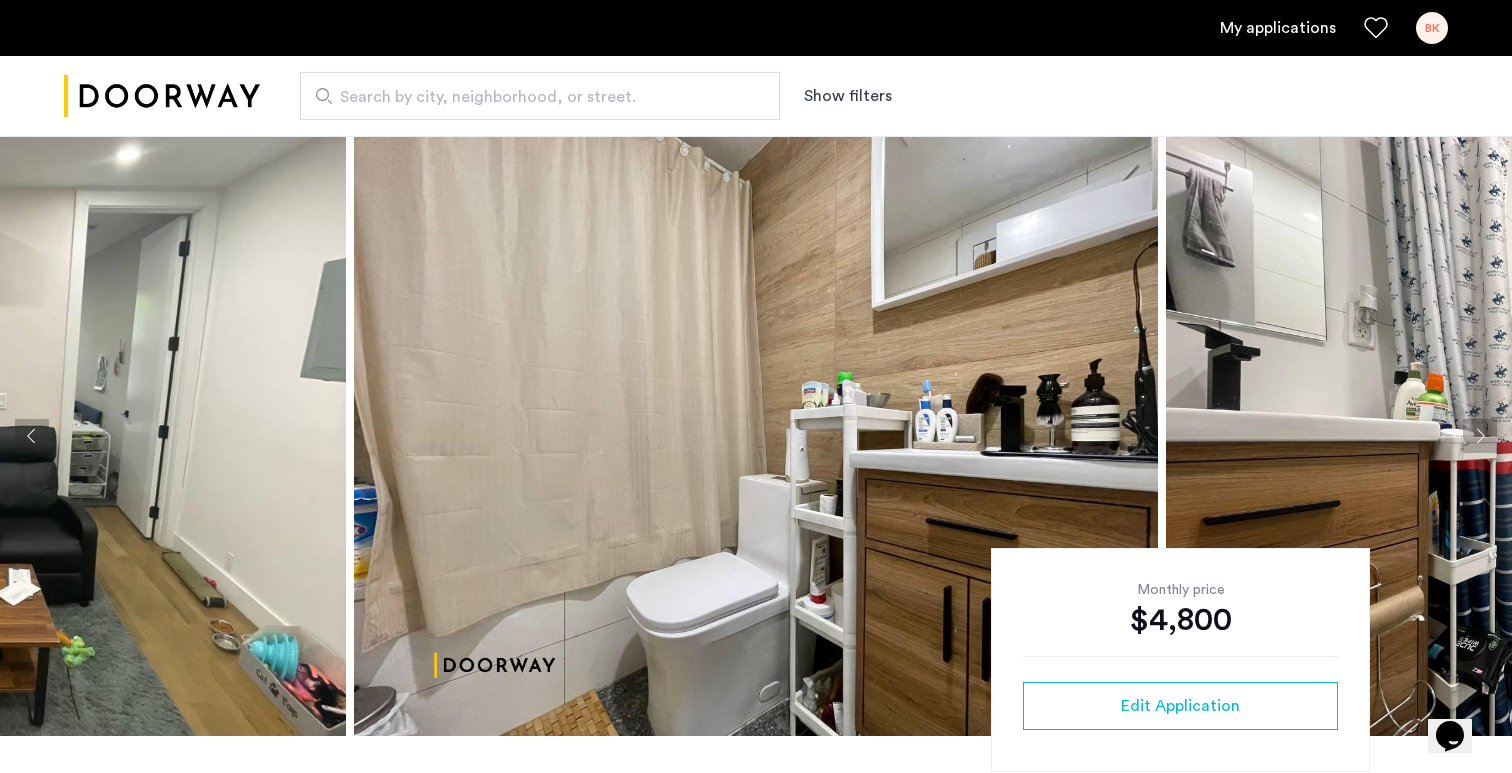 click 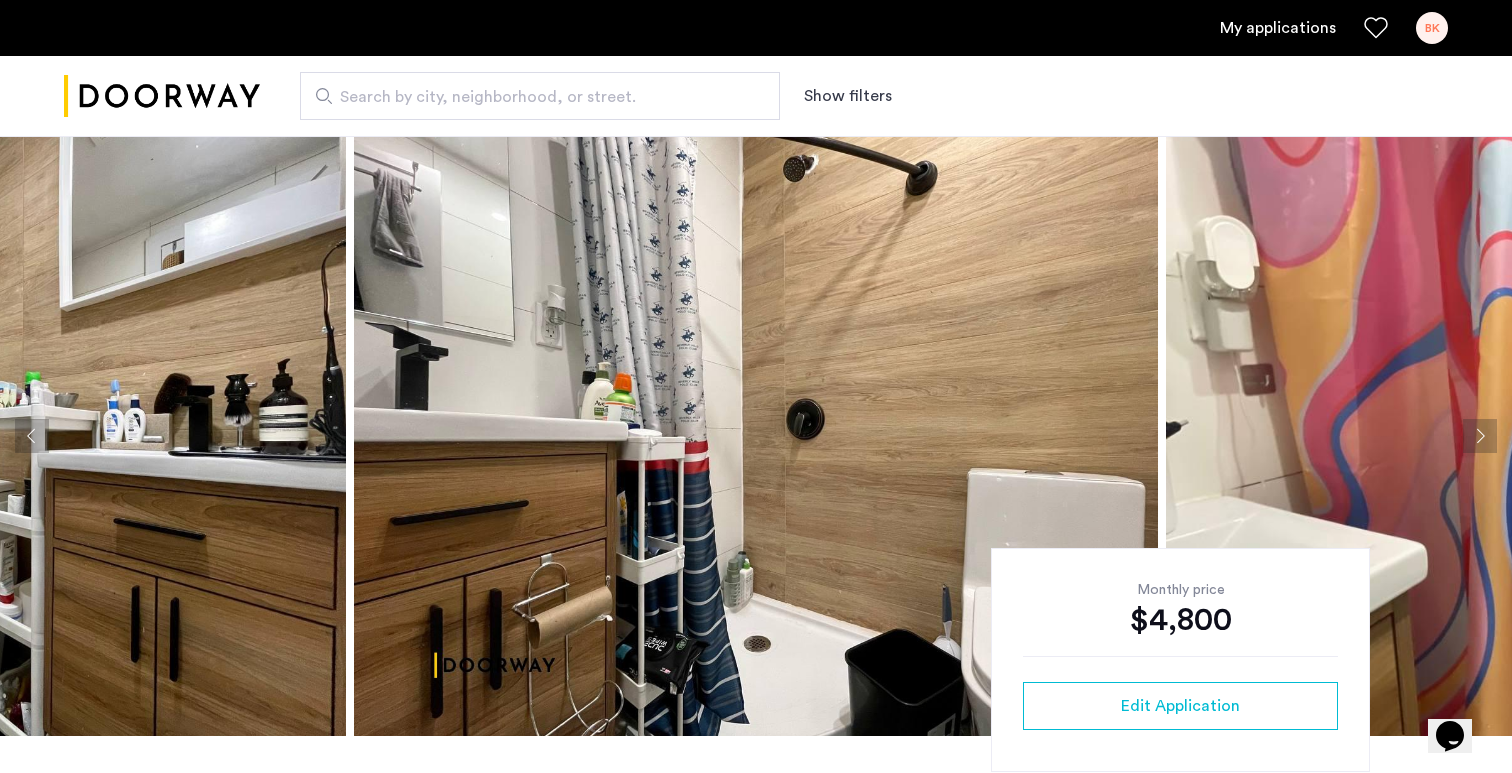 click 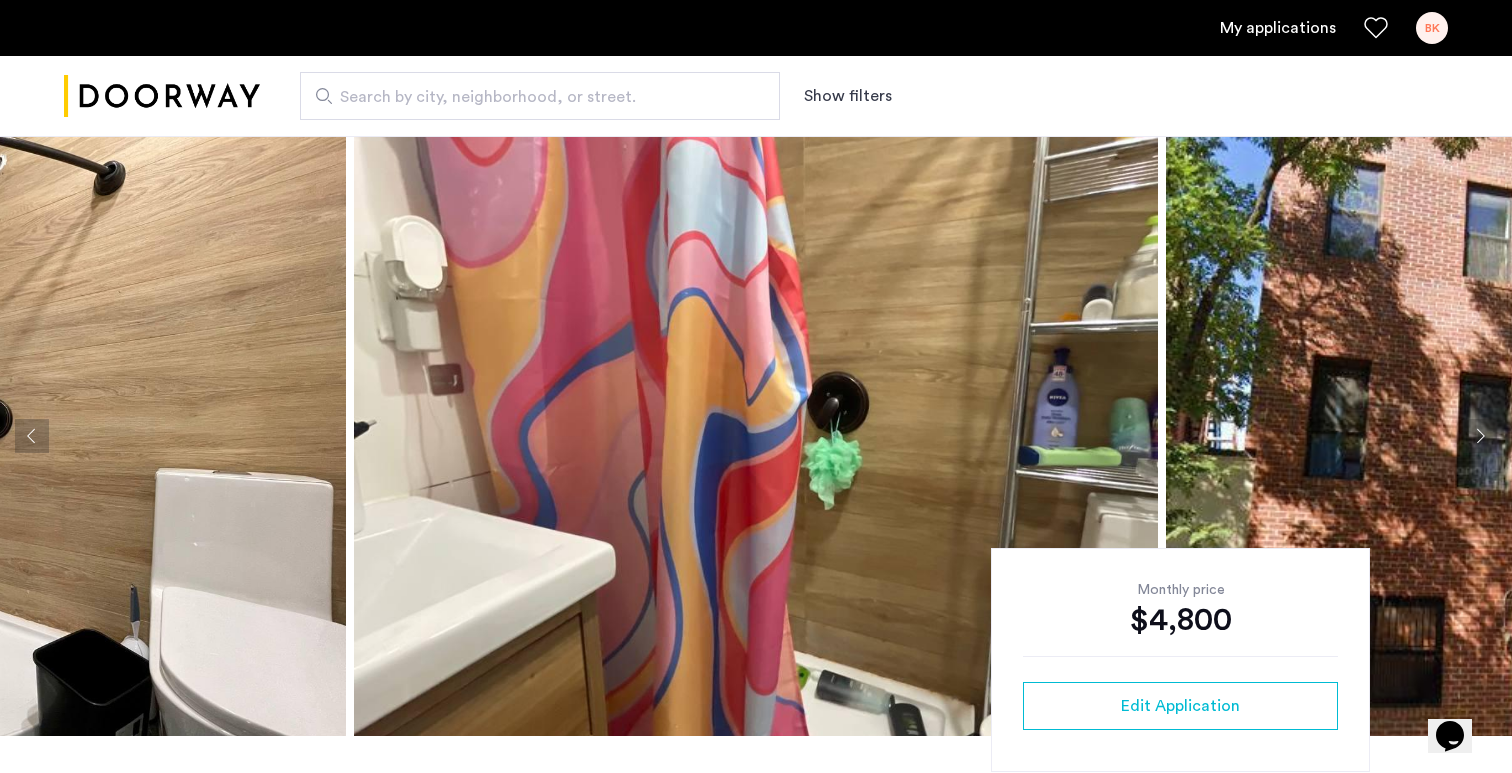 click 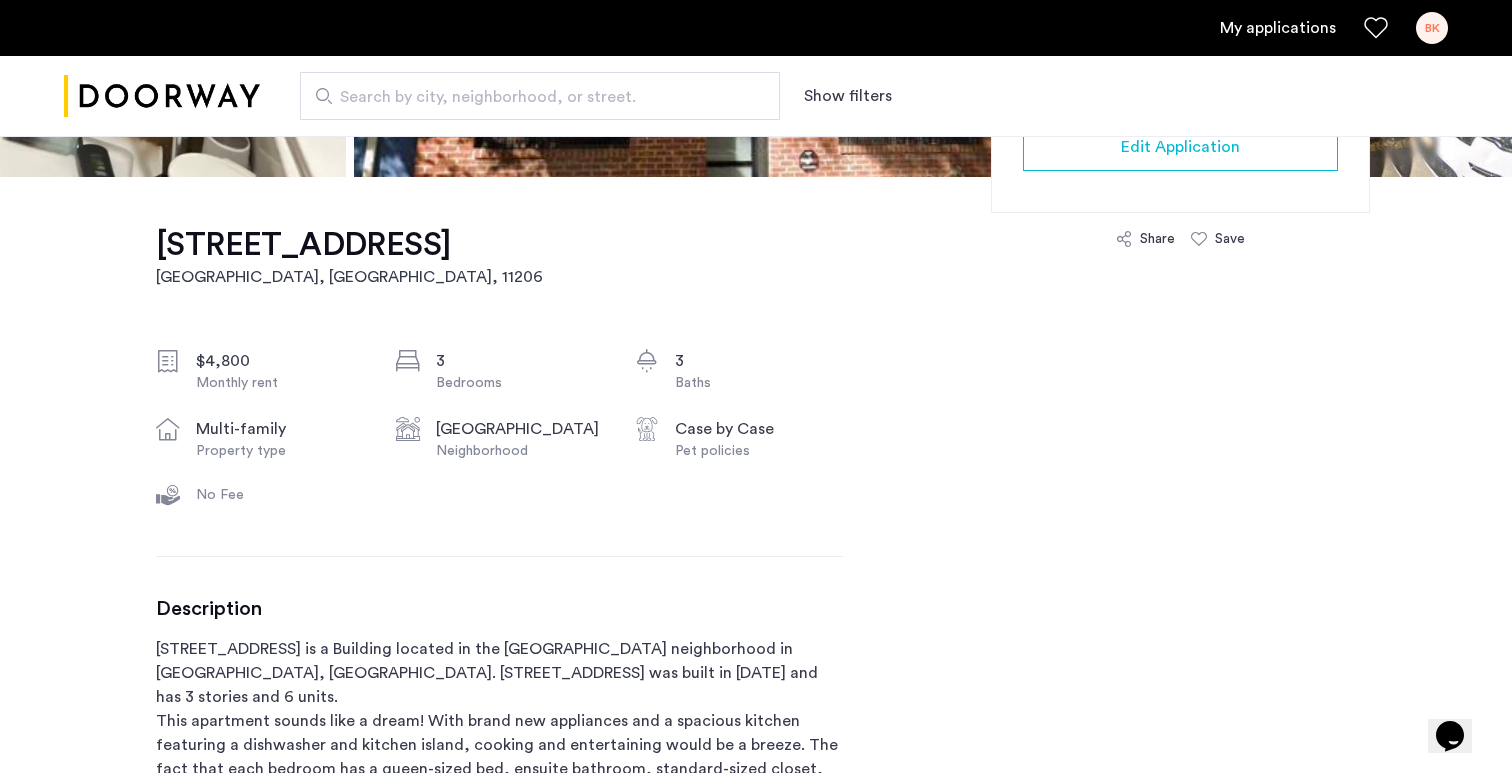 scroll, scrollTop: 0, scrollLeft: 0, axis: both 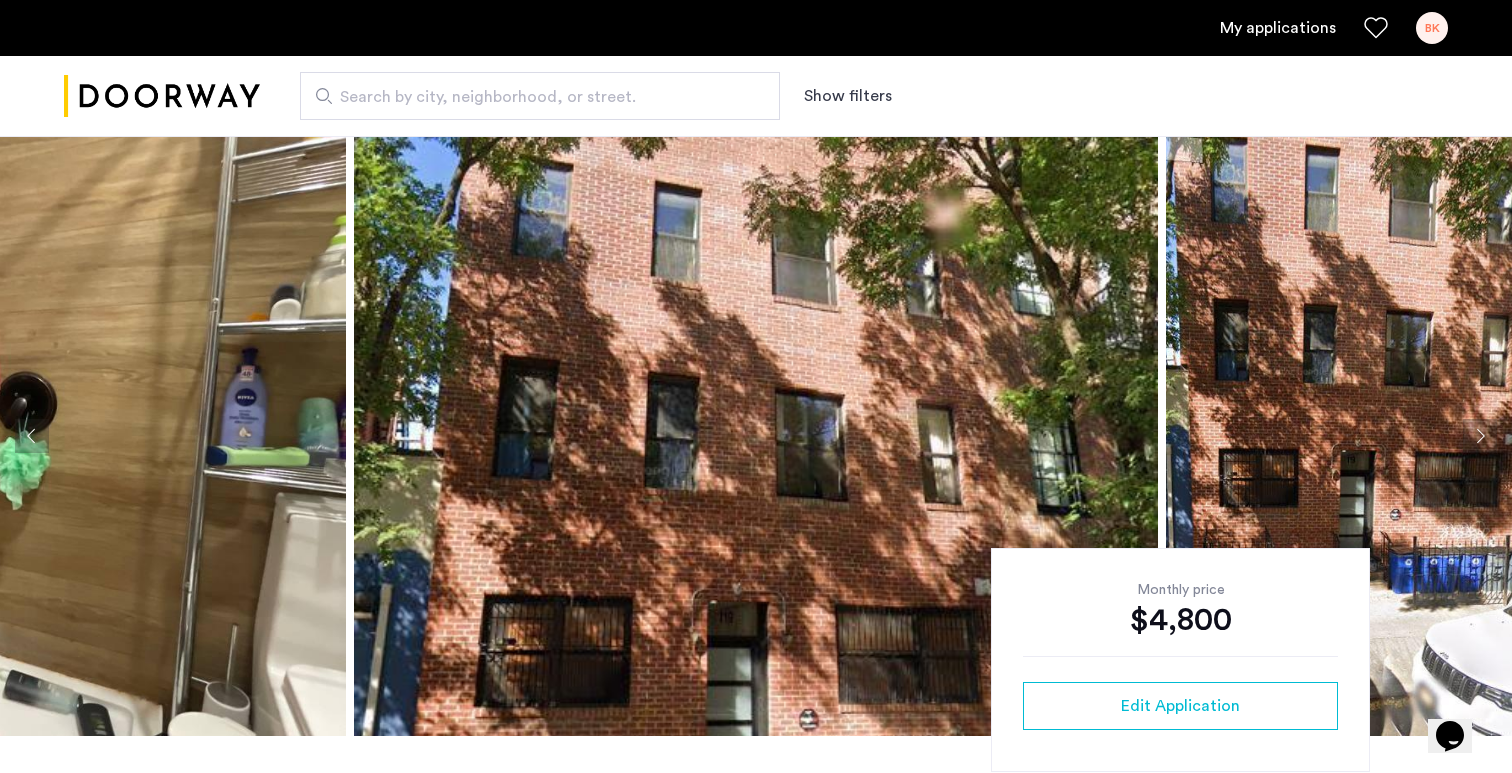 click on "Search by city, neighborhood, or street.  Show filters" at bounding box center [854, 96] 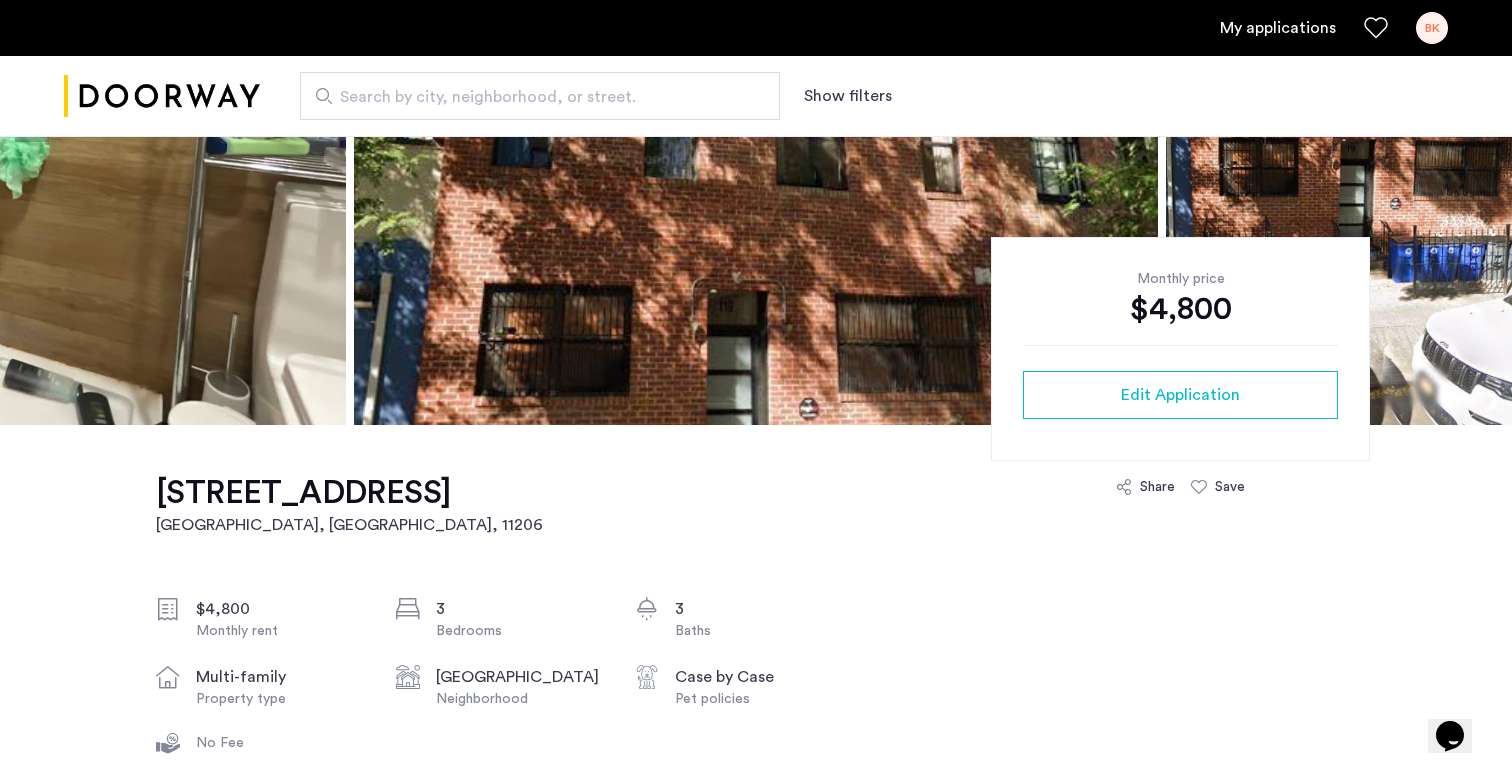 scroll, scrollTop: 391, scrollLeft: 0, axis: vertical 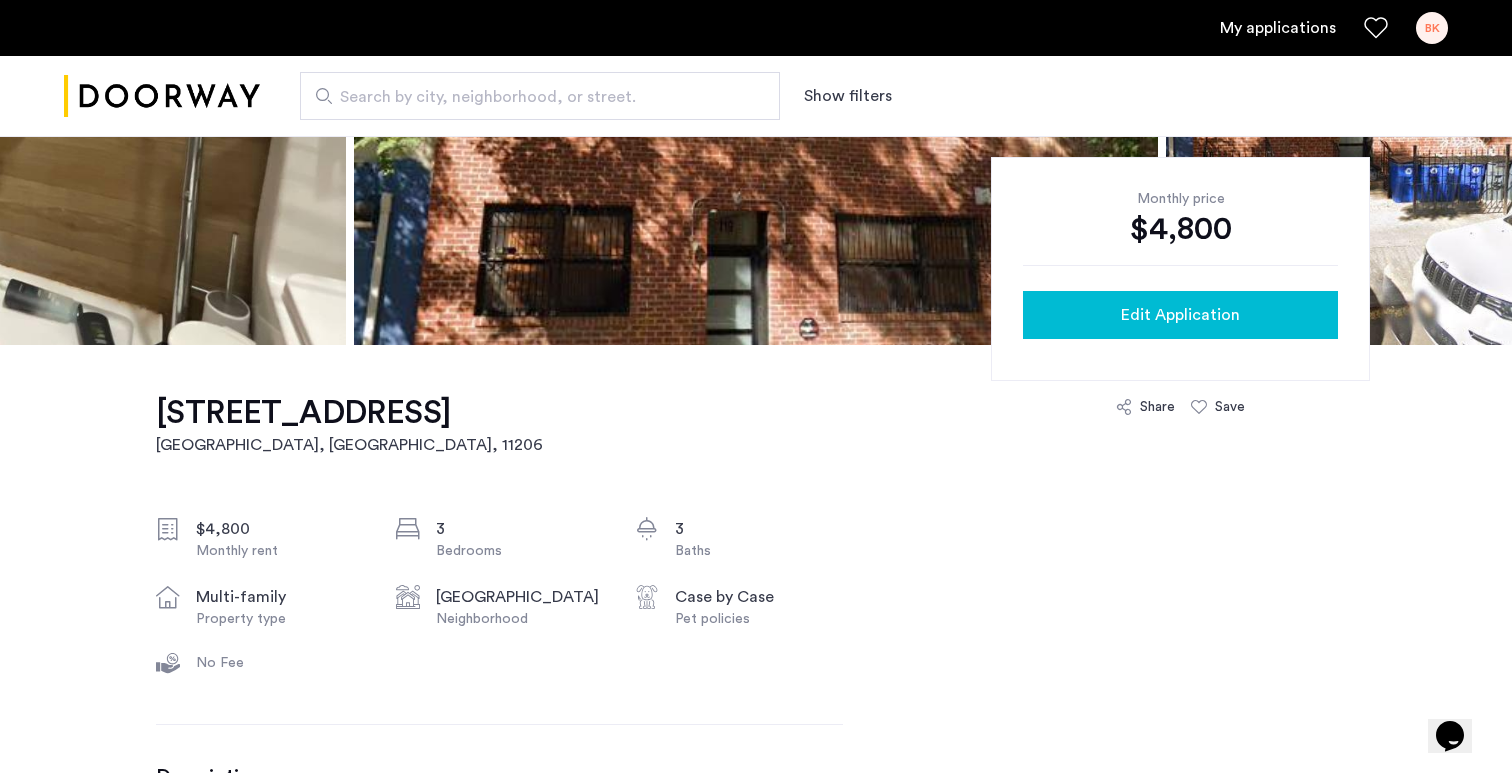 click on "Edit Application" 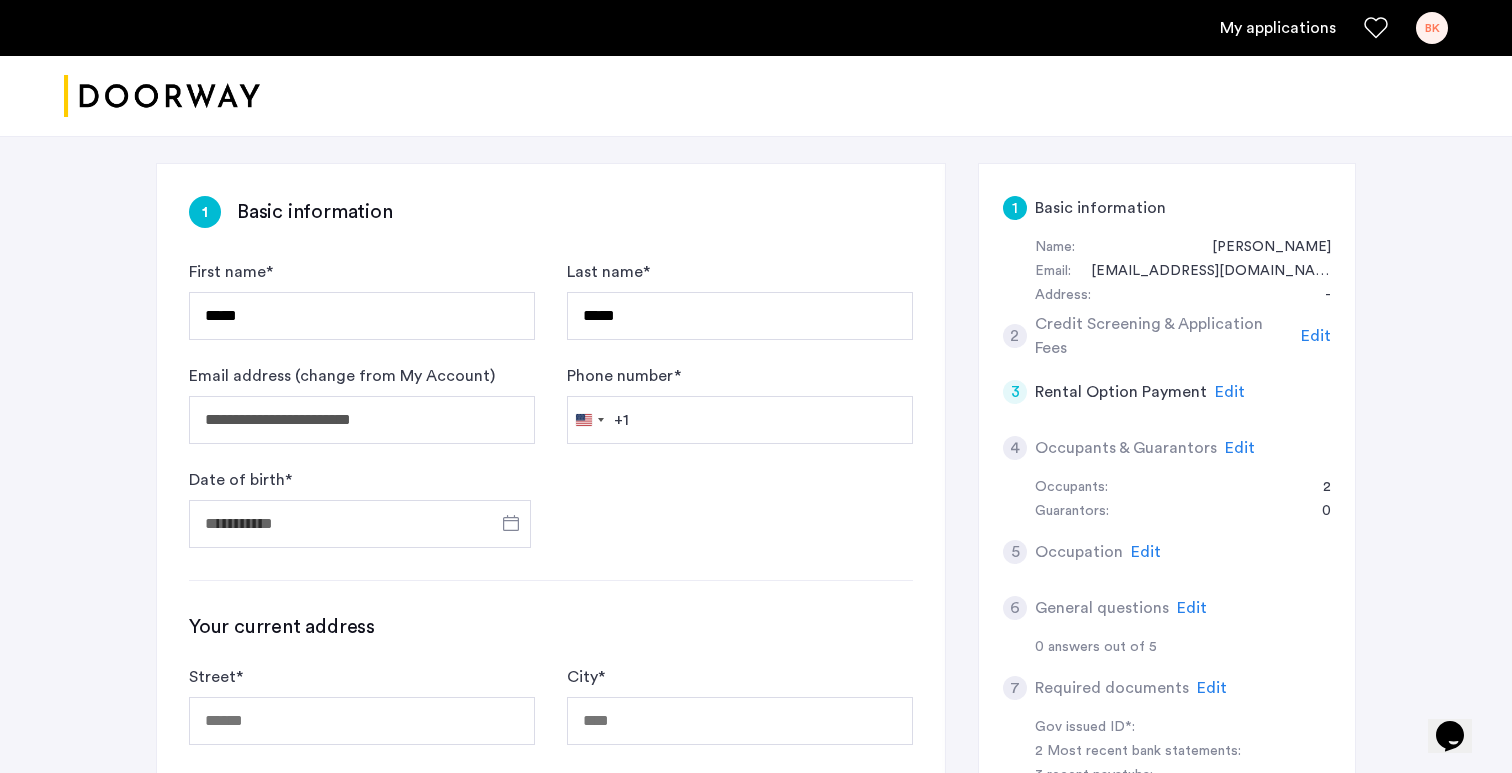 scroll, scrollTop: 331, scrollLeft: 0, axis: vertical 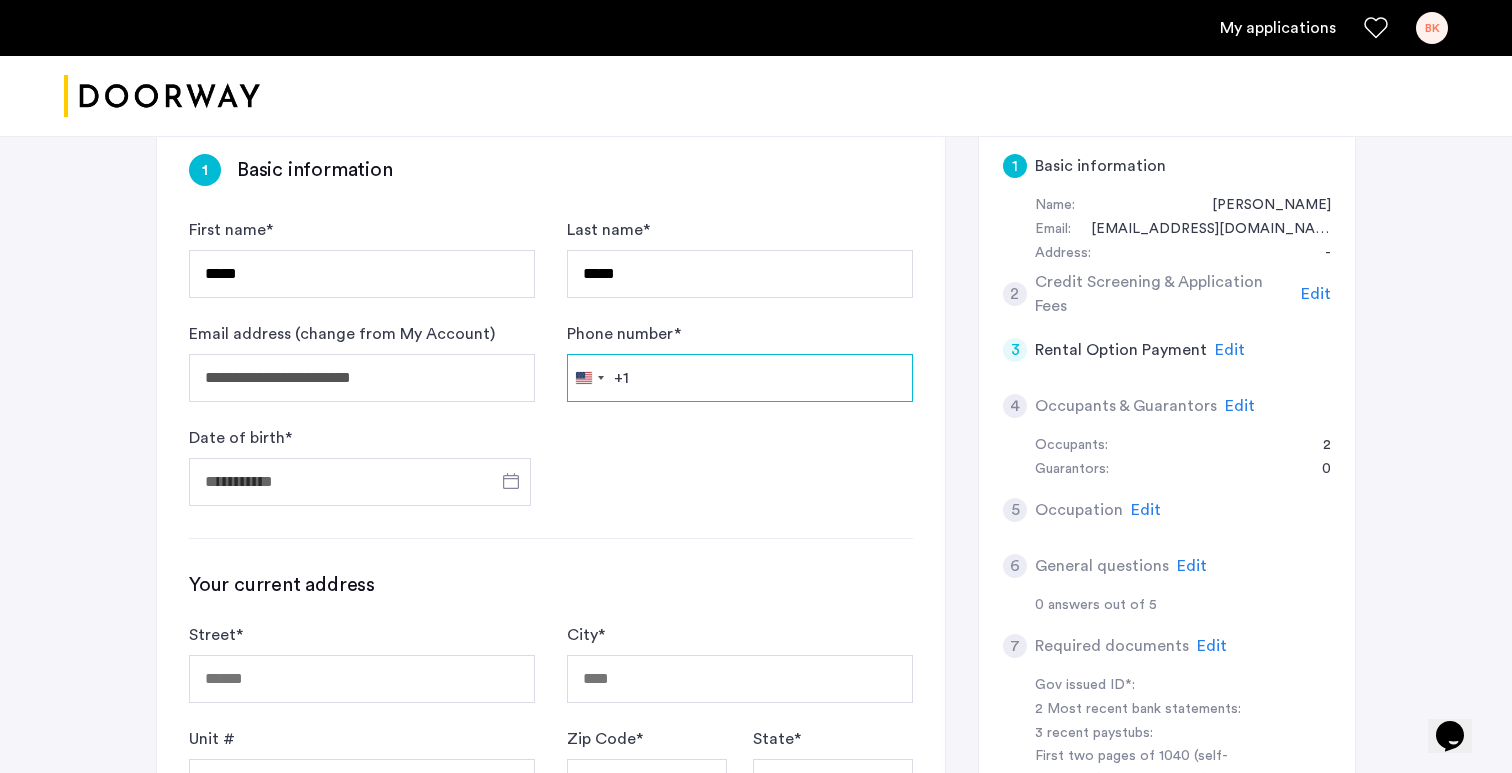 click on "Phone number  *" at bounding box center (740, 378) 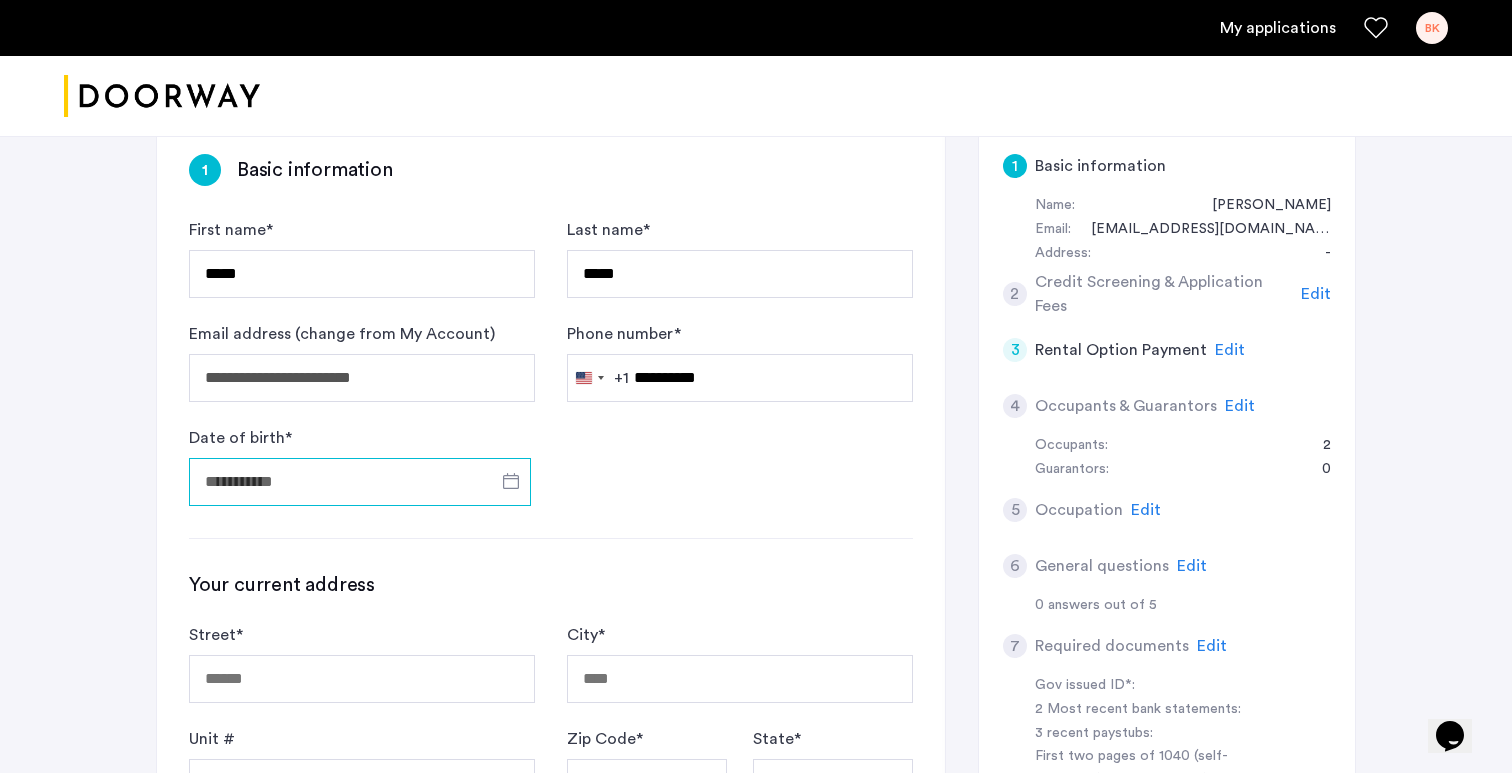 click on "Date of birth  *" at bounding box center [360, 482] 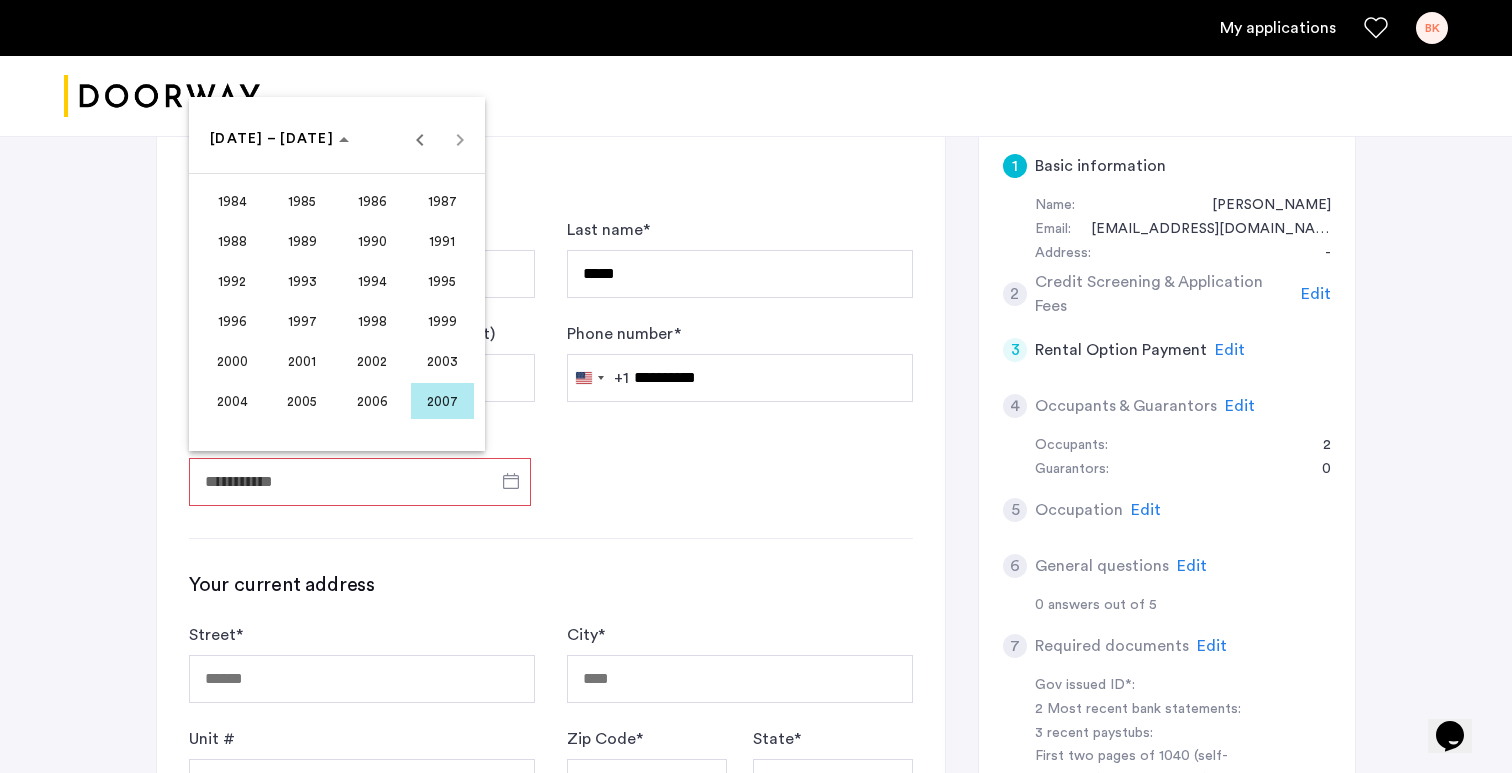 click on "2000" at bounding box center (232, 361) 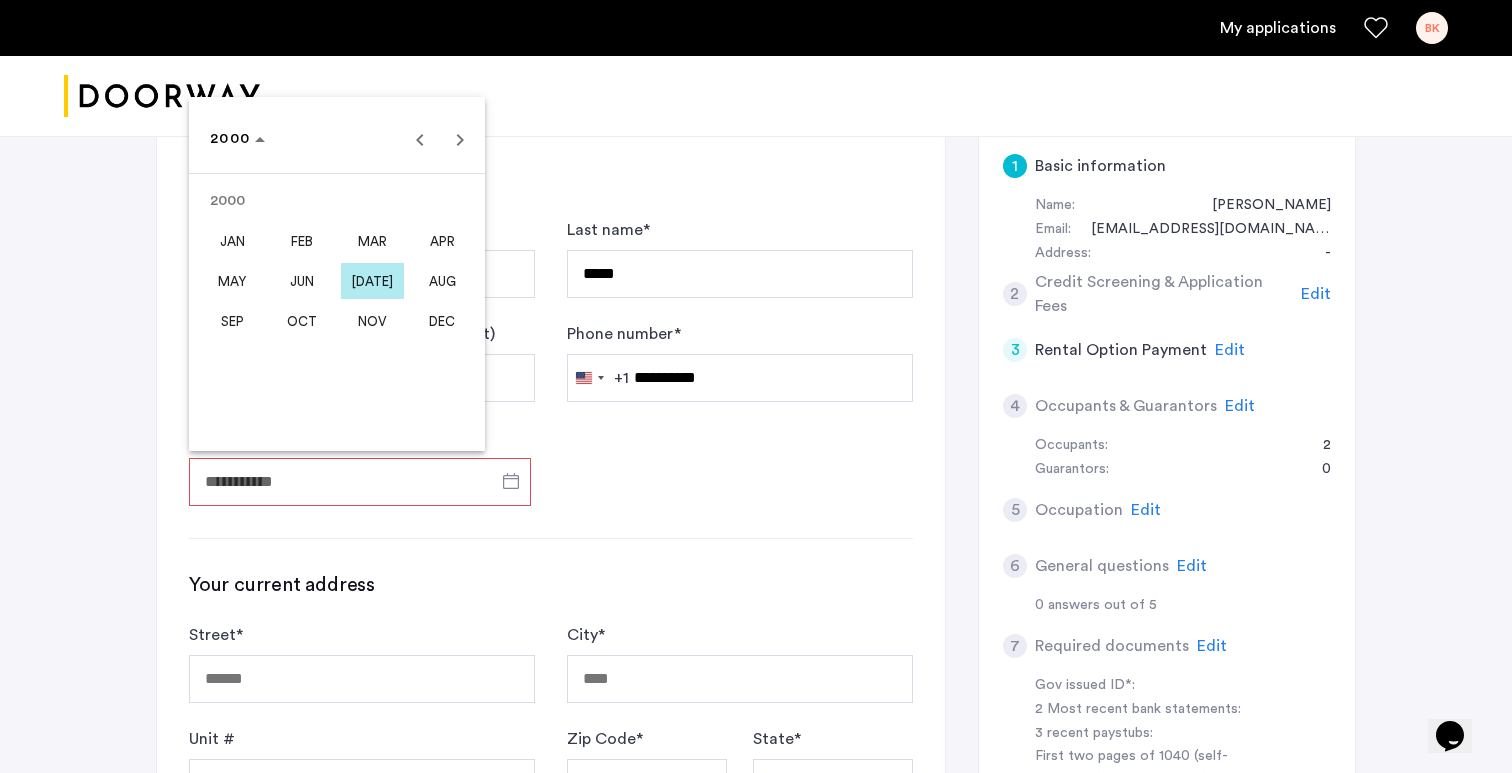 click on "JUL" at bounding box center [372, 281] 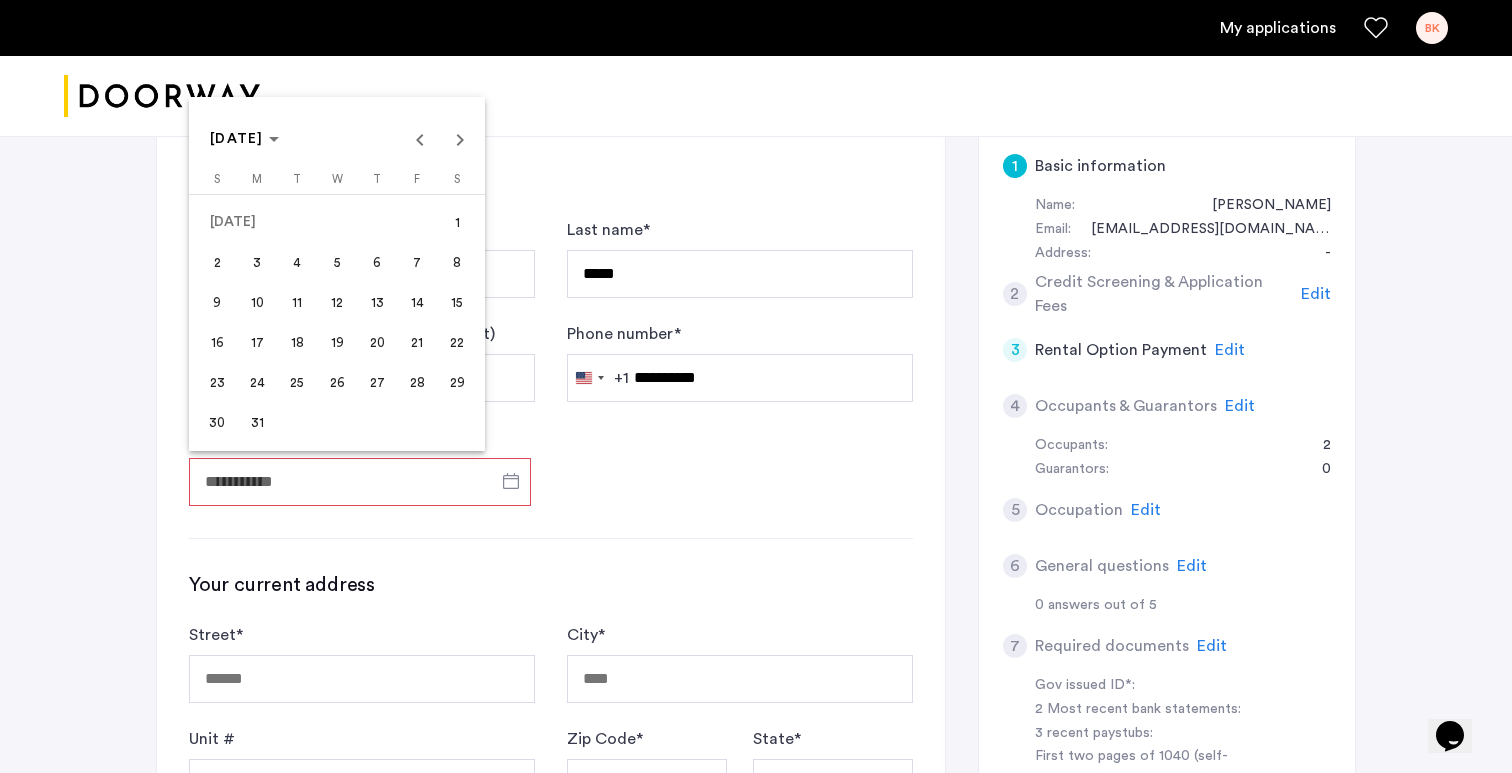 click on "2" at bounding box center (217, 262) 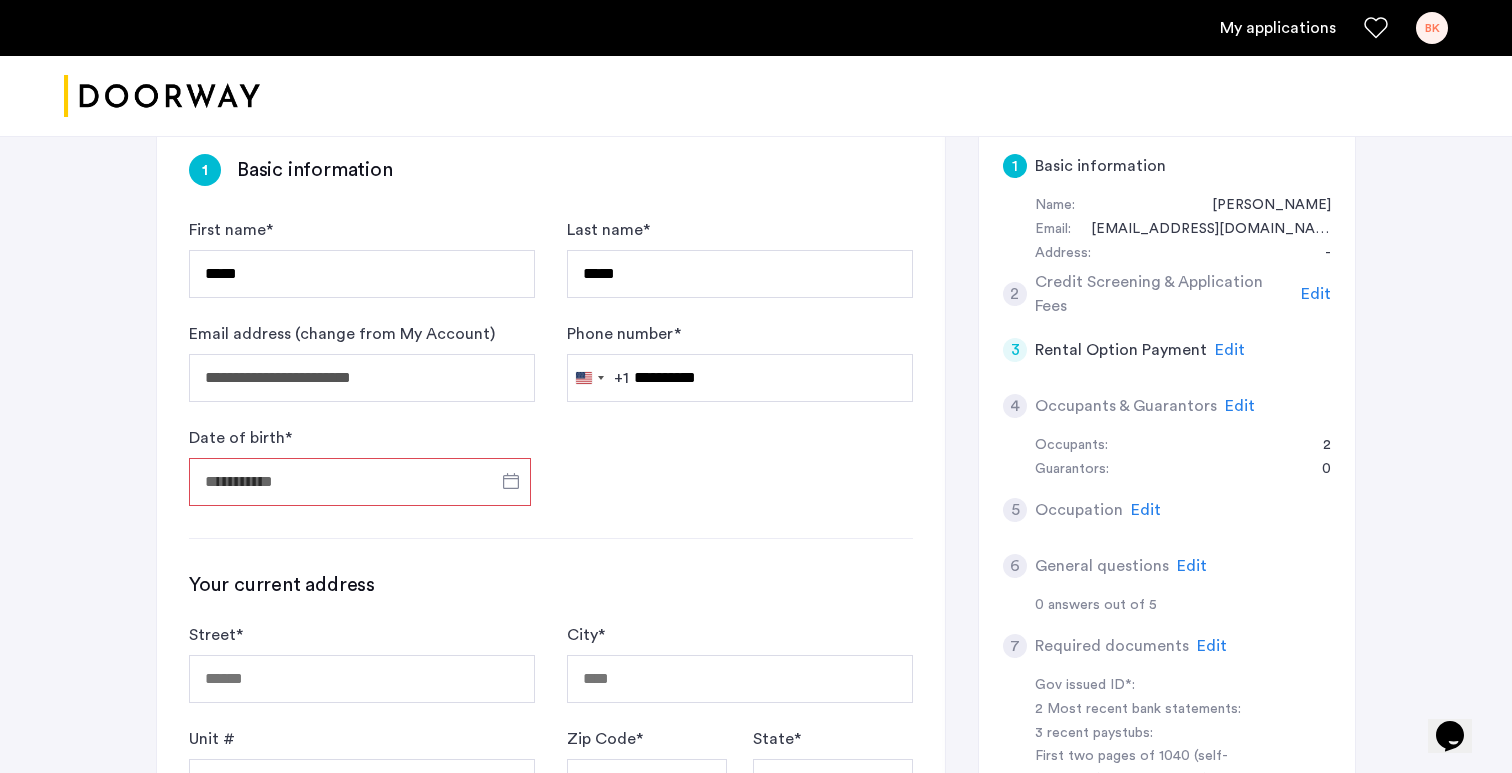type on "**********" 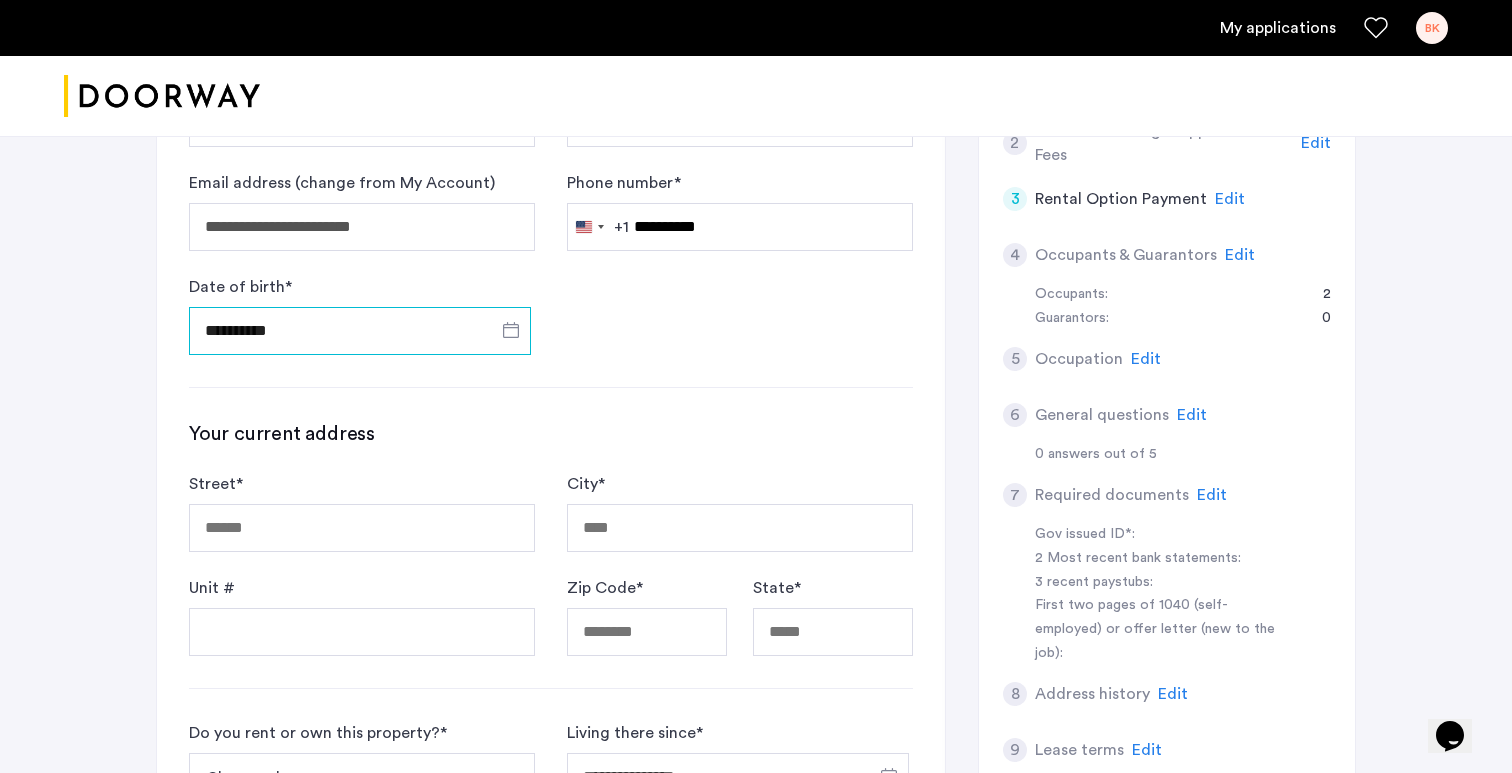 scroll, scrollTop: 507, scrollLeft: 0, axis: vertical 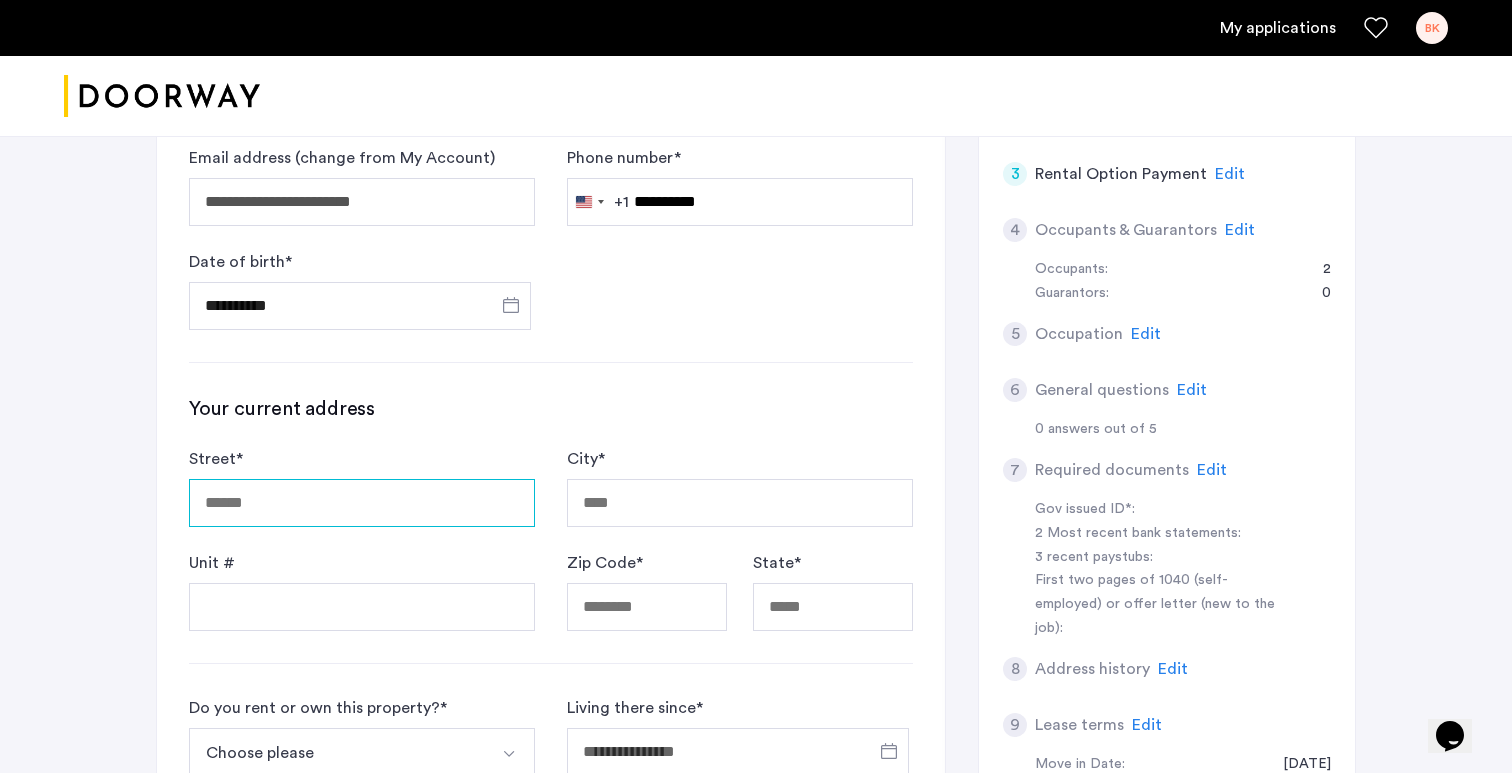 click on "Street  *" at bounding box center (362, 503) 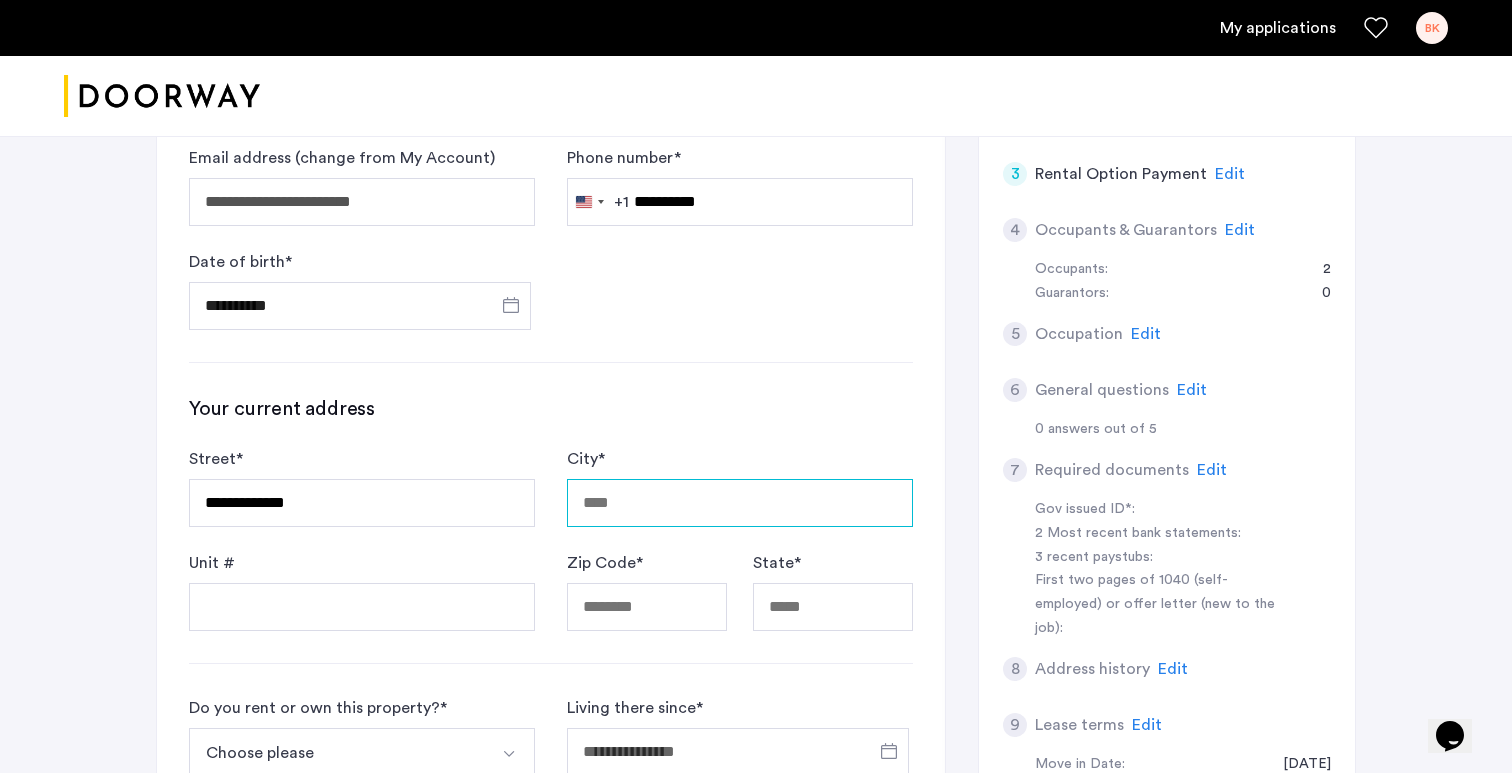 type on "********" 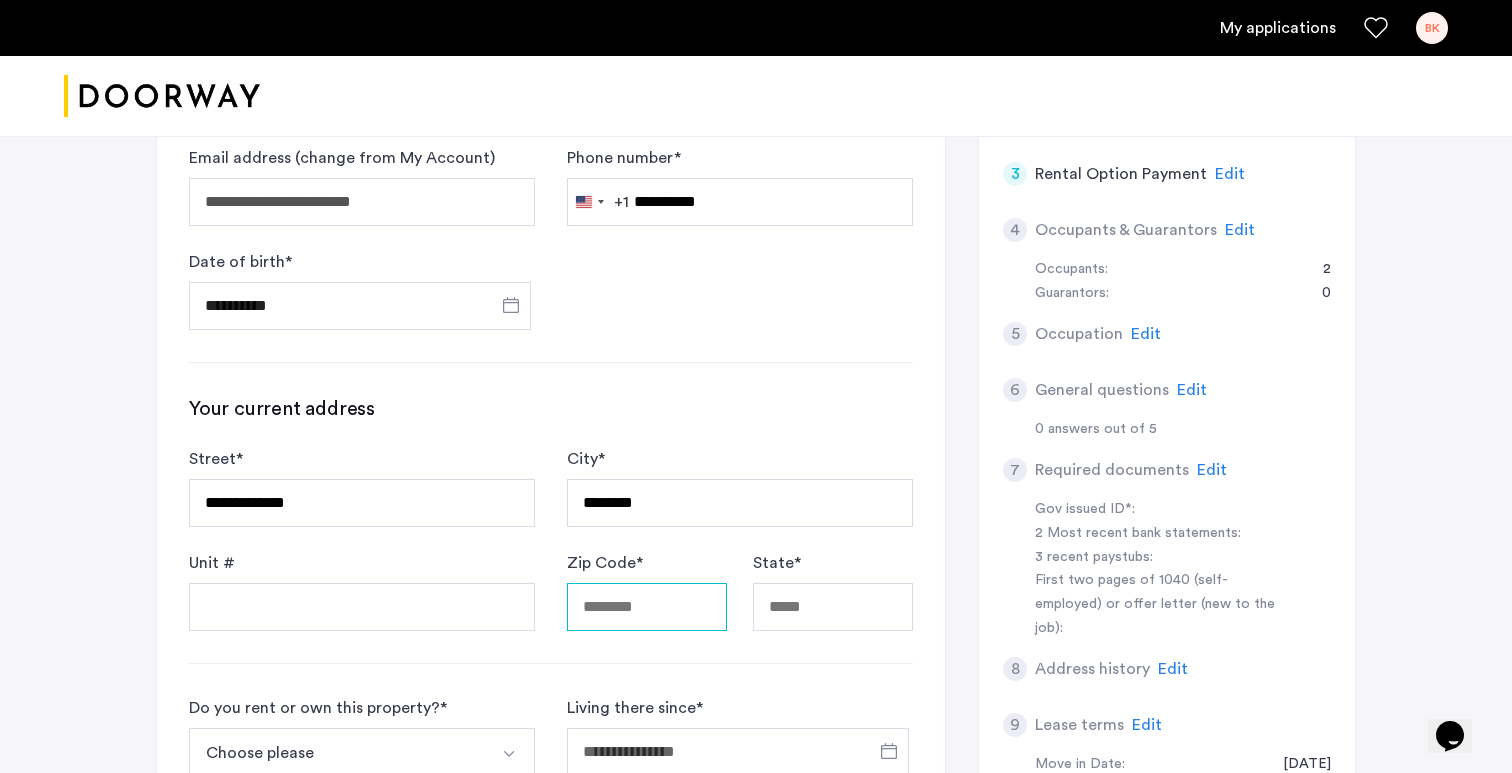 type on "**********" 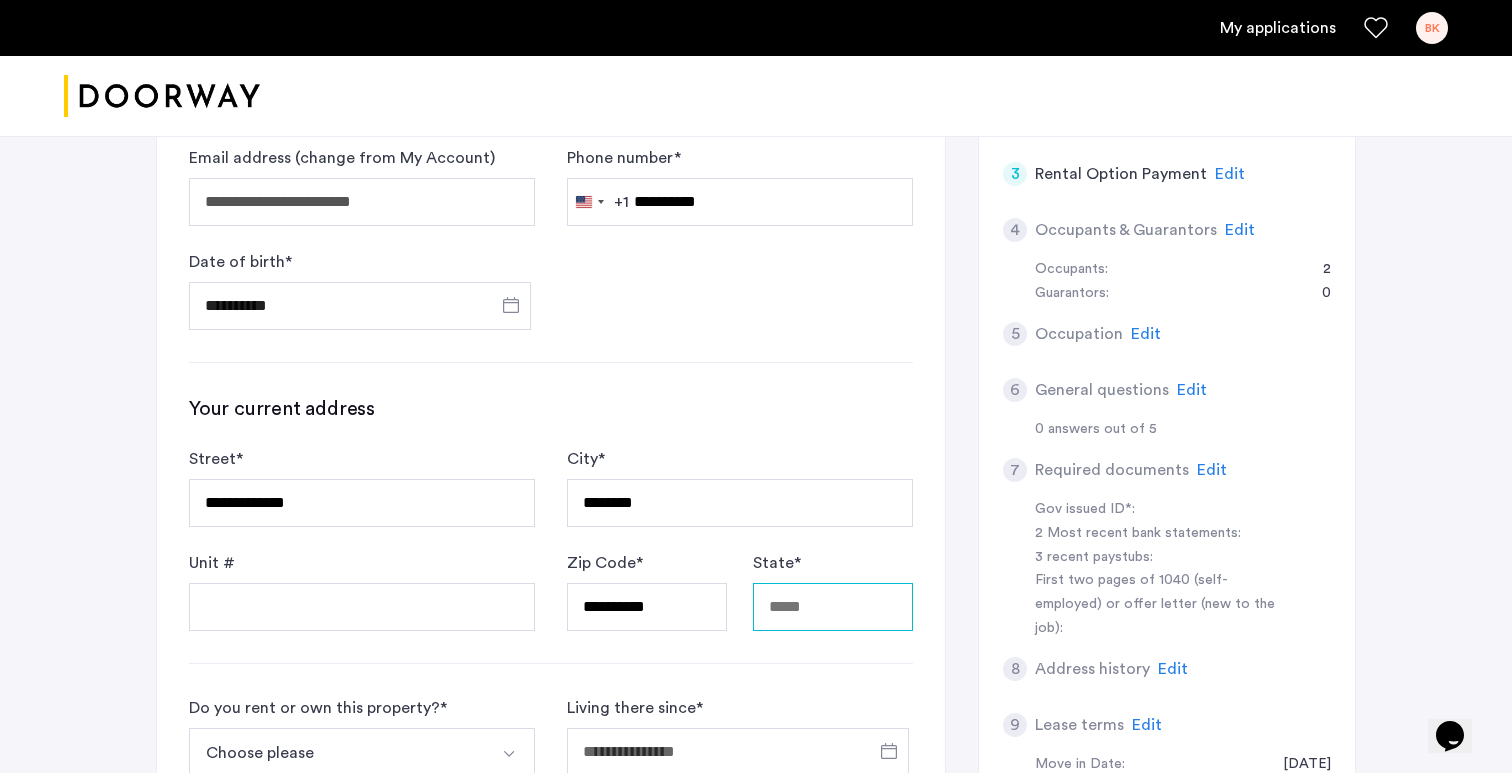 type on "**" 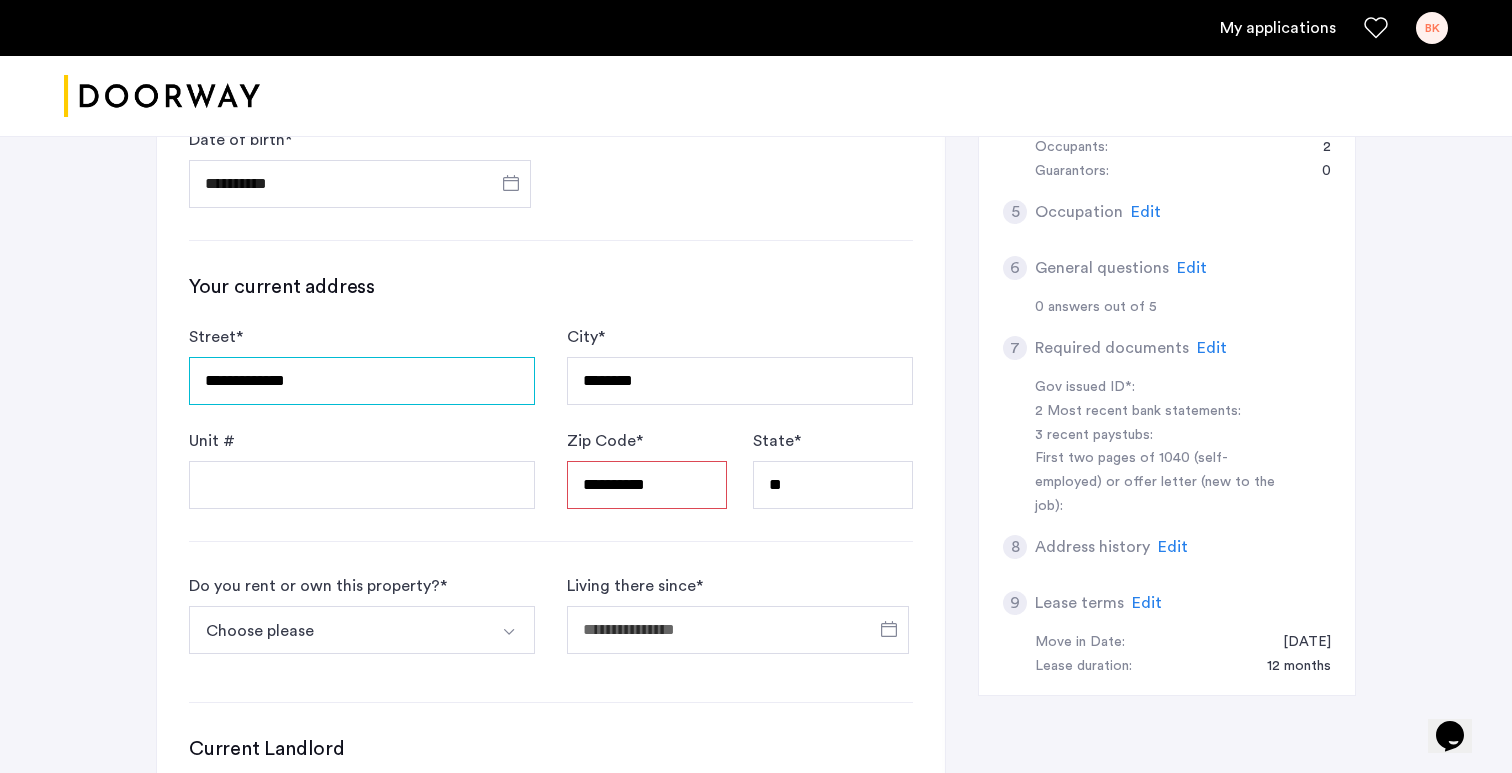 scroll, scrollTop: 631, scrollLeft: 0, axis: vertical 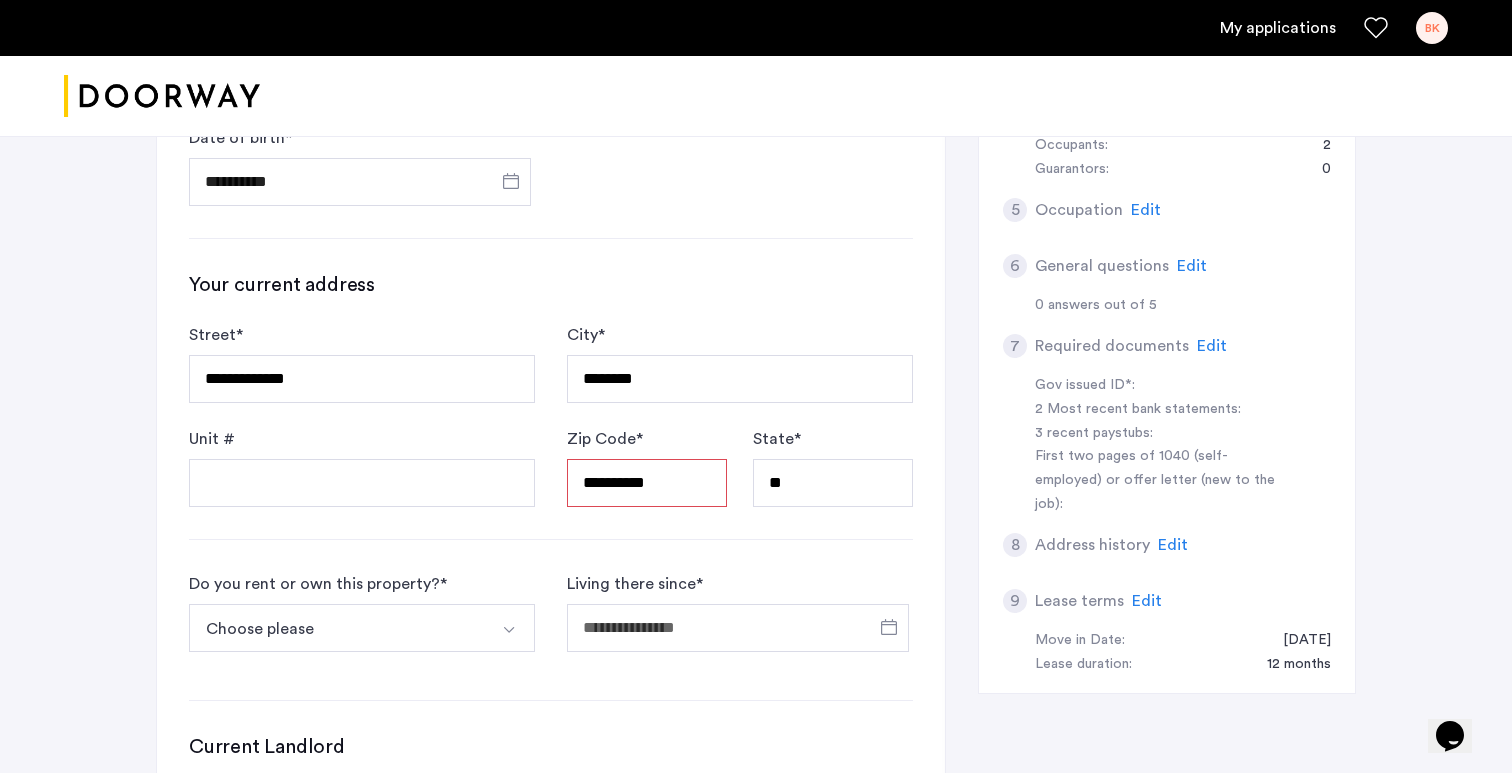 click on "**********" at bounding box center (647, 483) 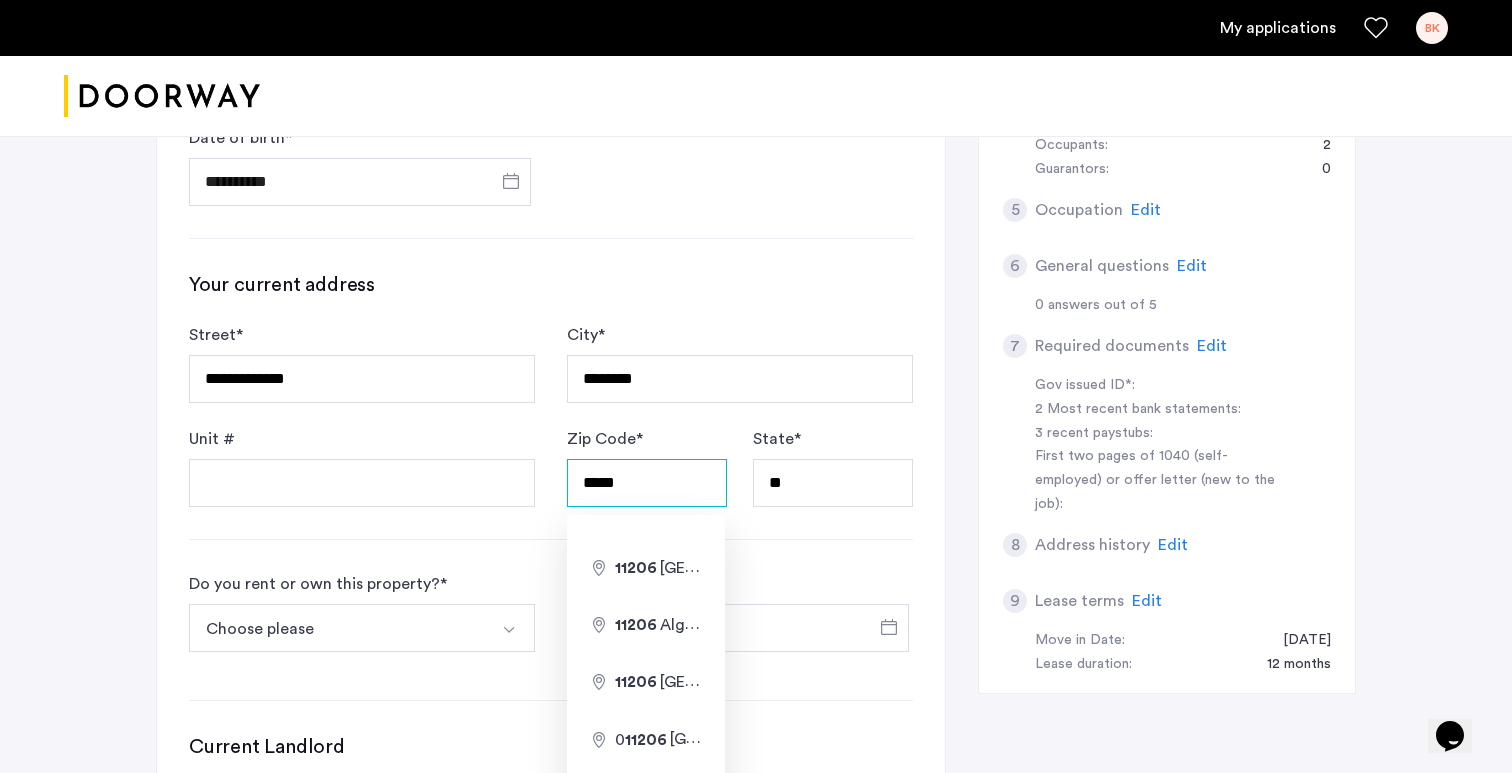 type on "*****" 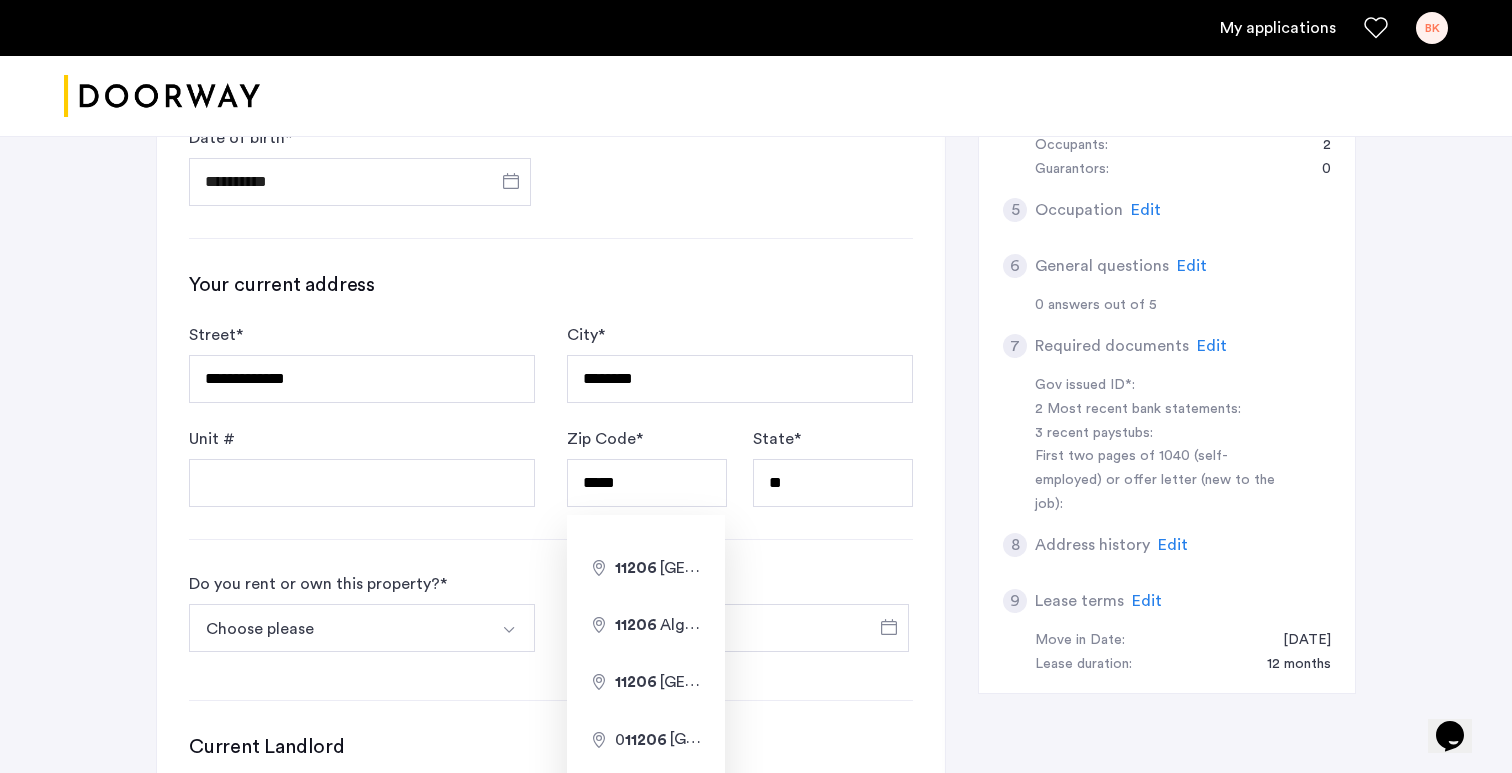 click on "**********" 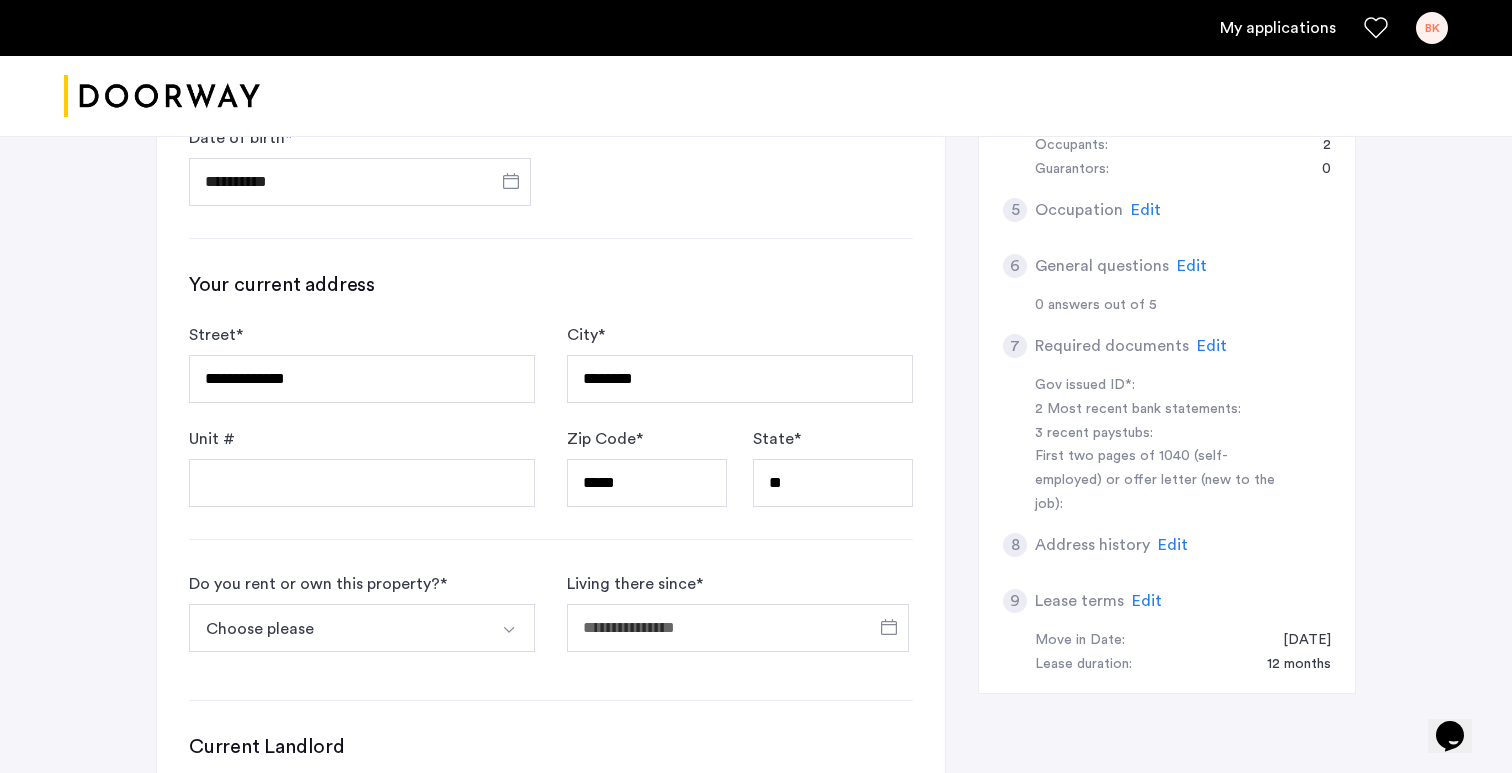 scroll, scrollTop: 770, scrollLeft: 0, axis: vertical 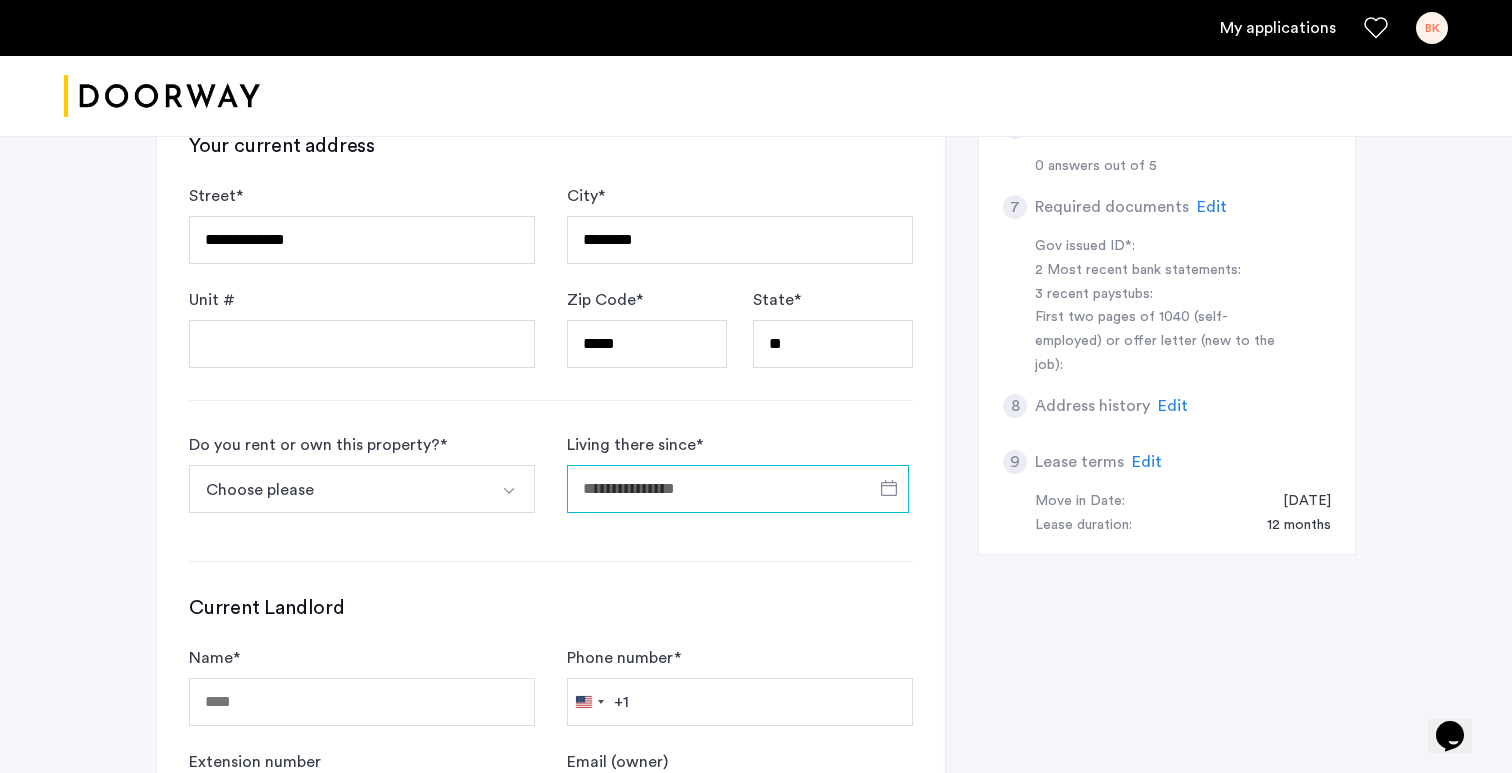 click on "Living there since  *" at bounding box center [738, 489] 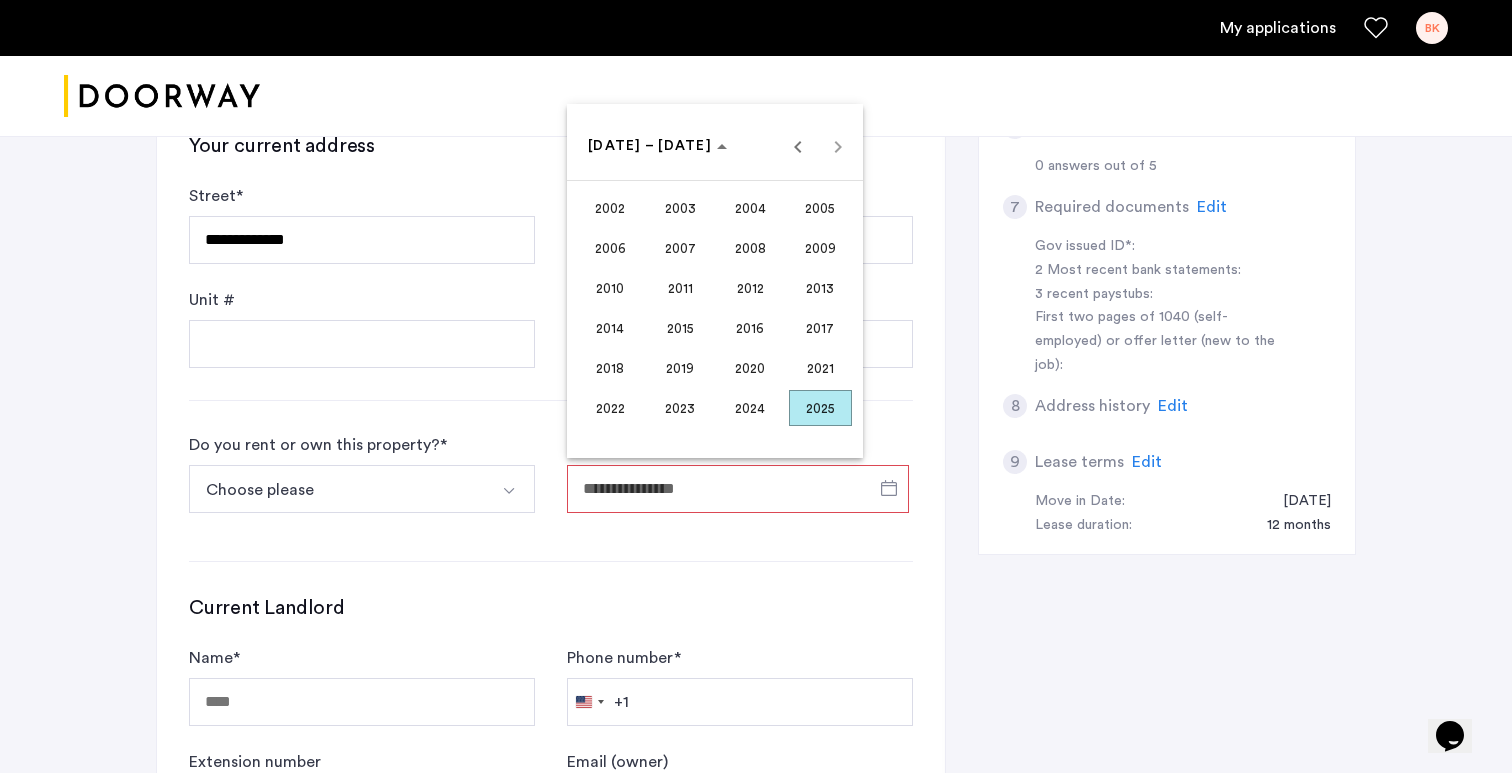 click at bounding box center (756, 386) 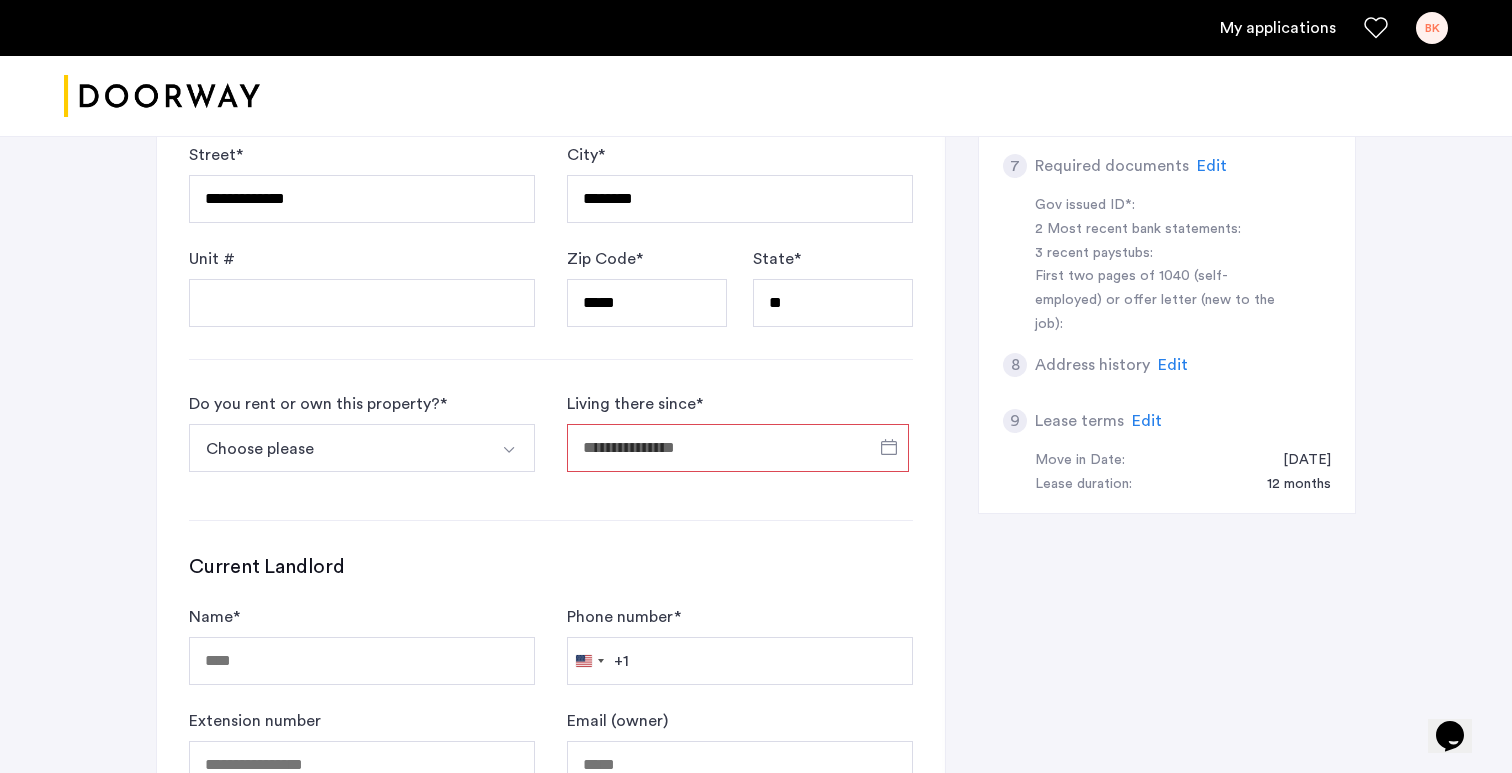 scroll, scrollTop: 816, scrollLeft: 0, axis: vertical 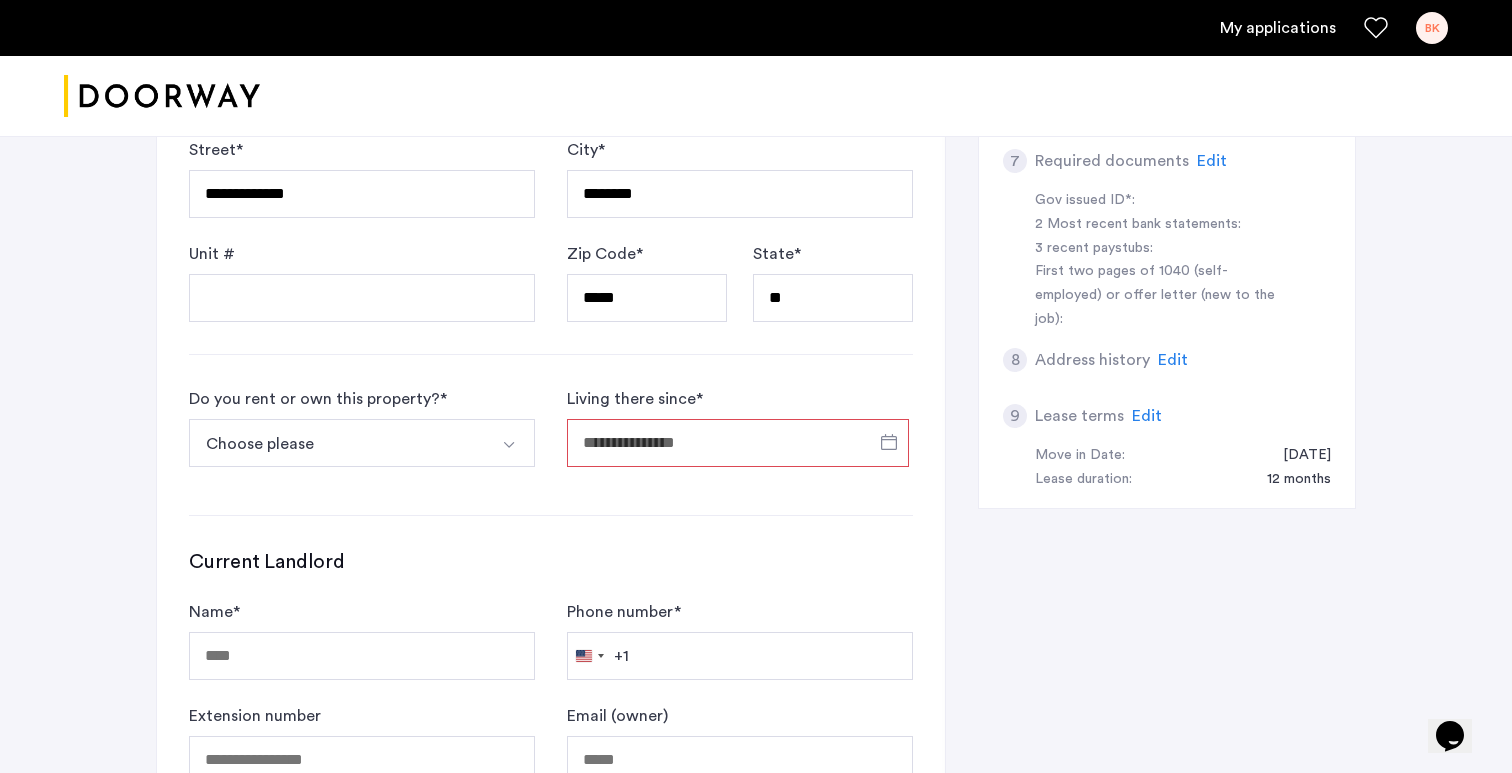click on "Choose please" at bounding box center (338, 443) 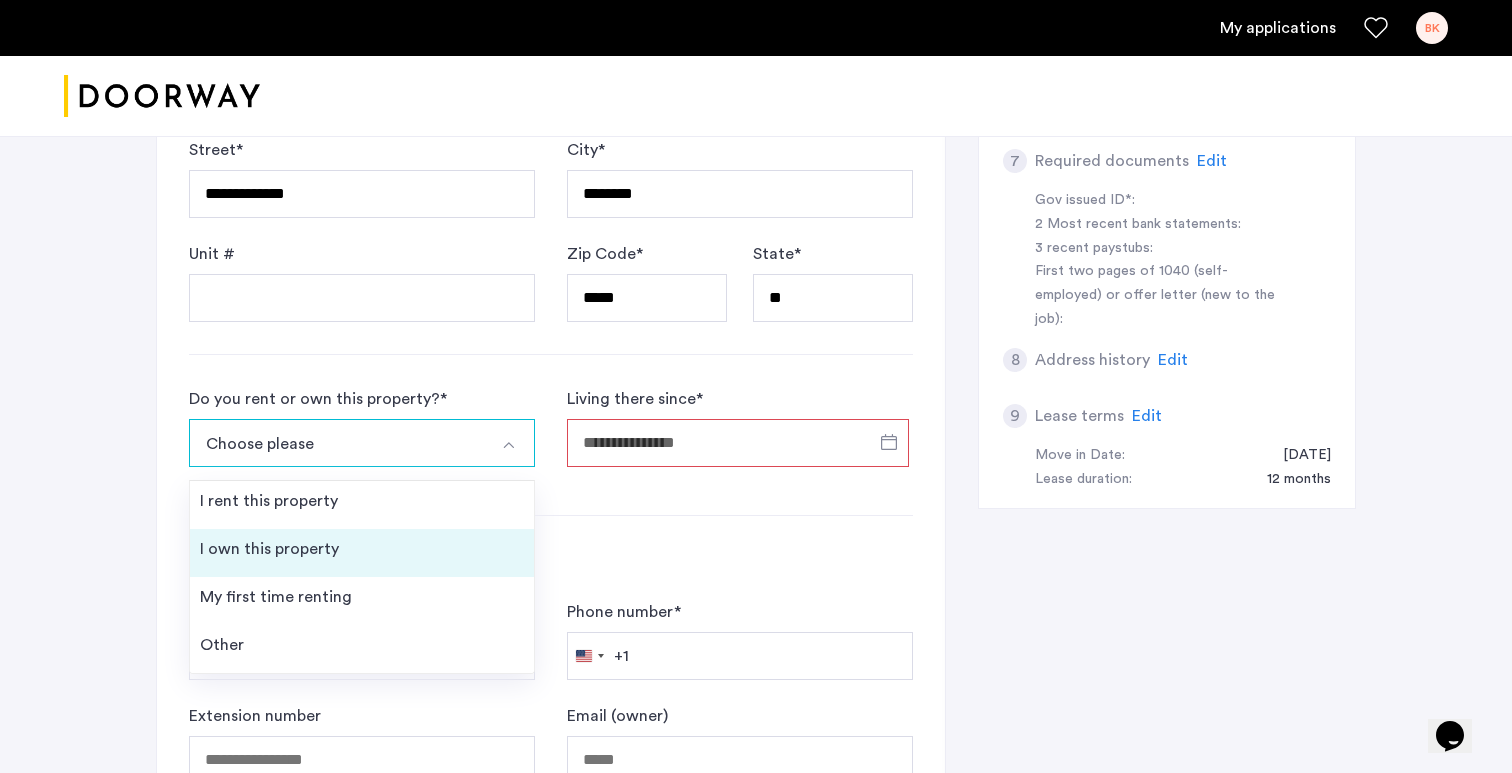 scroll, scrollTop: 846, scrollLeft: 0, axis: vertical 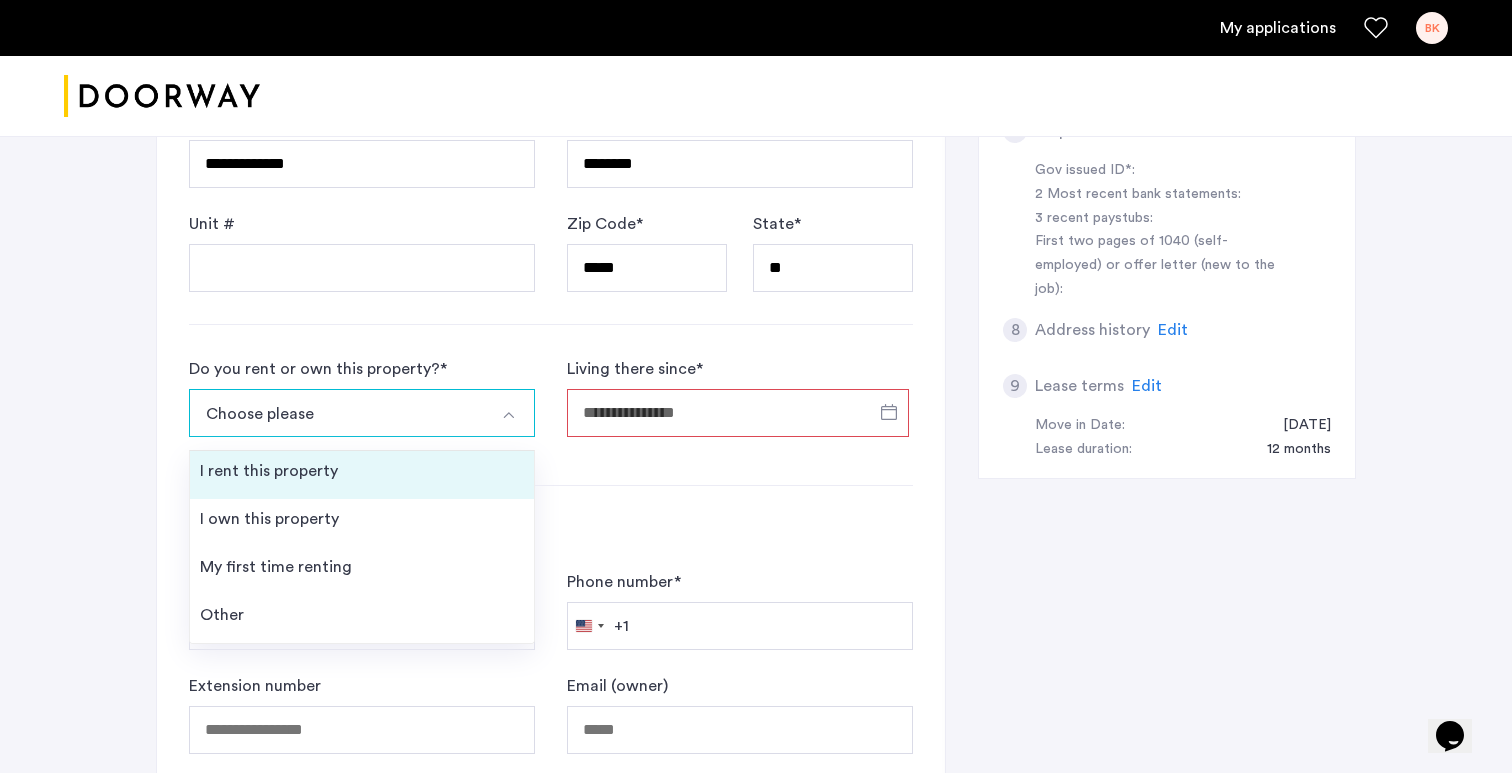 click on "I rent this property" at bounding box center (362, 475) 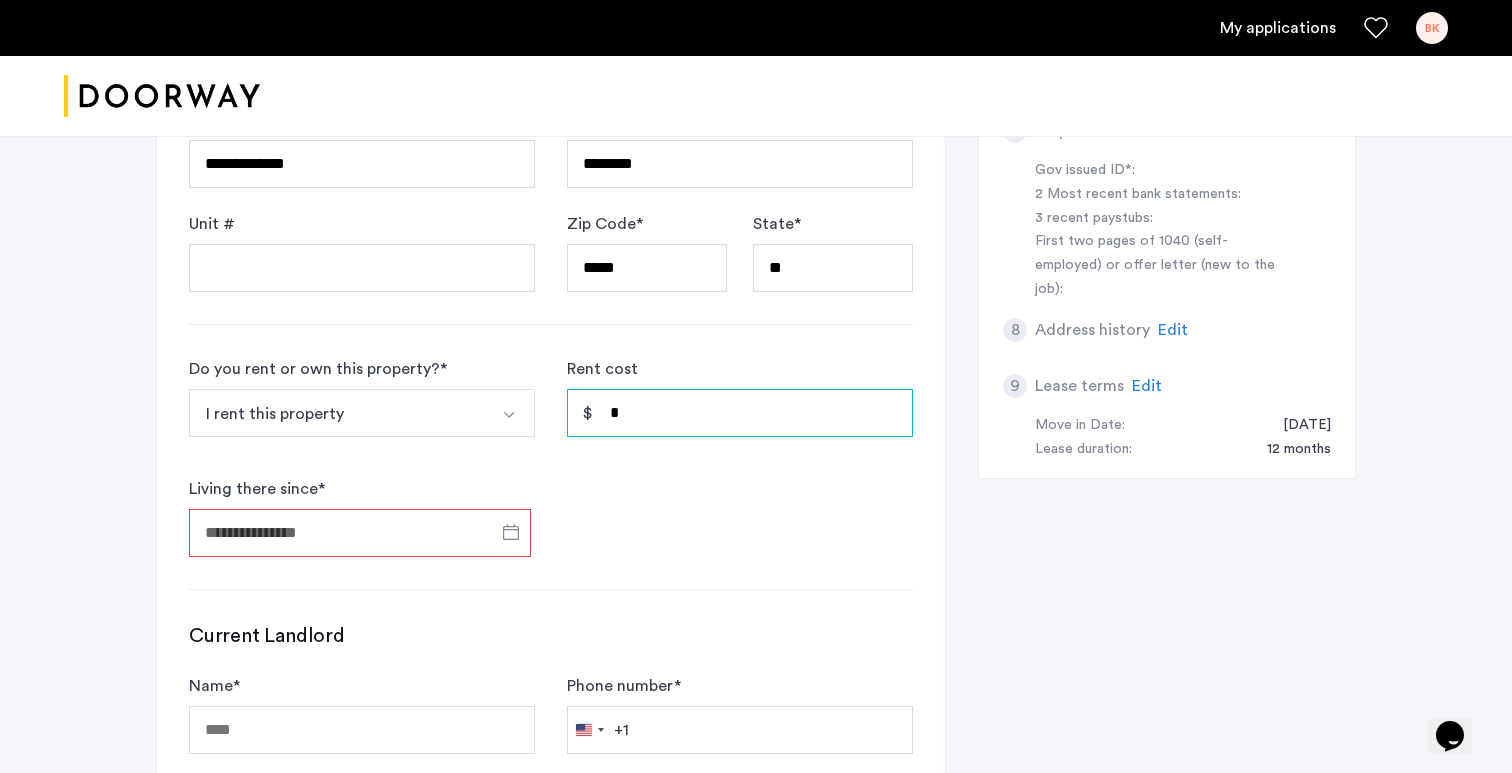 click on "*" at bounding box center [740, 413] 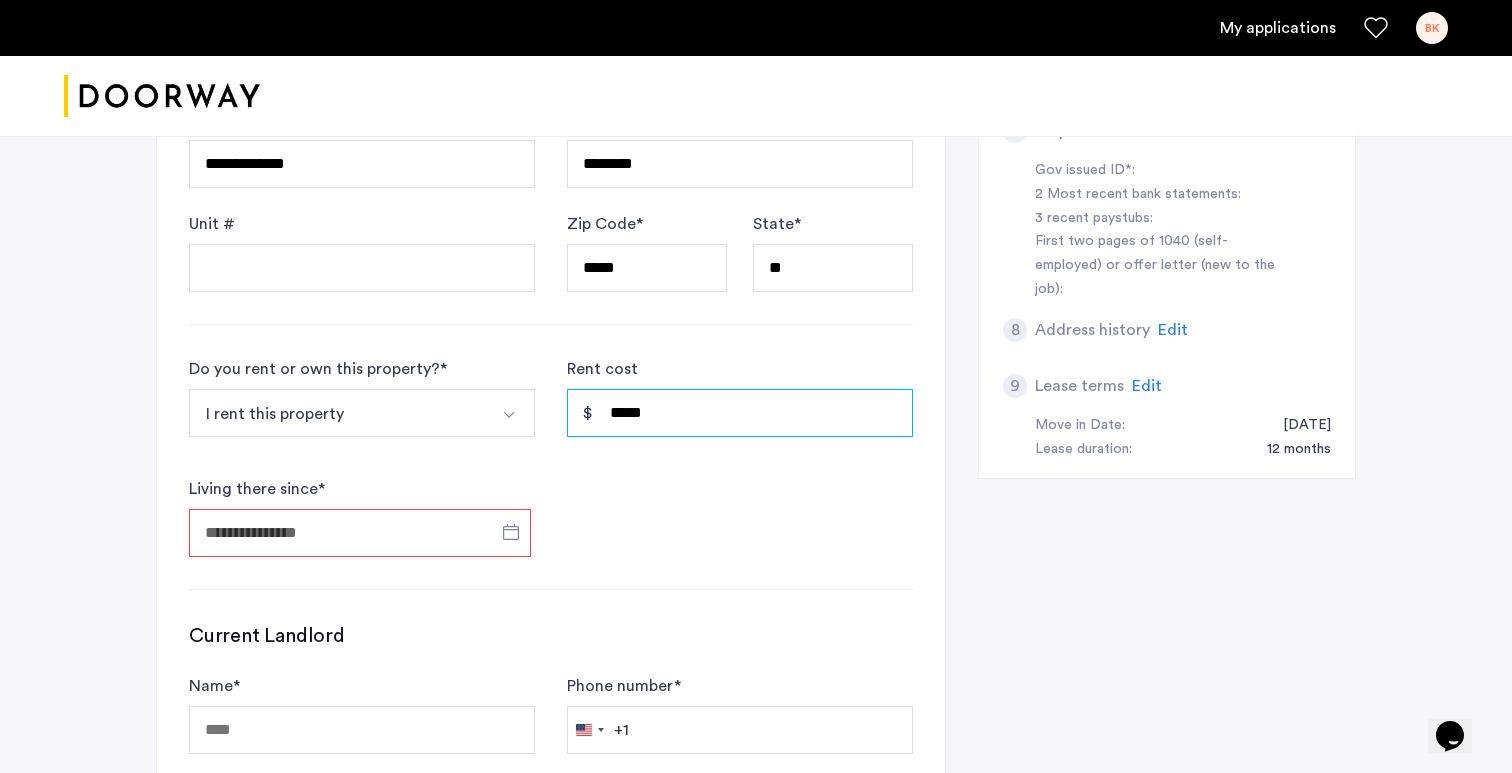 type on "*****" 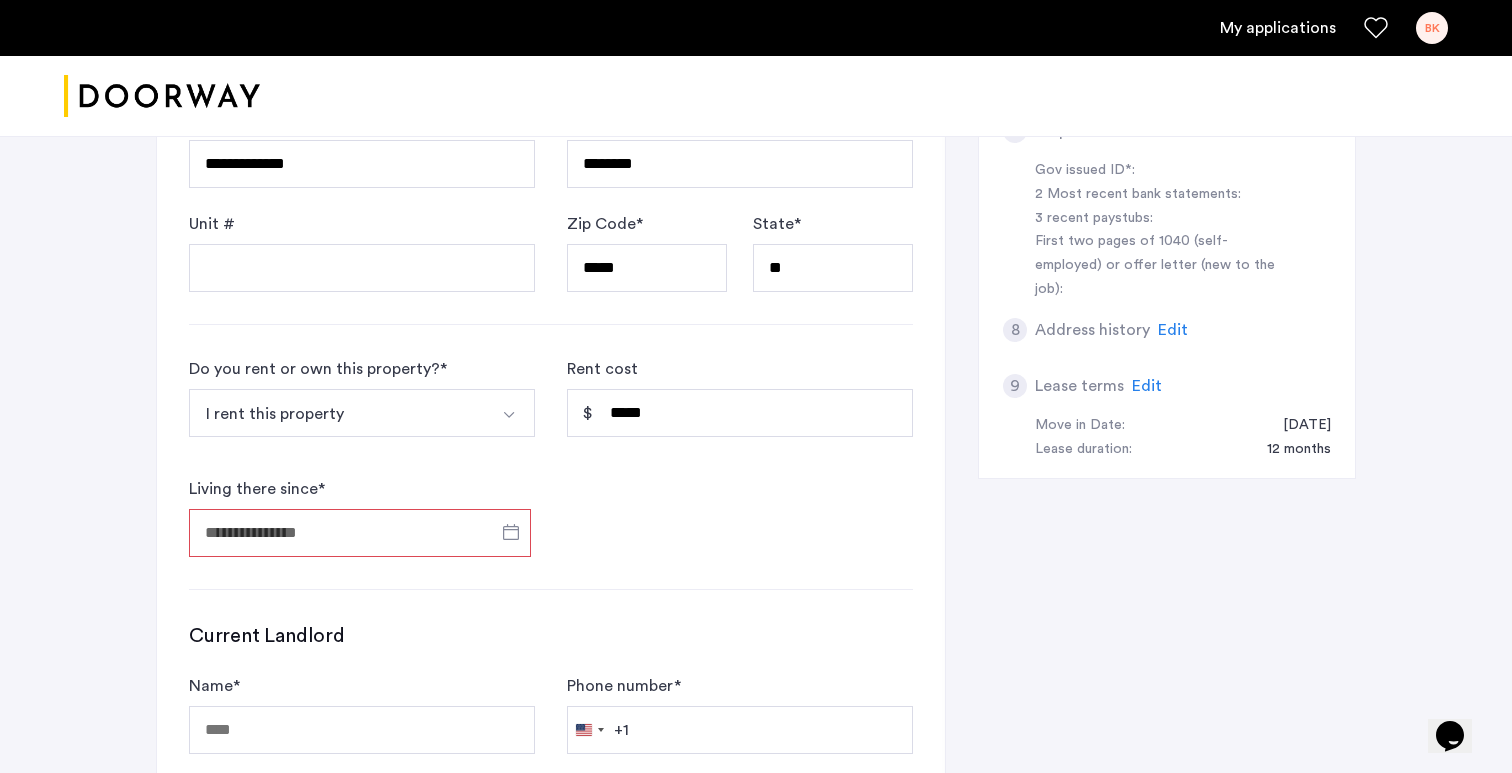 click on "Do you rent or own this property?  * I rent this property I rent this property I own this property My first time renting Other Rent cost ***** Living there since  *" 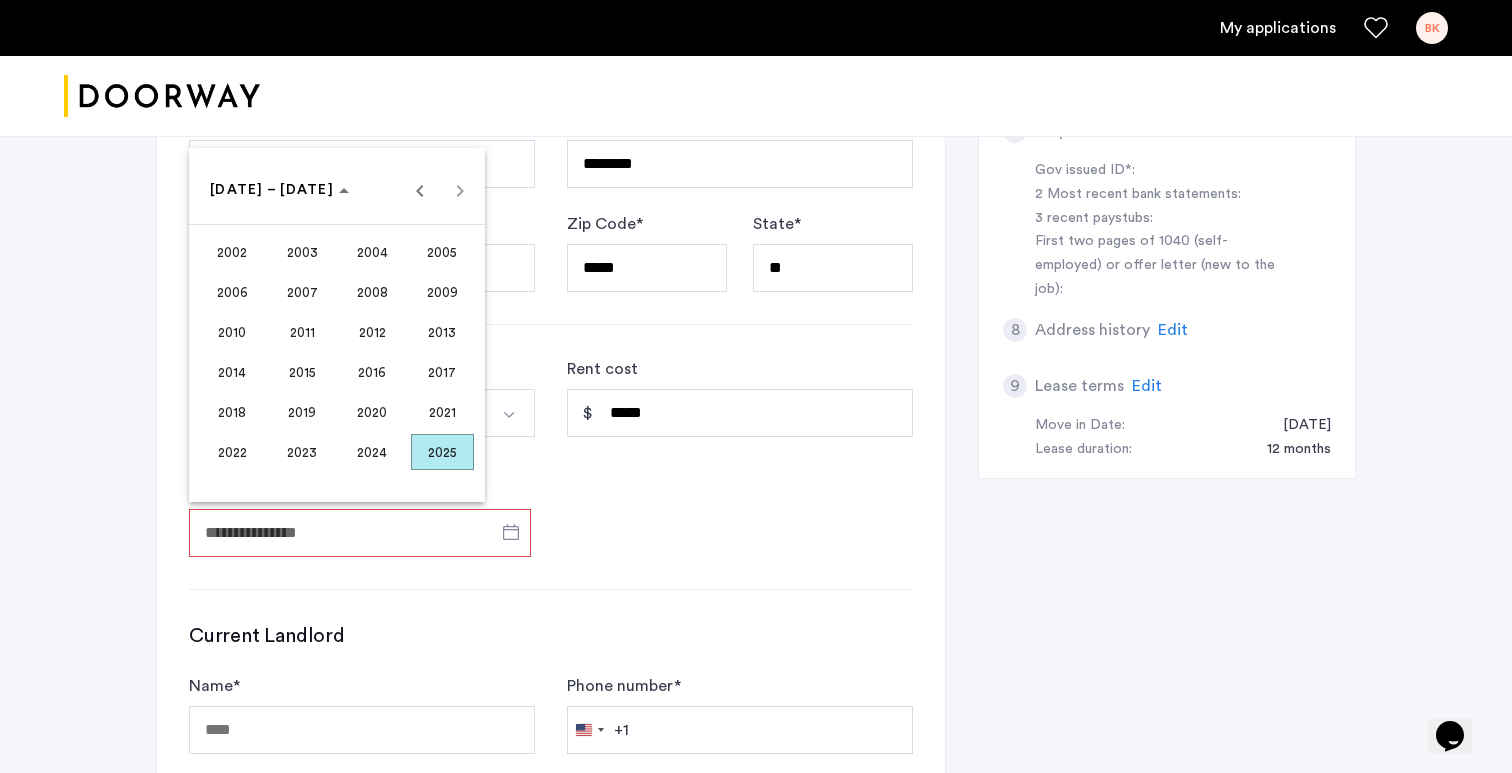click on "2023" at bounding box center (302, 452) 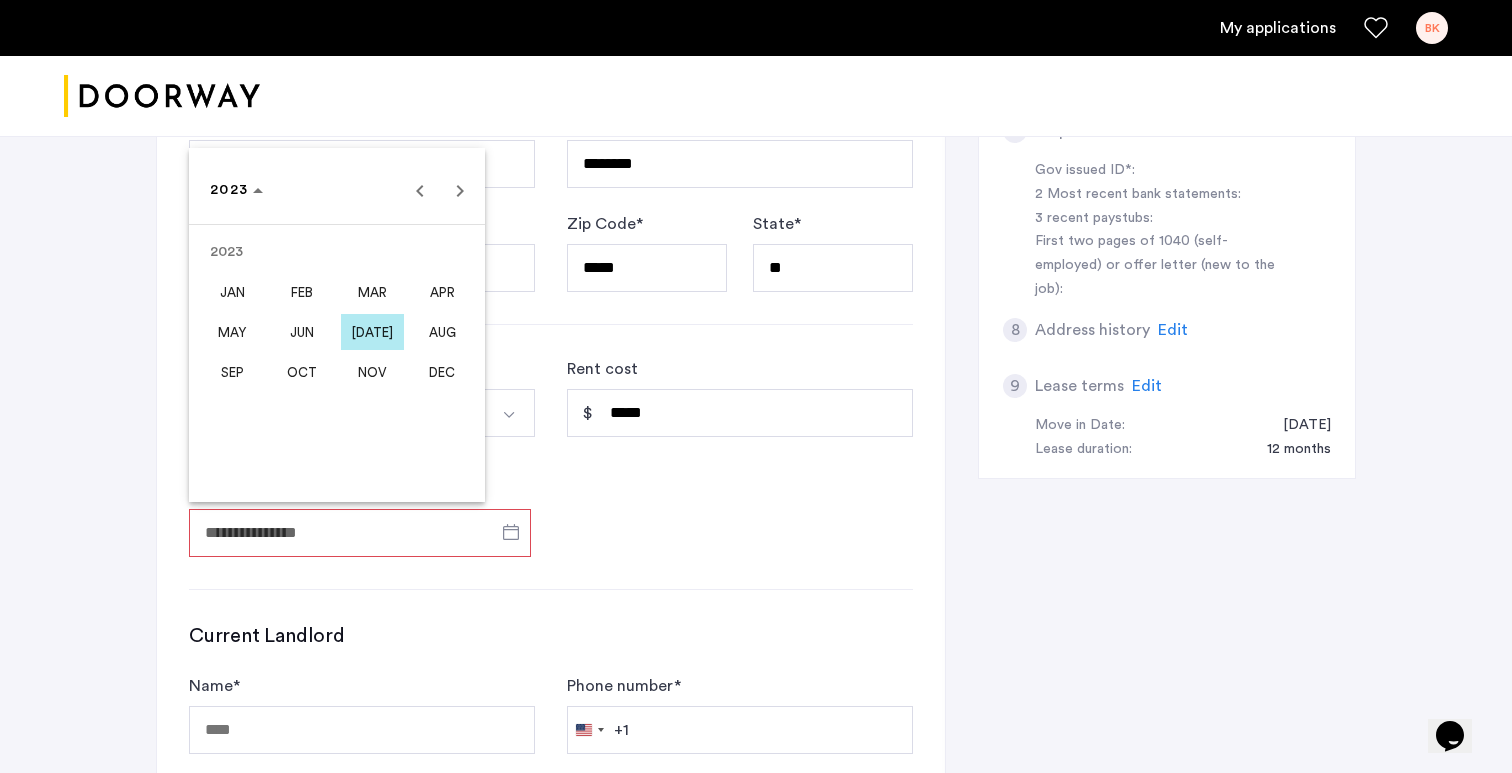 click on "SEP" at bounding box center (232, 372) 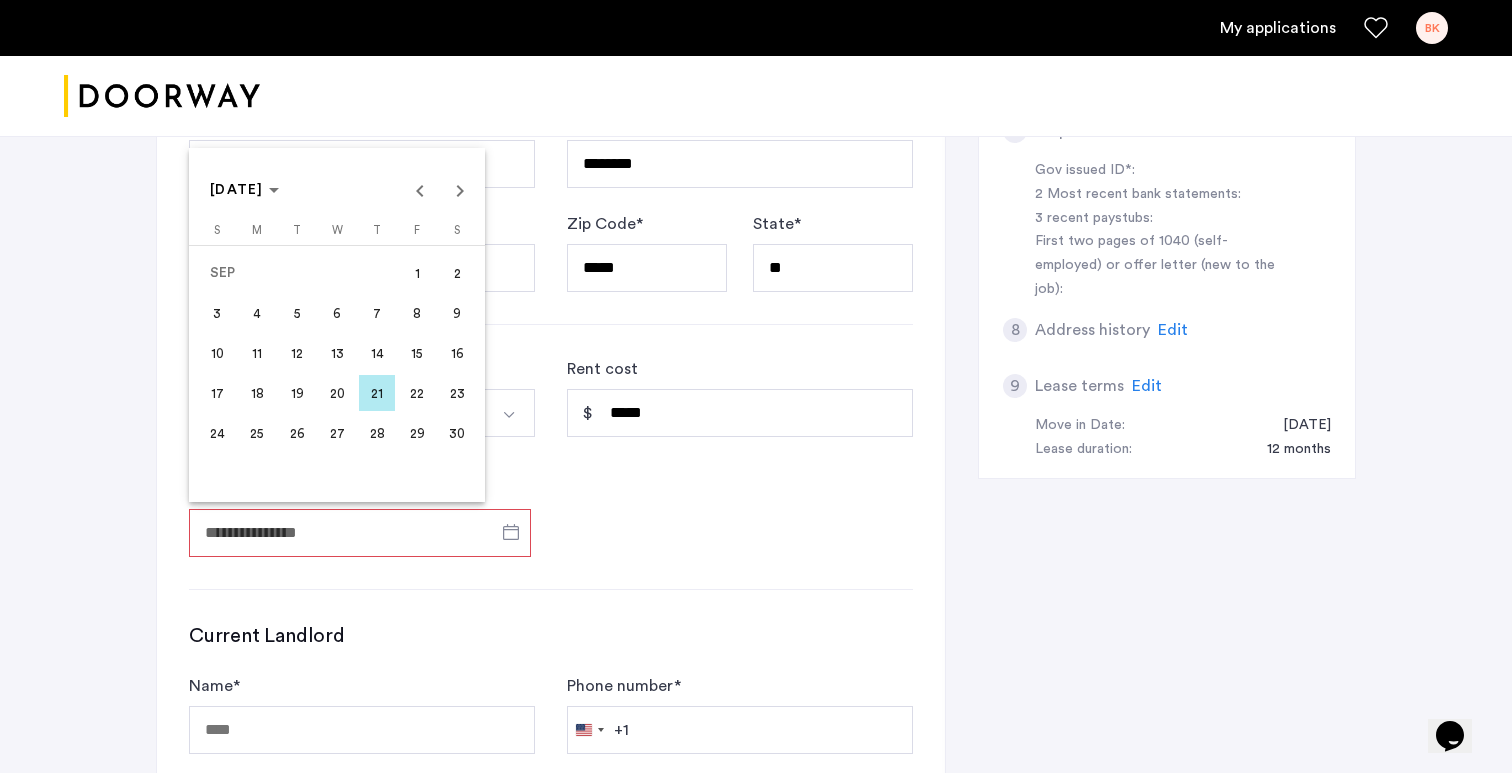 click on "1" at bounding box center (417, 273) 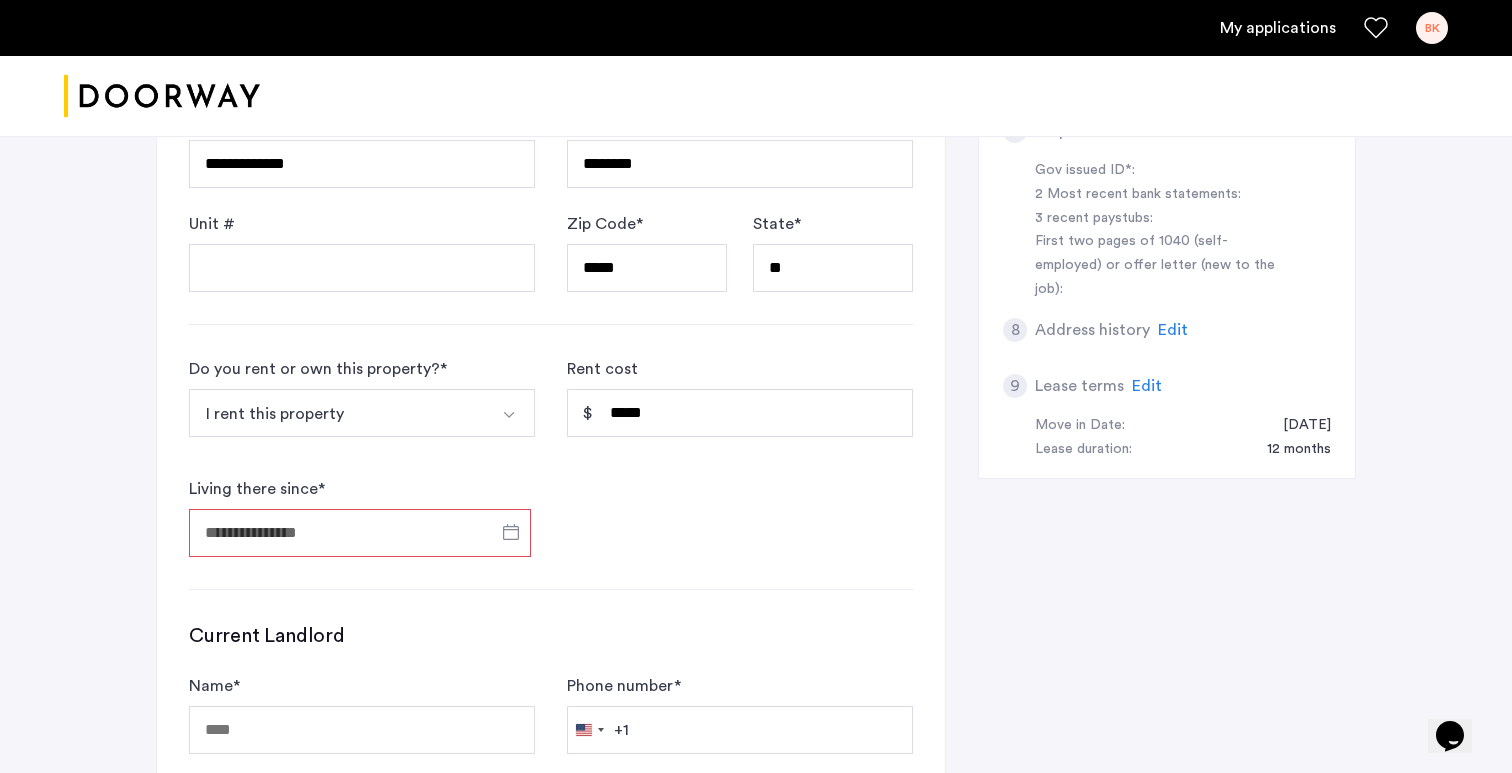 type on "**********" 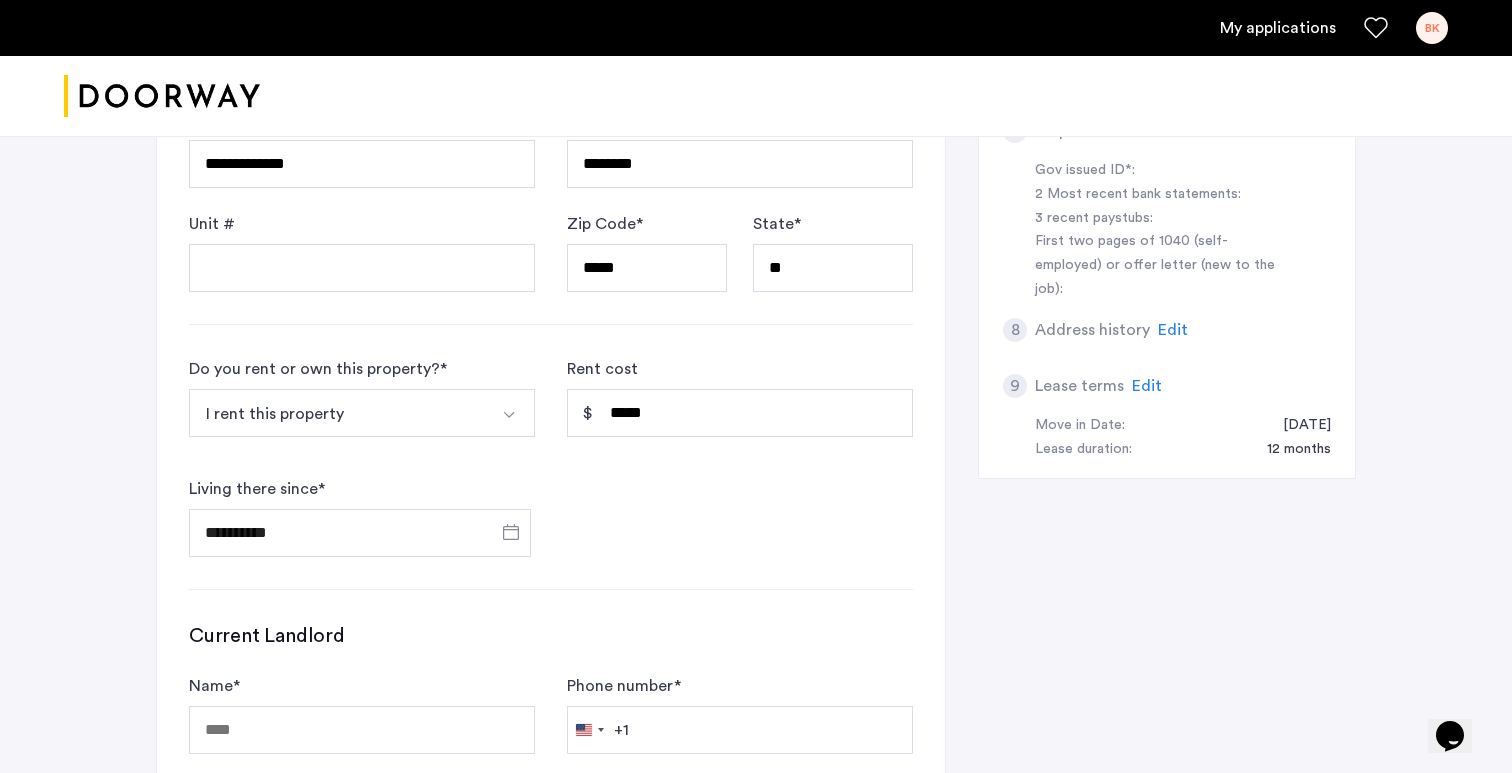 click on "**********" 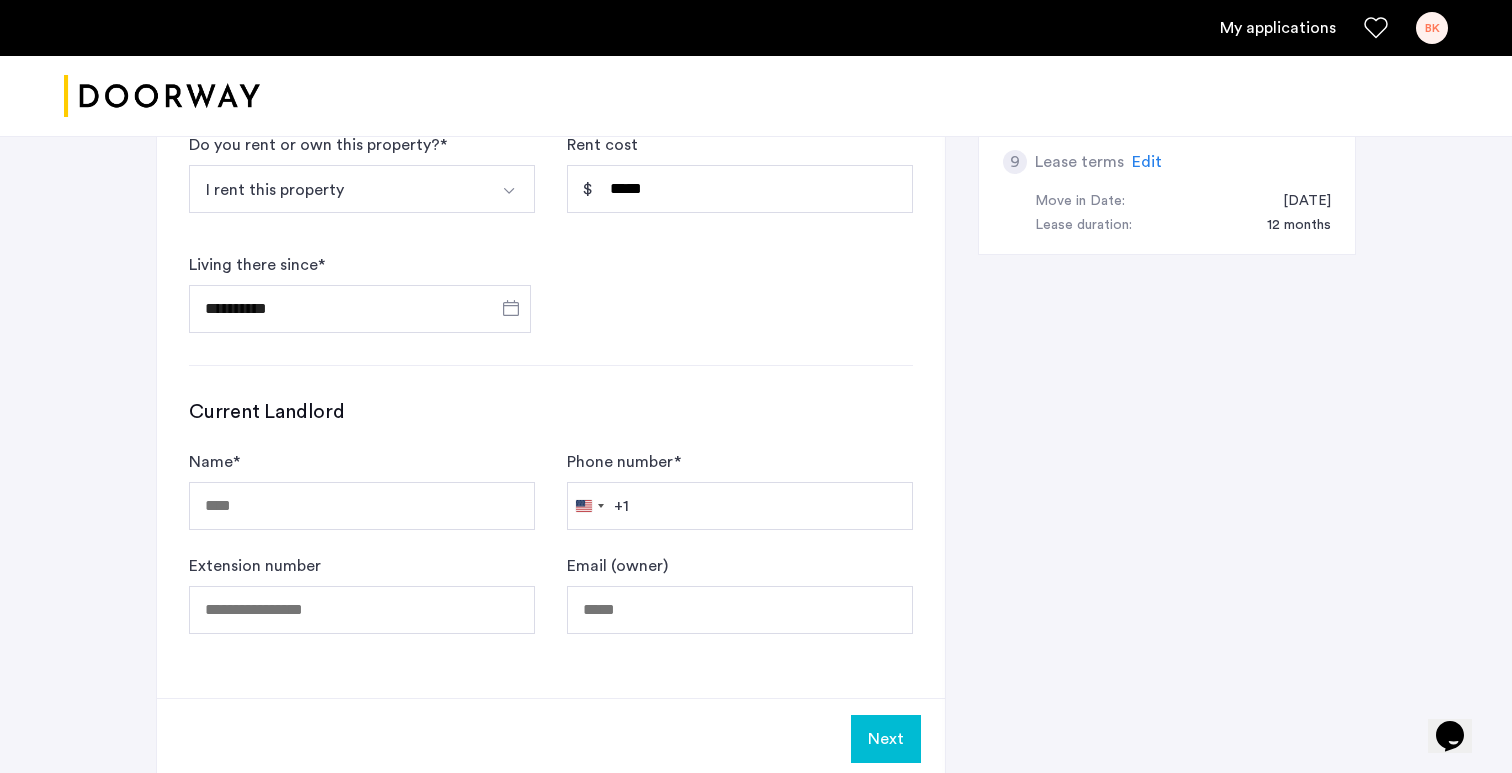 scroll, scrollTop: 1077, scrollLeft: 0, axis: vertical 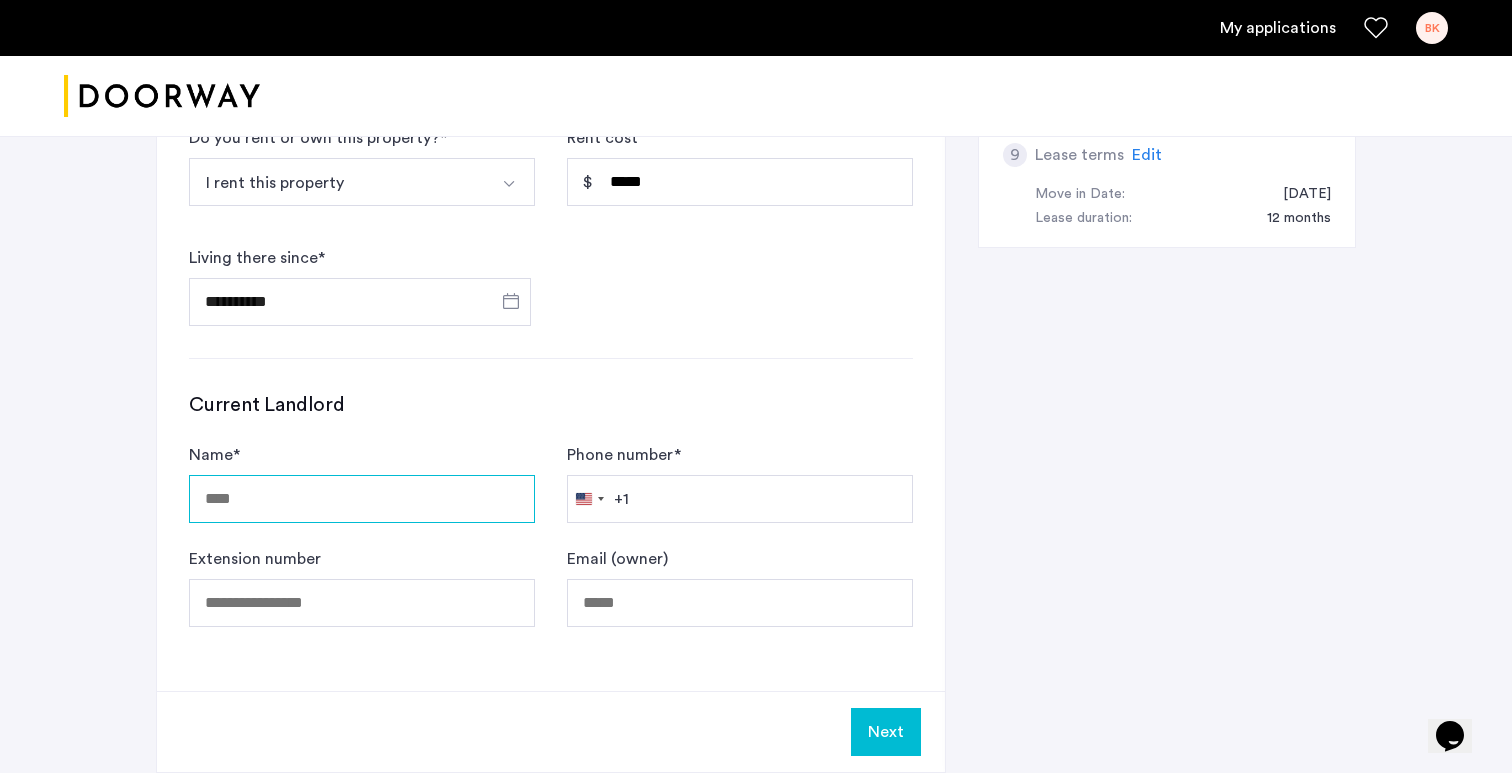 click on "Name  *" at bounding box center (362, 499) 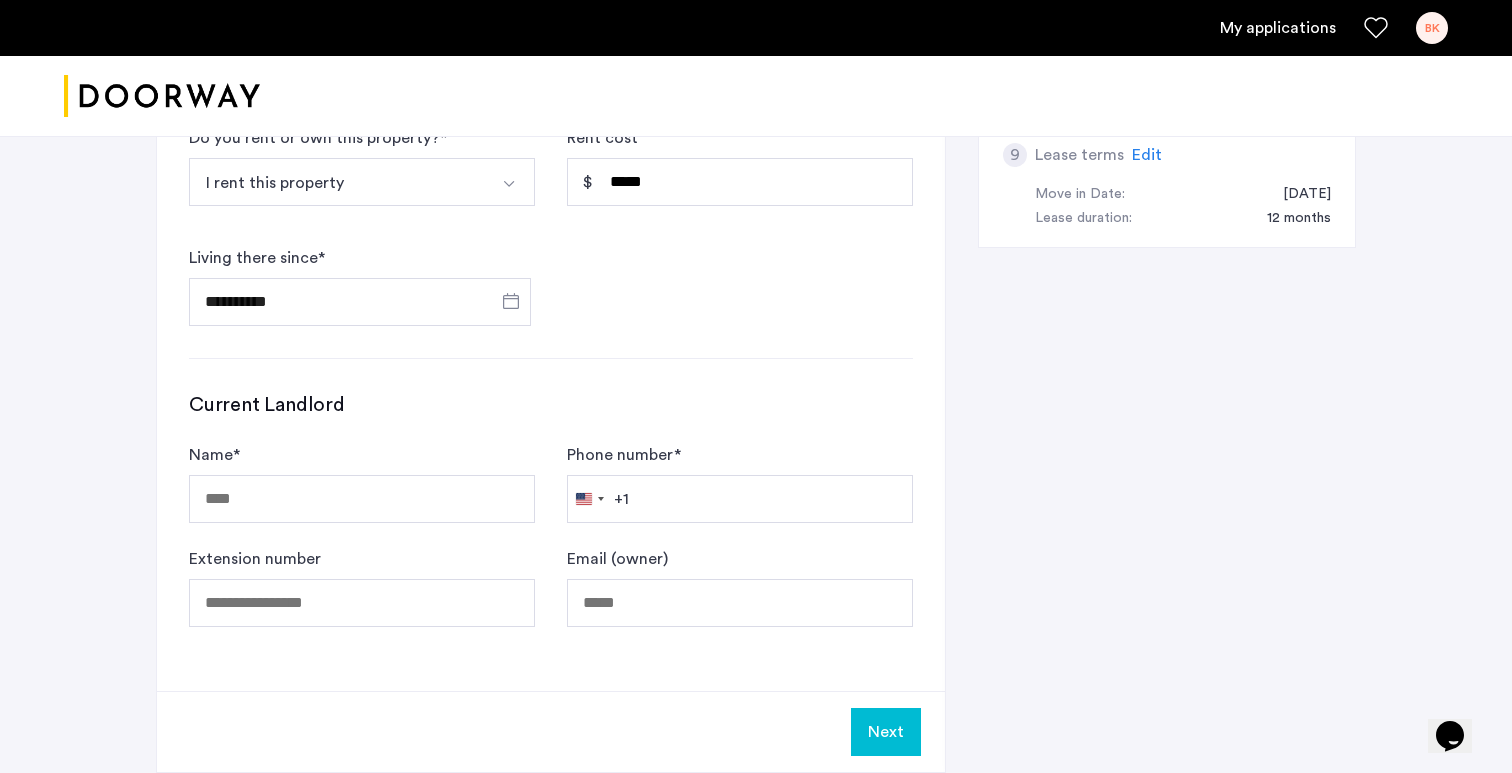 click on "Current Landlord Name  * Phone number  *  United States +1 +1 244 results found Afghanistan +93 Åland Islands +358 Albania +355 Algeria +213 American Samoa +1 Andorra +376 Angola +244 Anguilla +1 Antigua & Barbuda +1 Argentina +54 Armenia +374 Aruba +297 Ascension Island +247 Australia +61 Austria +43 Azerbaijan +994 Bahamas +1 Bahrain +973 Bangladesh +880 Barbados +1 Belarus +375 Belgium +32 Belize +501 Benin +229 Bermuda +1 Bhutan +975 Bolivia +591 Bosnia & Herzegovina +387 Botswana +267 Brazil +55 British Indian Ocean Territory +246 British Virgin Islands +1 Brunei +673 Bulgaria +359 Burkina Faso +226 Burundi +257 Cambodia +855 Cameroon +237 Canada +1 Cape Verde +238 Caribbean Netherlands +599 Cayman Islands +1 Central African Republic +236 Chad +235 Chile +56 China +86 Christmas Island +61 Cocos (Keeling) Islands +61 Colombia +57 Comoros +269 Congo - Brazzaville +242 Congo - Kinshasa +243 Cook Islands +682 Costa Rica +506 Côte d’Ivoire +225 Croatia +385 Cuba +53 Curaçao +599 Cyprus +357 Czechia +420" 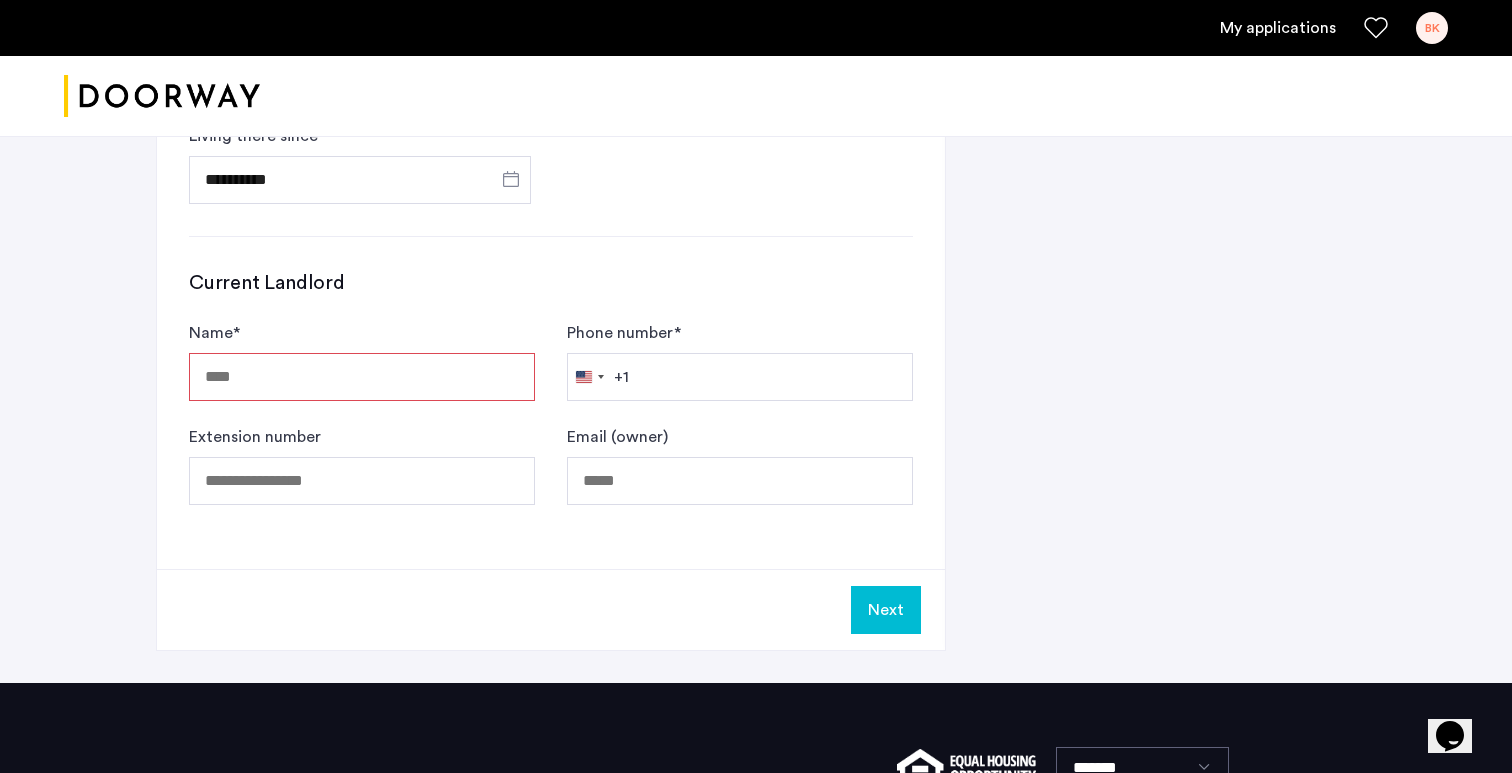 scroll, scrollTop: 1239, scrollLeft: 0, axis: vertical 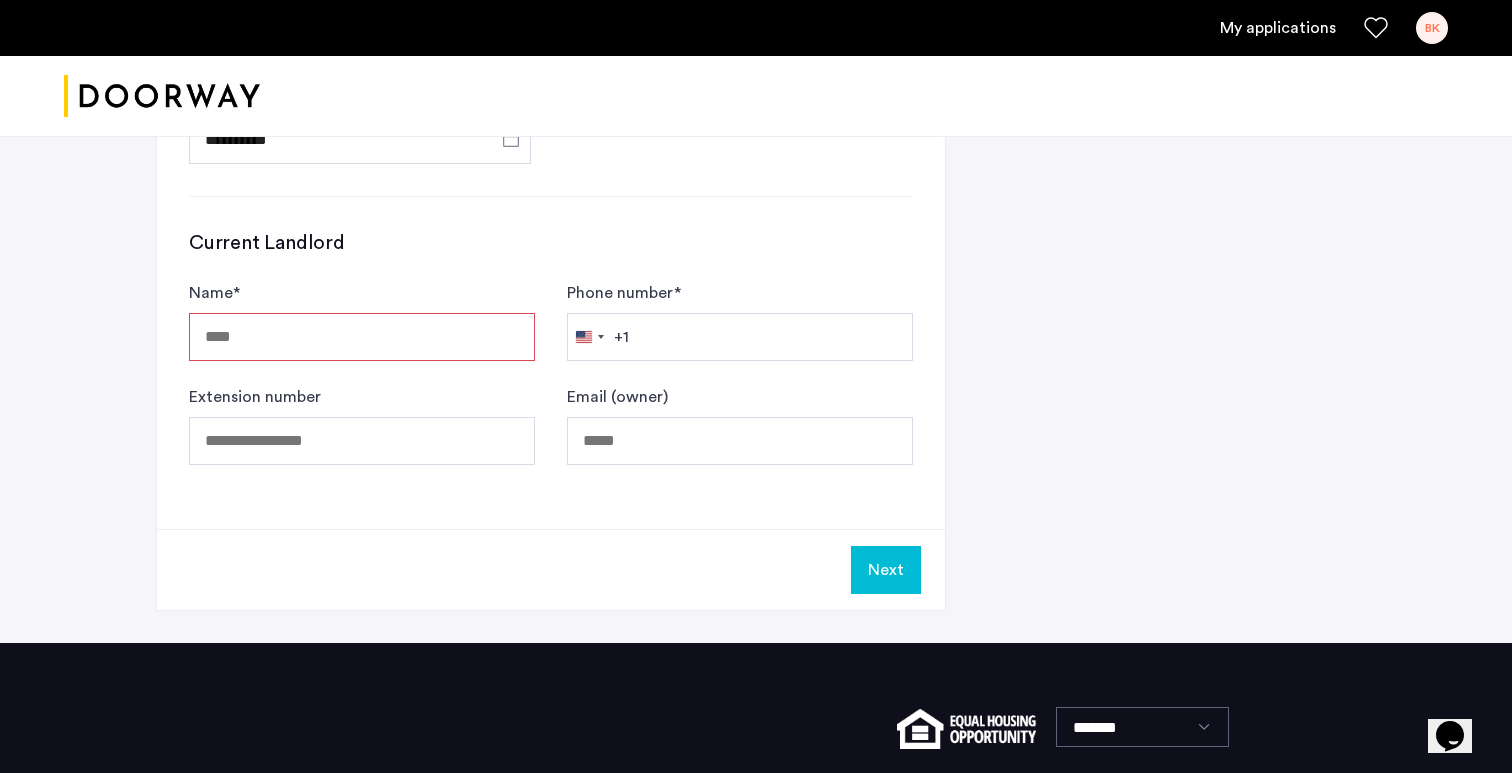 click on "**********" 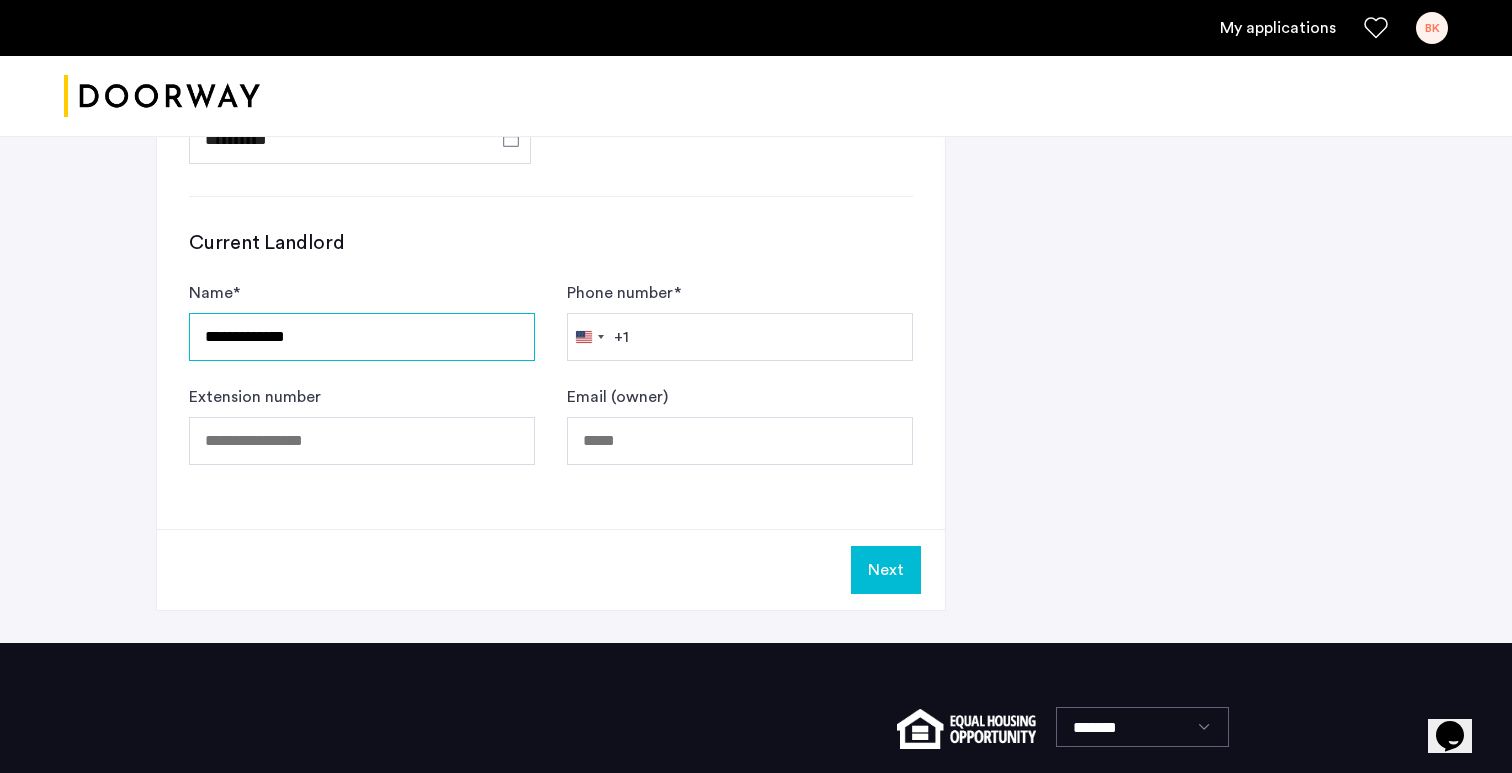 click on "**********" at bounding box center (362, 337) 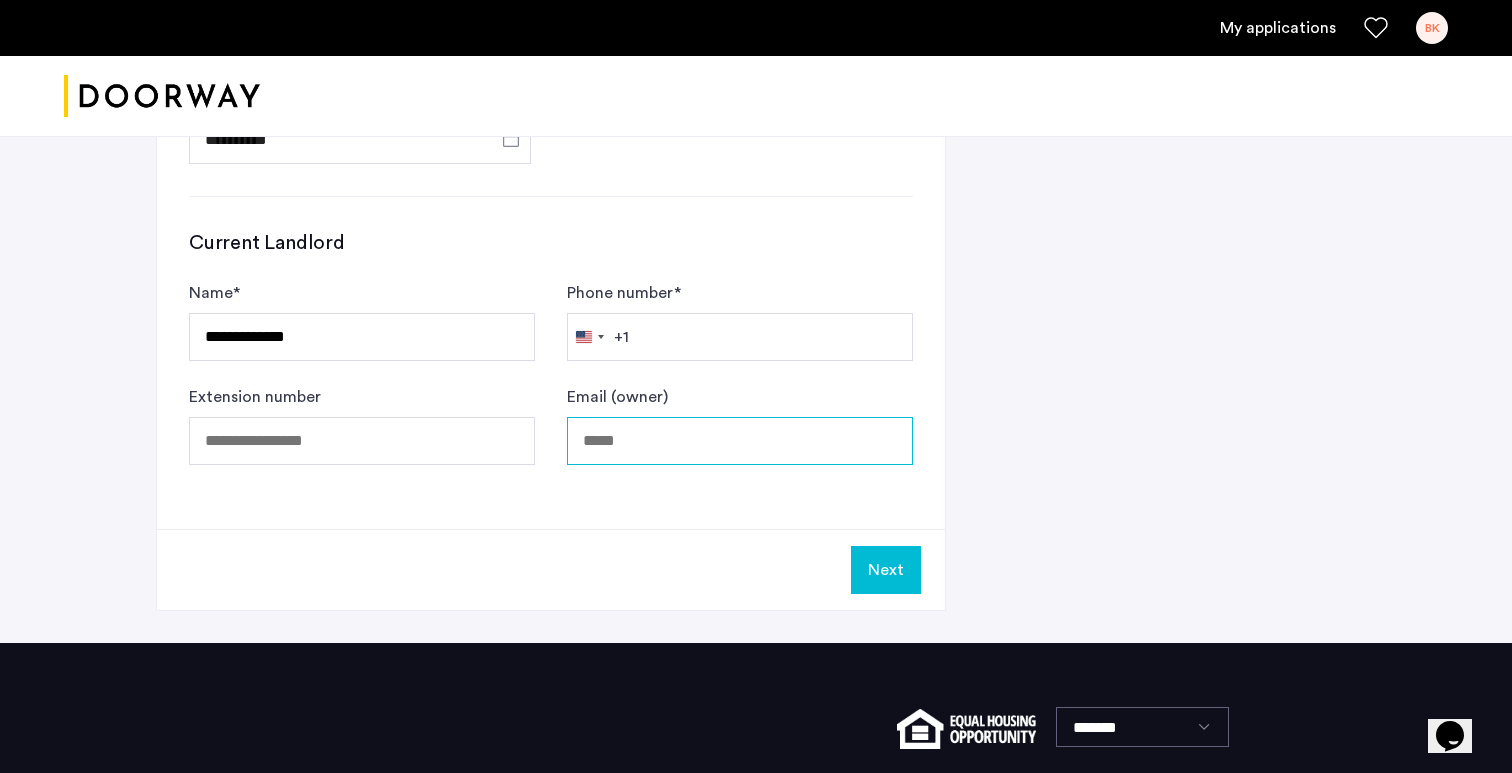 click on "Email (owner)" at bounding box center (740, 441) 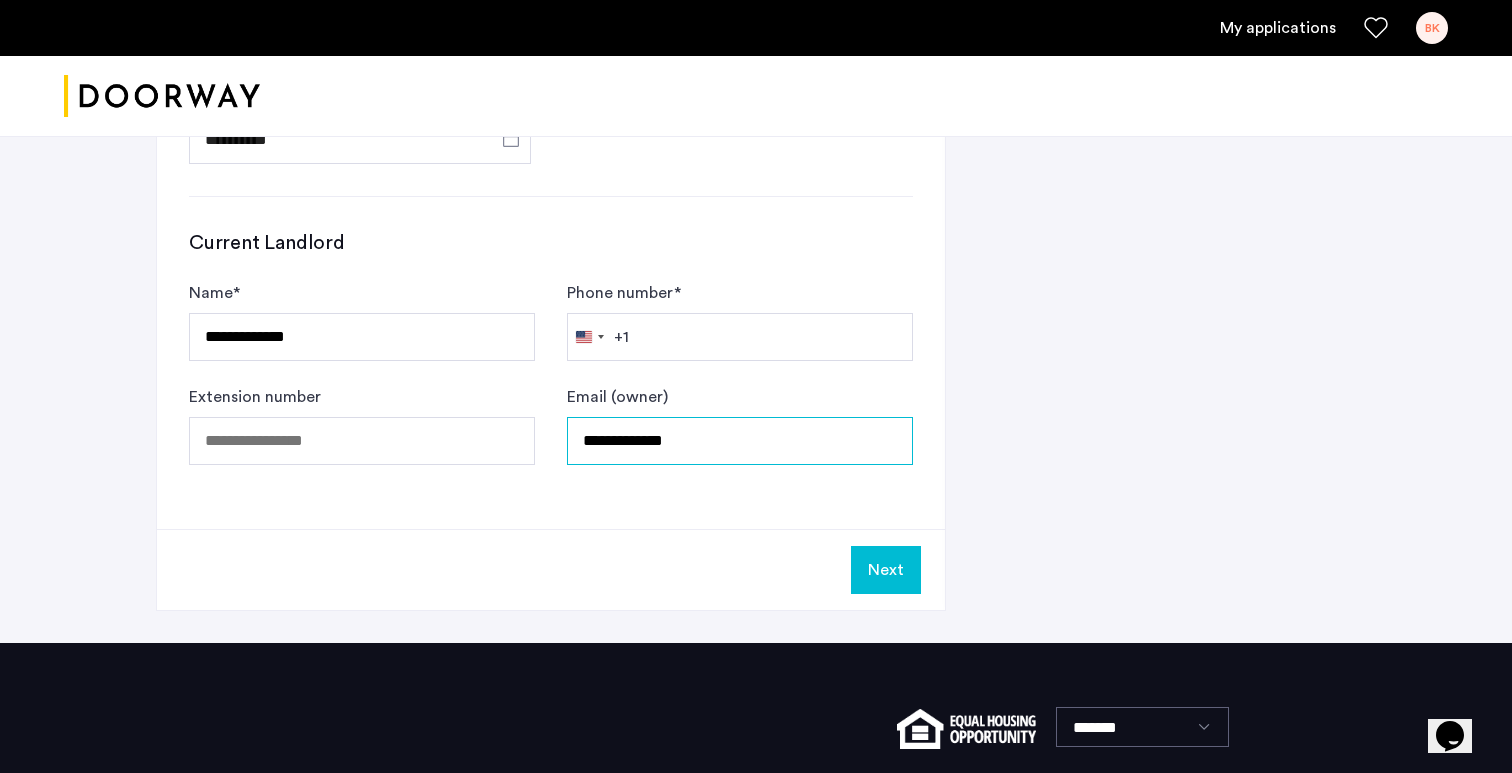 type on "**********" 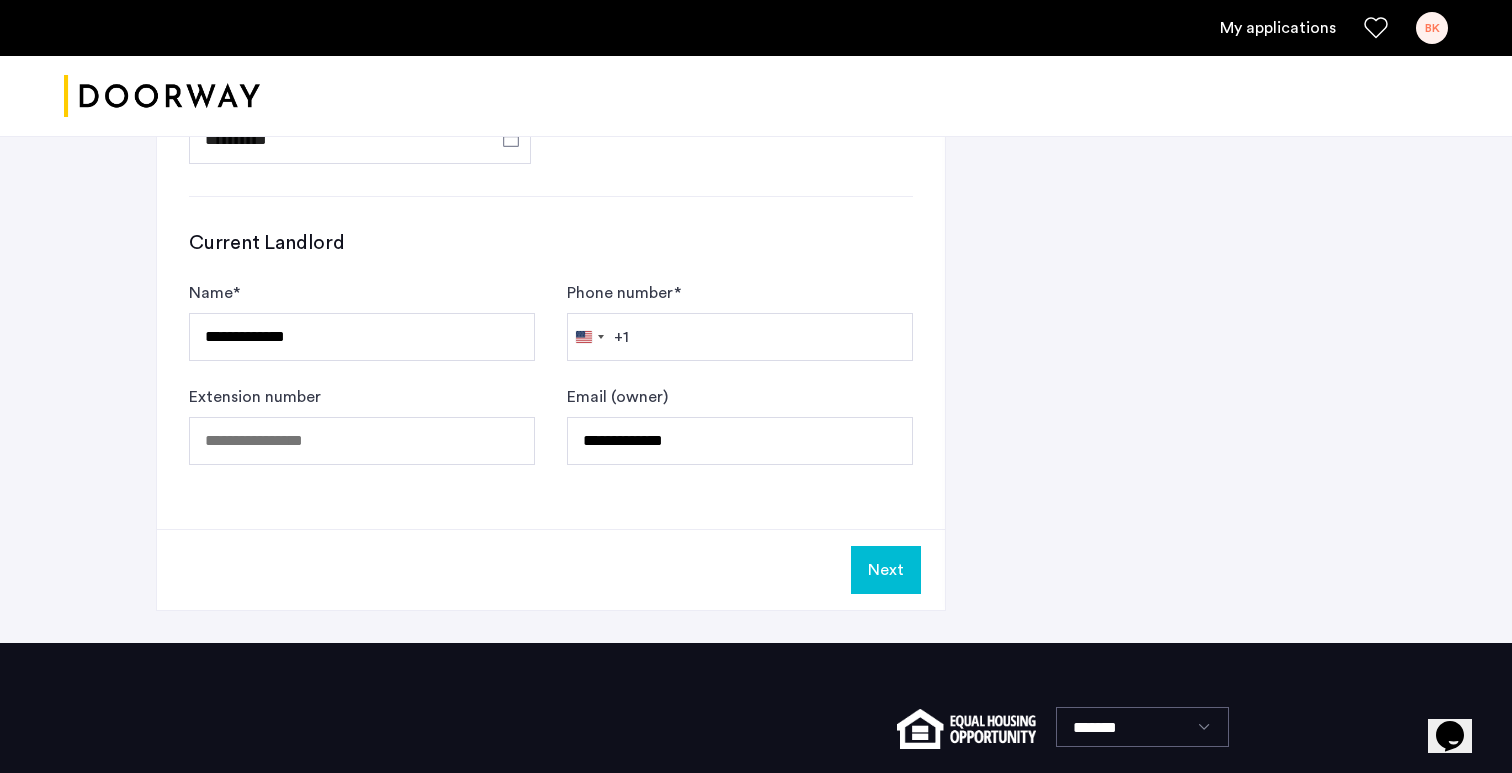 click on "**********" 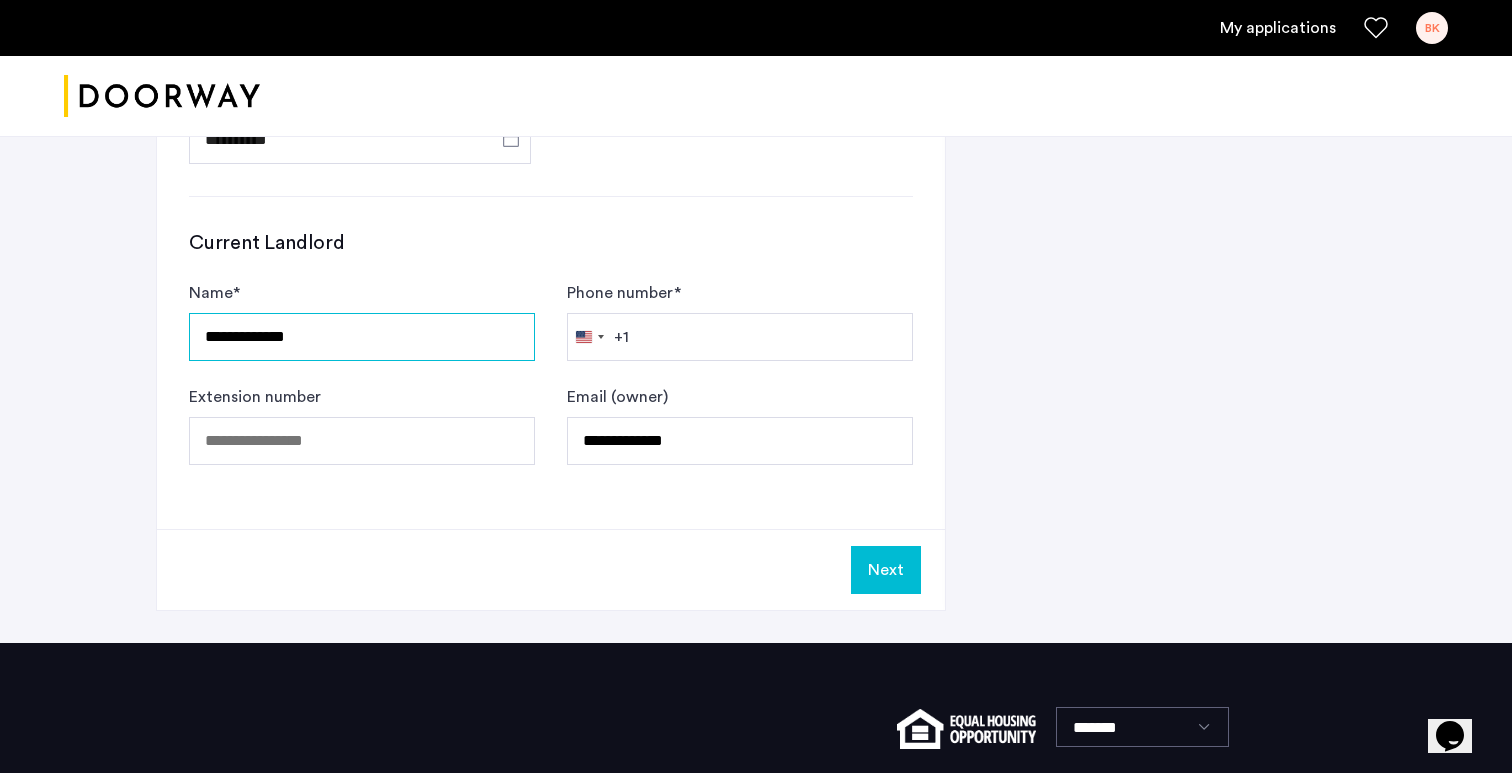 click on "**********" at bounding box center (362, 337) 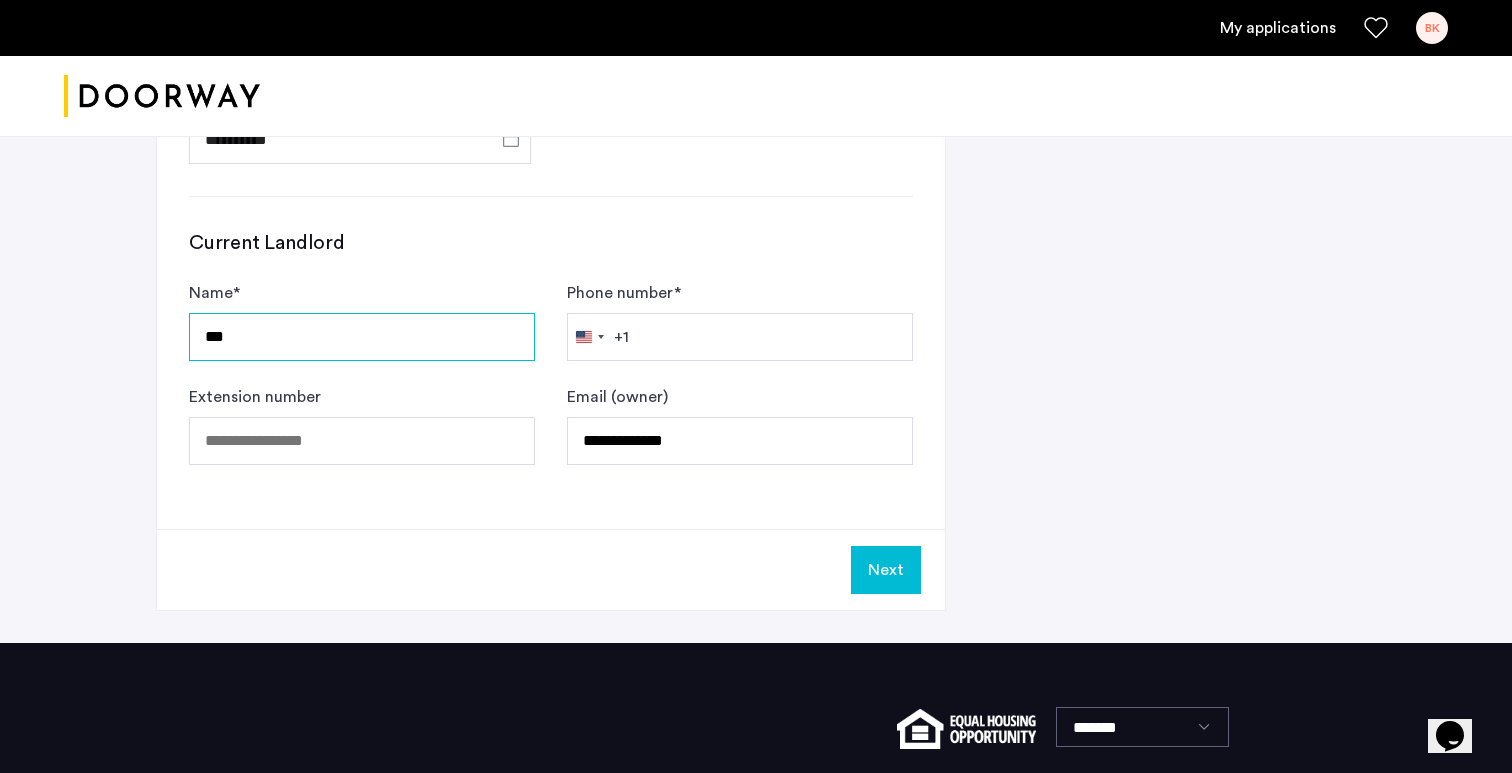type on "***" 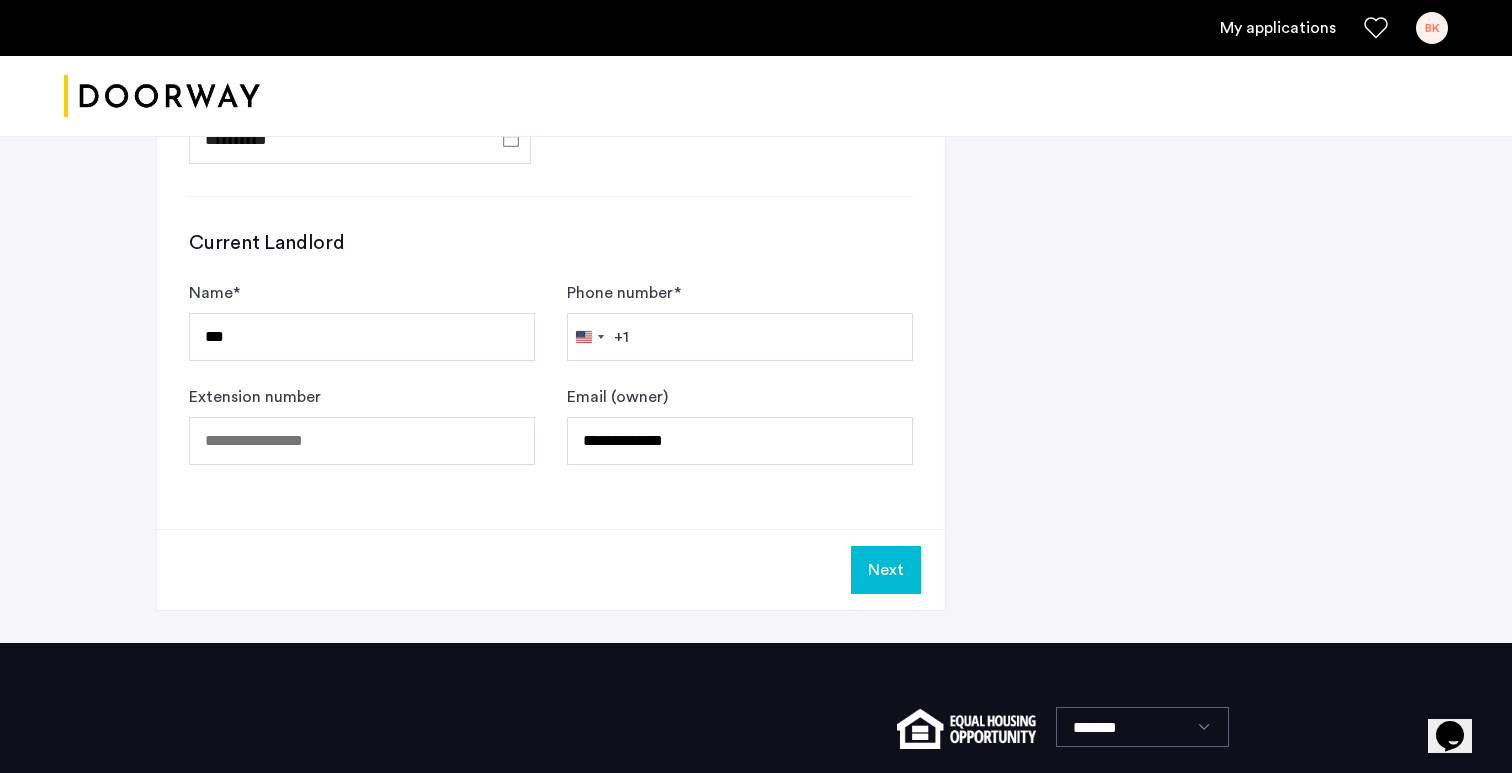 click on "Next" 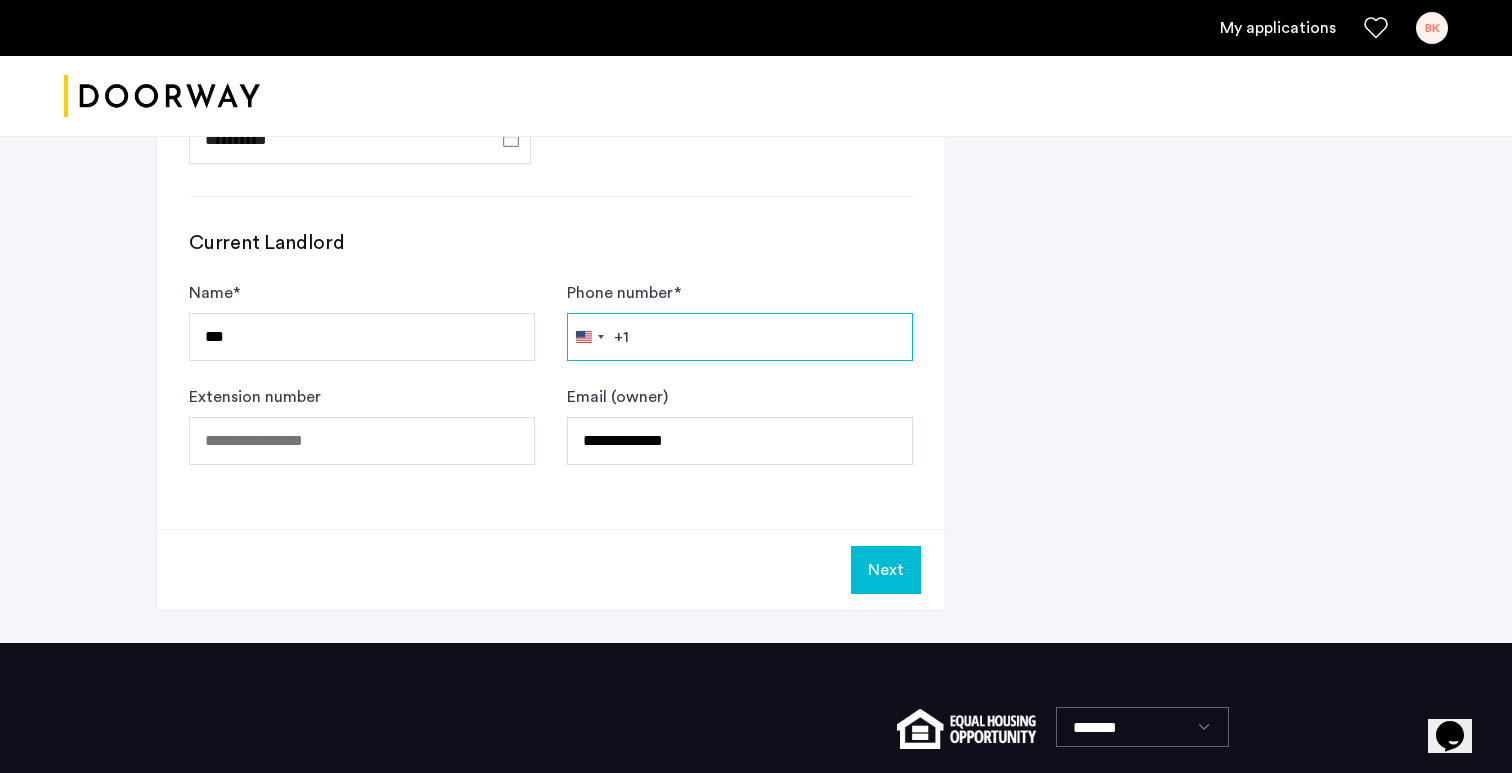 click on "Phone number  *" at bounding box center [740, 337] 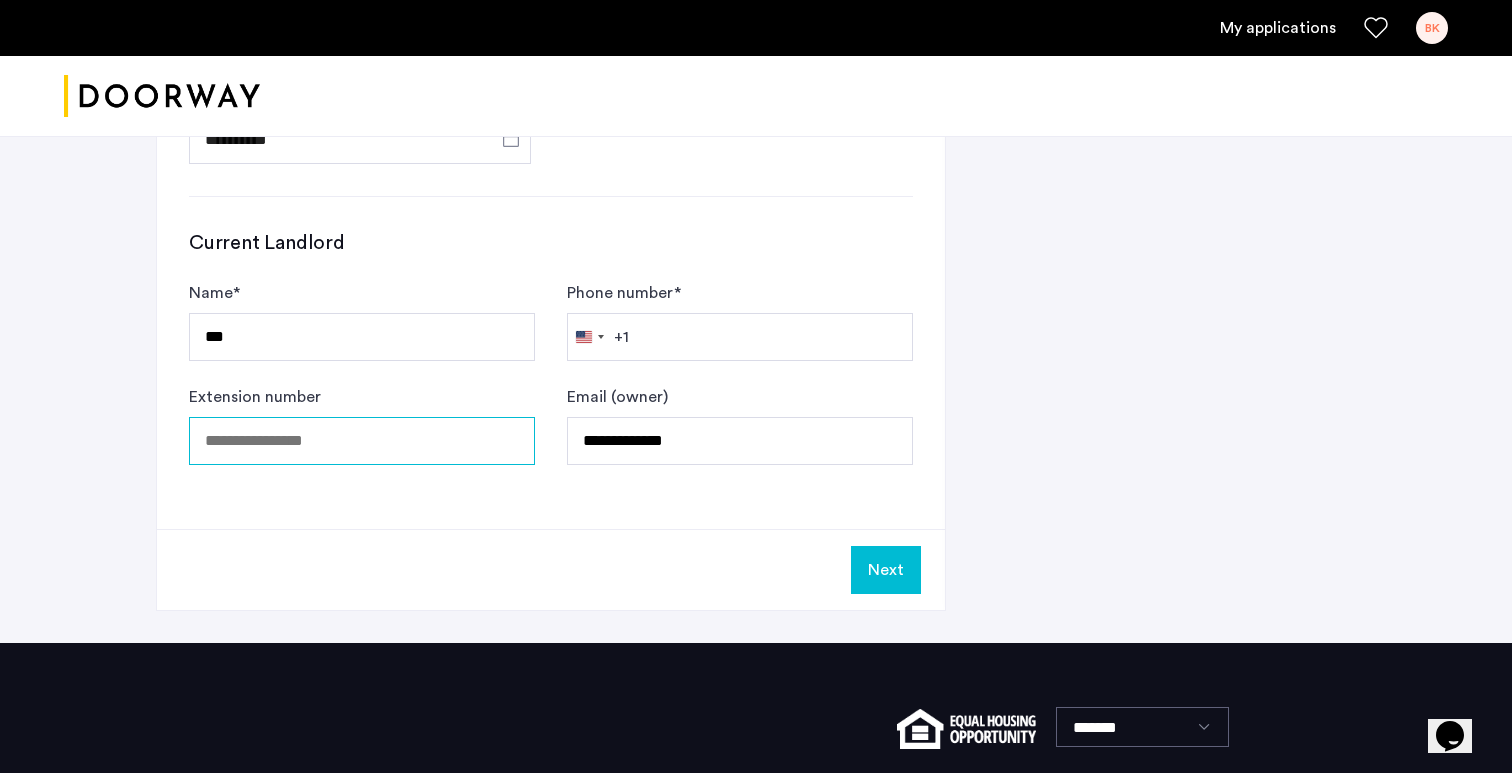 click on "Extension number" at bounding box center [362, 441] 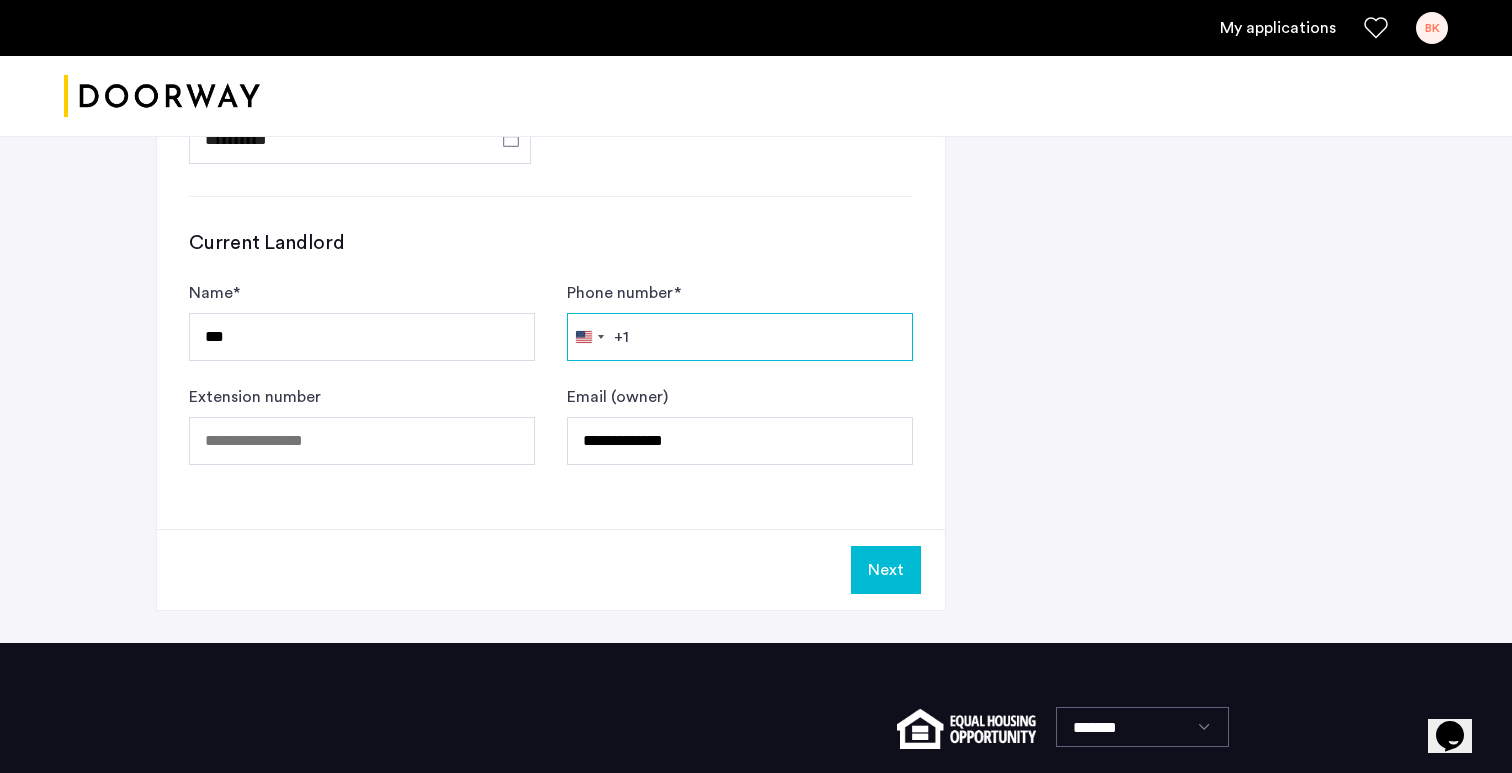 click on "Phone number  *" at bounding box center (740, 337) 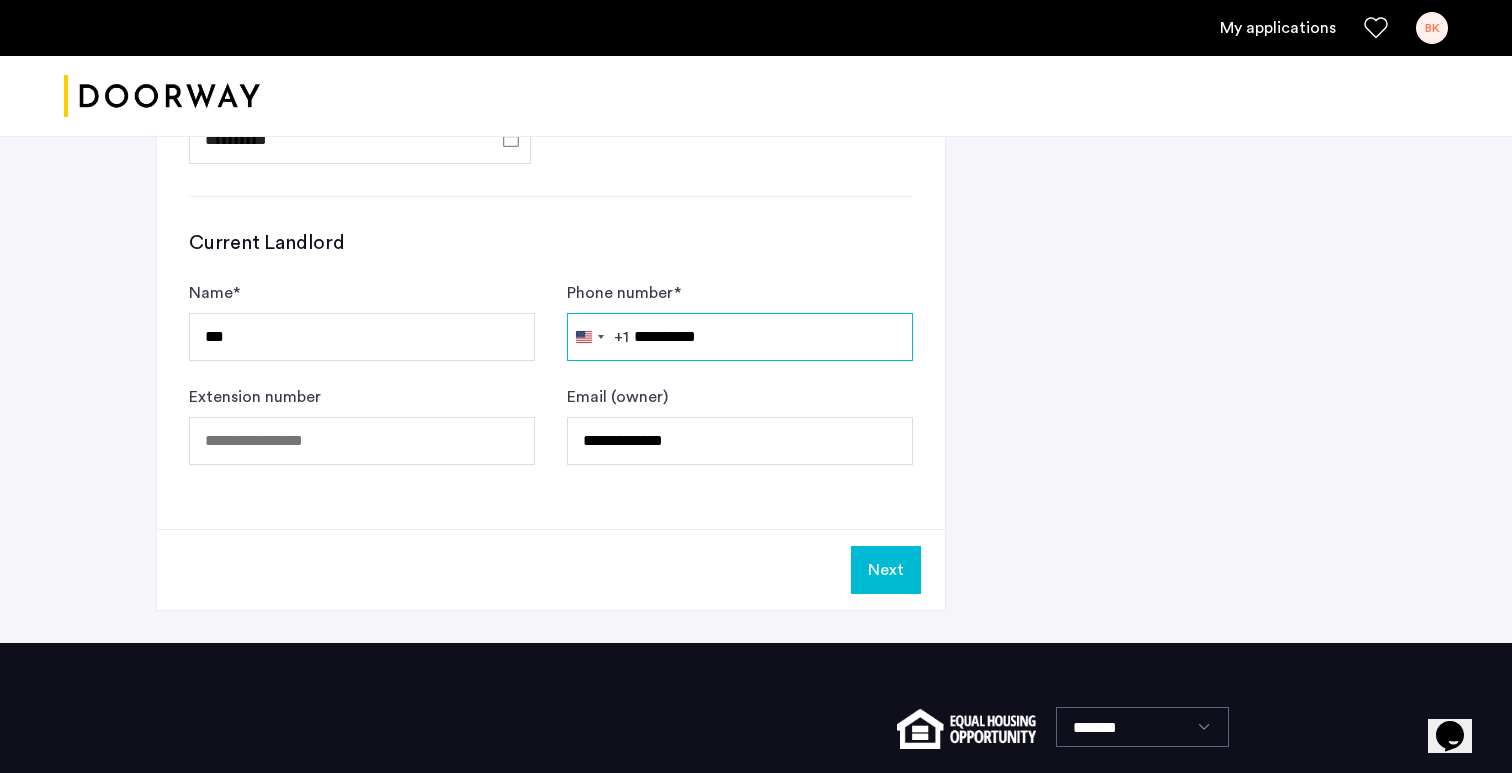 type on "**********" 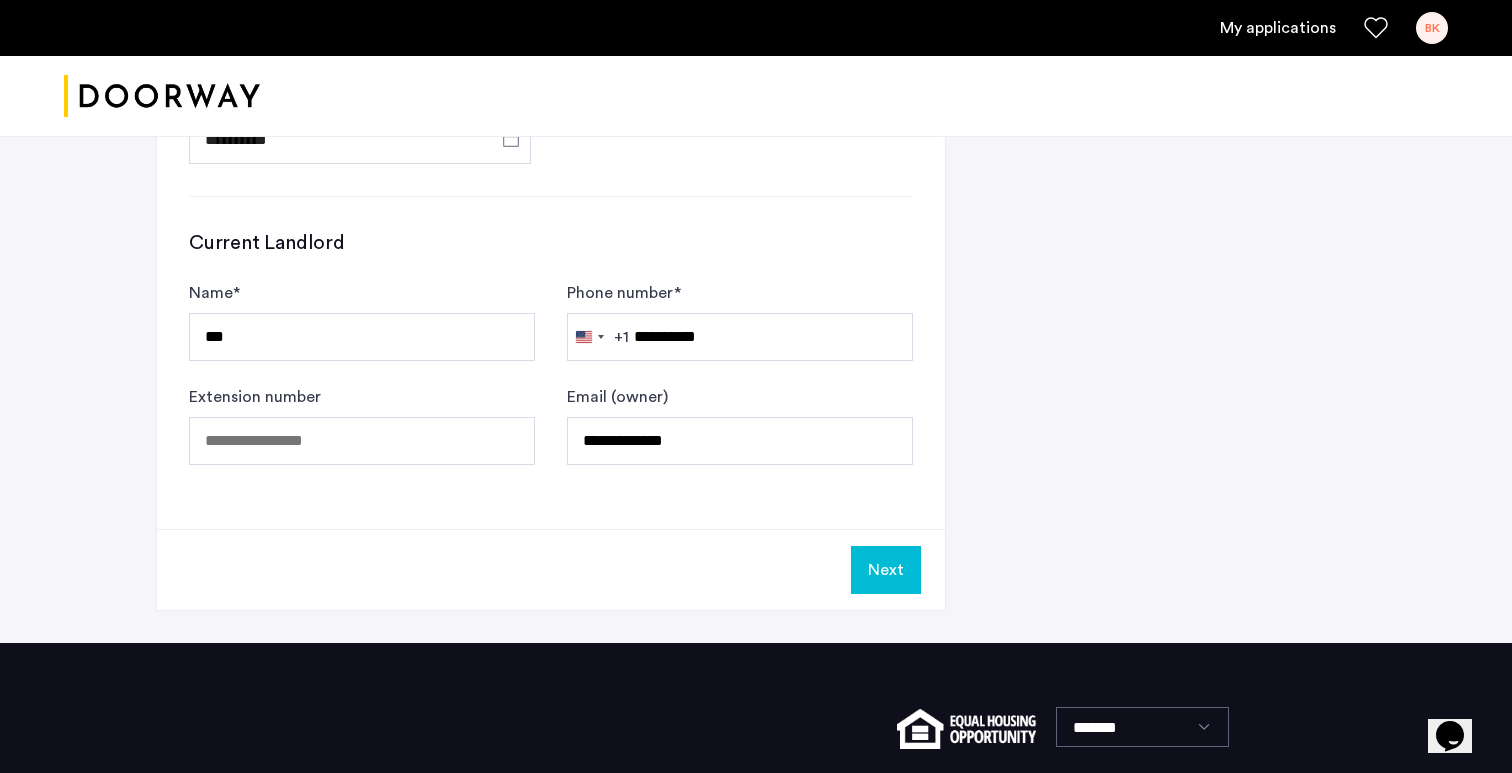 click on "**********" 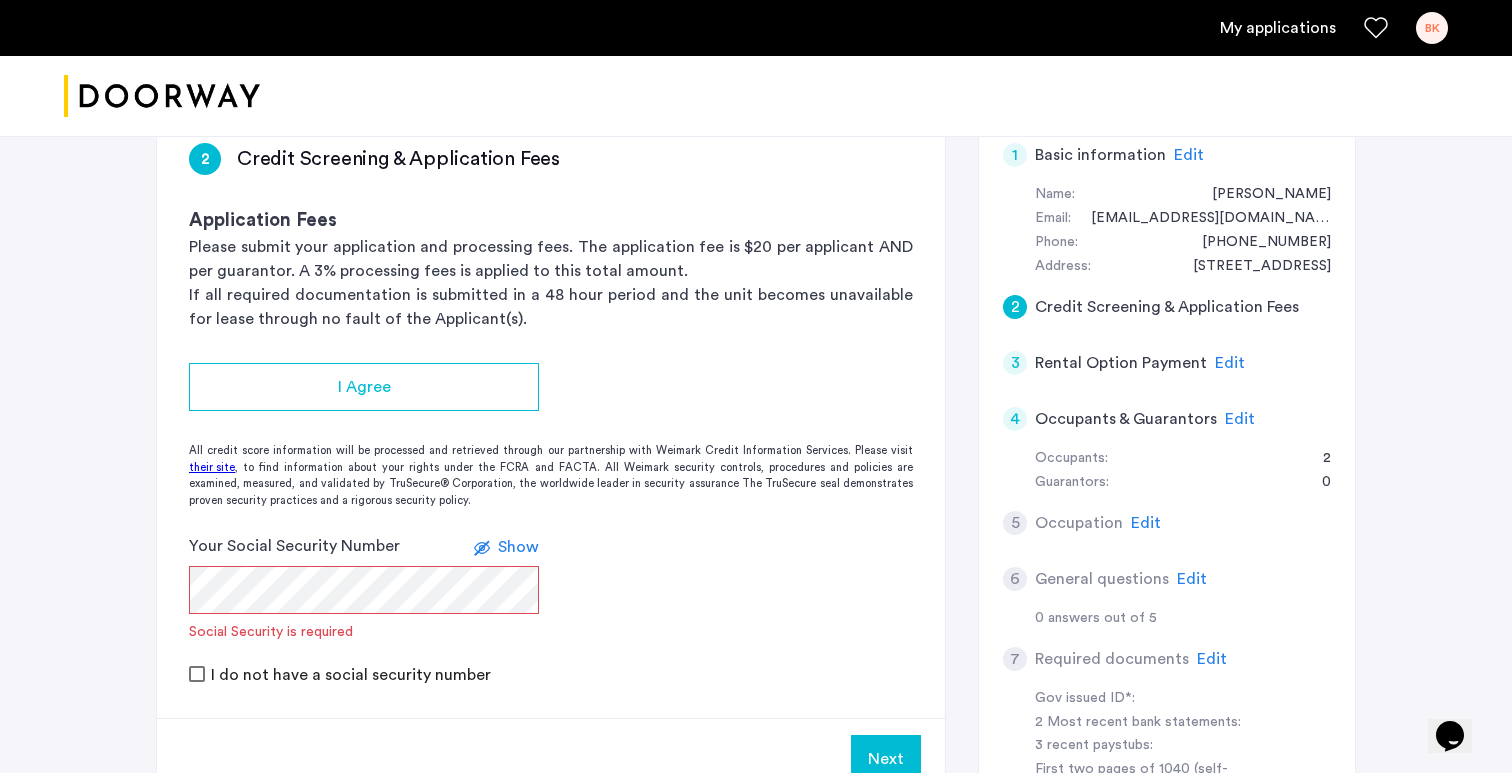 scroll, scrollTop: 339, scrollLeft: 0, axis: vertical 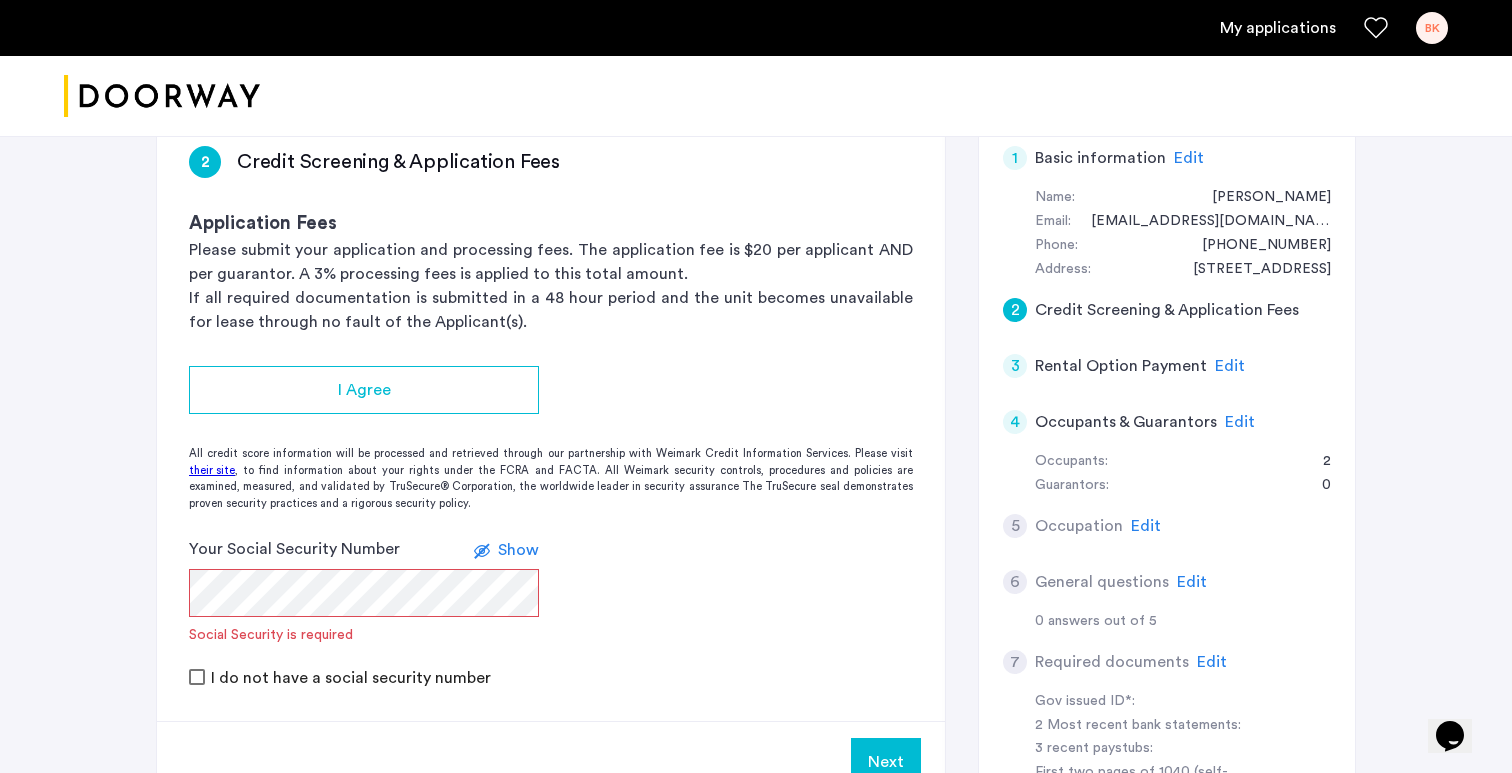 click on "2 Credit Screening & Application Fees Application Fees Please submit your application and processing fees. The application fee is $20 per applicant AND per guarantor. A 3% processing fees is applied to this total amount. If all required documentation is submitted in a 48 hour period and the unit becomes unavailable for lease through no fault of the Applicant(s). I Agree All credit score information will be processed and retrieved through our partnership with Weimark Credit Information Services. Please visit  their site , to find information about your rights under the FCRA and FACTA. All Weimark security controls, procedures and policies are examined, measured, and validated by TruSecure® Corporation, the worldwide leader in security assurance The TruSecure seal demonstrates proven security practices and a rigorous security policy. Your Social Security Number Show  Social Security is required  I do not have a social security number Next" 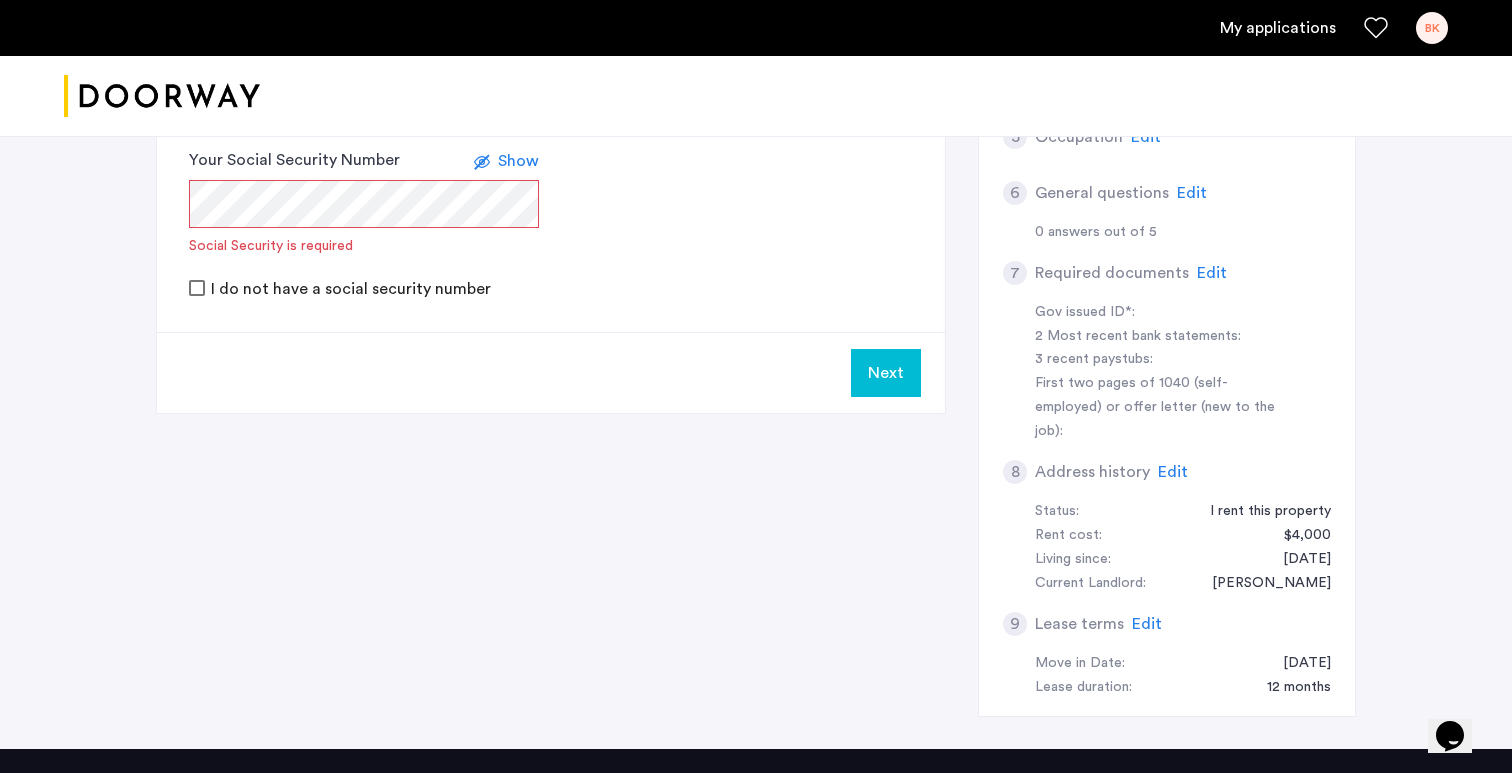 scroll, scrollTop: 736, scrollLeft: 0, axis: vertical 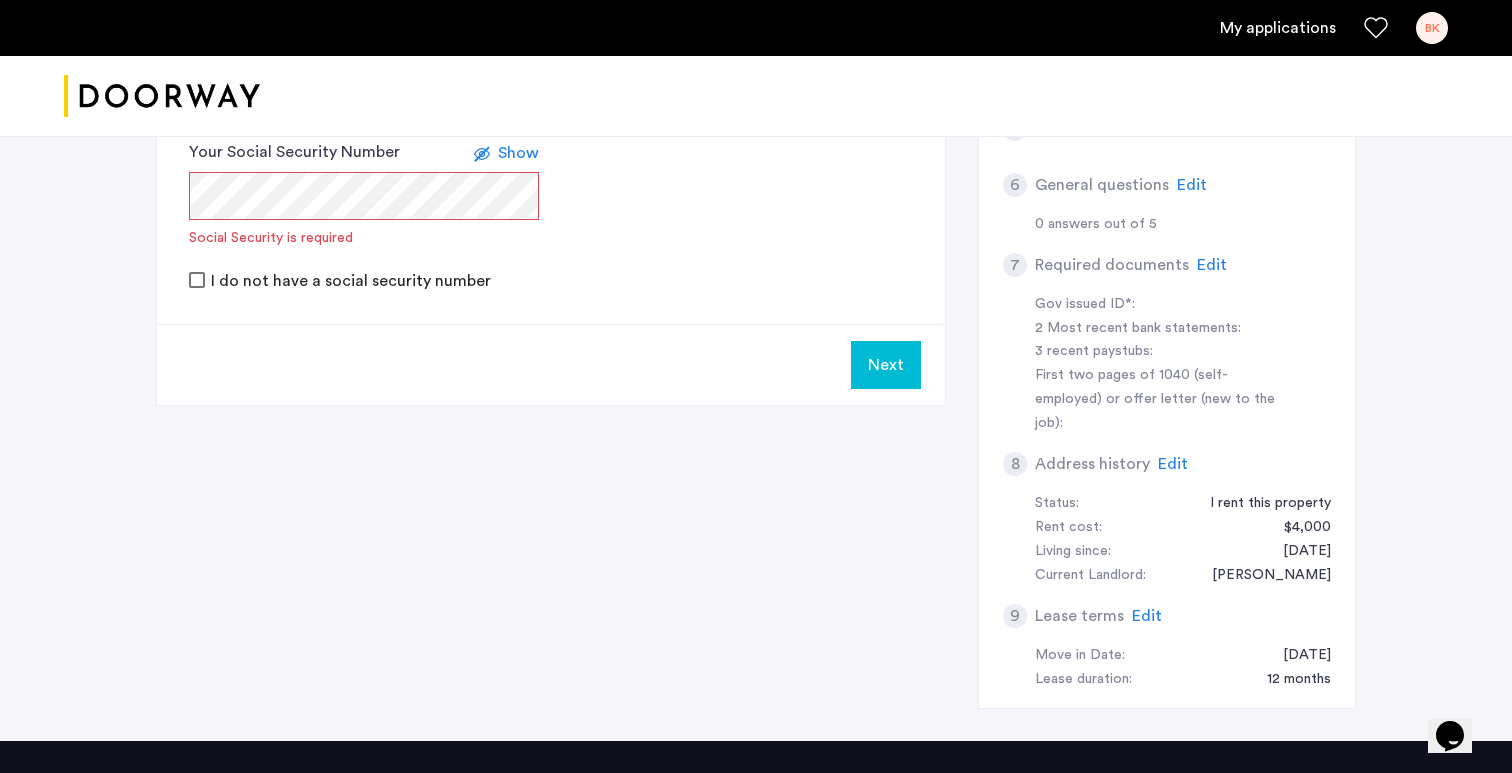 click on "Edit" 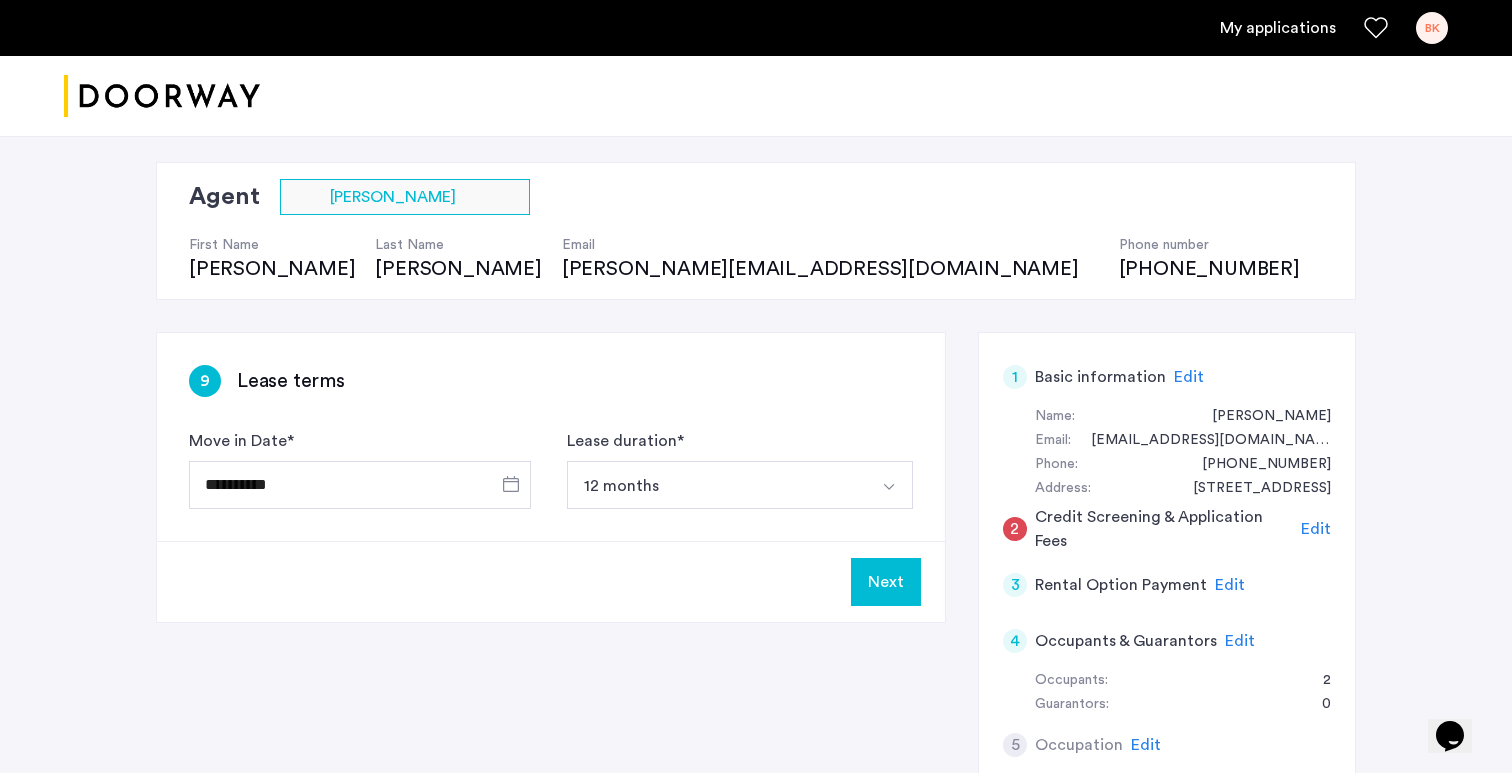 scroll, scrollTop: 127, scrollLeft: 0, axis: vertical 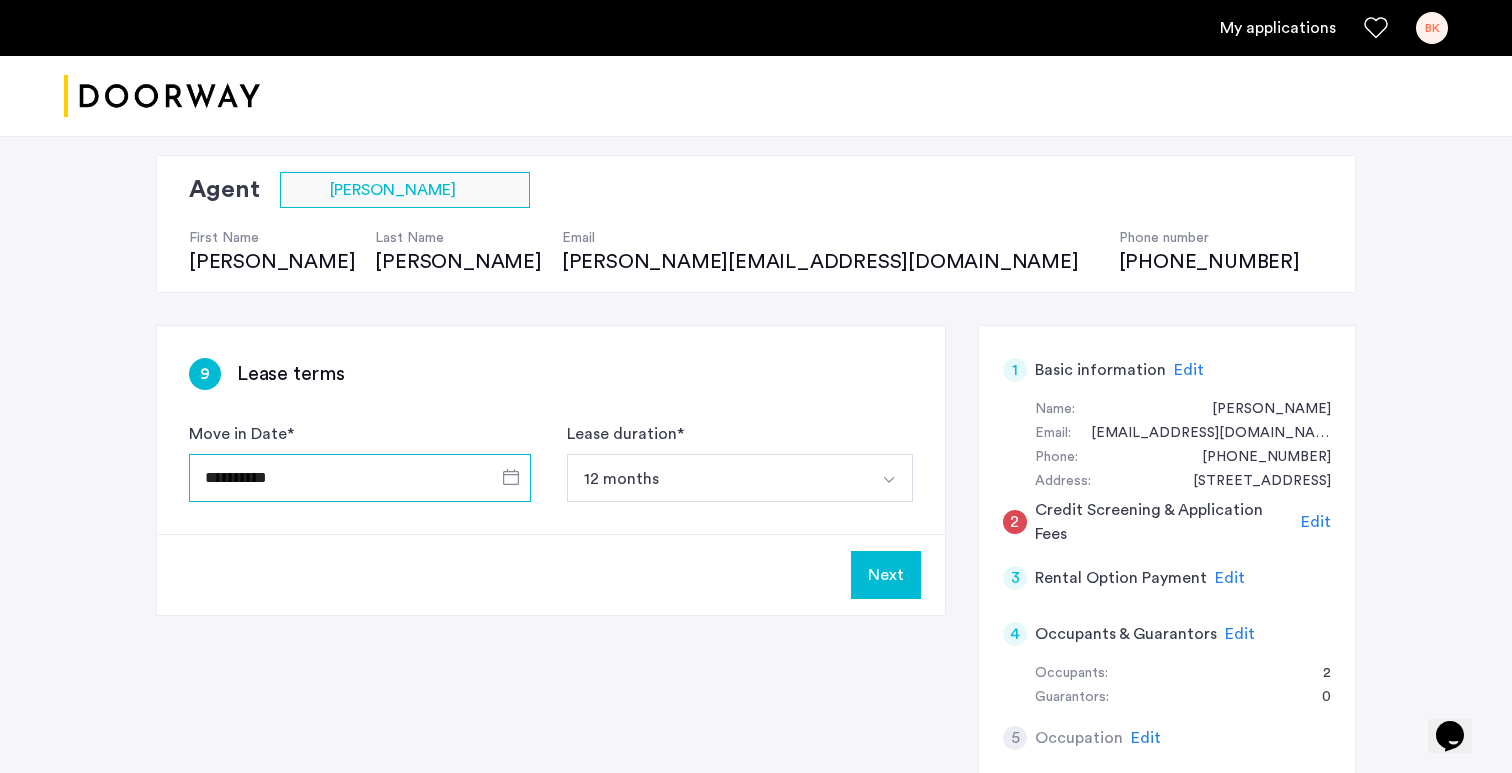click on "**********" at bounding box center [360, 478] 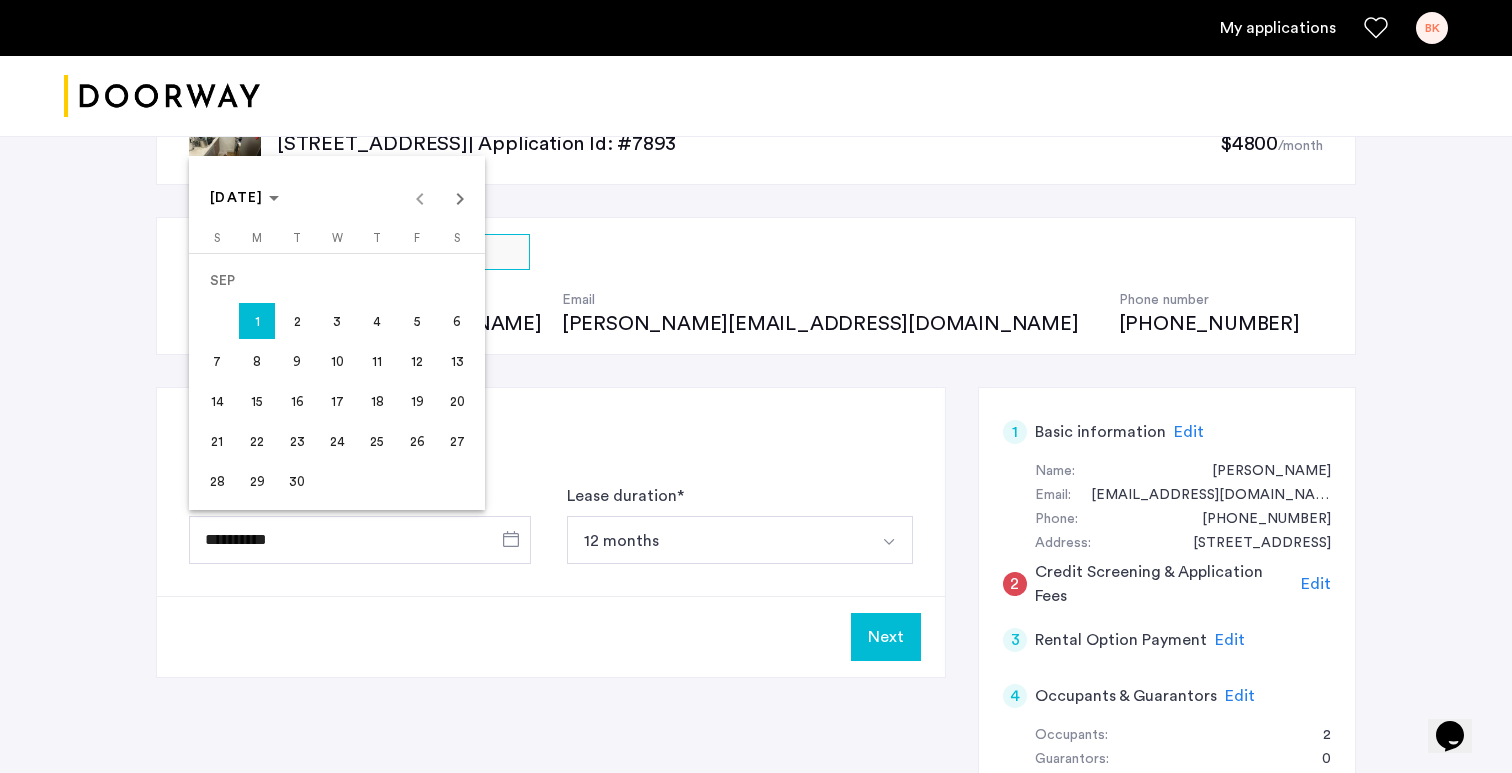 scroll, scrollTop: 64, scrollLeft: 0, axis: vertical 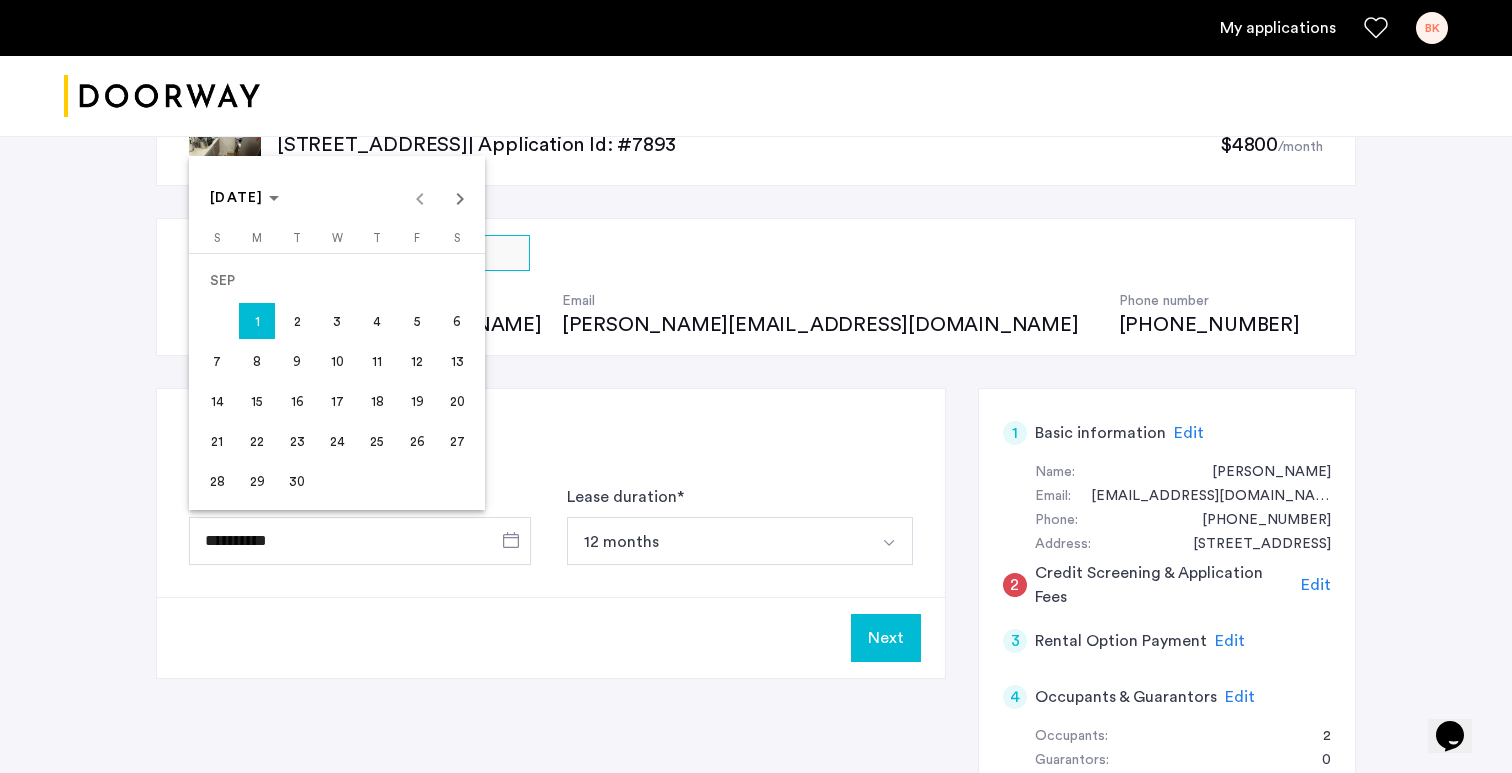 click on "SEP 2025 SEP 2025" at bounding box center [337, 198] 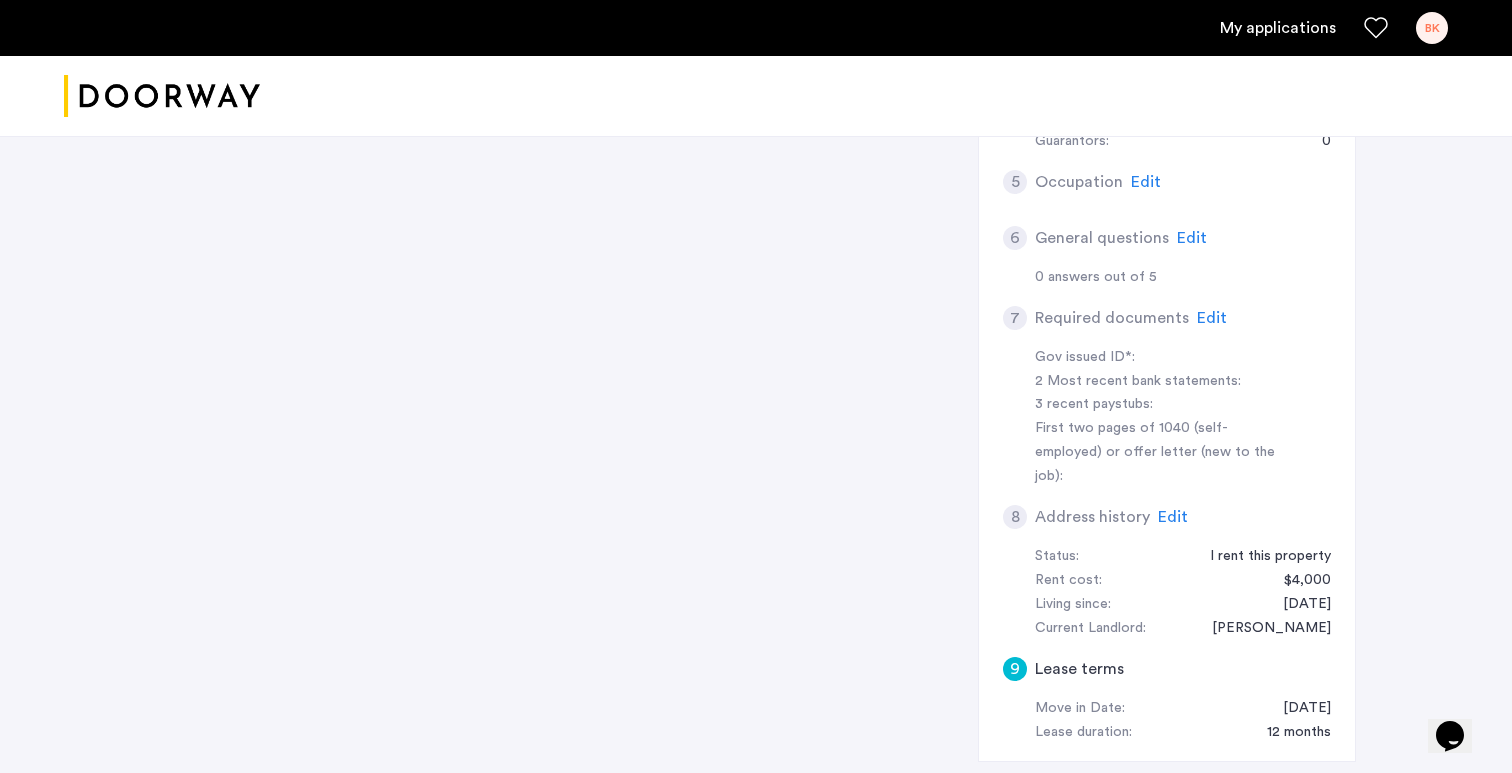 scroll, scrollTop: 886, scrollLeft: 0, axis: vertical 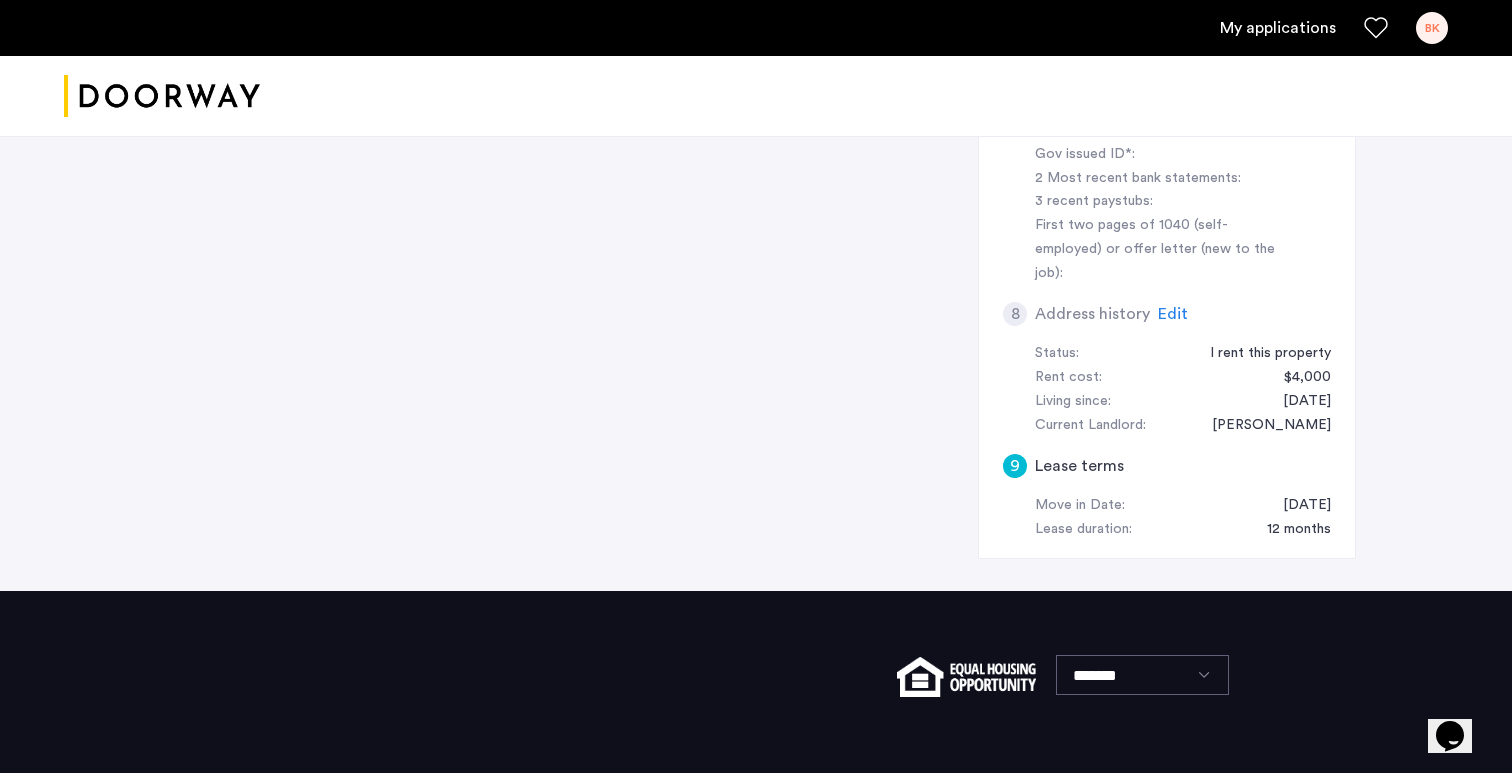 click on "**********" 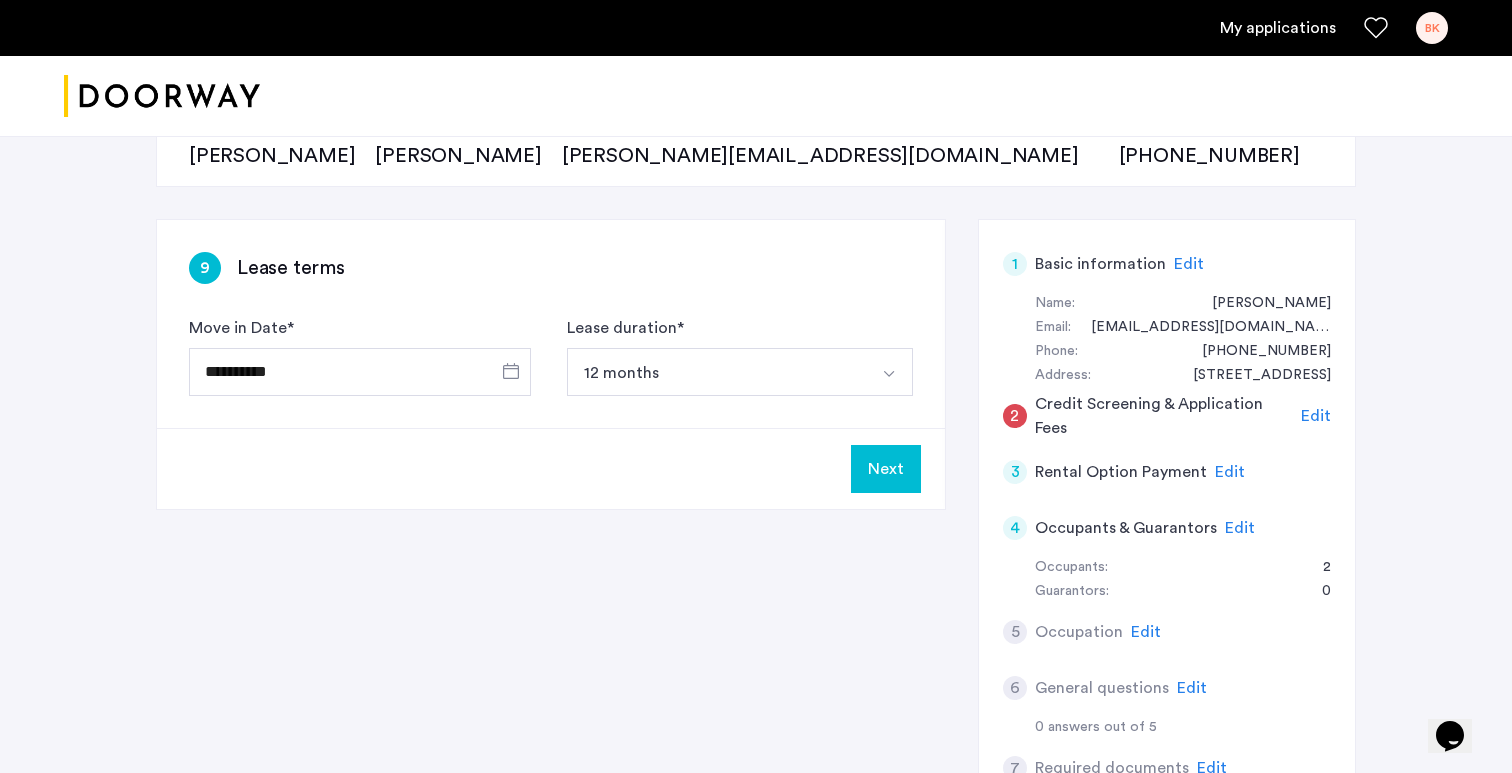 scroll, scrollTop: 260, scrollLeft: 0, axis: vertical 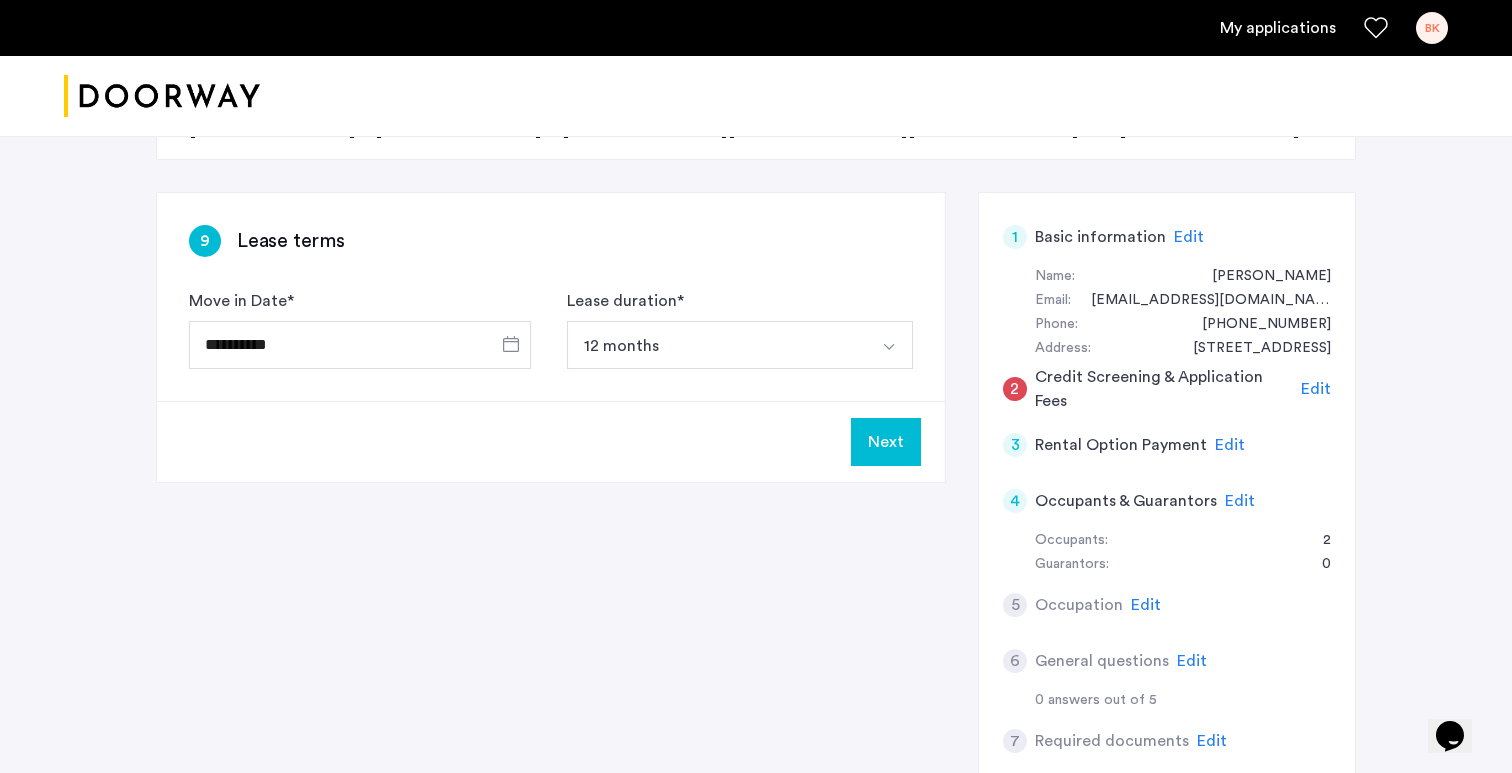 click on "Edit" 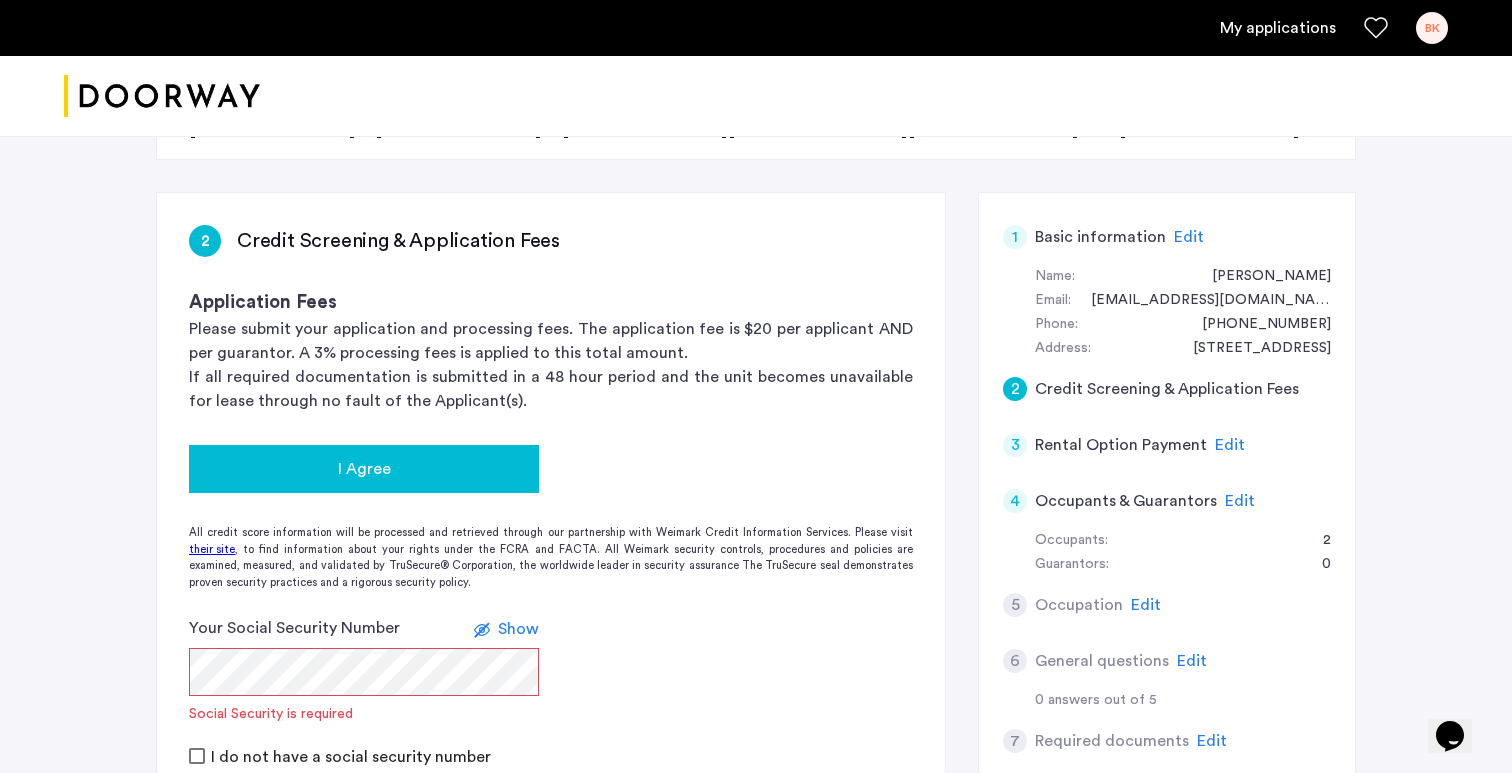 click on "I Agree" 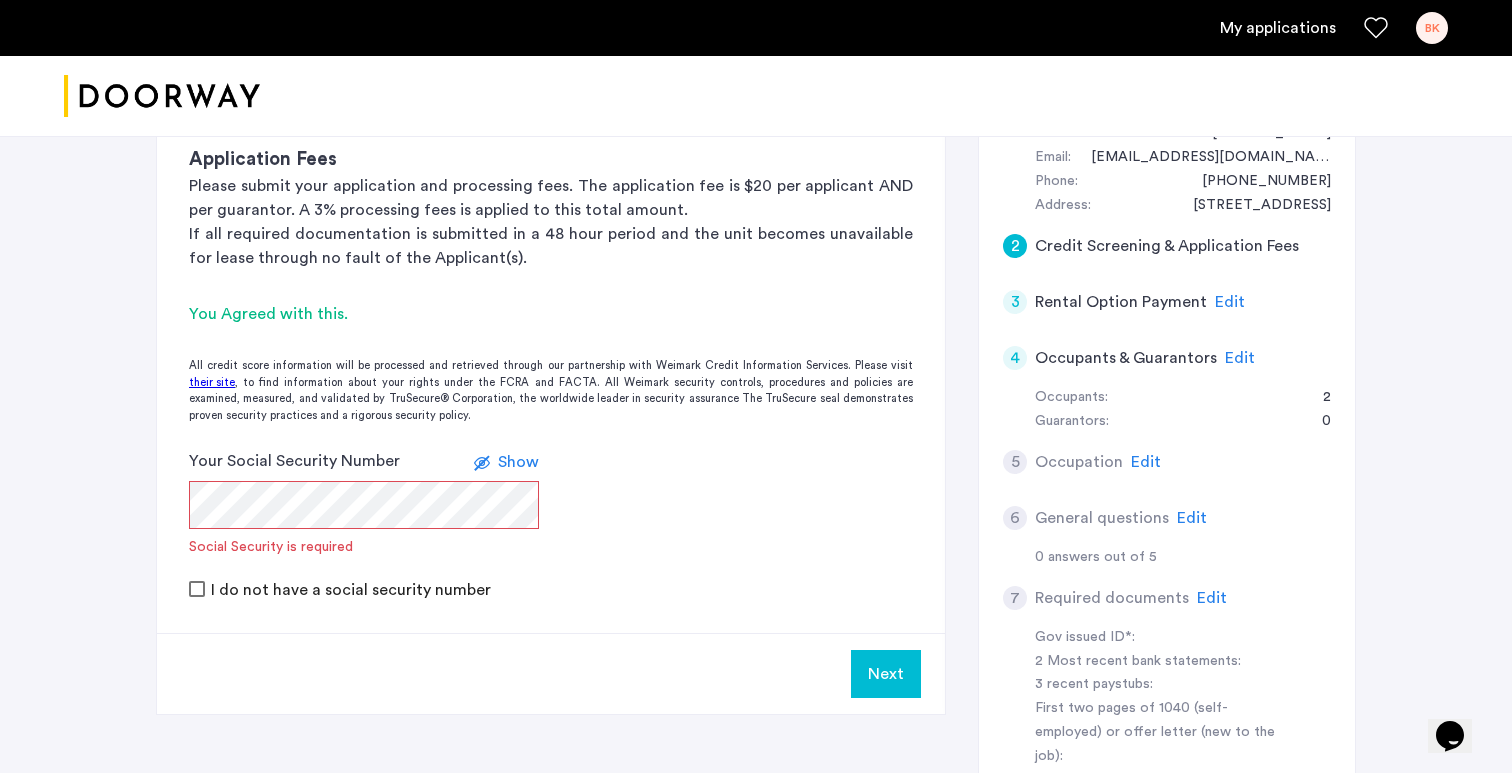 scroll, scrollTop: 450, scrollLeft: 0, axis: vertical 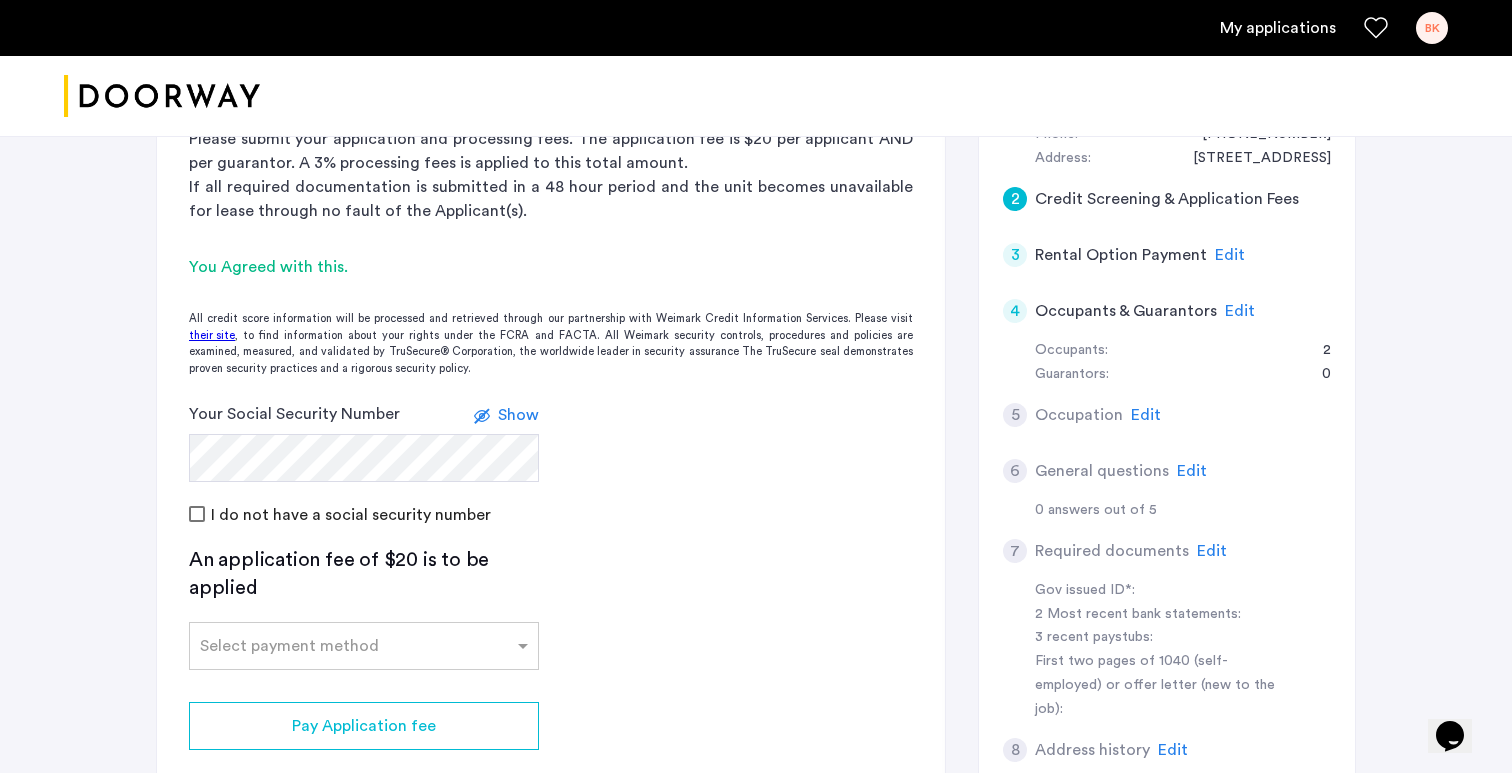 click on "I do not have a social security number" 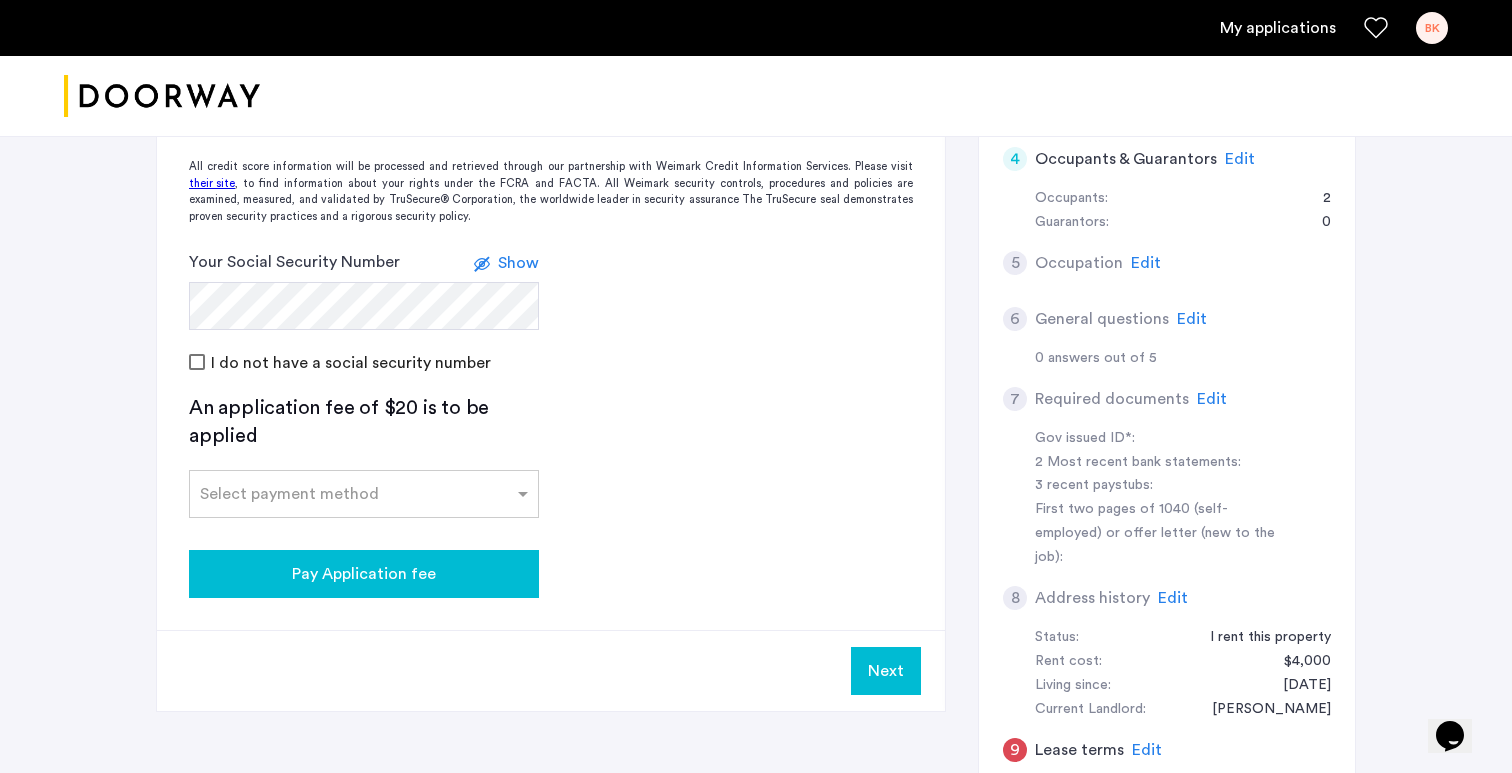 scroll, scrollTop: 627, scrollLeft: 0, axis: vertical 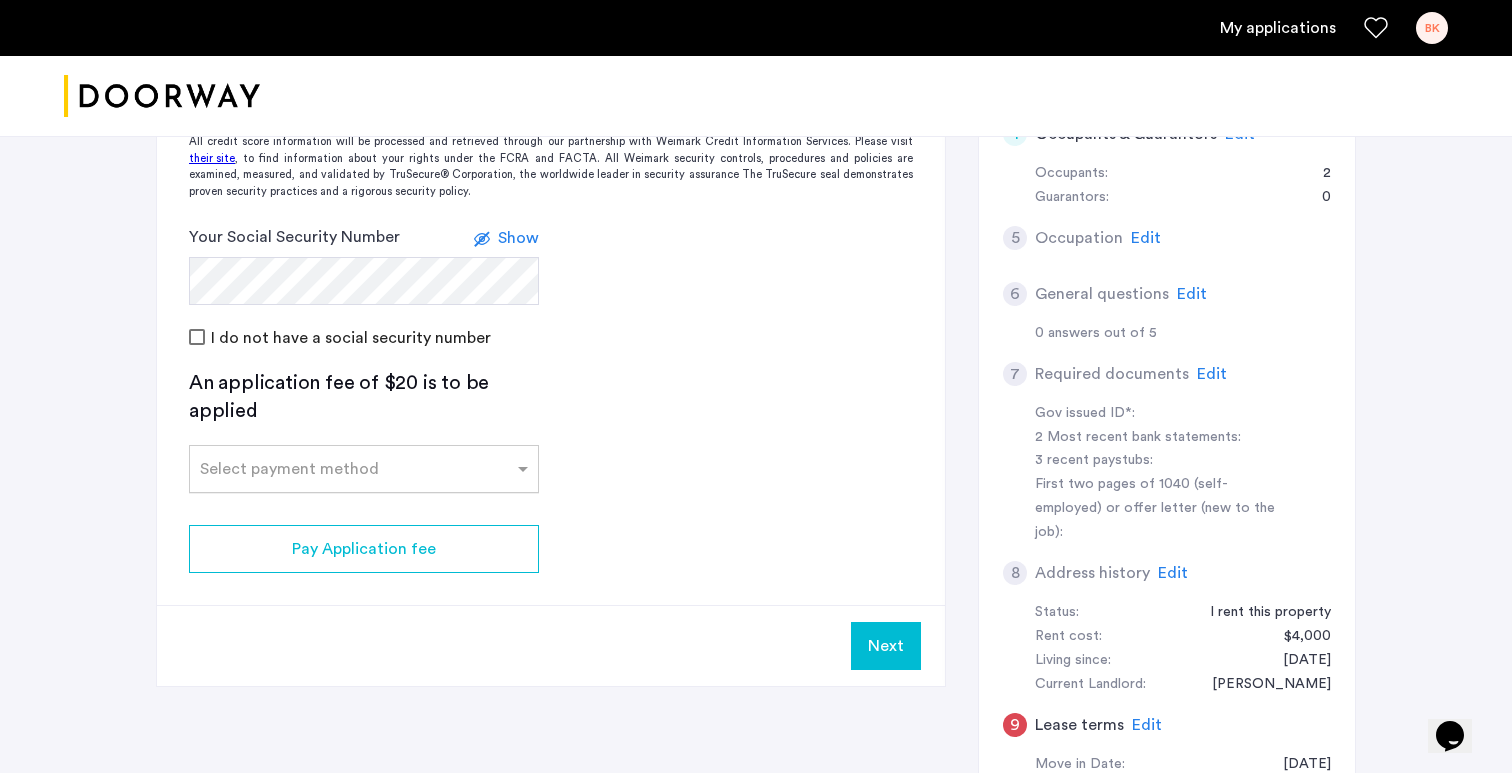 click on "Select payment method" 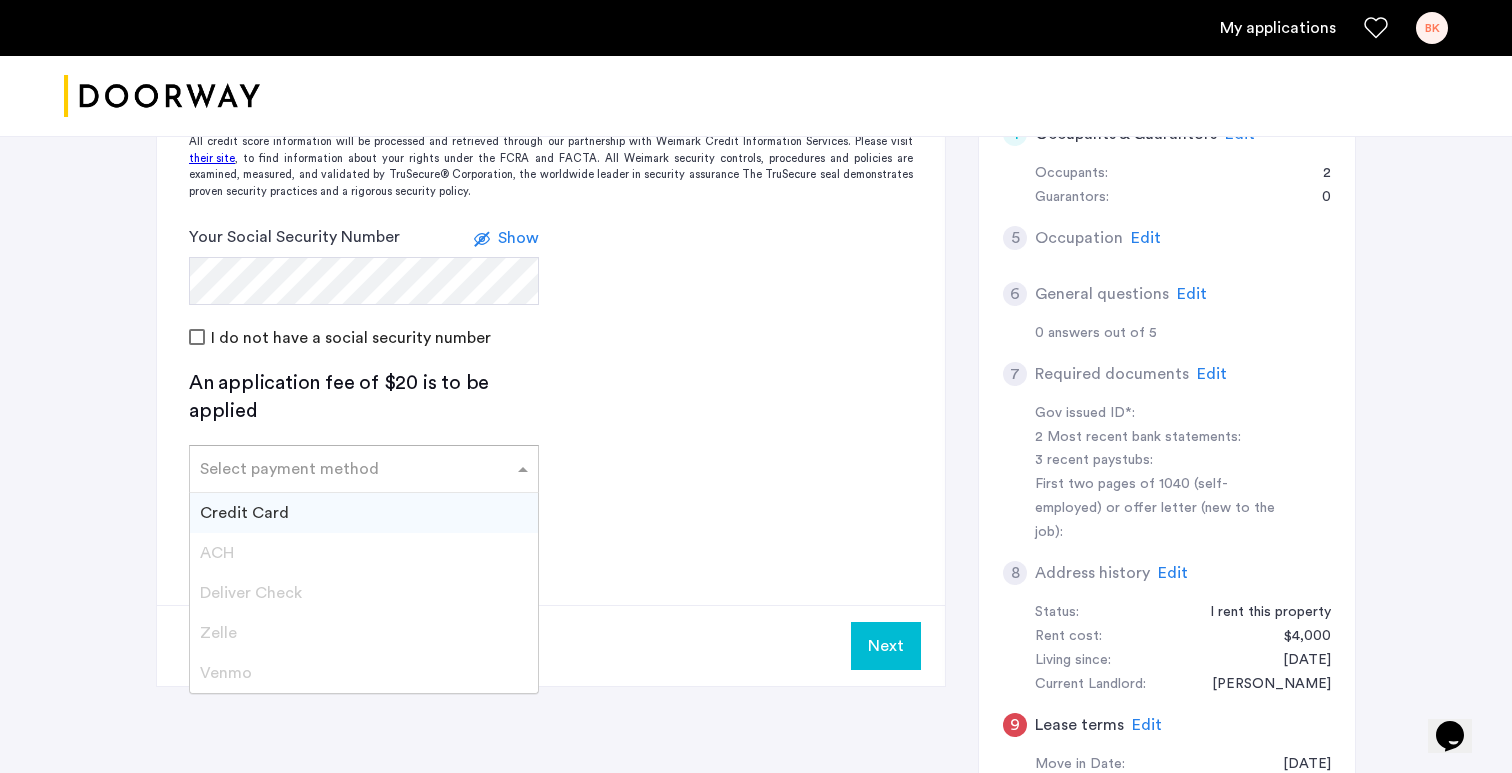 click on "Credit Card" at bounding box center [364, 513] 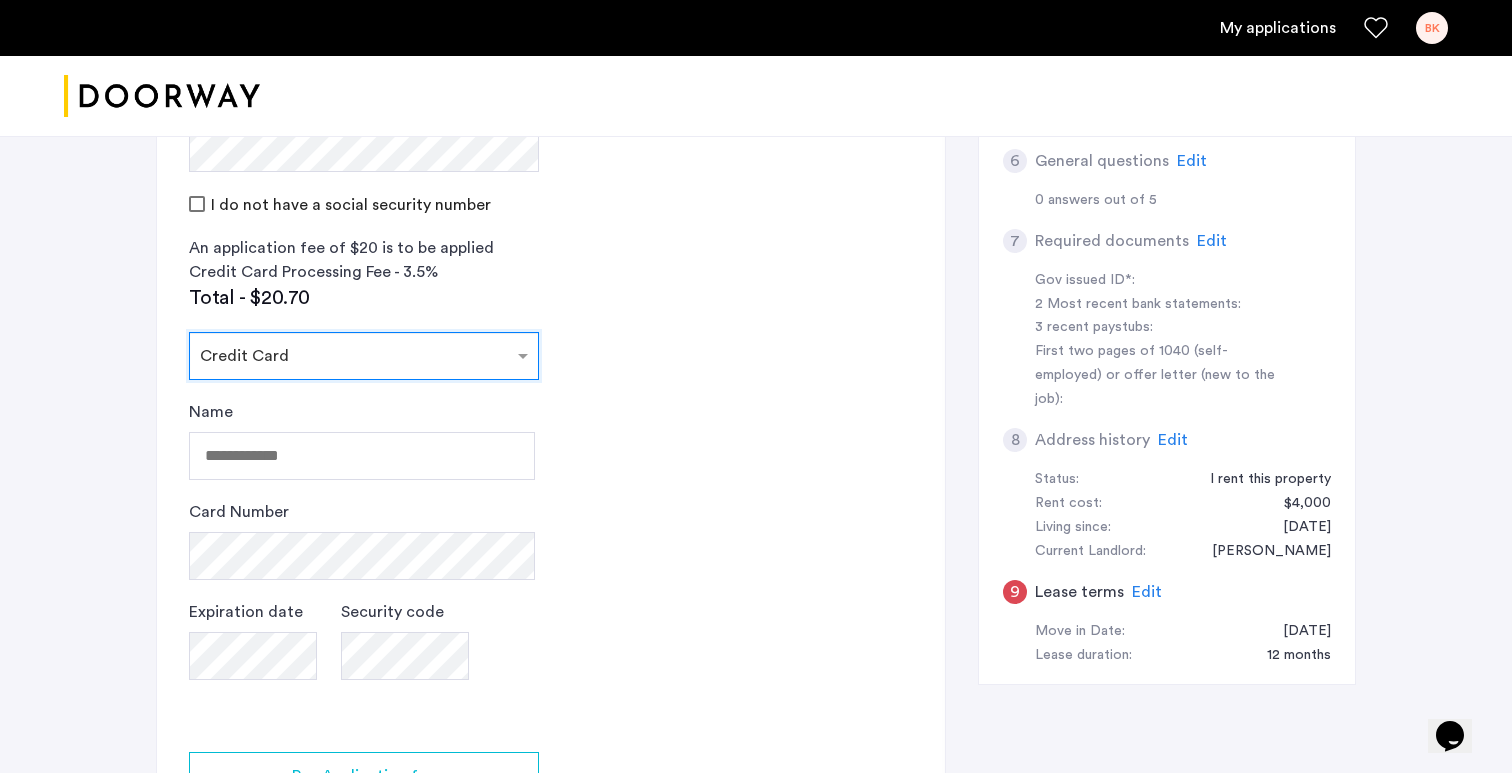 scroll, scrollTop: 846, scrollLeft: 0, axis: vertical 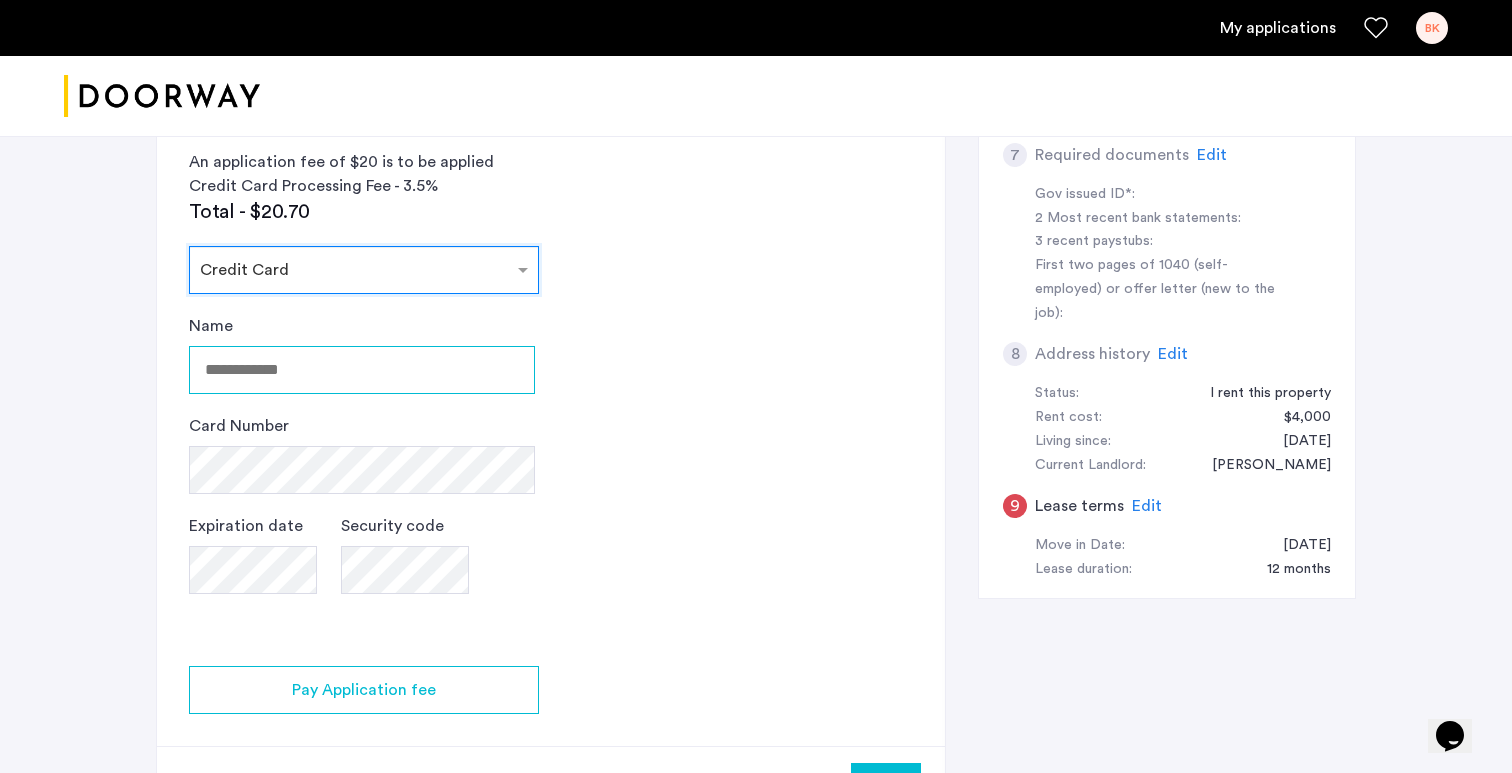 click on "Name" at bounding box center (362, 370) 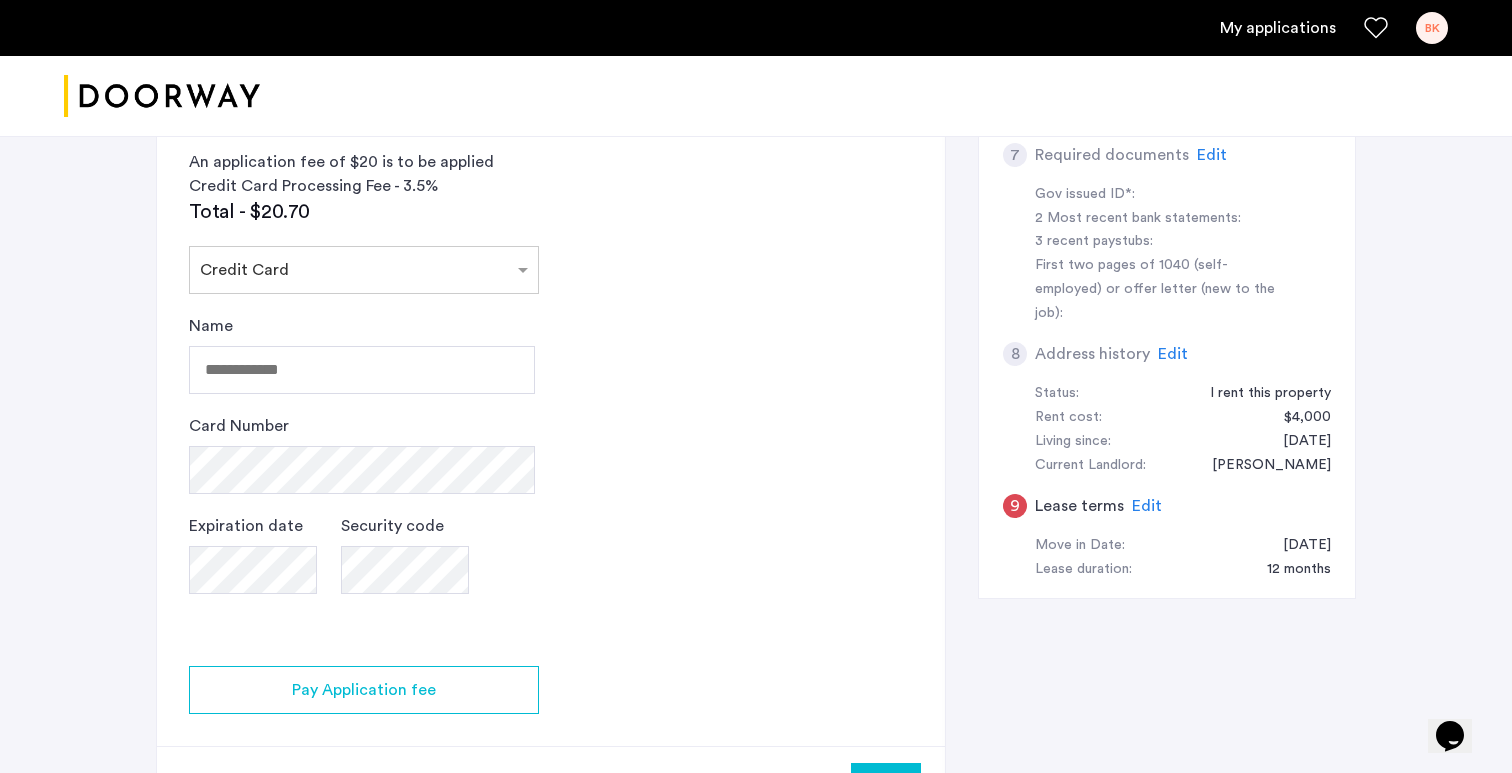 click on "2 Credit Screening & Application Fees Application Fees Please submit your application and processing fees. The application fee is $20 per applicant AND per guarantor. A 3% processing fees is applied to this total amount. If all required documentation is submitted in a 48 hour period and the unit becomes unavailable for lease through no fault of the Applicant(s).  You Agreed with this.  All credit score information will be processed and retrieved through our partnership with Weimark Credit Information Services. Please visit  their site , to find information about your rights under the FCRA and FACTA. All Weimark security controls, procedures and policies are examined, measured, and validated by TruSecure® Corporation, the worldwide leader in security assurance The TruSecure seal demonstrates proven security practices and a rigorous security policy. Your Social Security Number Show I do not have a social security number An application fee of $20 is to be applied Credit Card Processing Fee - 3.5% Total - $20.70" 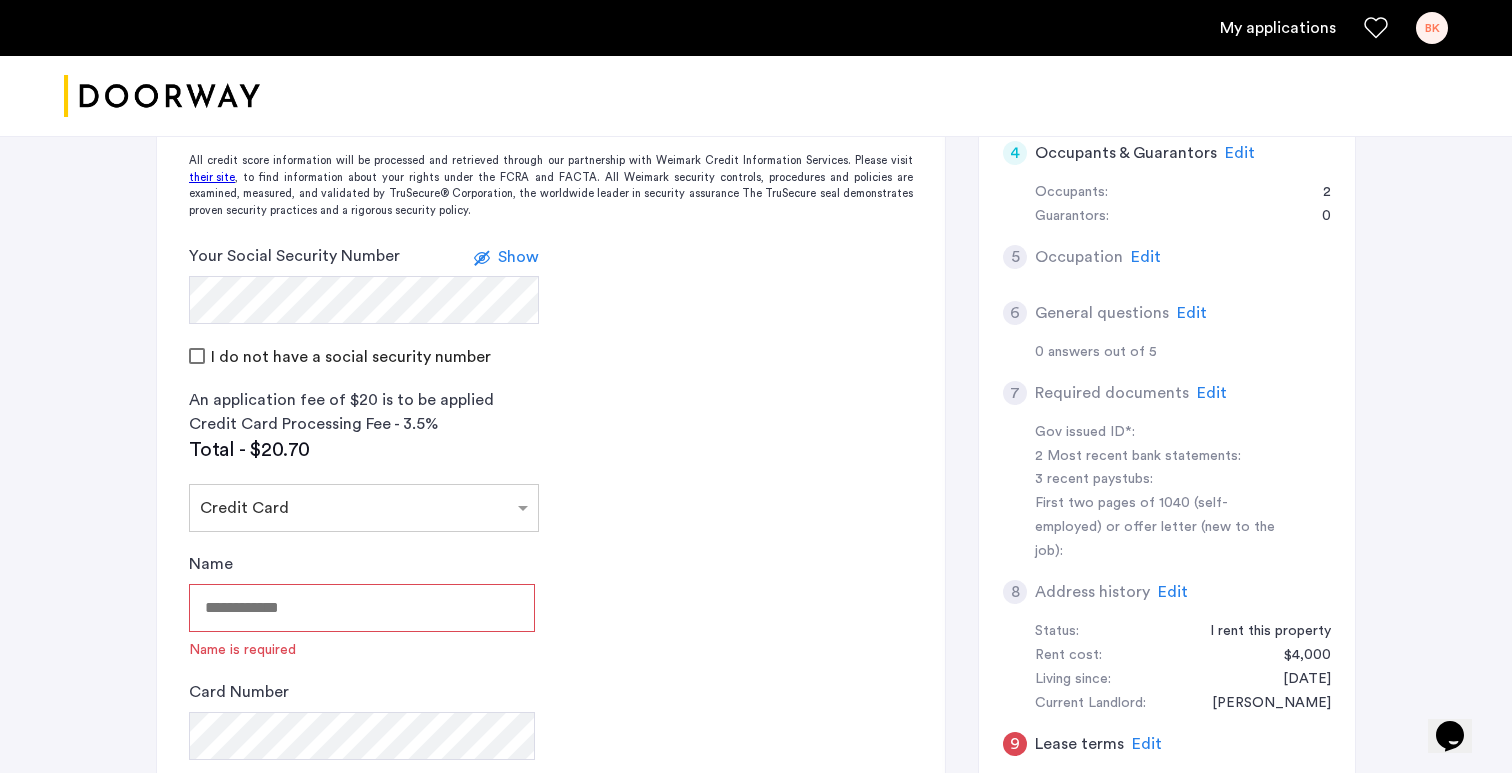 scroll, scrollTop: 556, scrollLeft: 0, axis: vertical 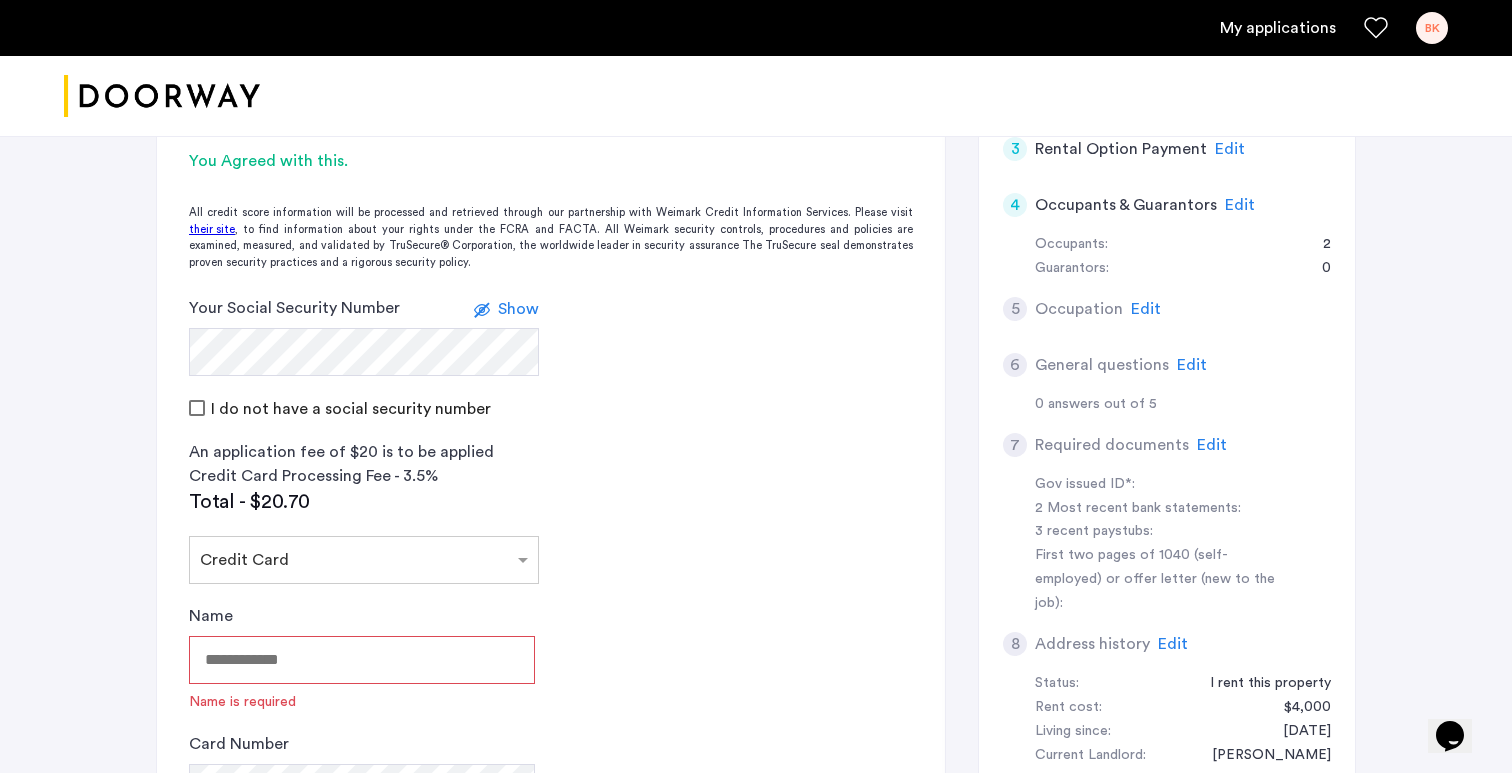 click on "Edit" 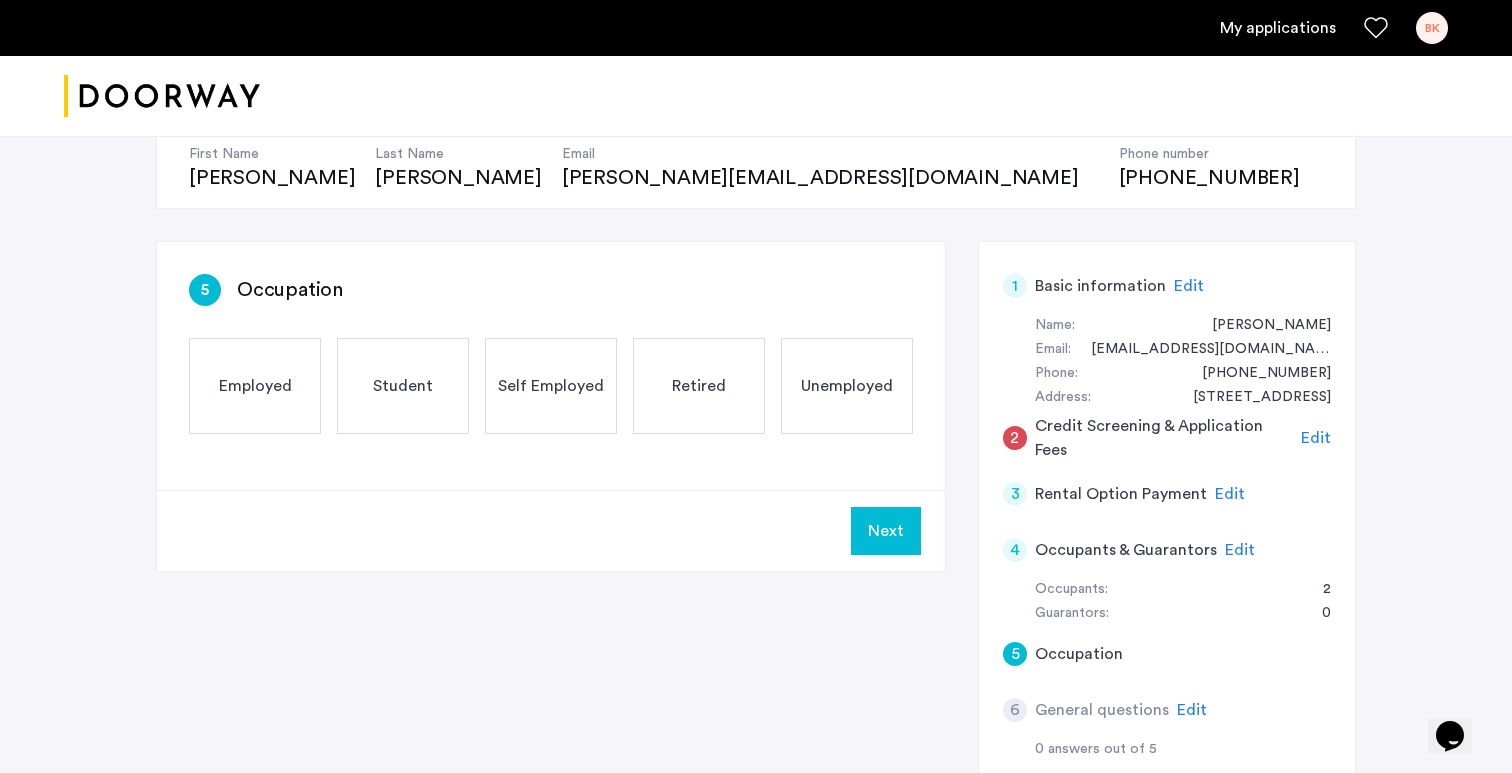 scroll, scrollTop: 276, scrollLeft: 0, axis: vertical 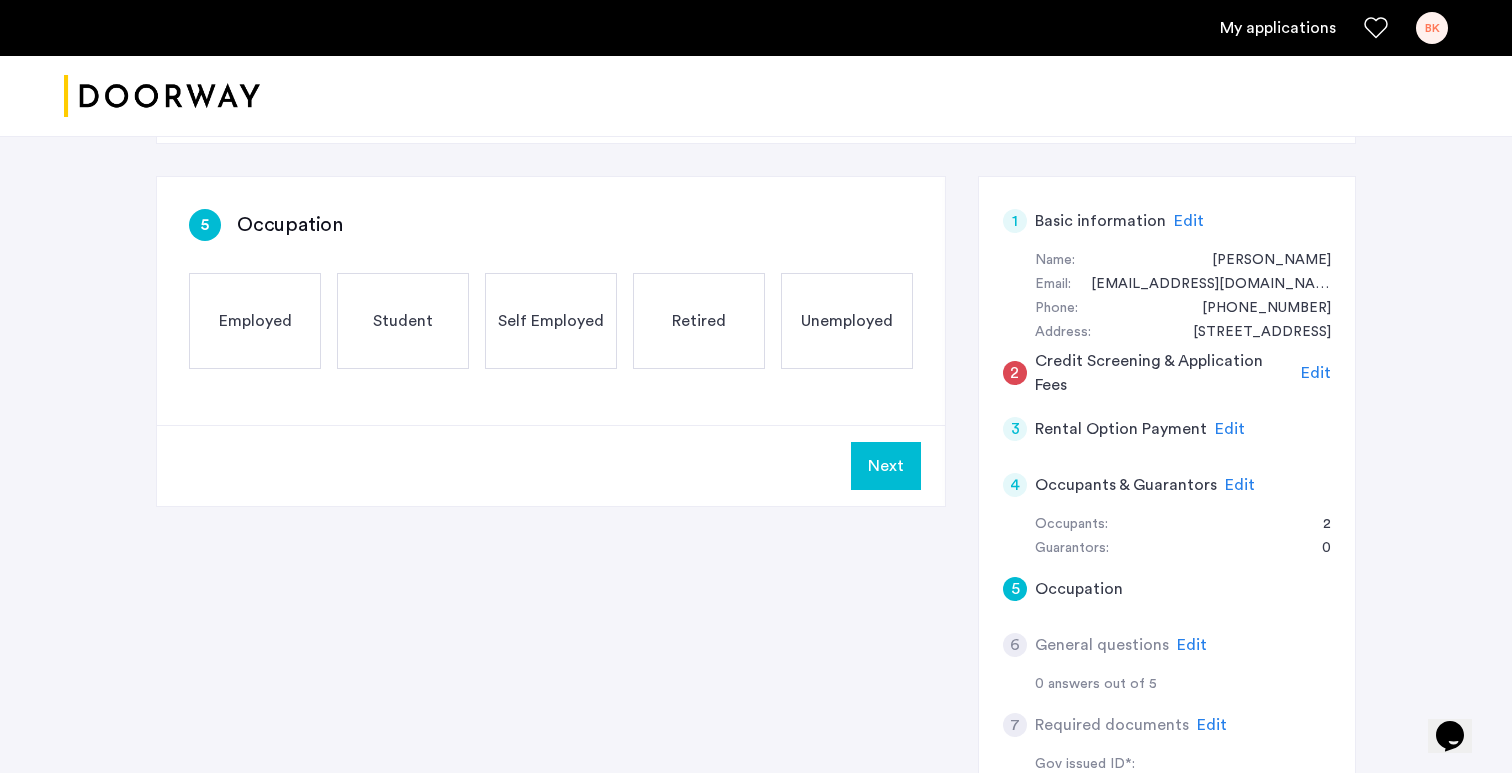 click on "Edit" 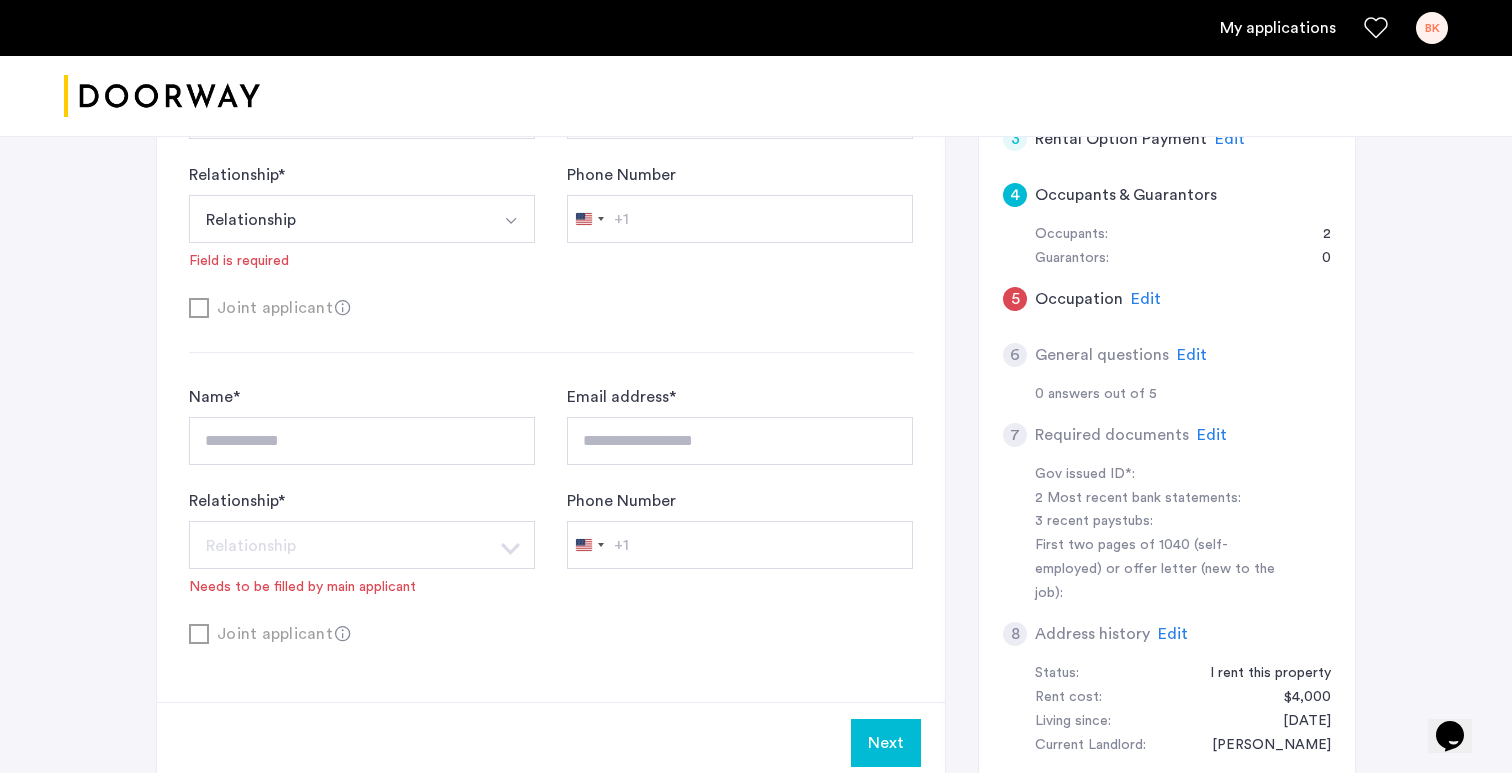 scroll, scrollTop: 572, scrollLeft: 0, axis: vertical 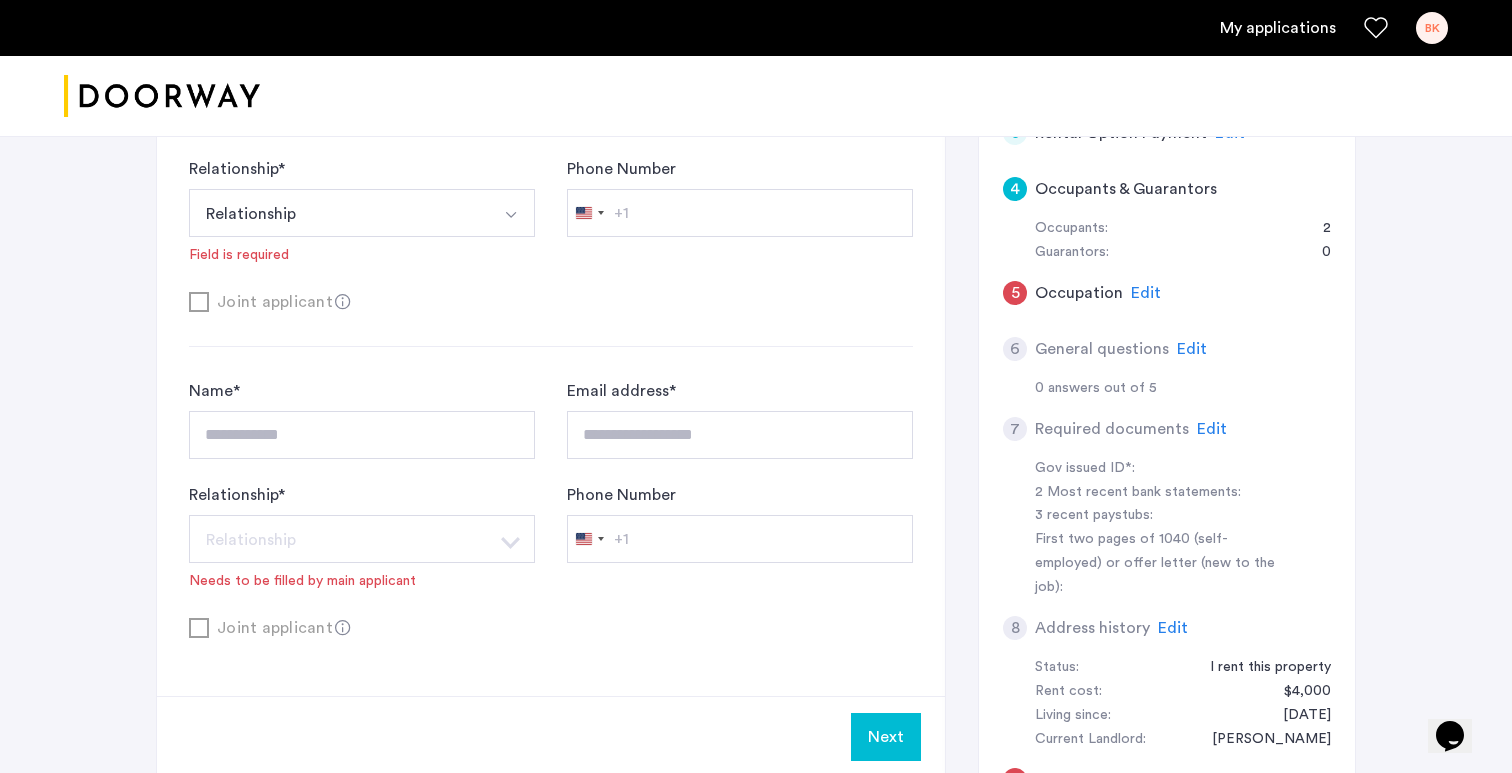 click on "**********" 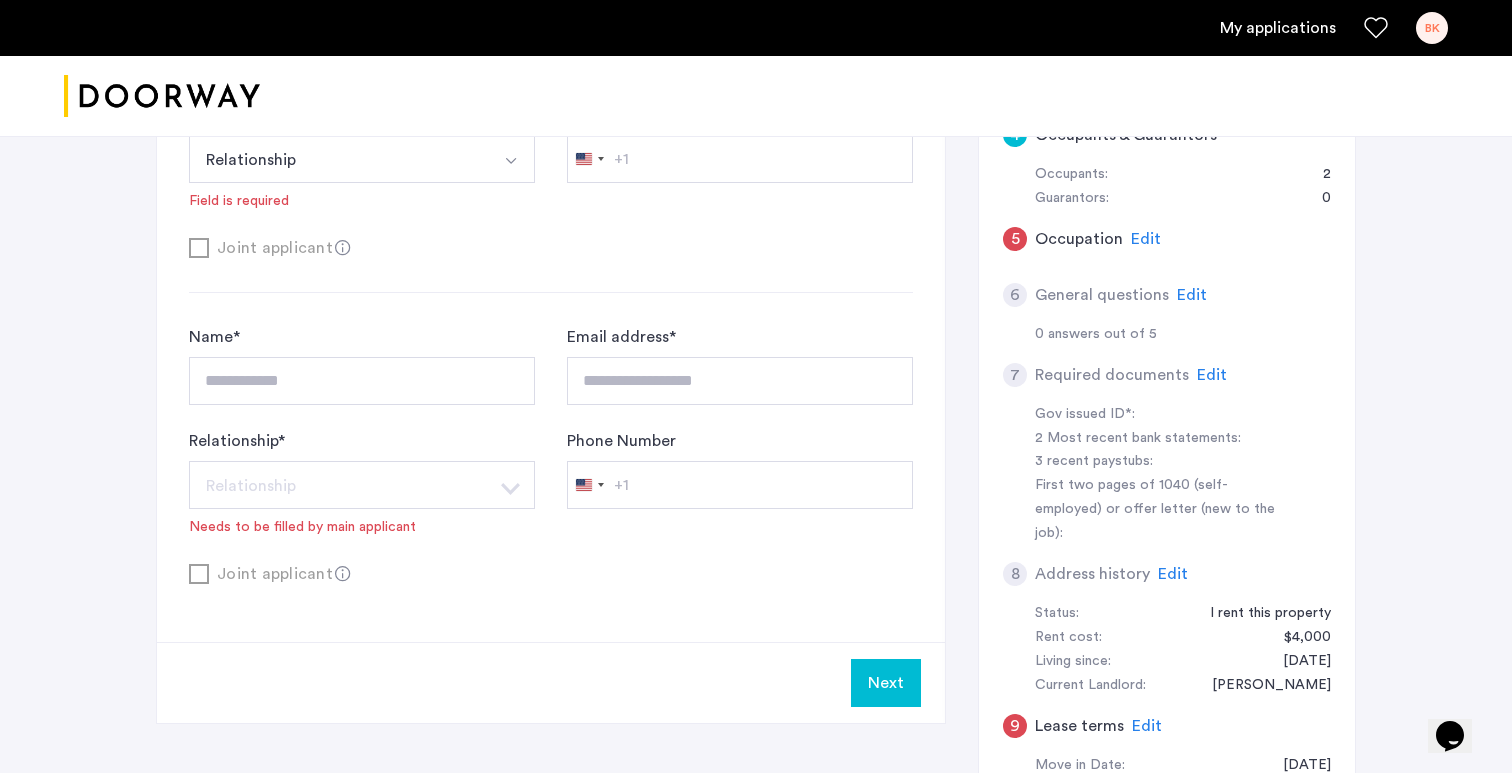 scroll, scrollTop: 664, scrollLeft: 0, axis: vertical 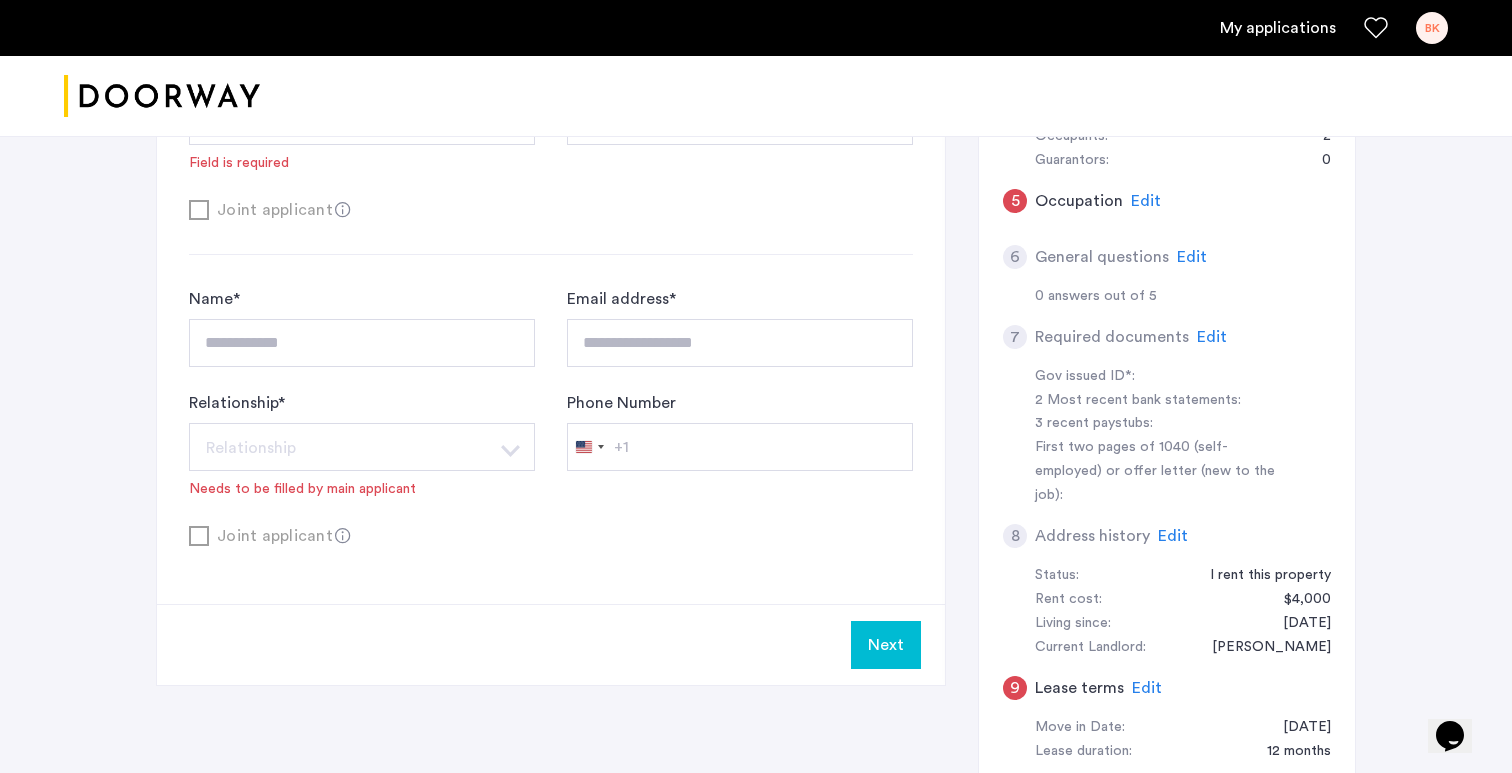 click on "**********" 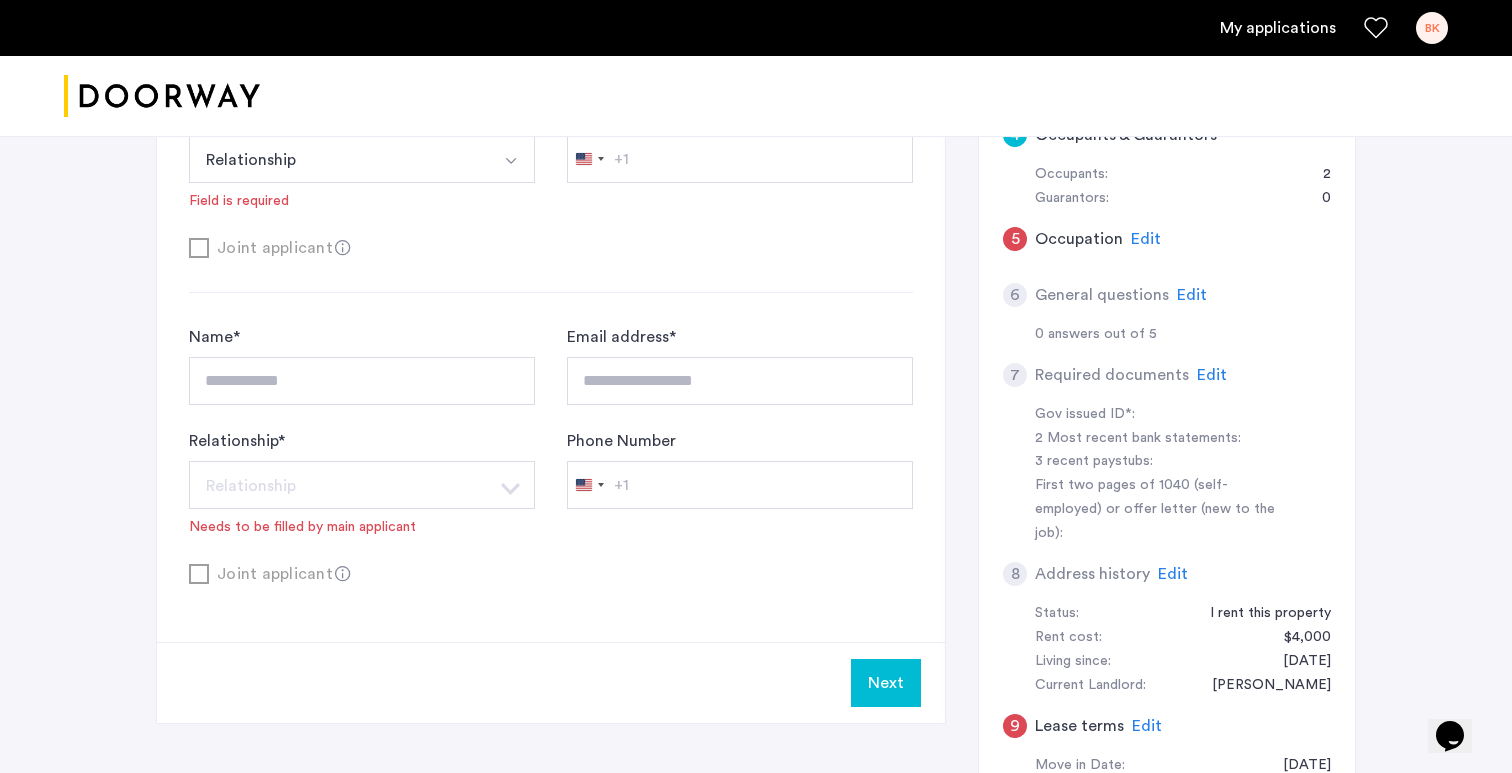 scroll, scrollTop: 619, scrollLeft: 0, axis: vertical 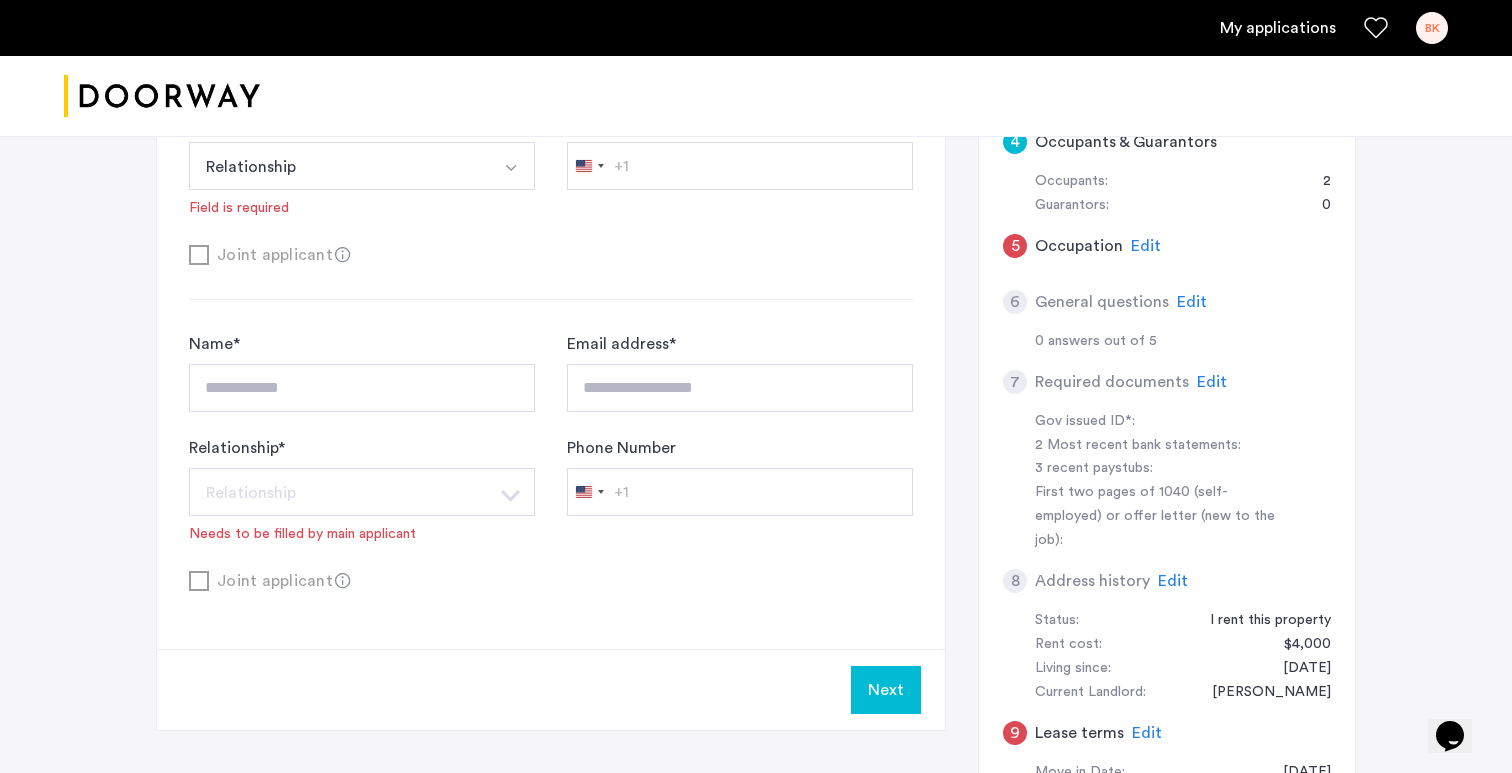 click on "Needs to be filled by main applicant" 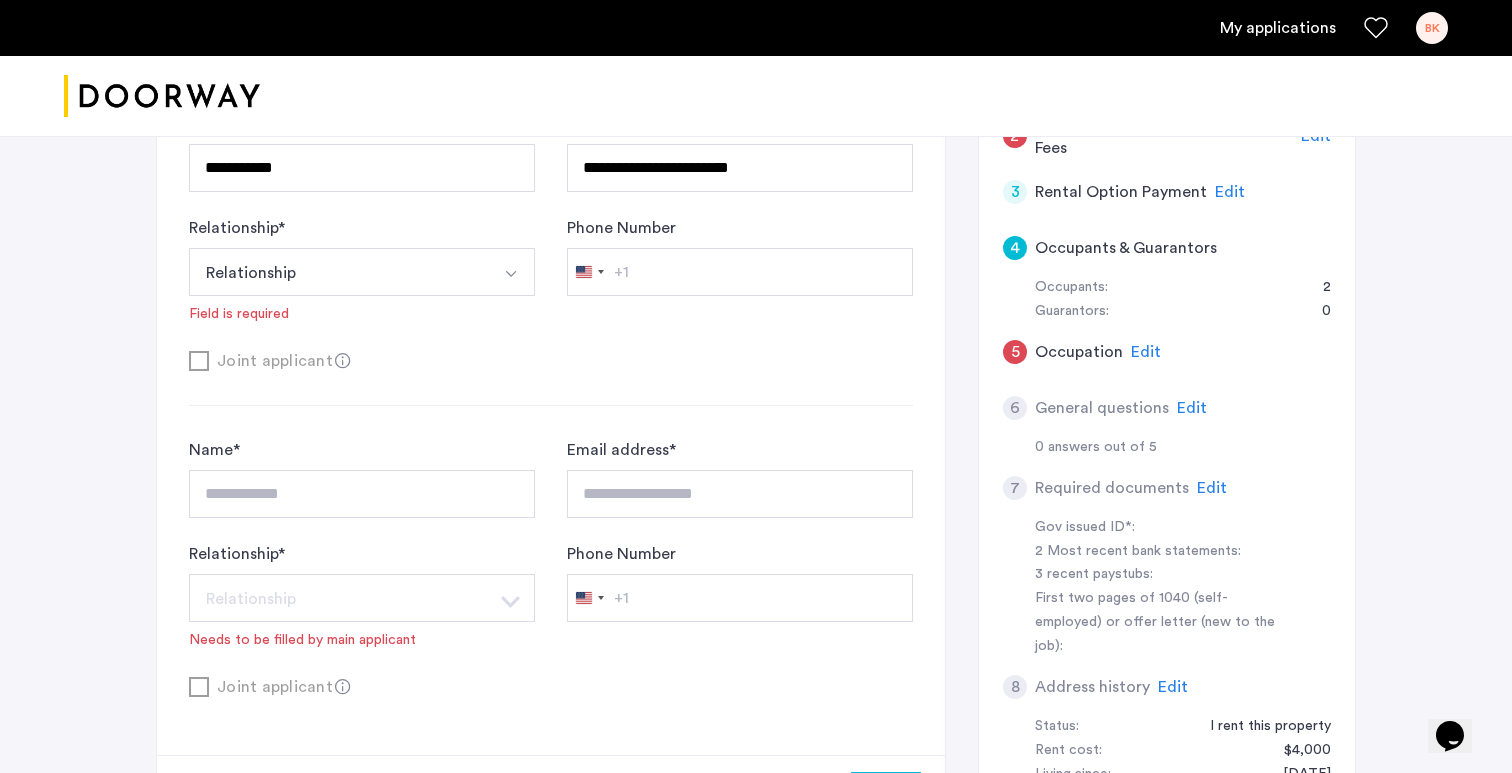 scroll, scrollTop: 426, scrollLeft: 0, axis: vertical 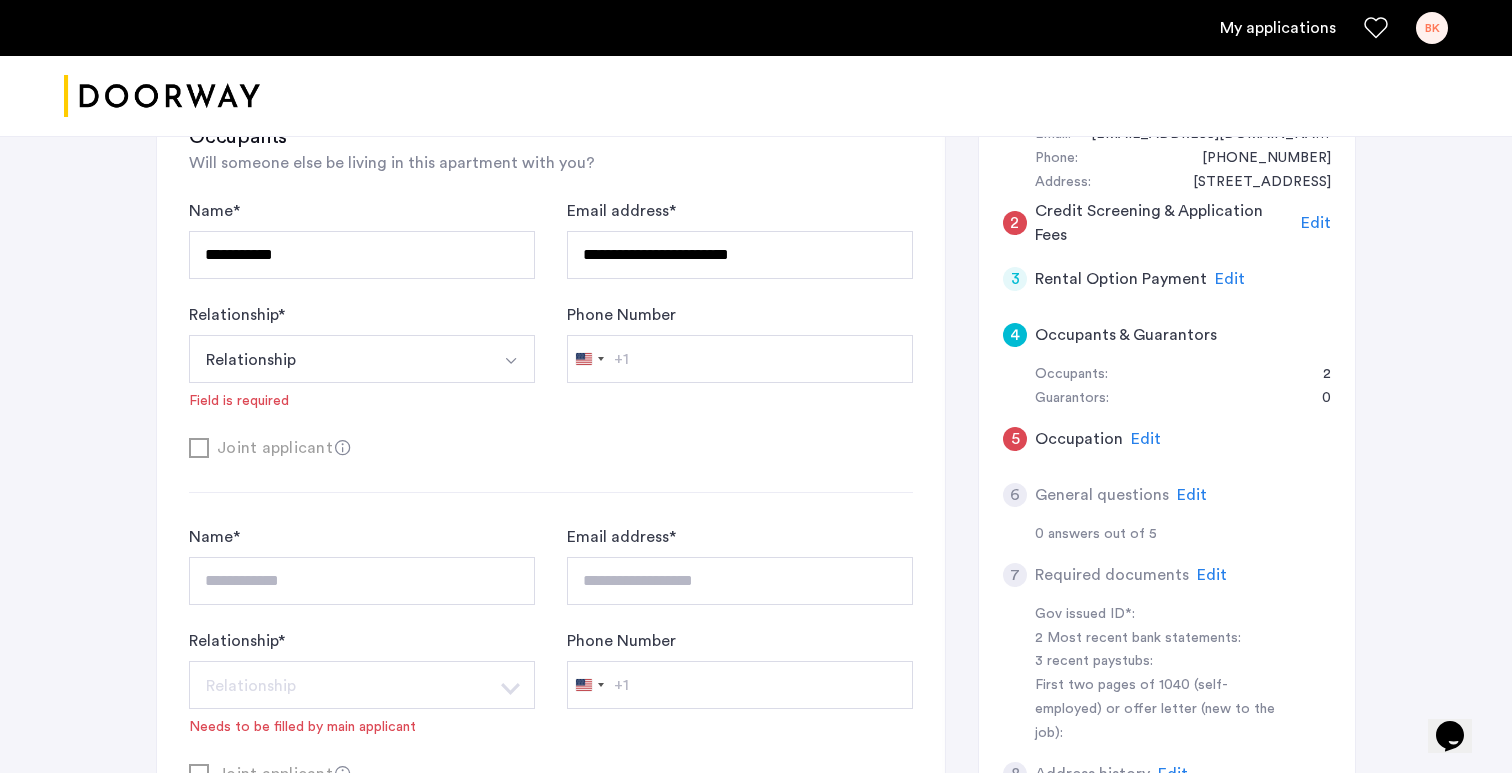 click on "Relationship" at bounding box center [338, 359] 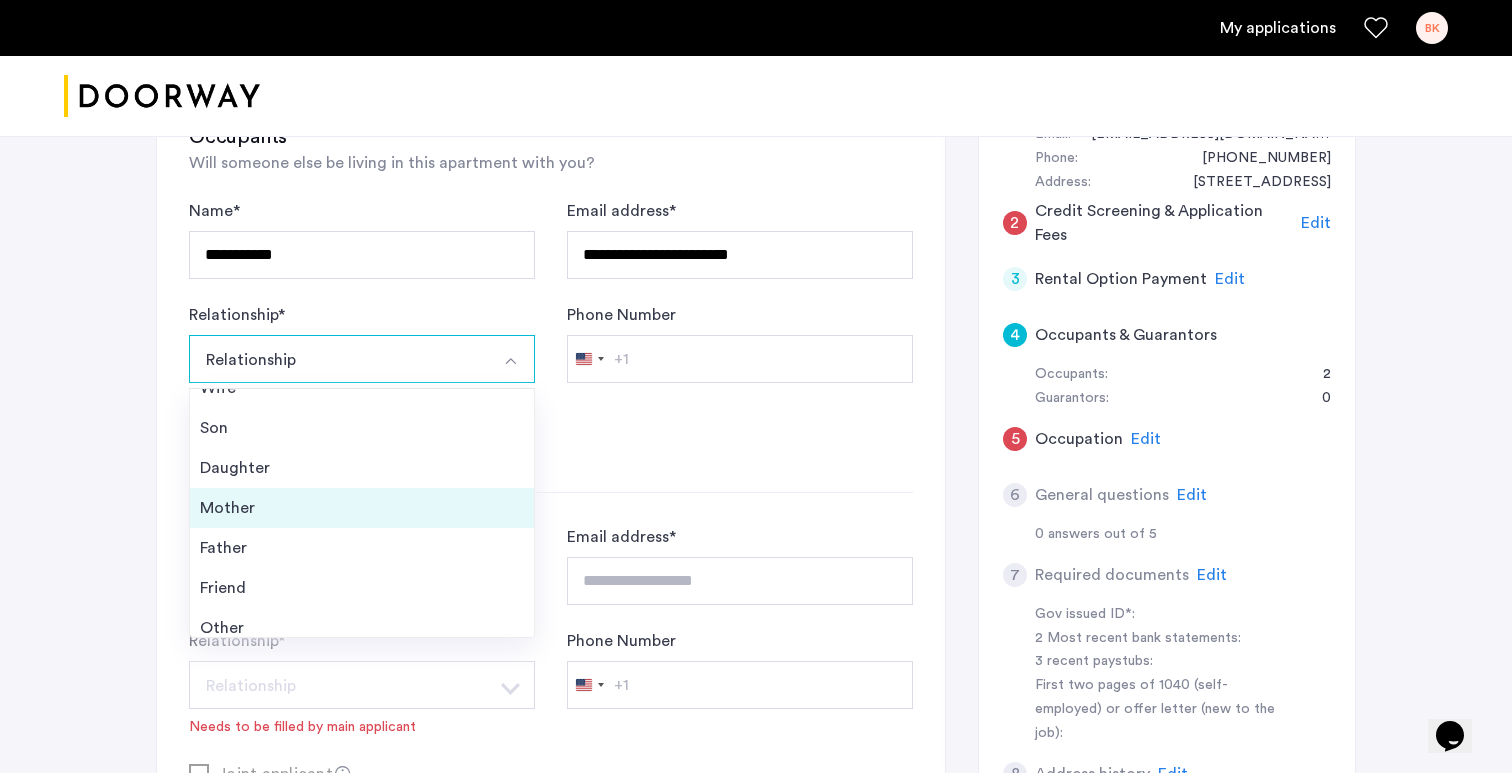scroll, scrollTop: 72, scrollLeft: 0, axis: vertical 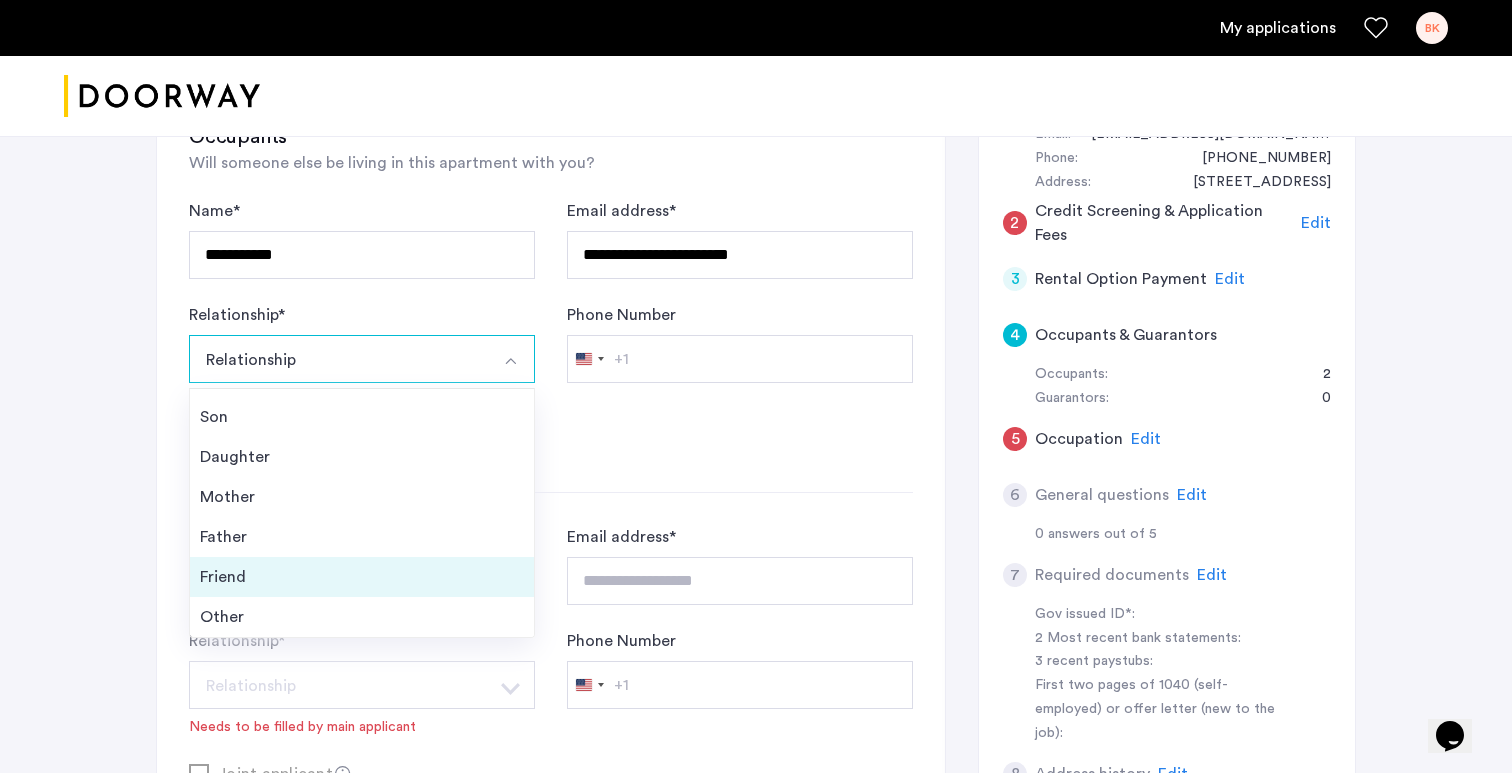 click on "Friend" at bounding box center [362, 577] 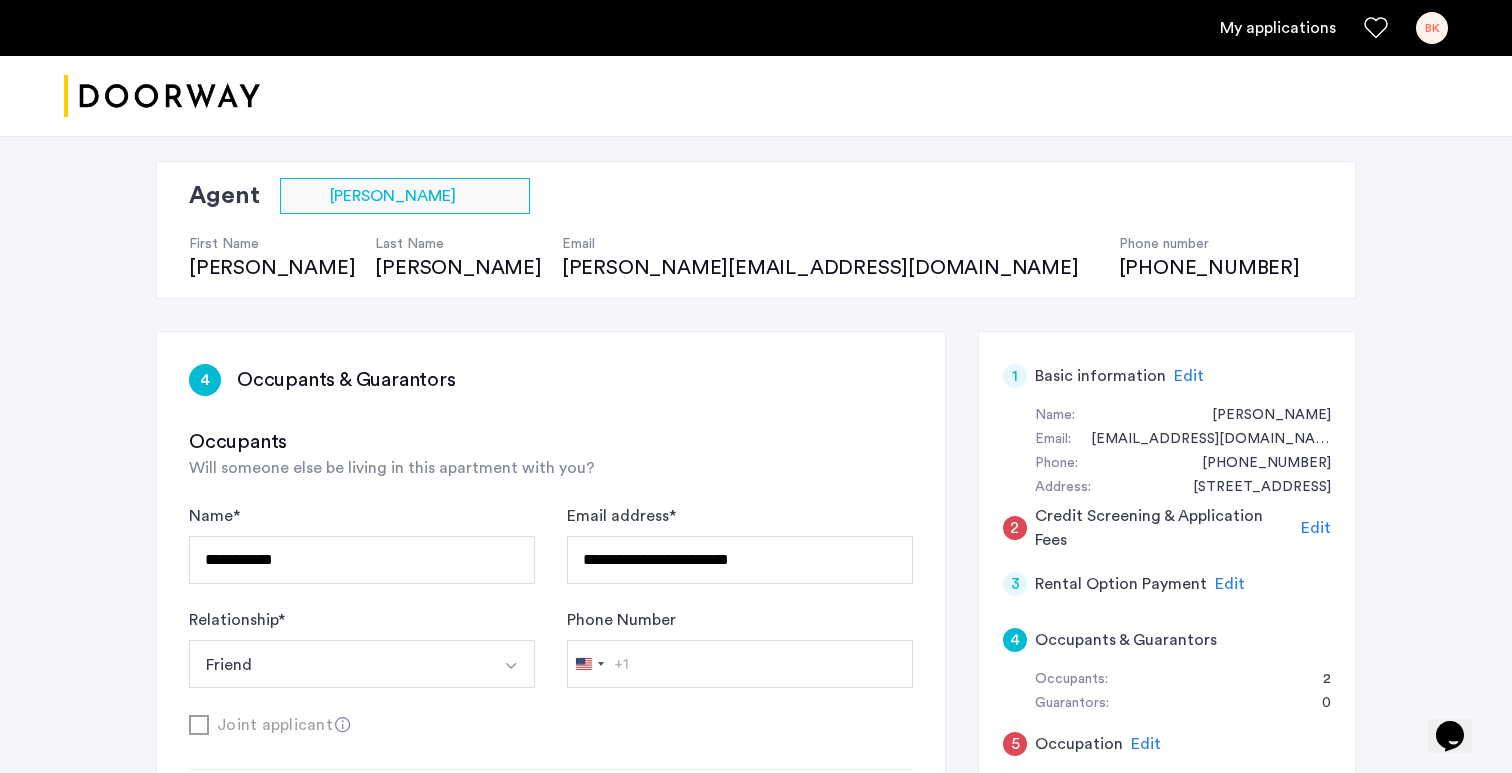 scroll, scrollTop: 117, scrollLeft: 0, axis: vertical 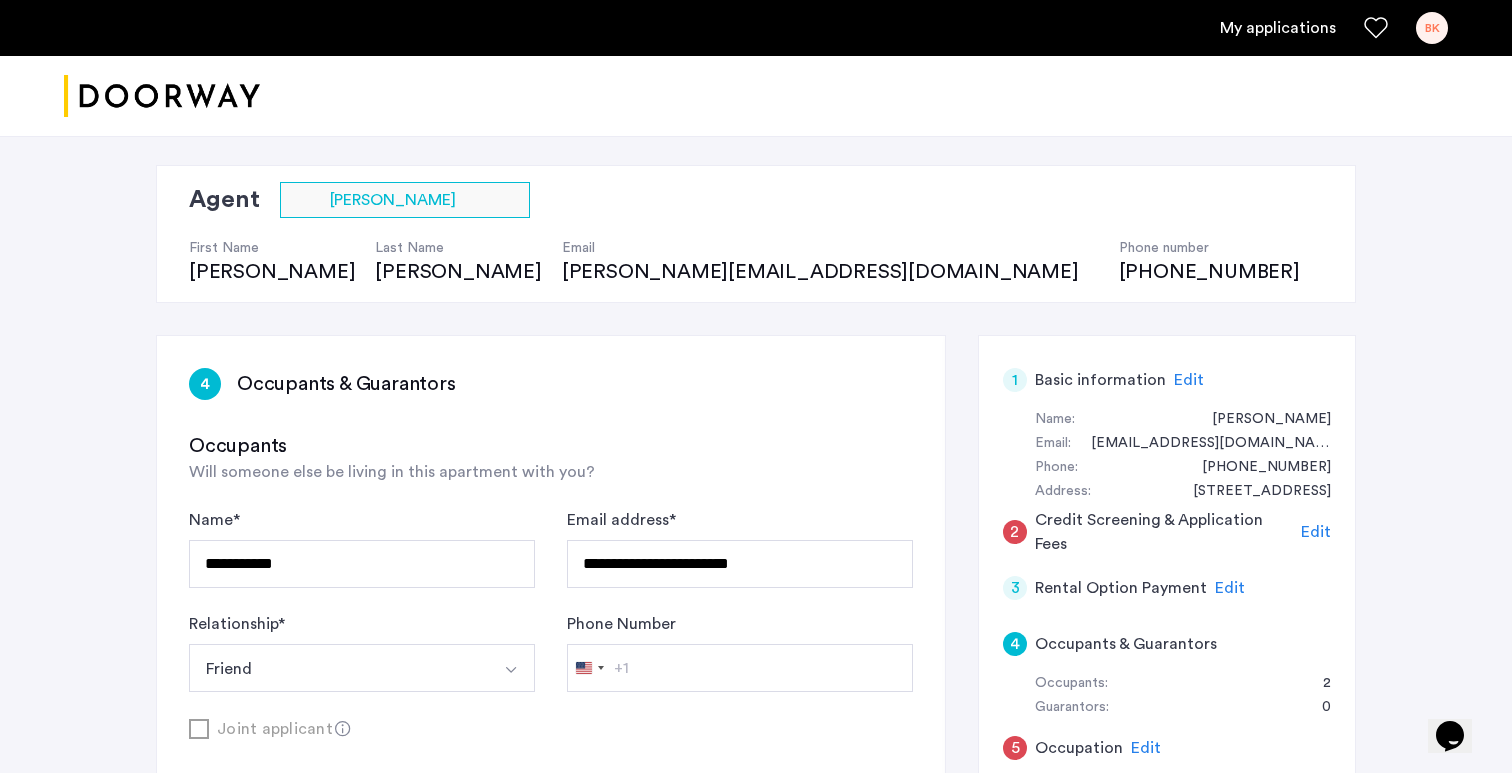click on "**********" 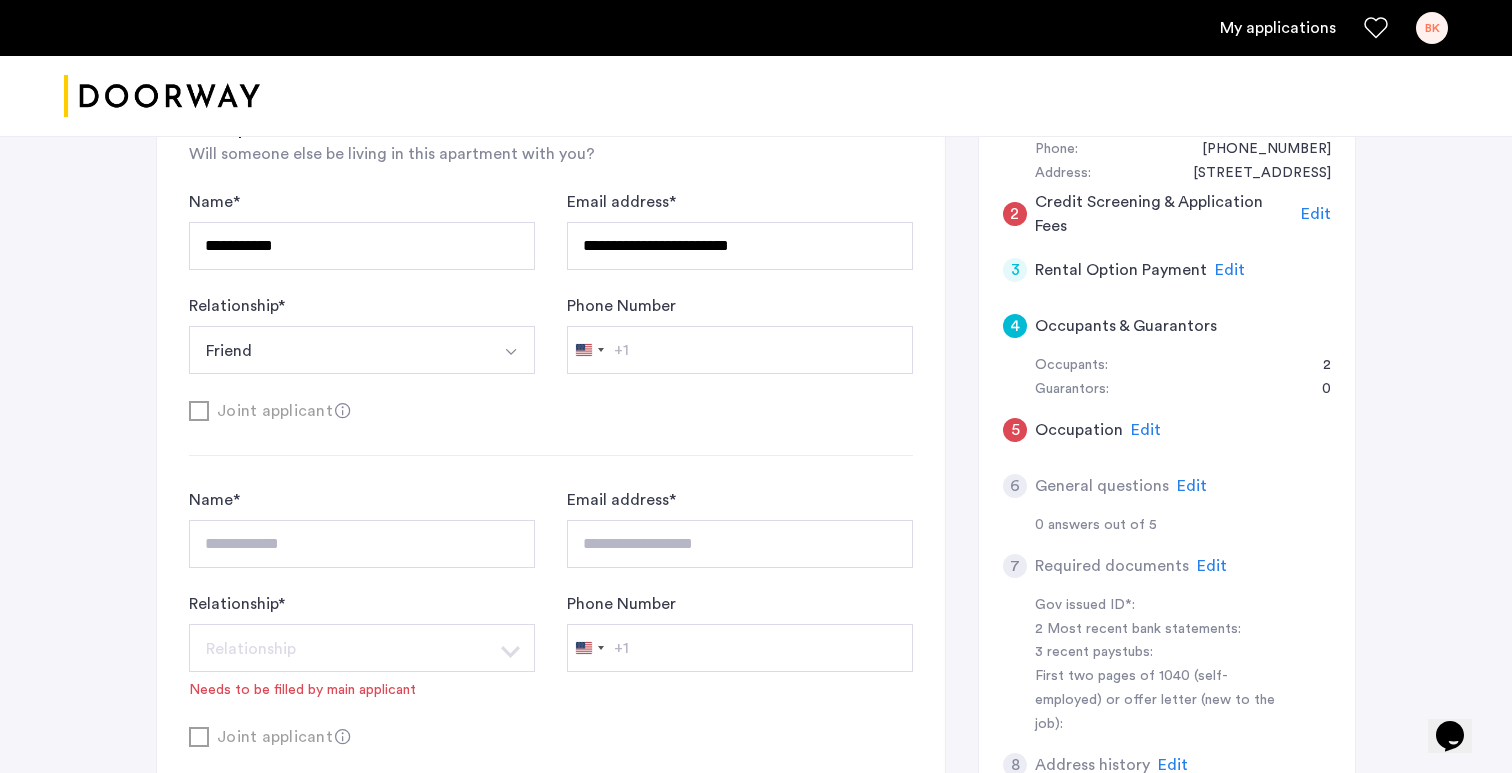 scroll, scrollTop: 439, scrollLeft: 0, axis: vertical 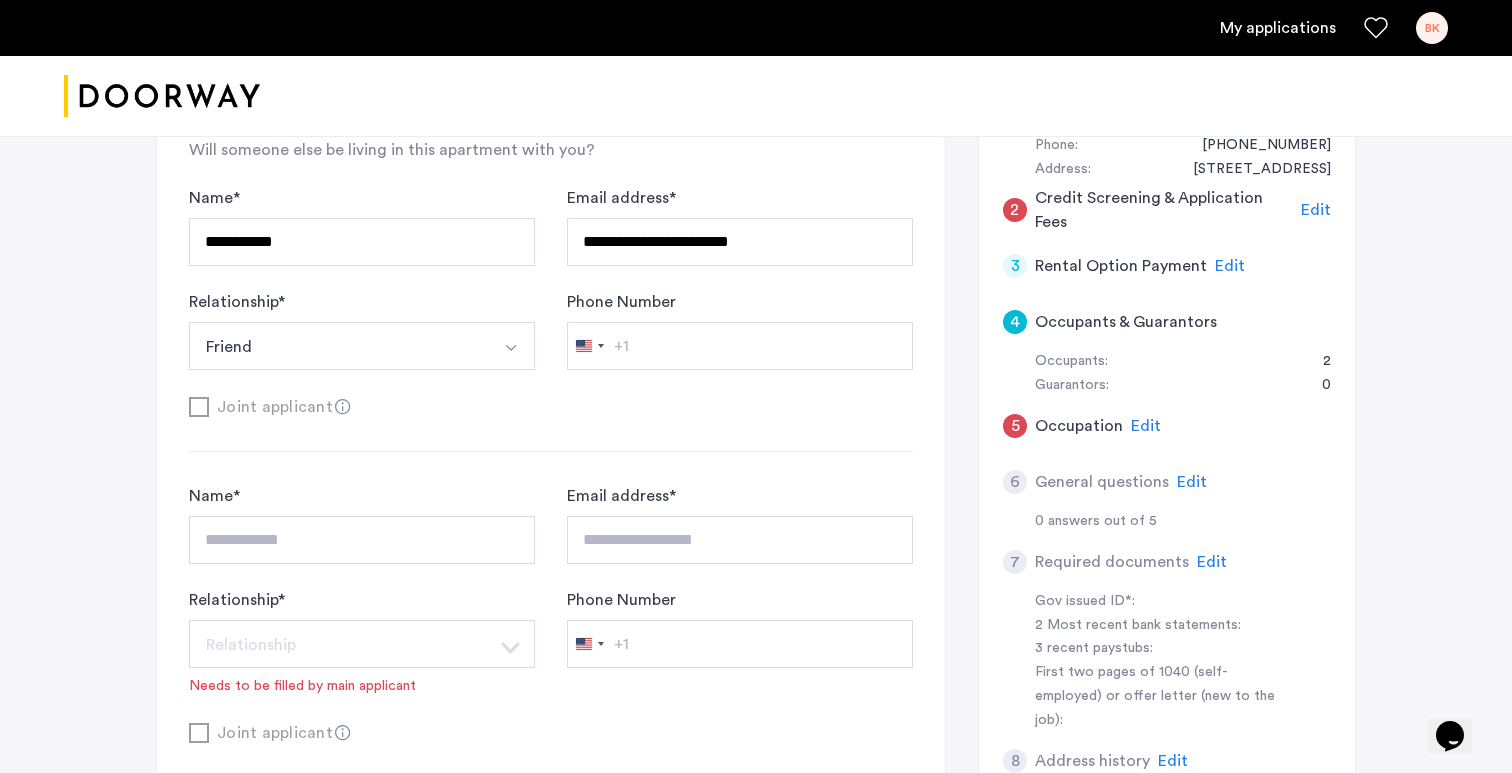 click on "**********" 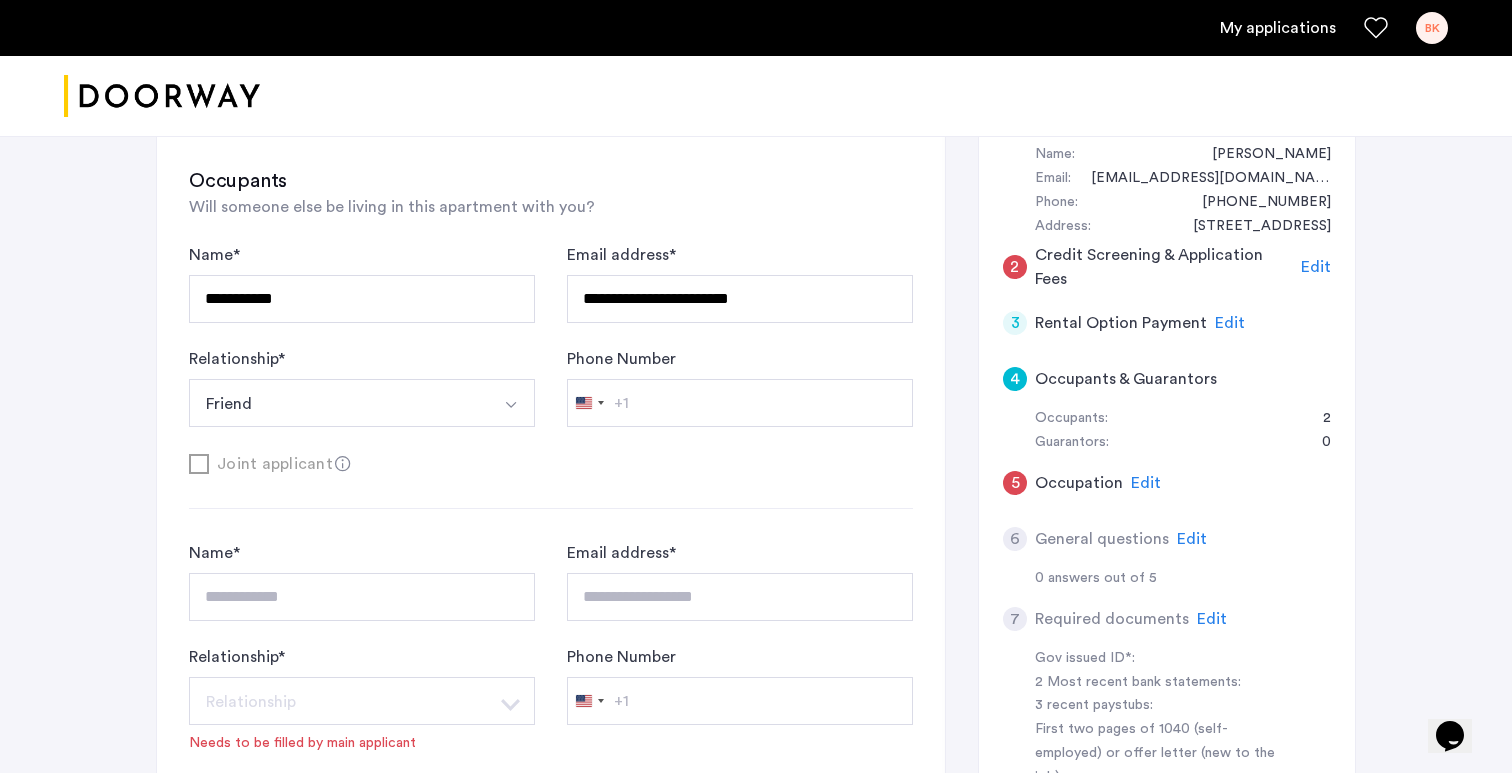 scroll, scrollTop: 320, scrollLeft: 0, axis: vertical 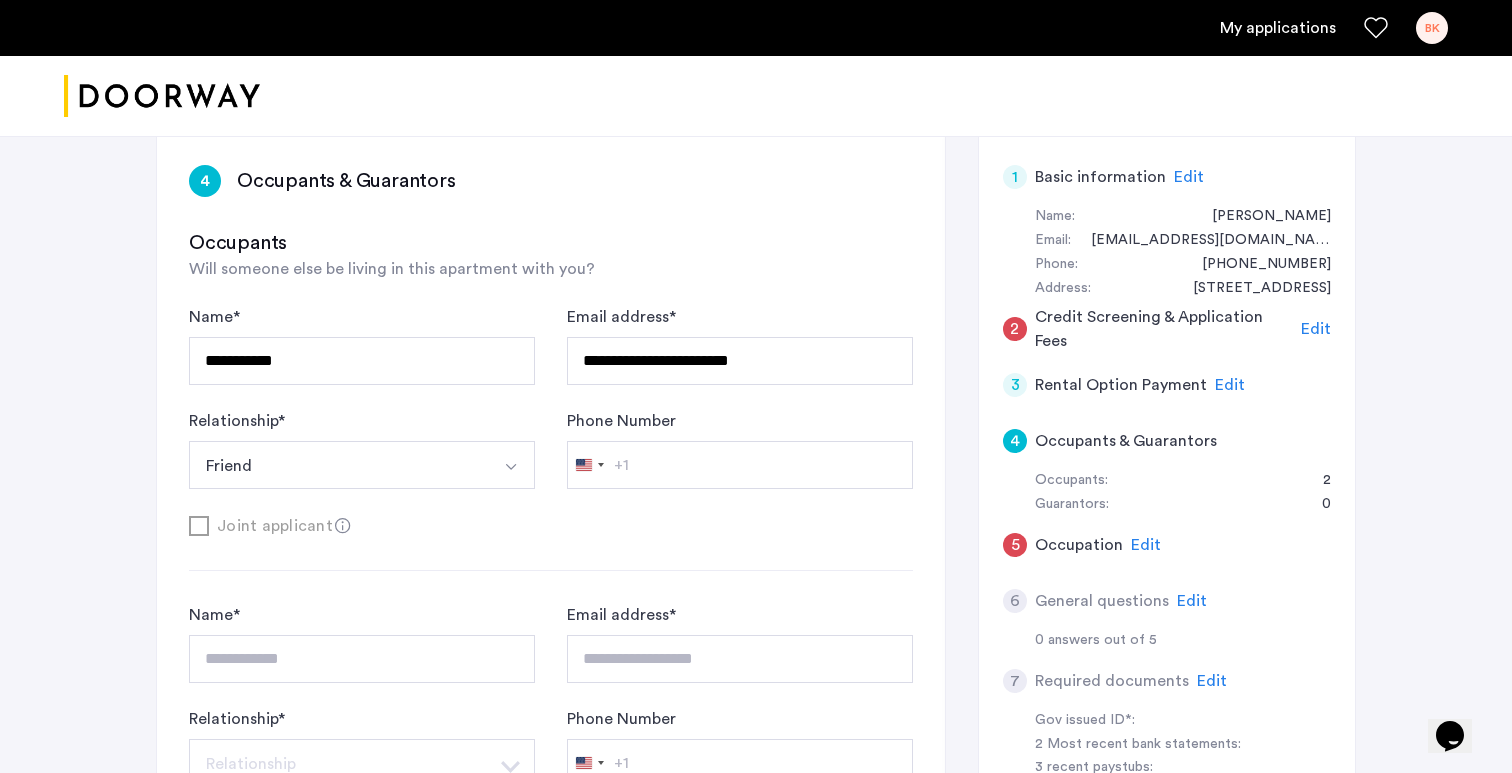 click on "**********" 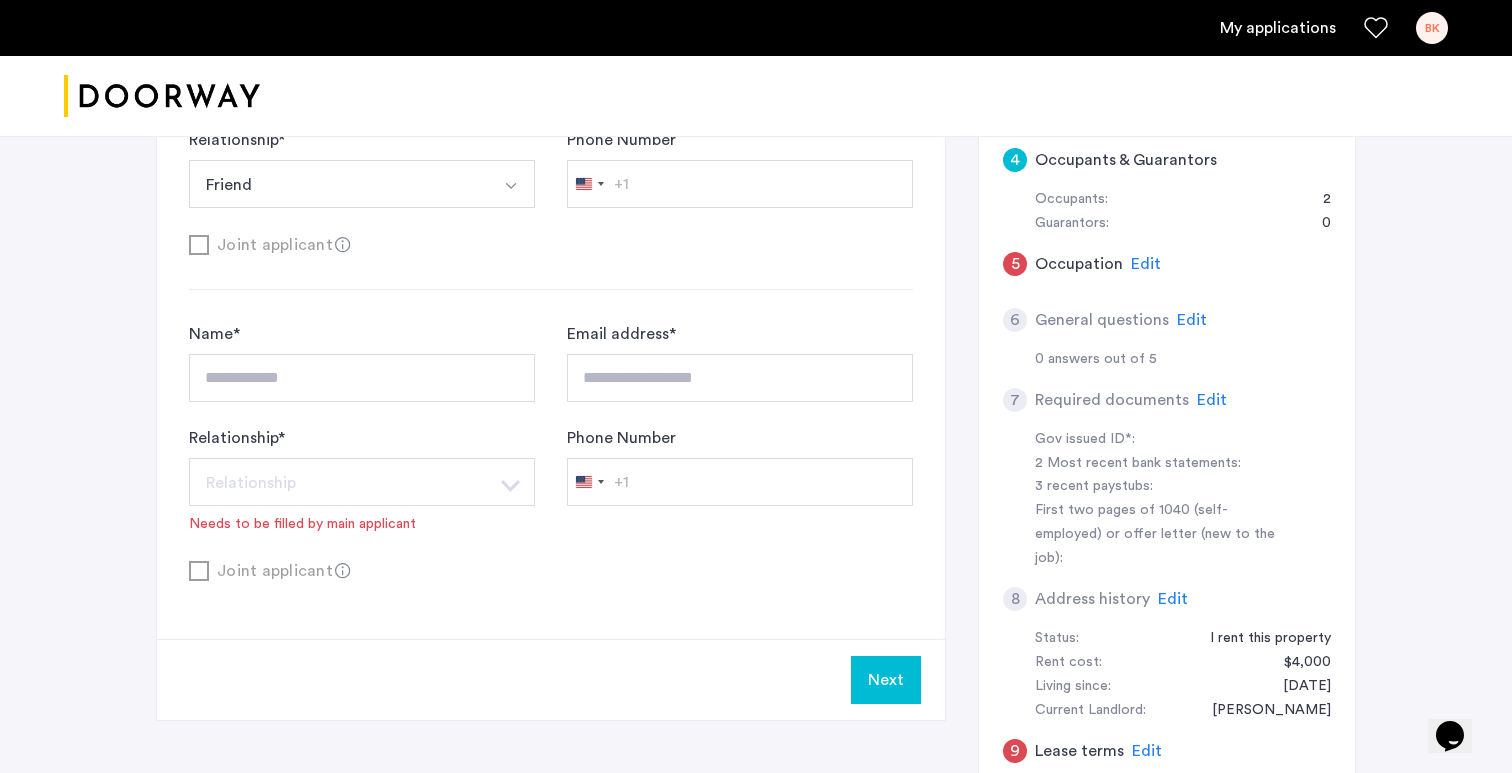 scroll, scrollTop: 620, scrollLeft: 0, axis: vertical 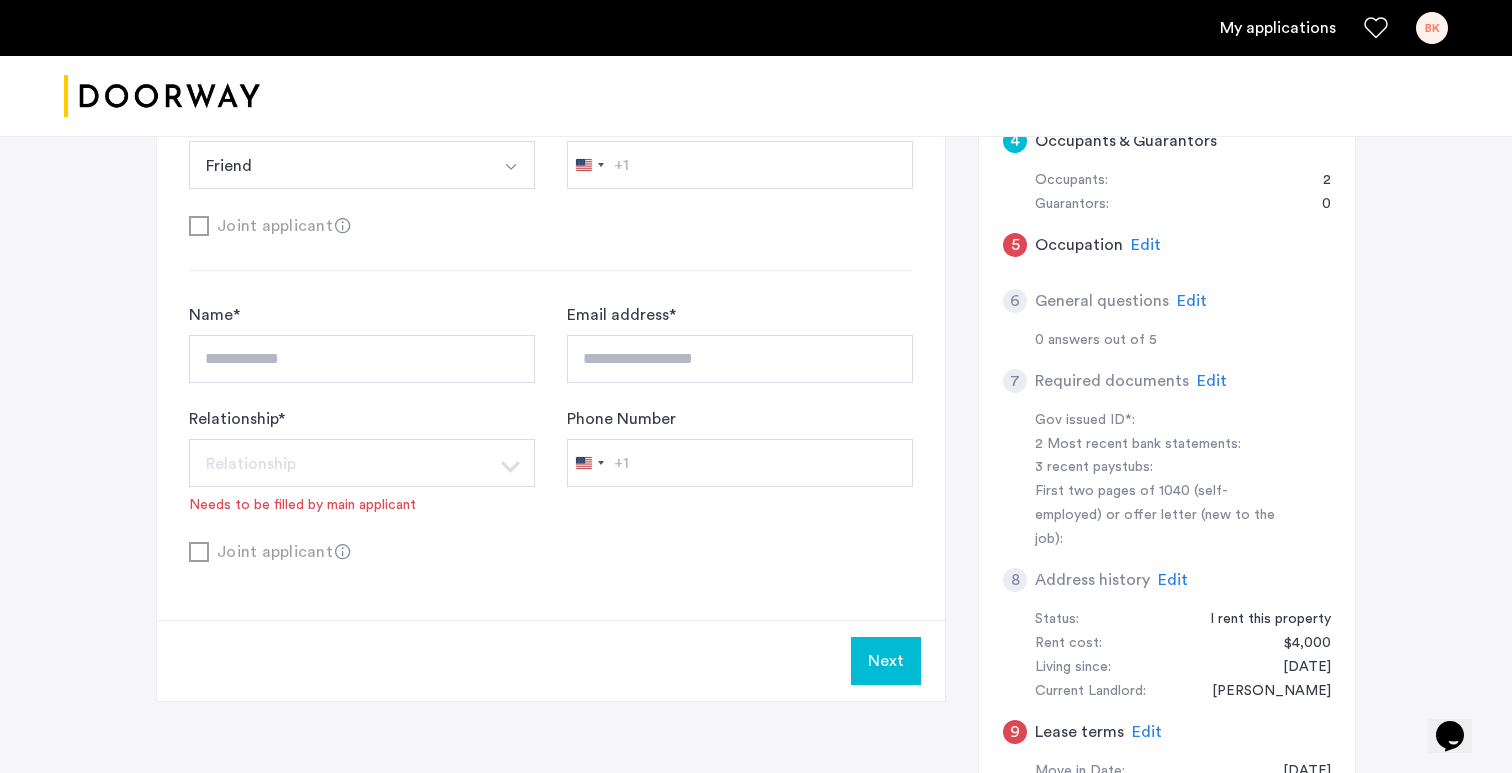 click on "Relationship  * Relationship Husband Wife Son Daughter Mother Father Friend Other Needs to be filled by main applicant" 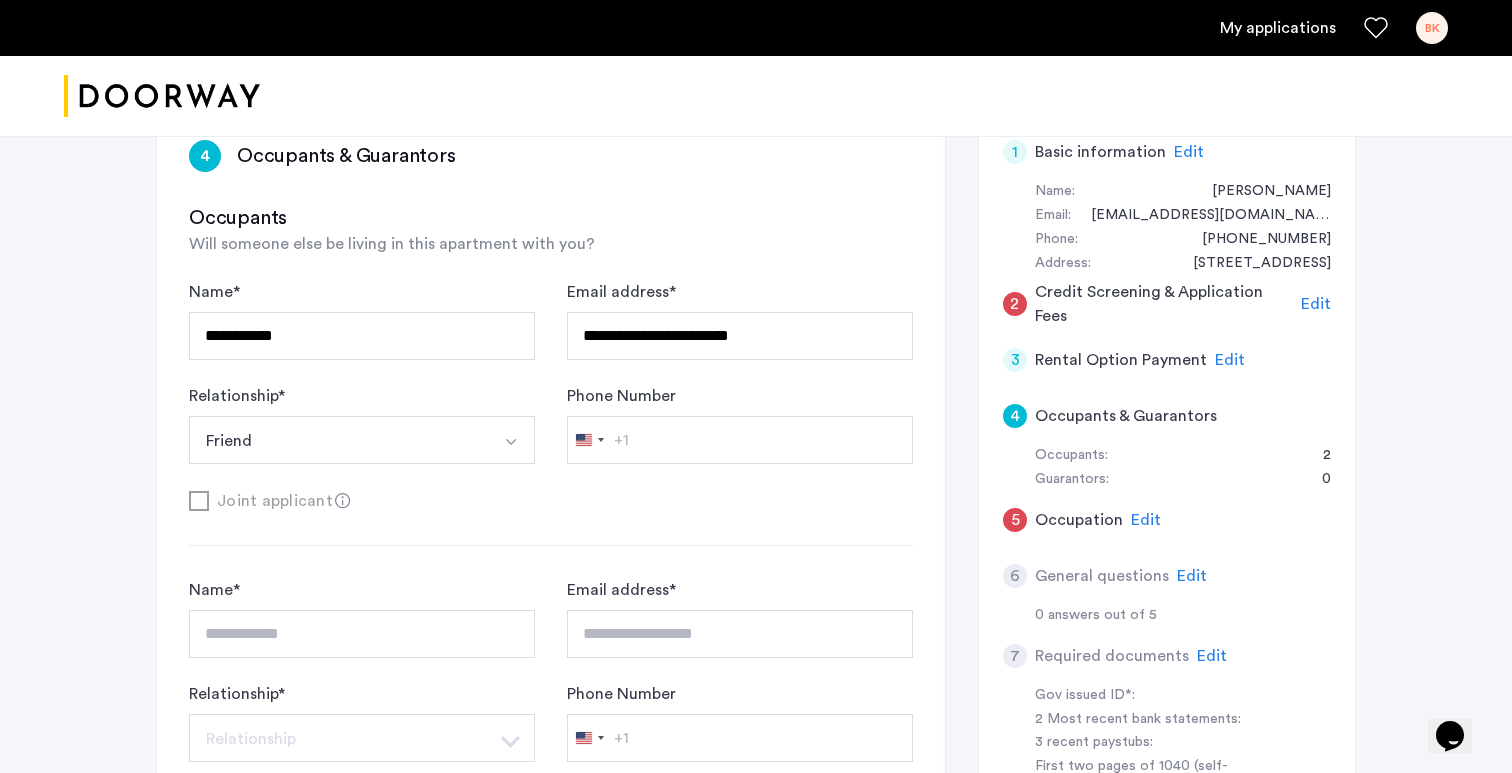 scroll, scrollTop: 299, scrollLeft: 0, axis: vertical 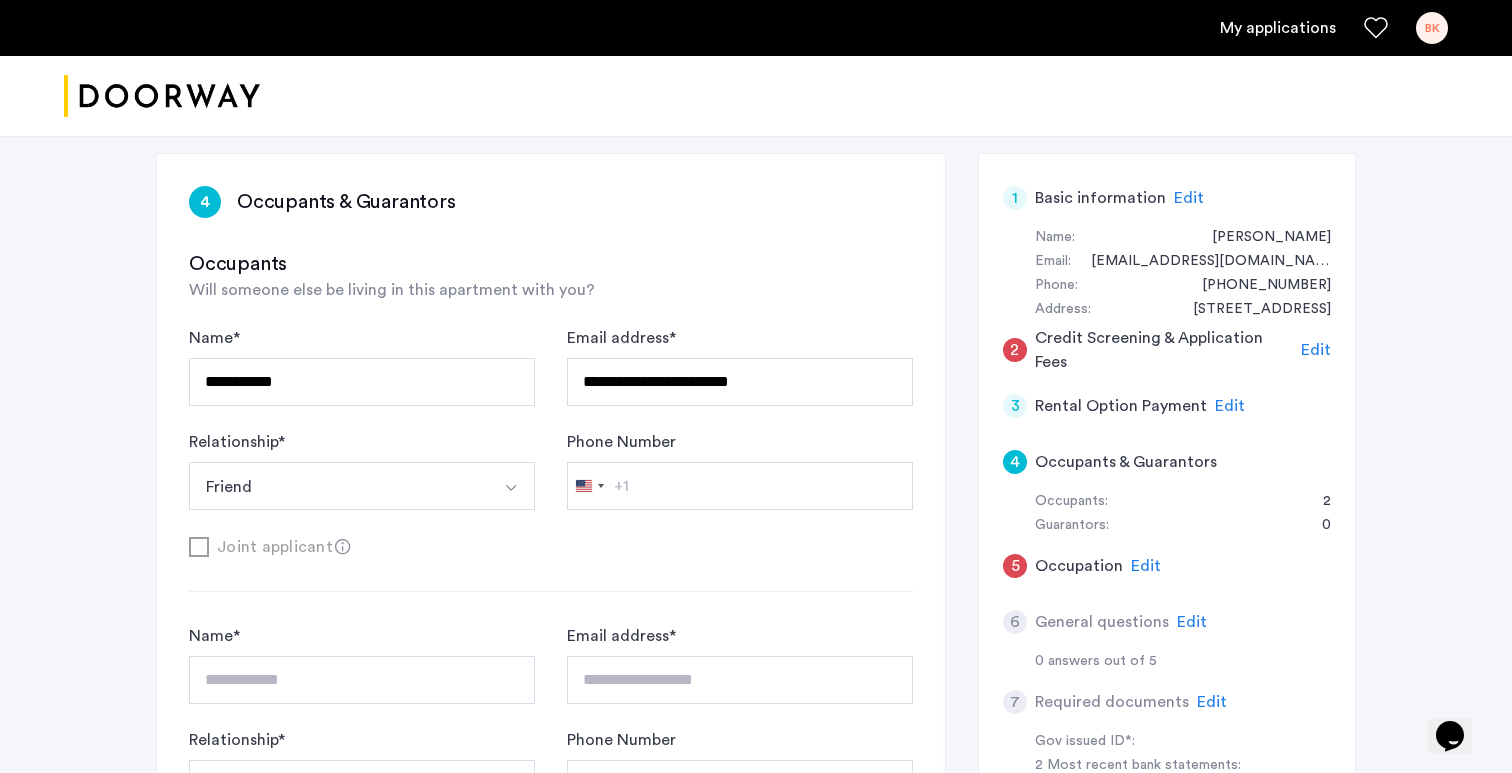 click on "Rental Option Payment" 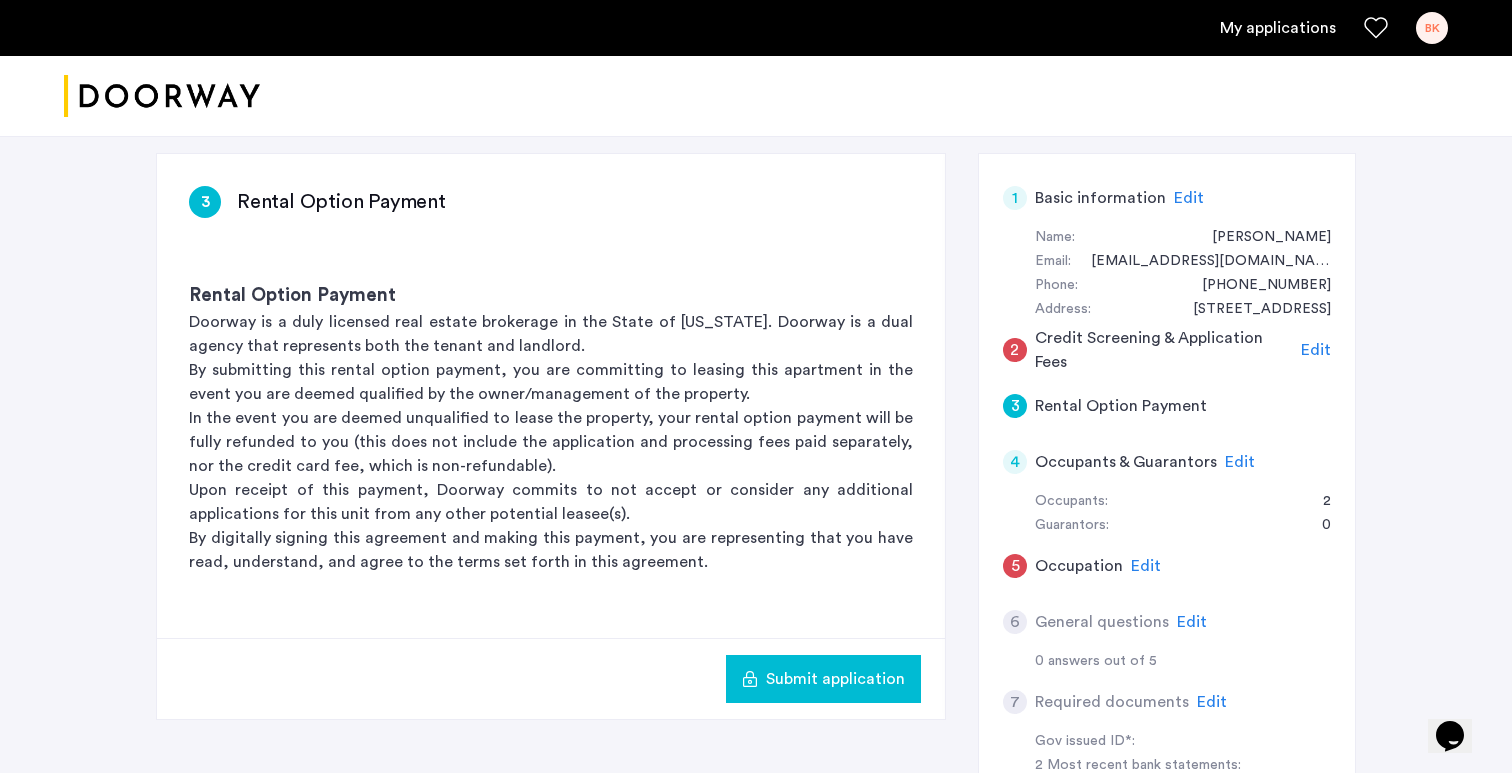 click on "Rental Option Payment Doorway is a duly licensed real estate brokerage in the State of New York. Doorway is a dual agency that represents both the tenant and landlord. By submitting this rental option payment, you are committing to leasing this apartment in the event you are deemed qualified by the owner/management of the property. In the event you are deemed unqualified to lease the property, your rental option payment will be fully refunded to you (this does not include the application and processing fees paid separately, nor the credit card fee, which is non-refundable). Upon receipt of this payment, Doorway commits to not accept or consider any additional applications for this unit from any other potential leasee(s). By digitally signing this agreement and making this payment, you are representing that you have read, understand, and agree to the terms set forth in this agreement." 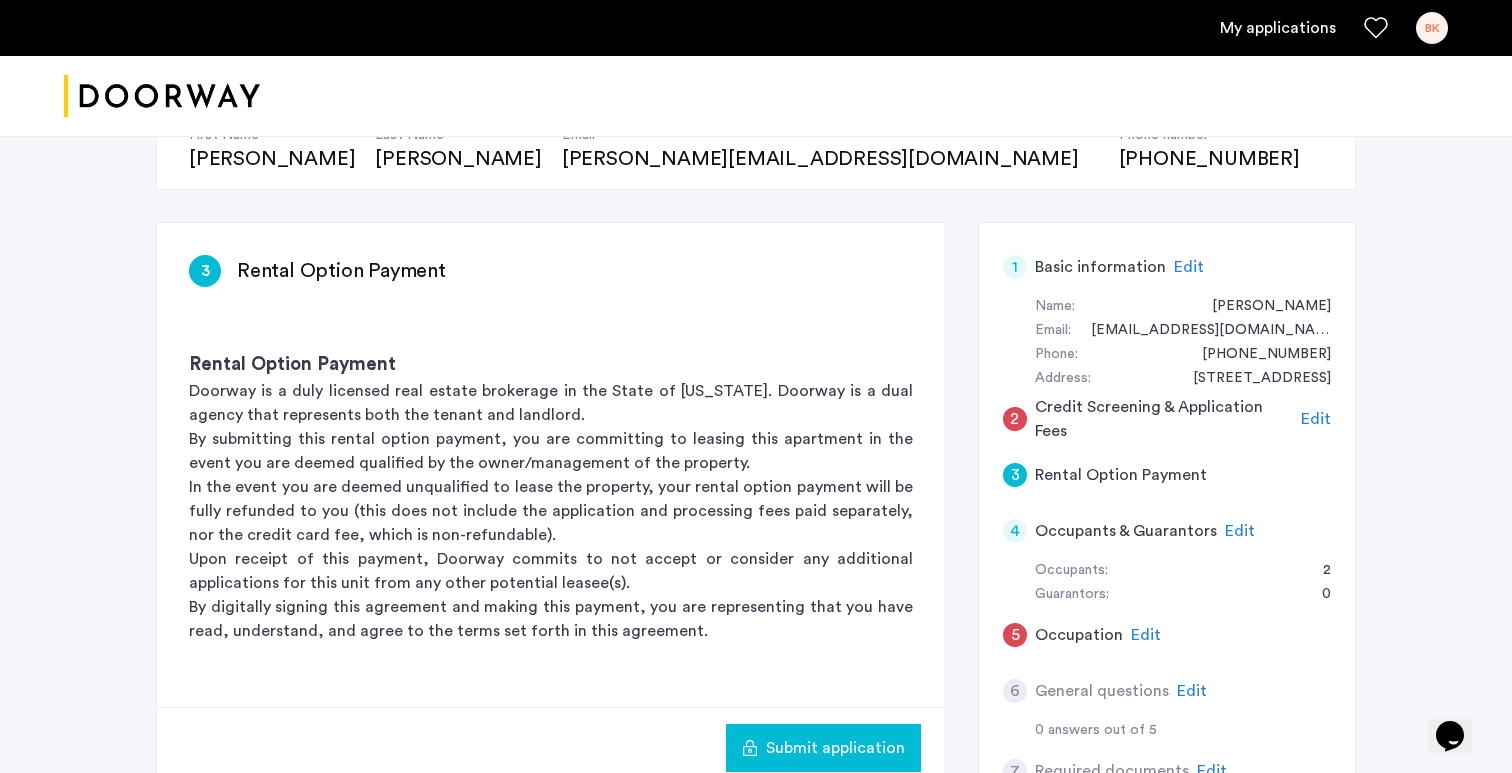 scroll, scrollTop: 224, scrollLeft: 0, axis: vertical 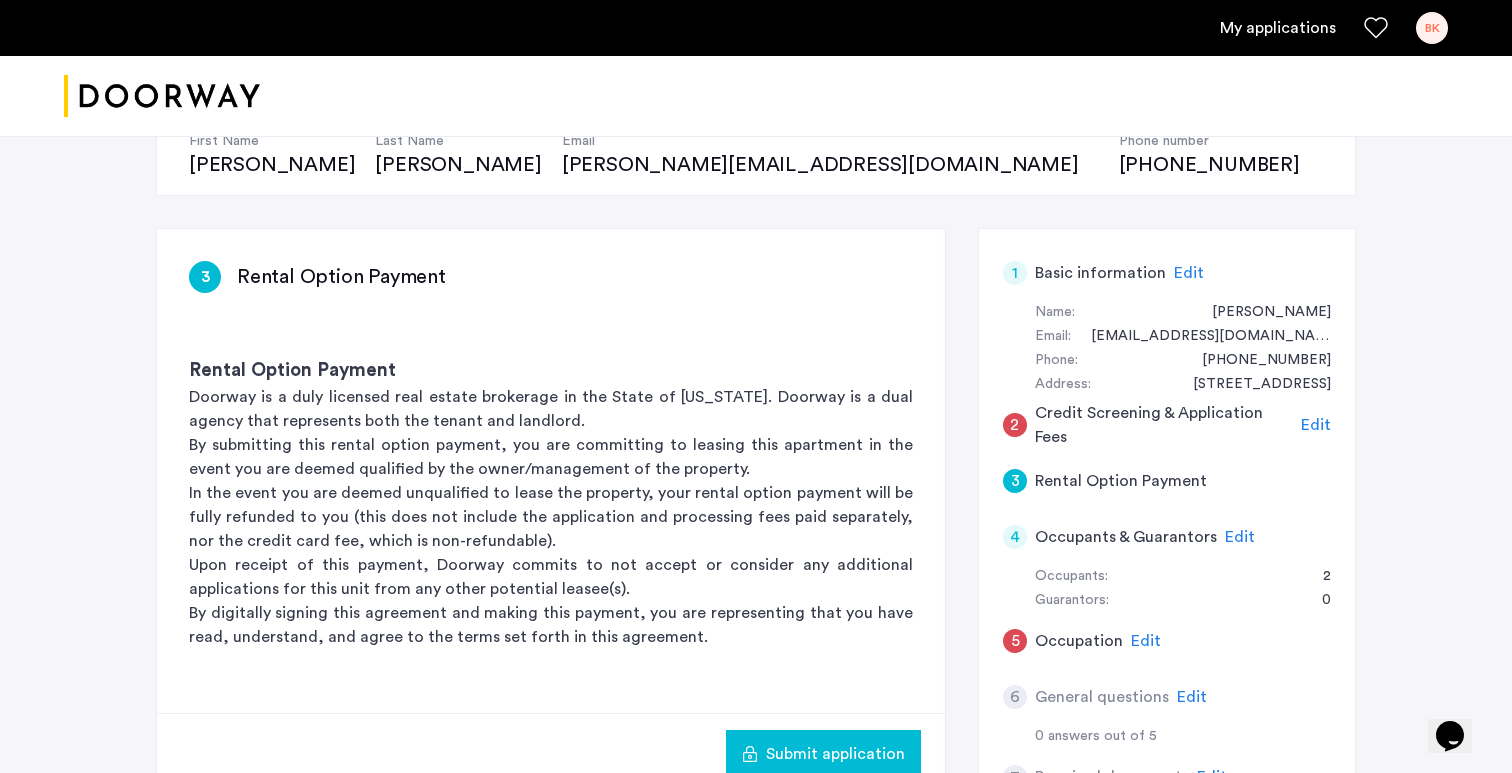 click on "Edit" 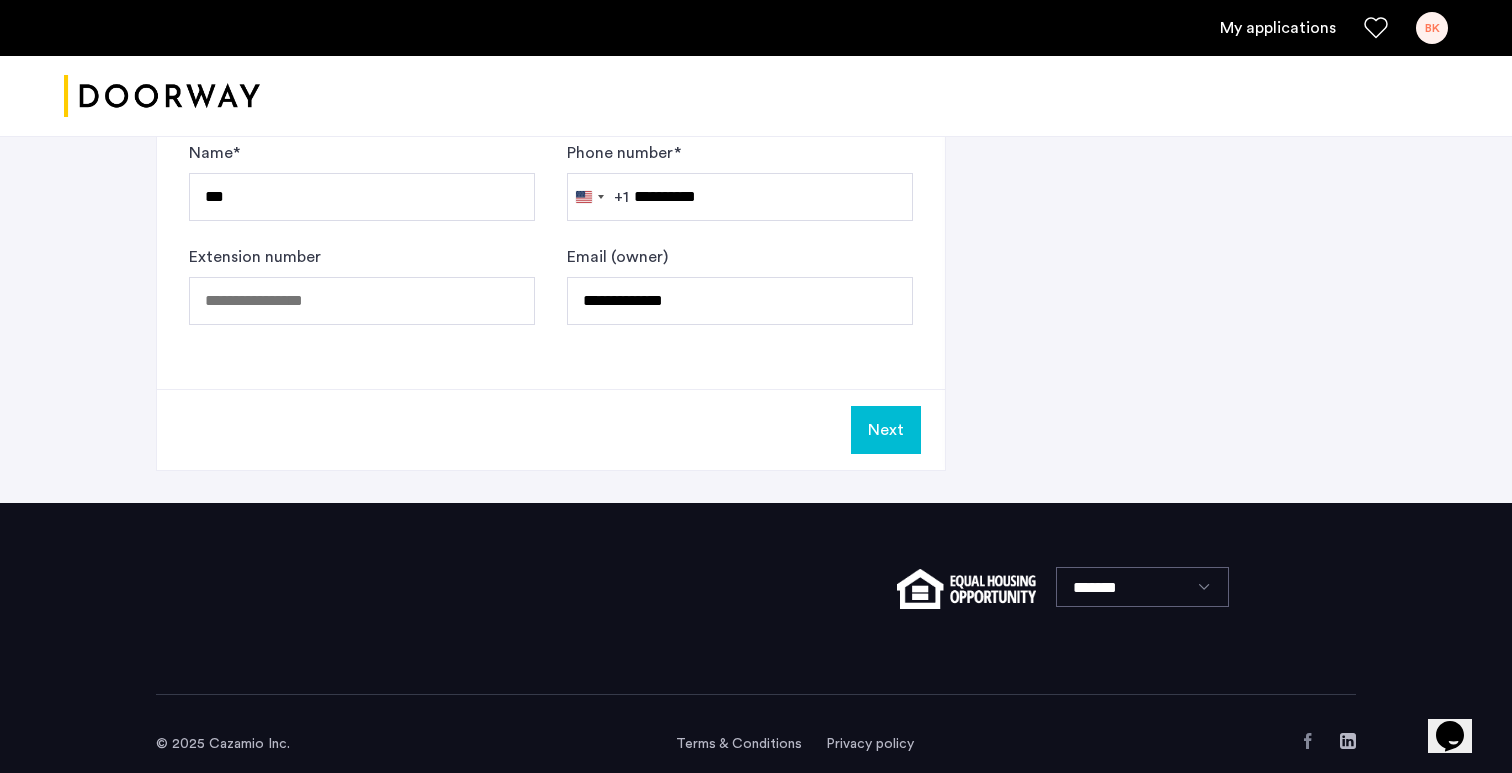 scroll, scrollTop: 1400, scrollLeft: 0, axis: vertical 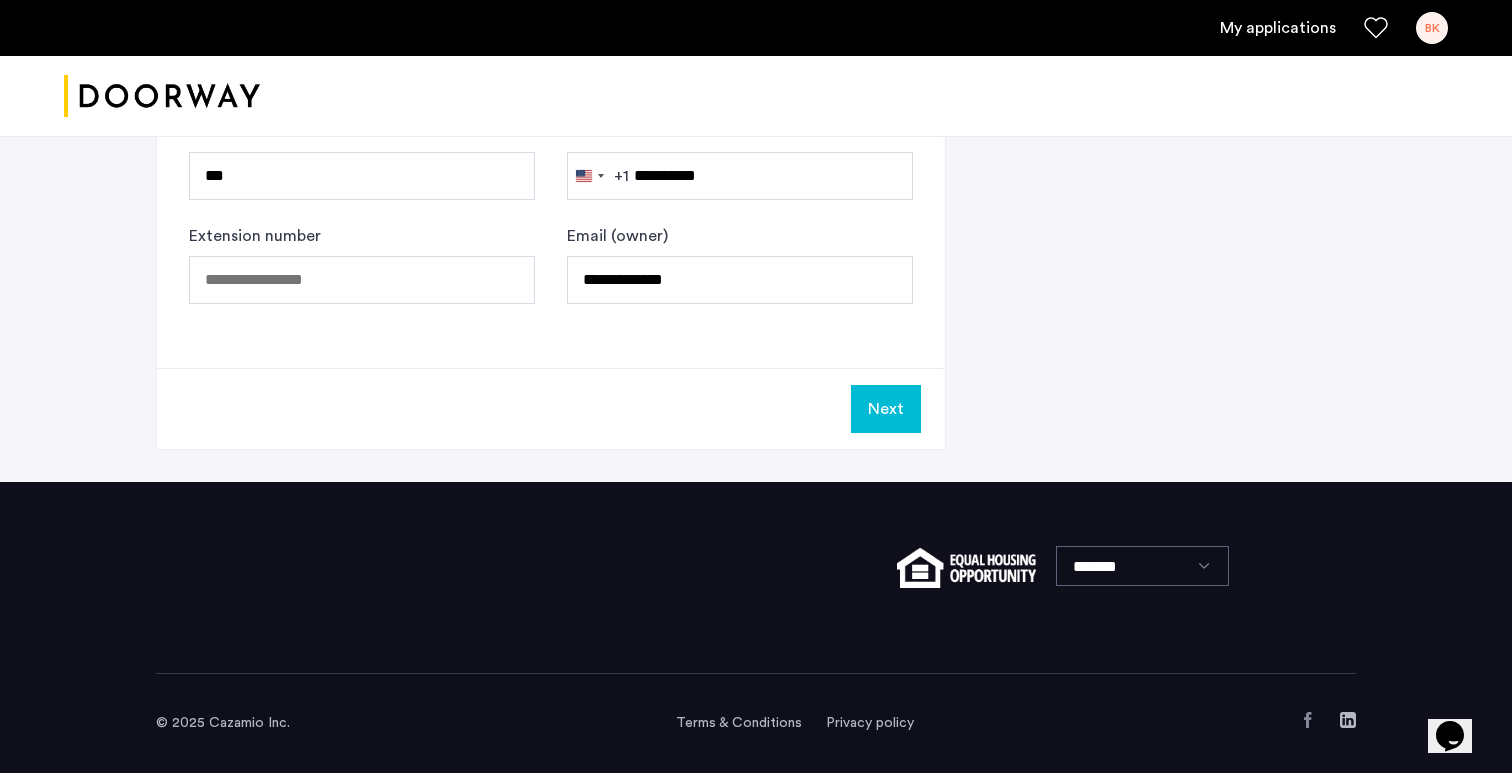 click on "Next" 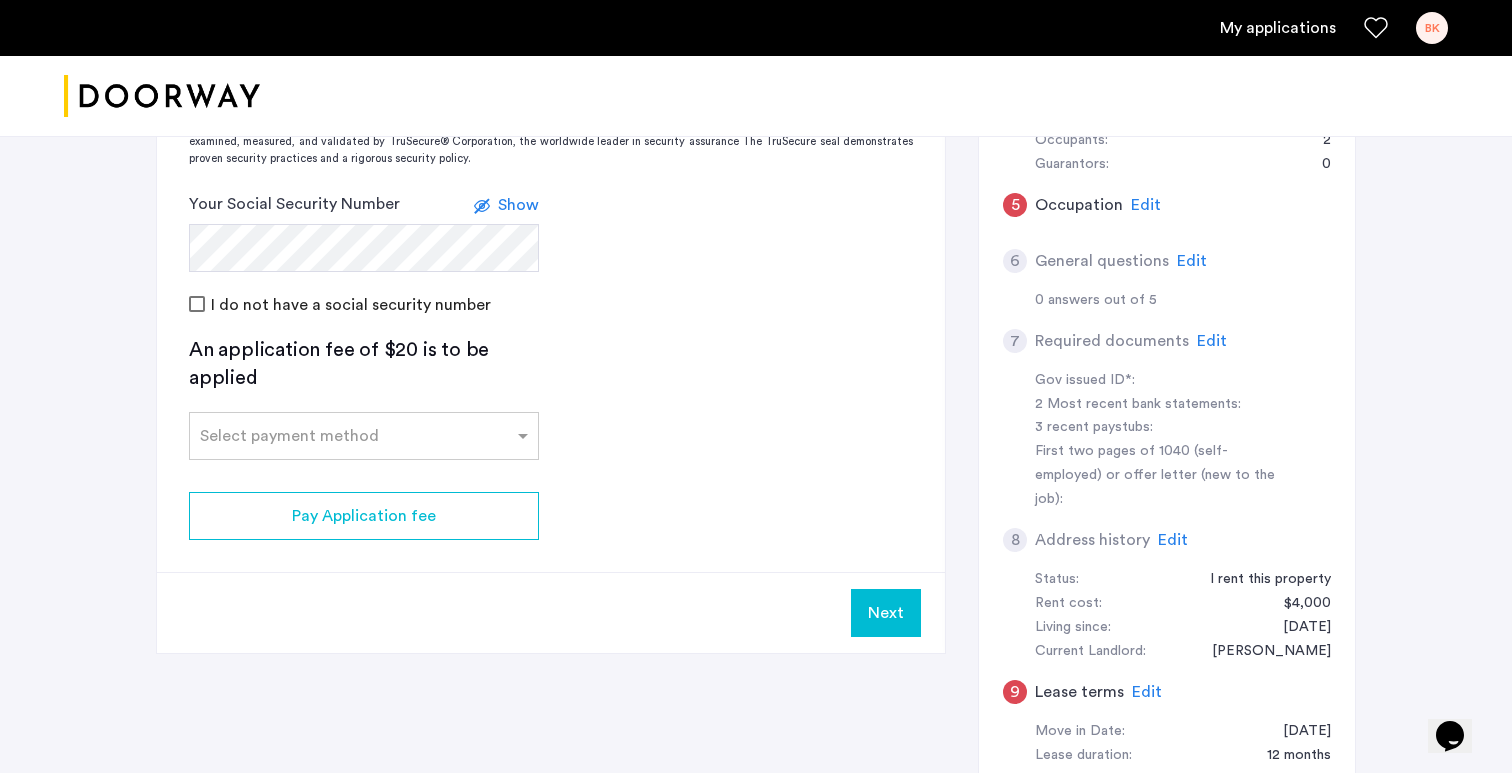scroll, scrollTop: 677, scrollLeft: 0, axis: vertical 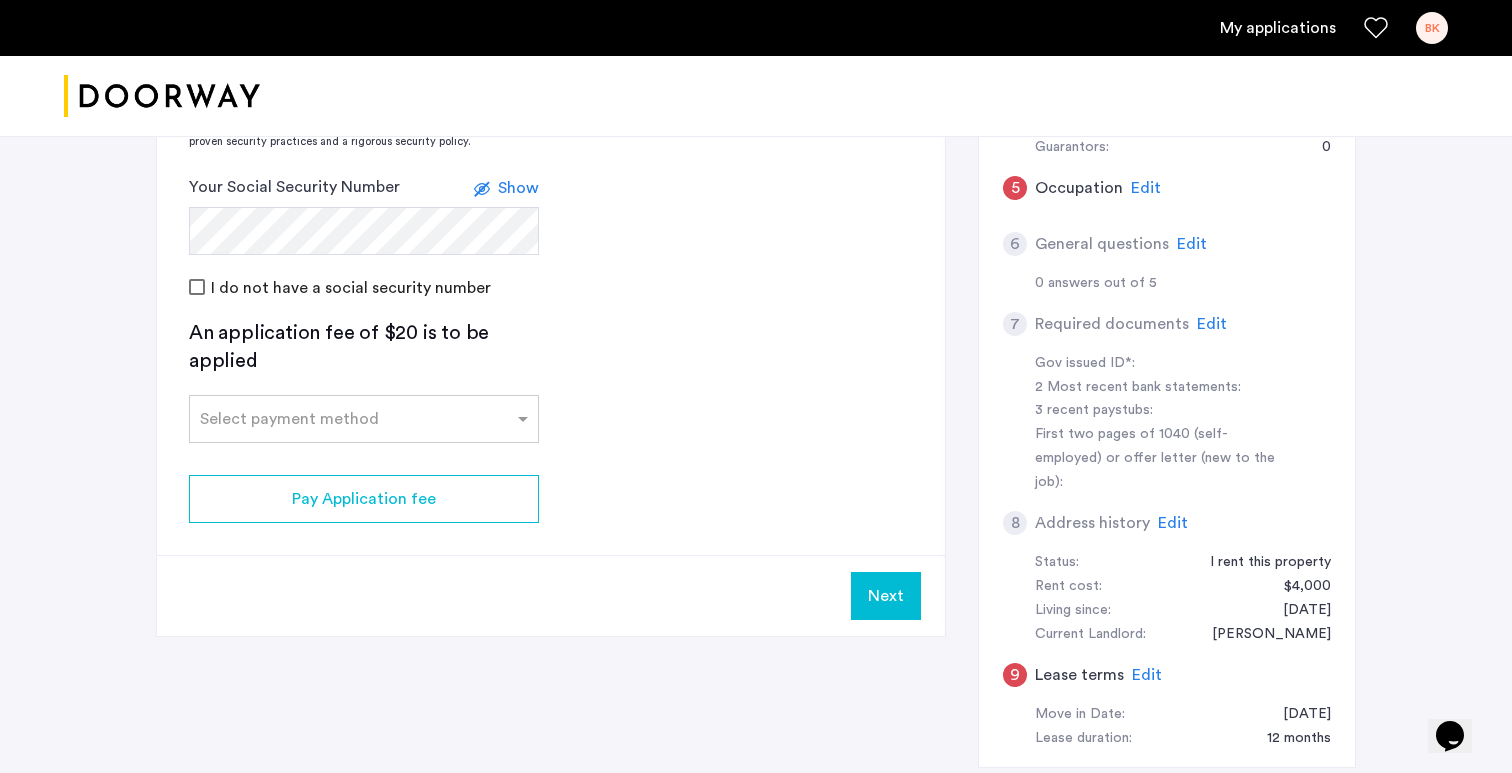 click on "Next" at bounding box center [886, 596] 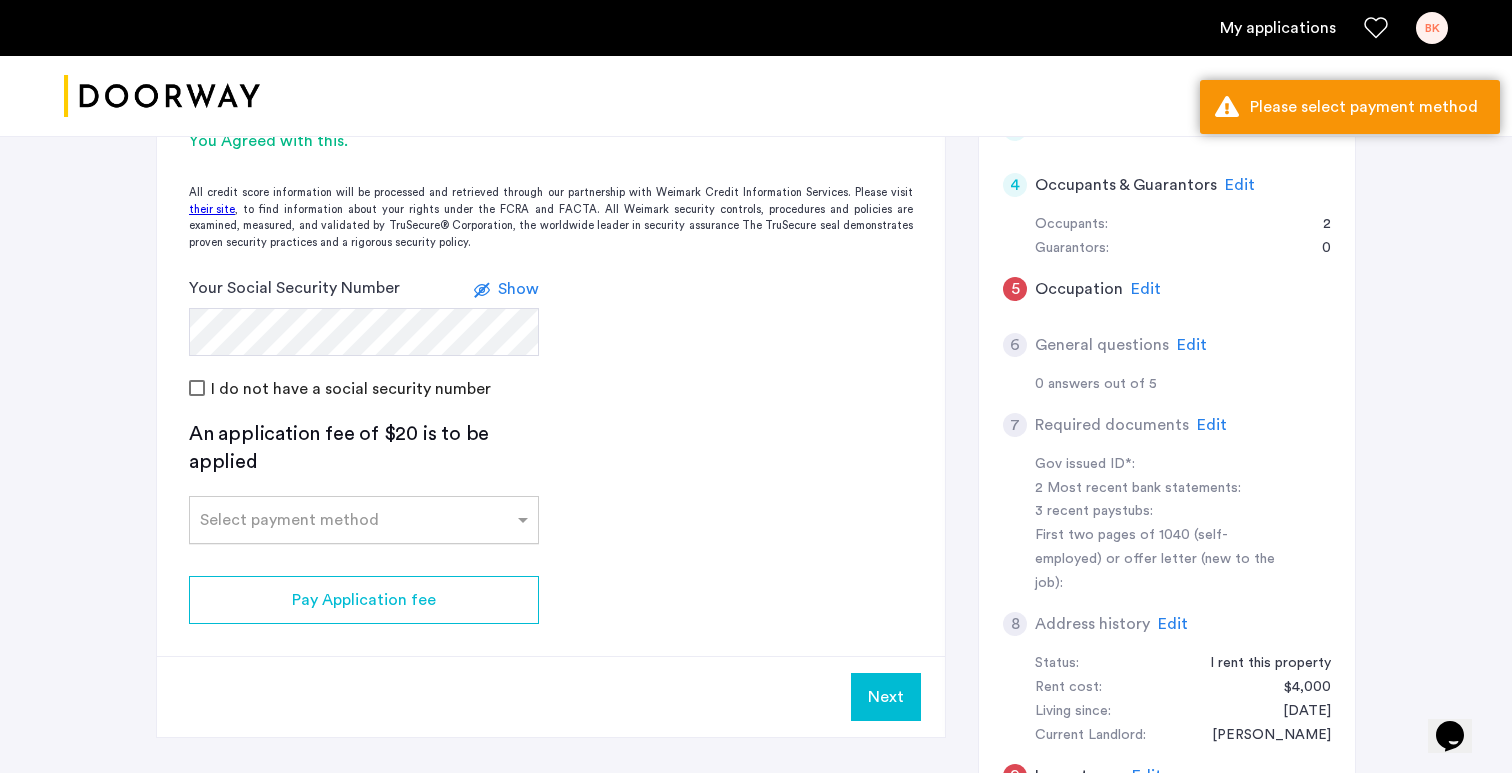 scroll, scrollTop: 558, scrollLeft: 0, axis: vertical 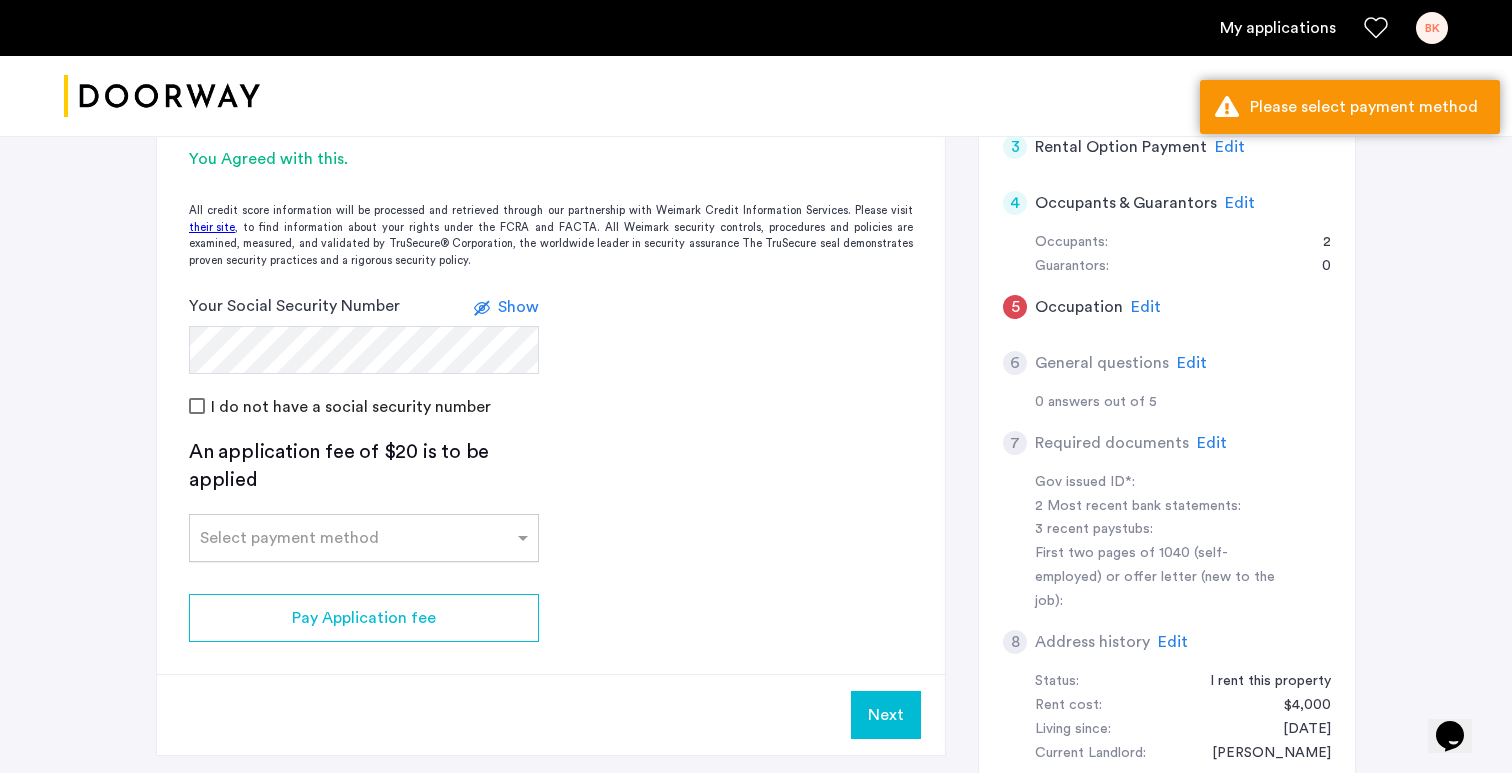 click 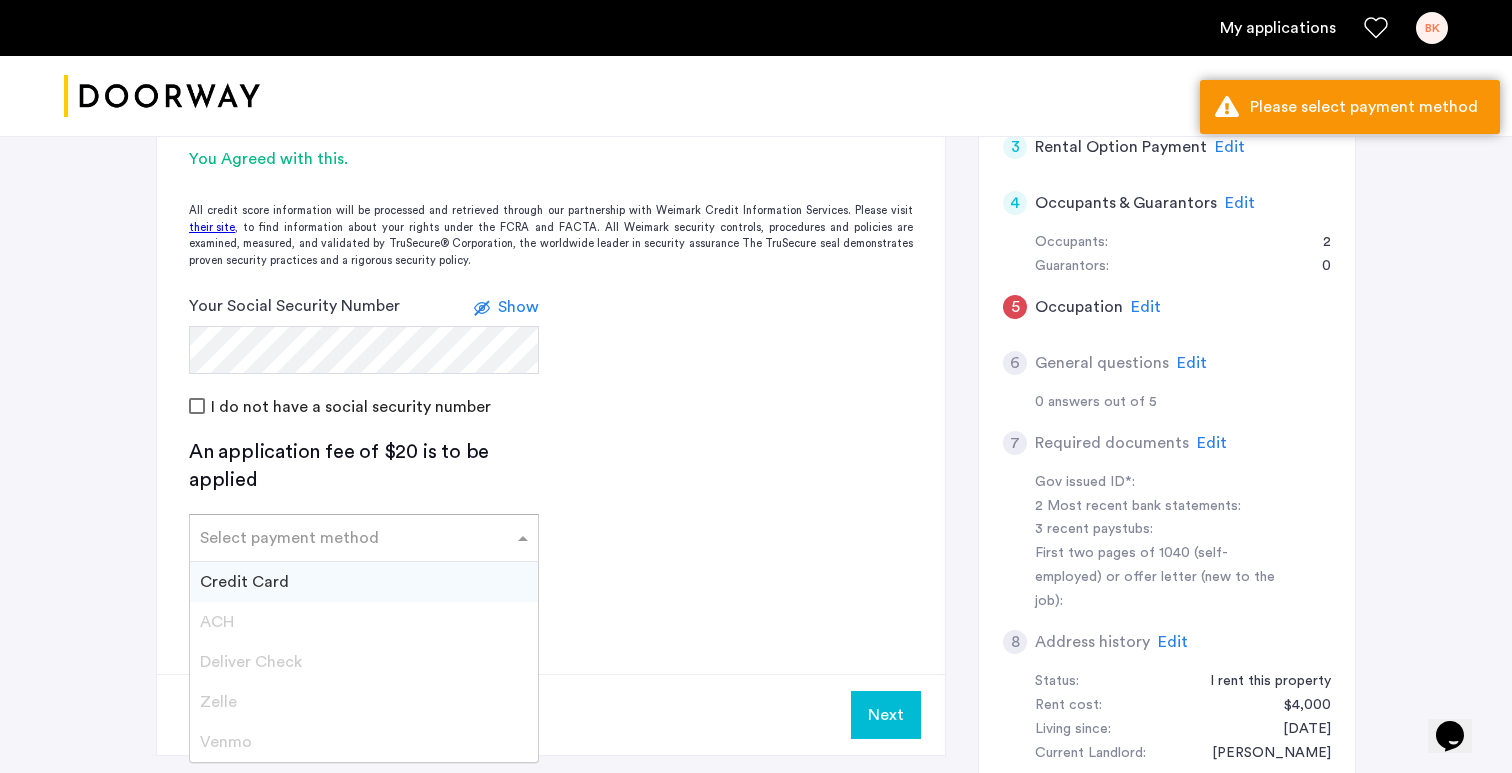 click on "Credit Card" at bounding box center [364, 582] 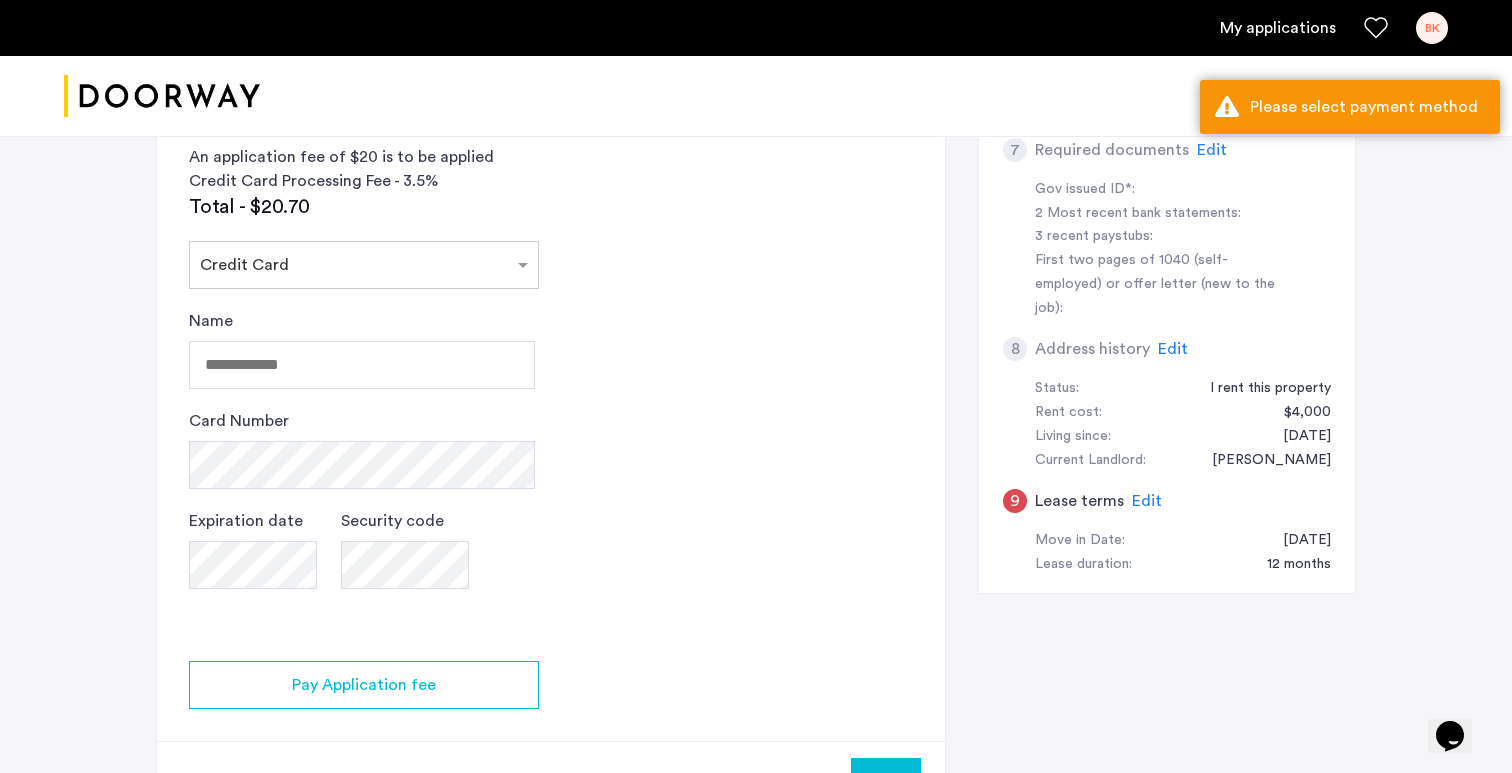 click on "2 Credit Screening & Application Fees Application Fees Please submit your application and processing fees. The application fee is $20 per applicant AND per guarantor. A 3% processing fees is applied to this total amount. If all required documentation is submitted in a 48 hour period and the unit becomes unavailable for lease through no fault of the Applicant(s).  You Agreed with this.  All credit score information will be processed and retrieved through our partnership with Weimark Credit Information Services. Please visit  their site , to find information about your rights under the FCRA and FACTA. All Weimark security controls, procedures and policies are examined, measured, and validated by TruSecure® Corporation, the worldwide leader in security assurance The TruSecure seal demonstrates proven security practices and a rigorous security policy. Your Social Security Number Show I do not have a social security number An application fee of $20 is to be applied Credit Card Processing Fee - 3.5% Total - $20.70" 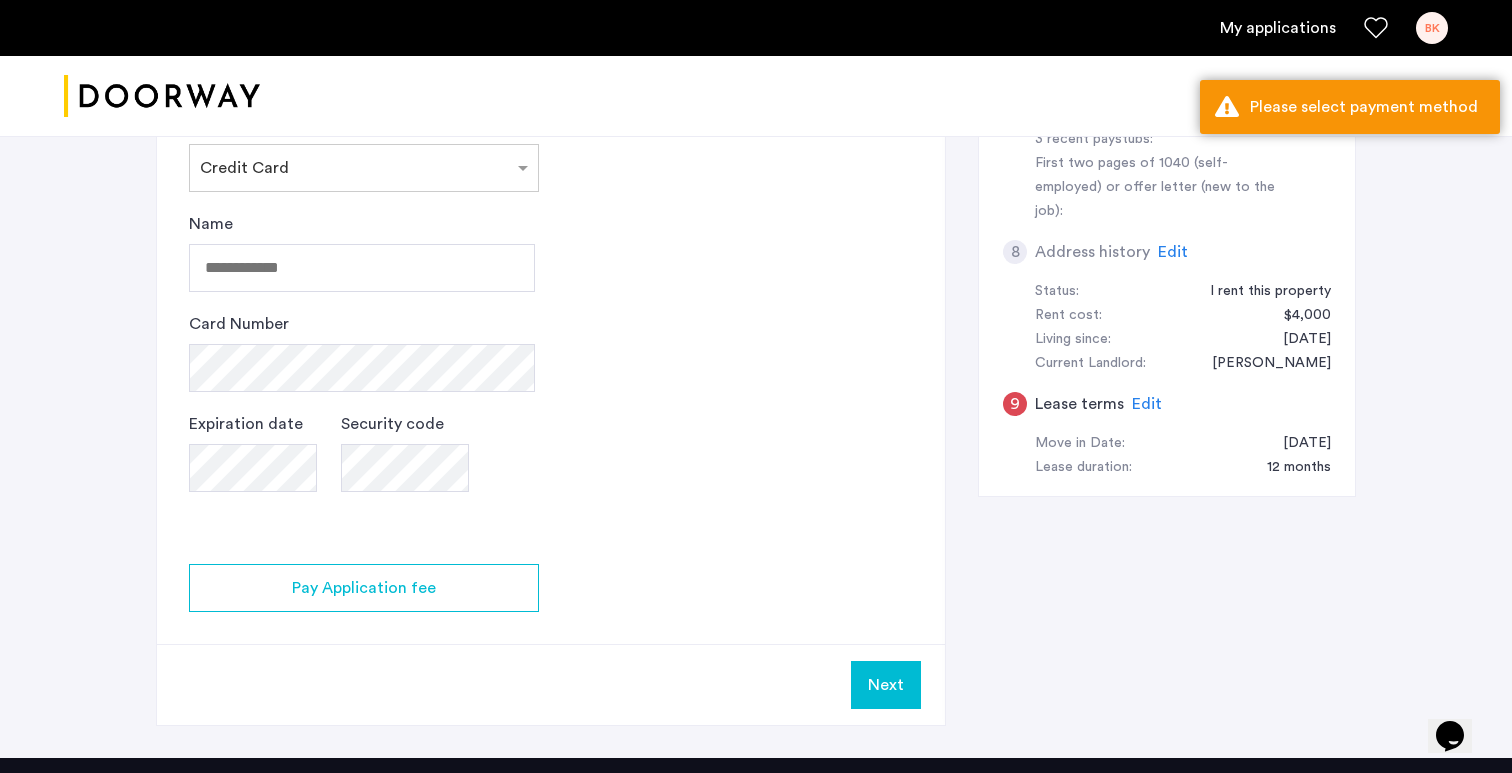 click on "Next" at bounding box center [886, 685] 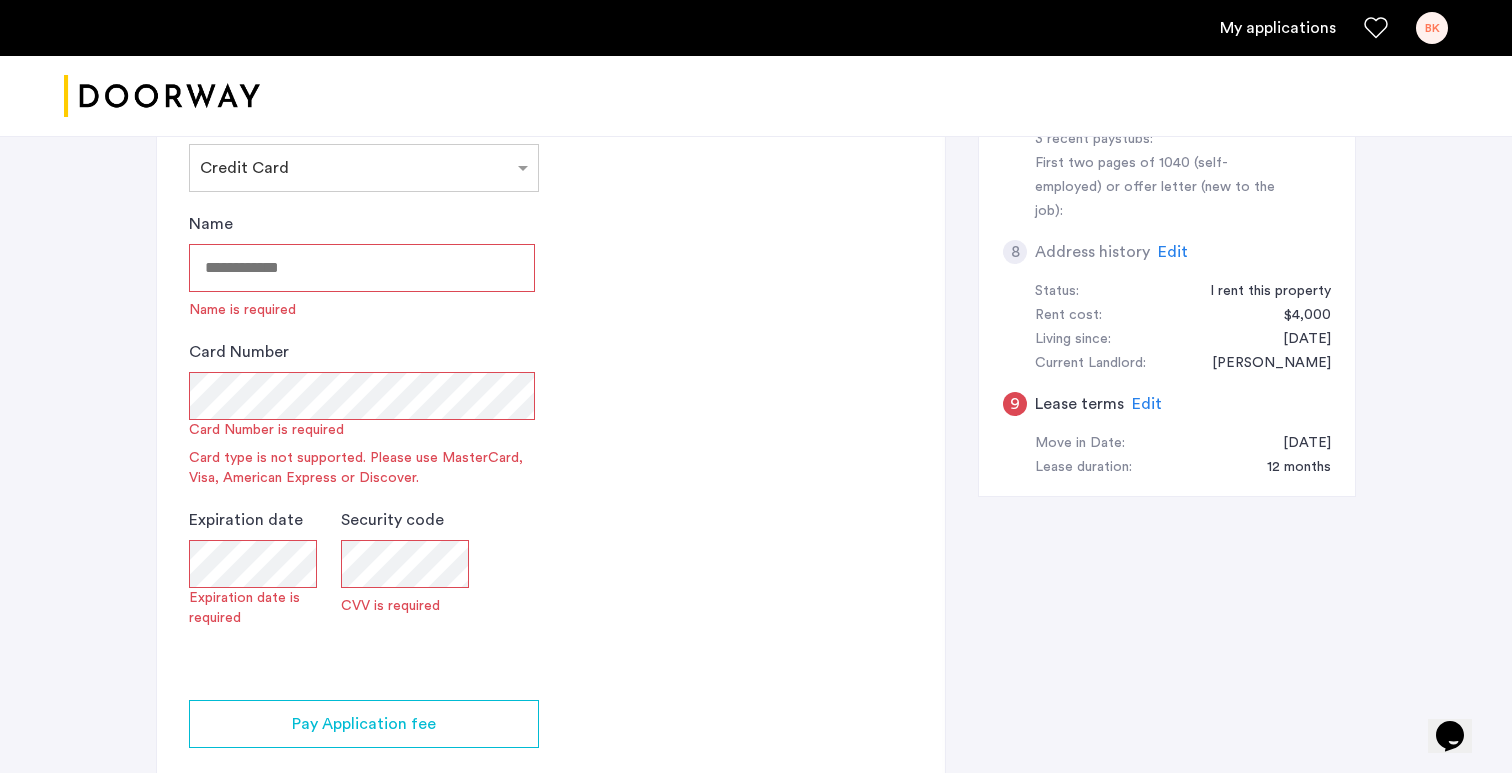 click on "Name" at bounding box center [362, 268] 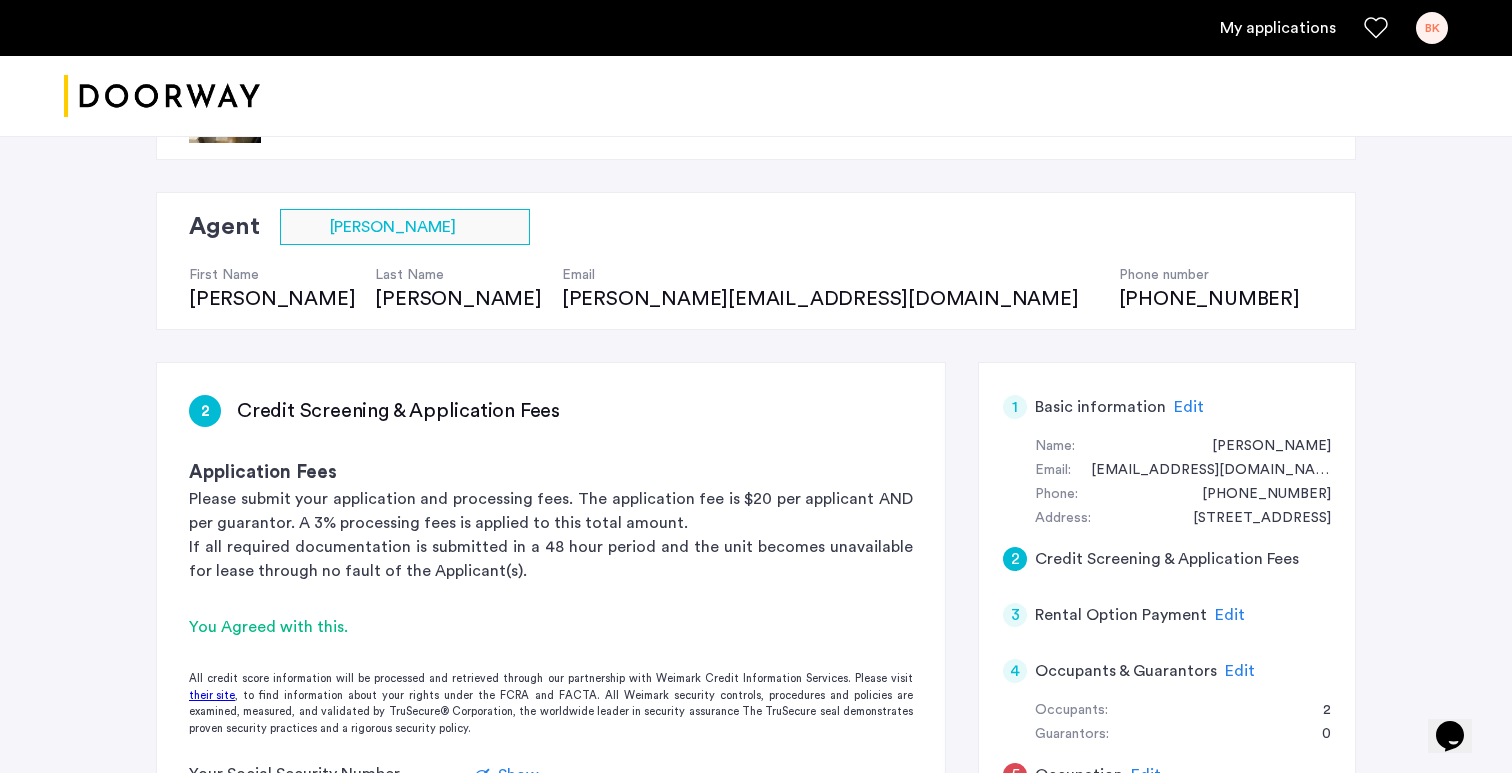 scroll, scrollTop: 0, scrollLeft: 0, axis: both 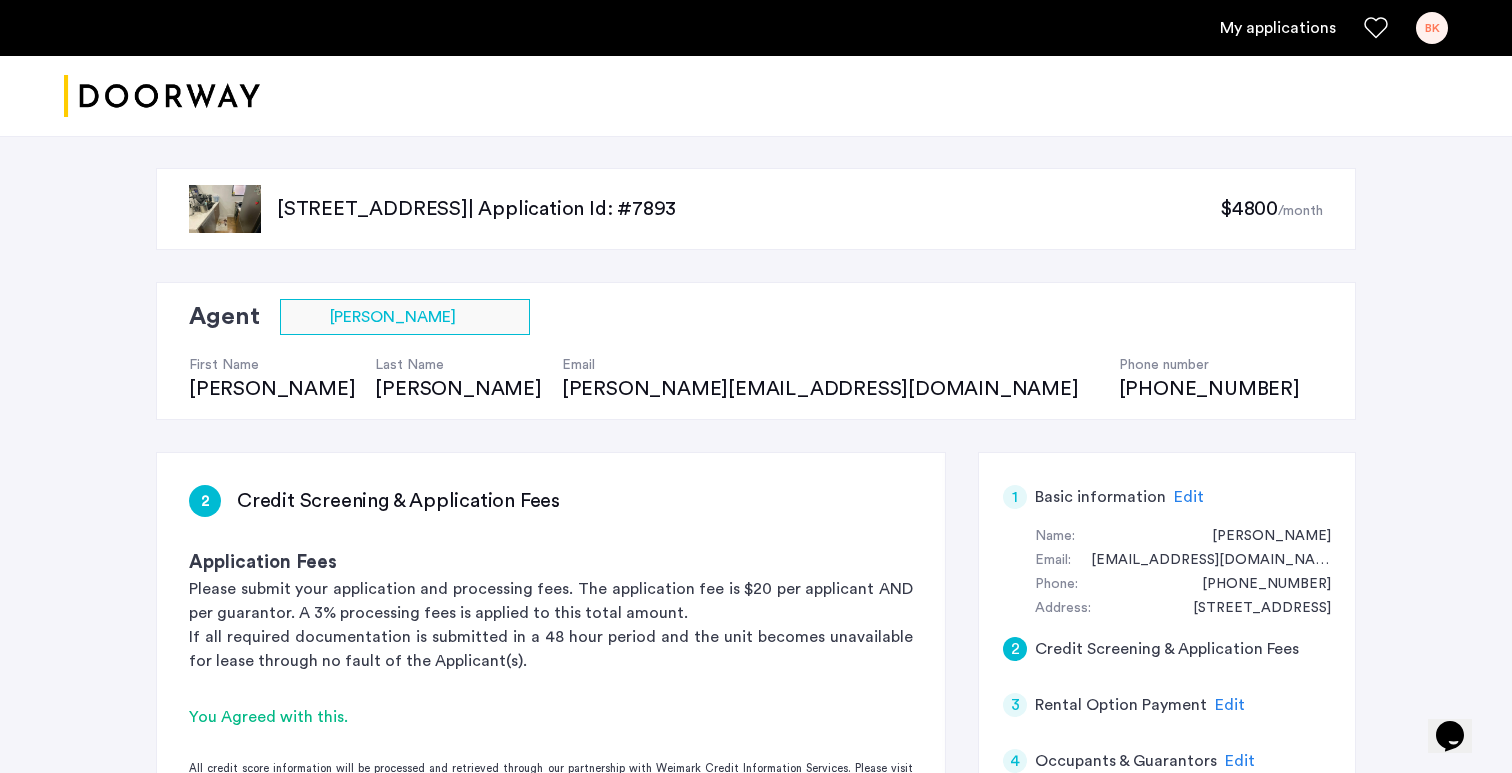 click on "Agent Select agent × Abdullah Shikder First Name Abdullah Last Name Shikder Email dan@doorway.nyc Phone number (929) 969-5642" 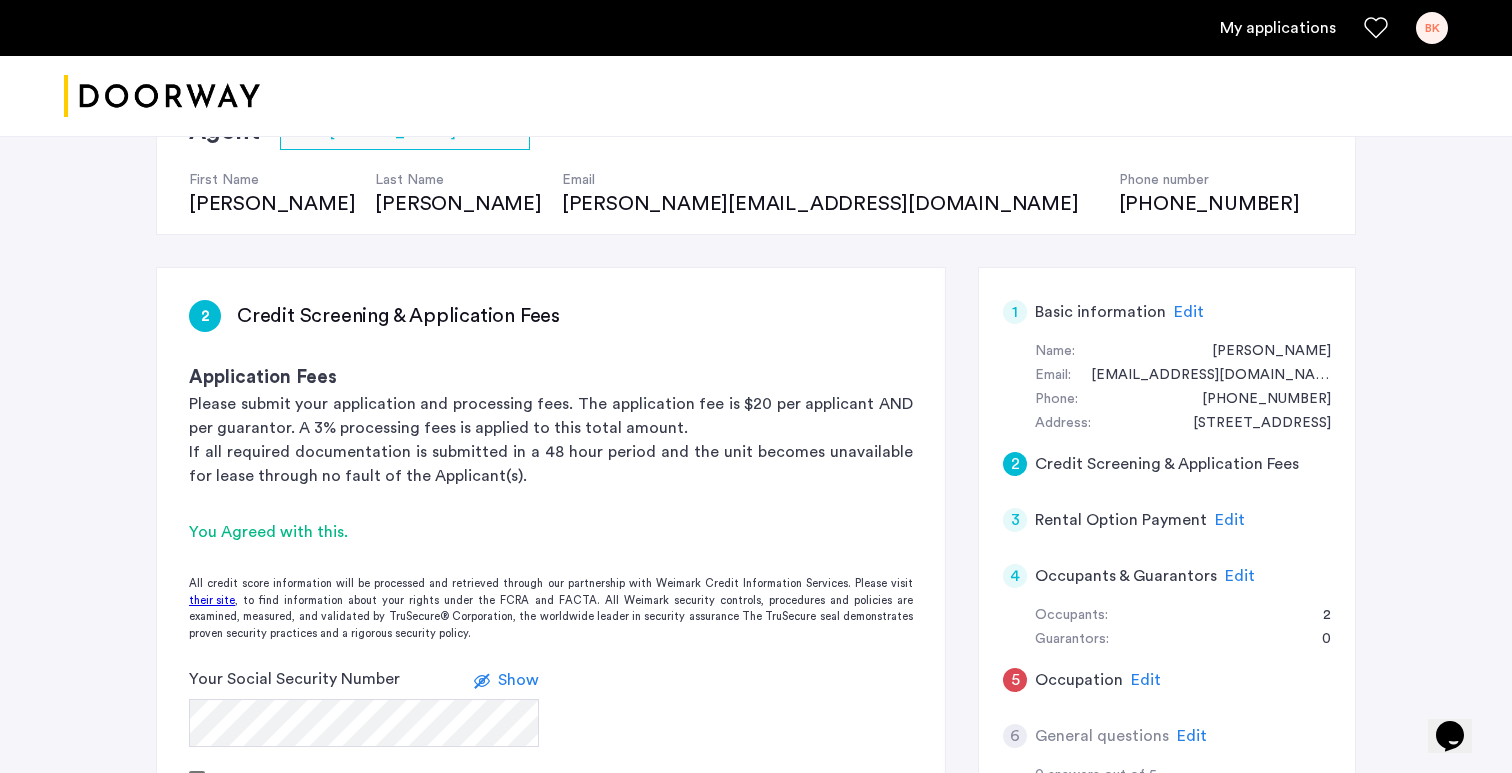 scroll, scrollTop: 390, scrollLeft: 0, axis: vertical 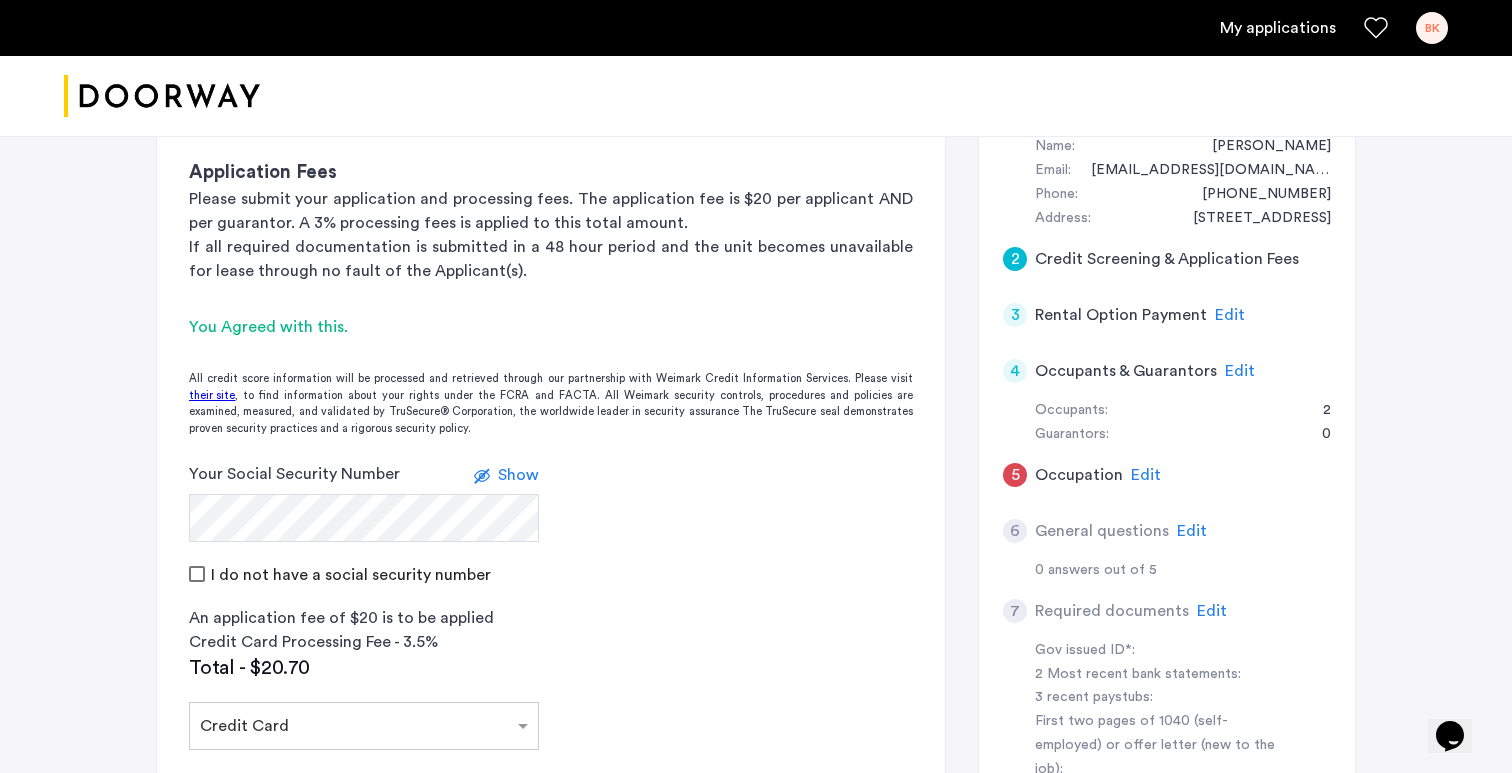 click on "Edit" 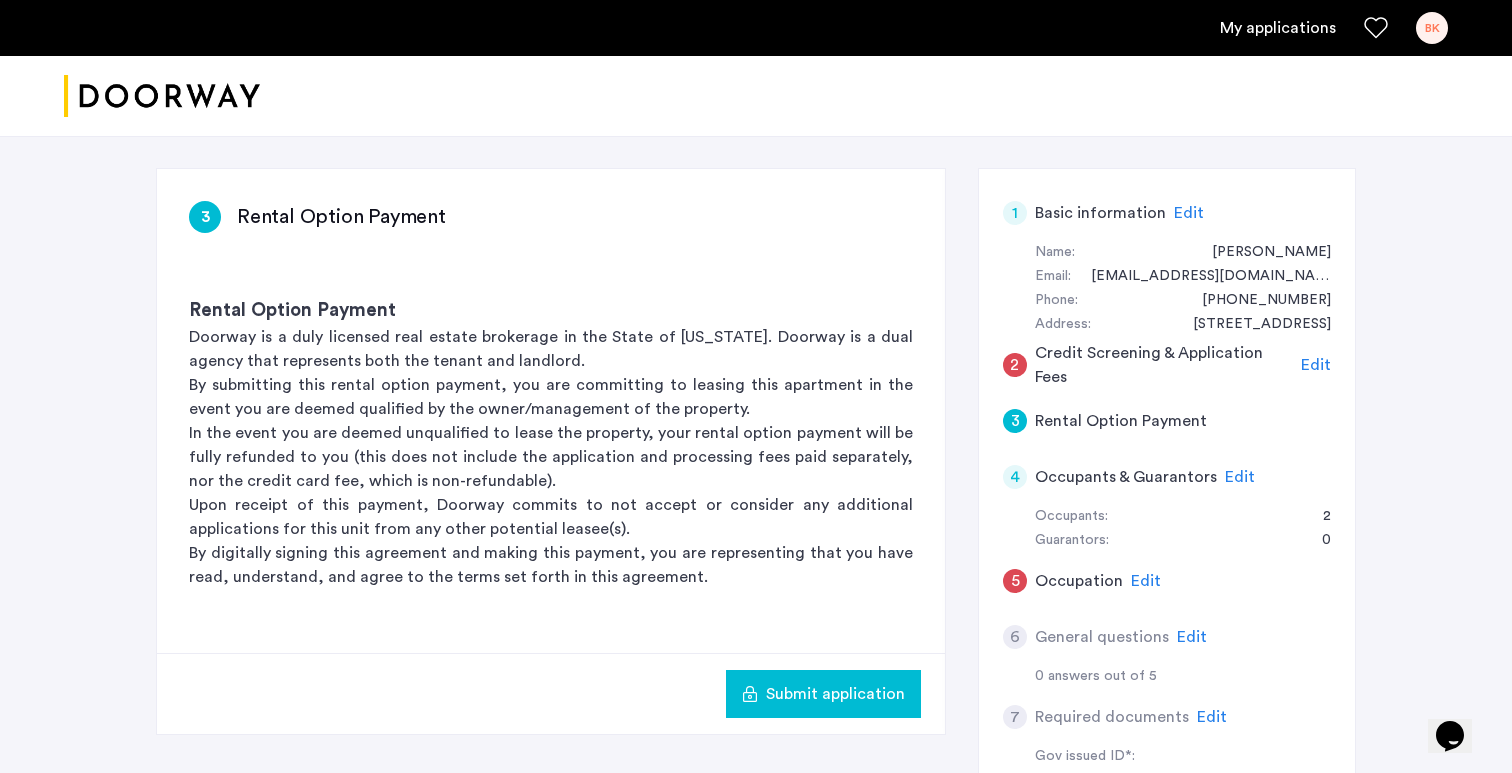 scroll, scrollTop: 279, scrollLeft: 0, axis: vertical 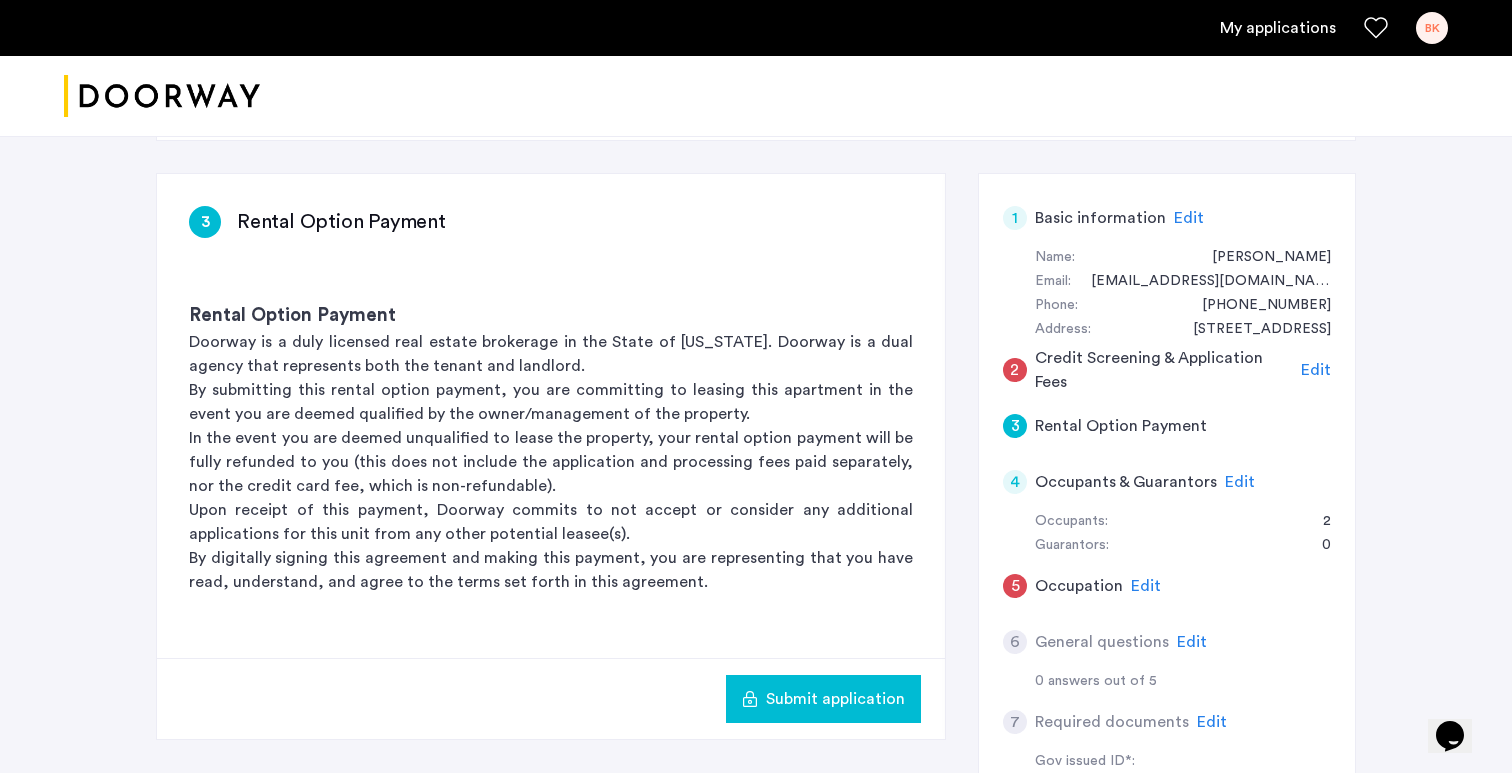 click on "3 Rental Option Payment" 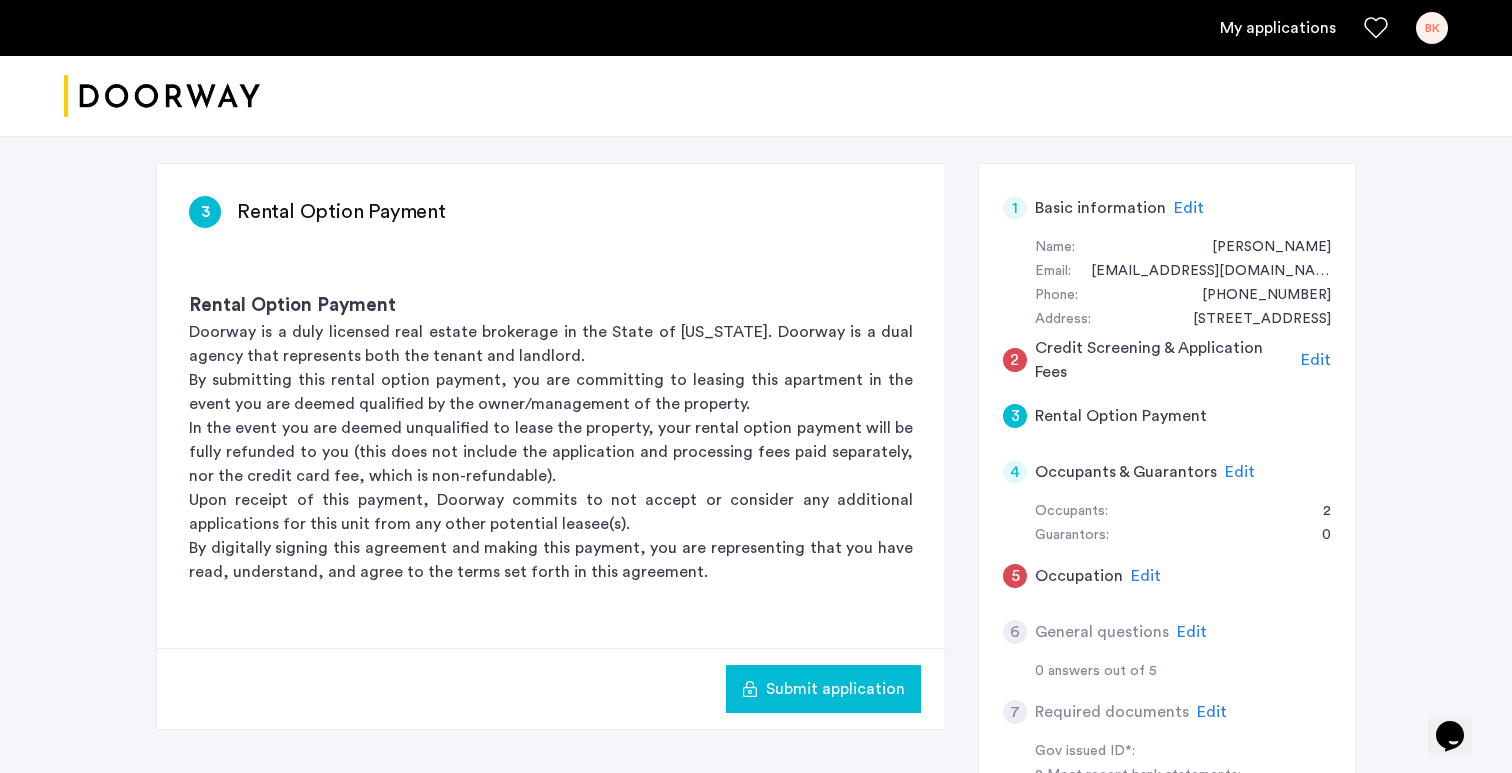 click on "3 Rental Option Payment" 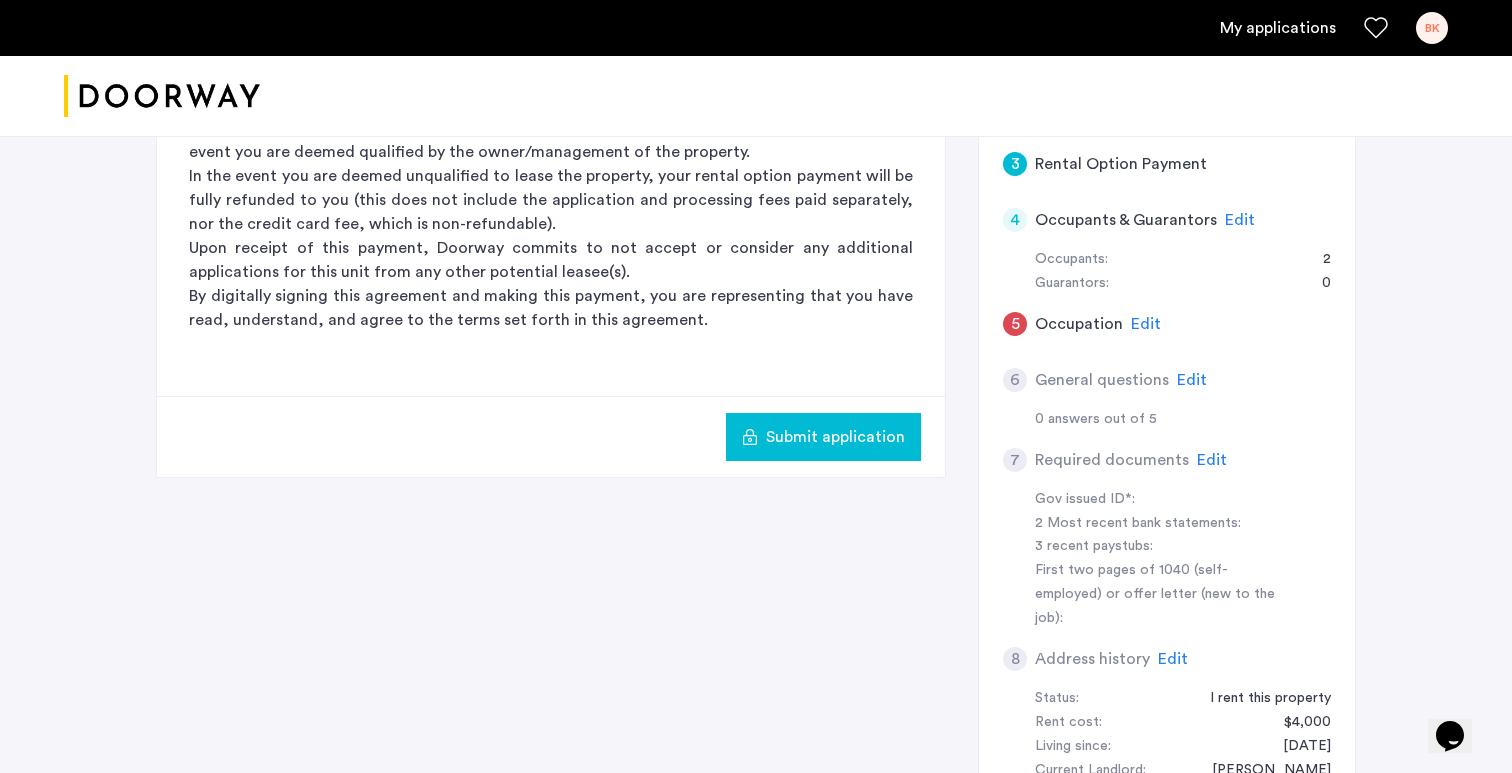 scroll, scrollTop: 618, scrollLeft: 0, axis: vertical 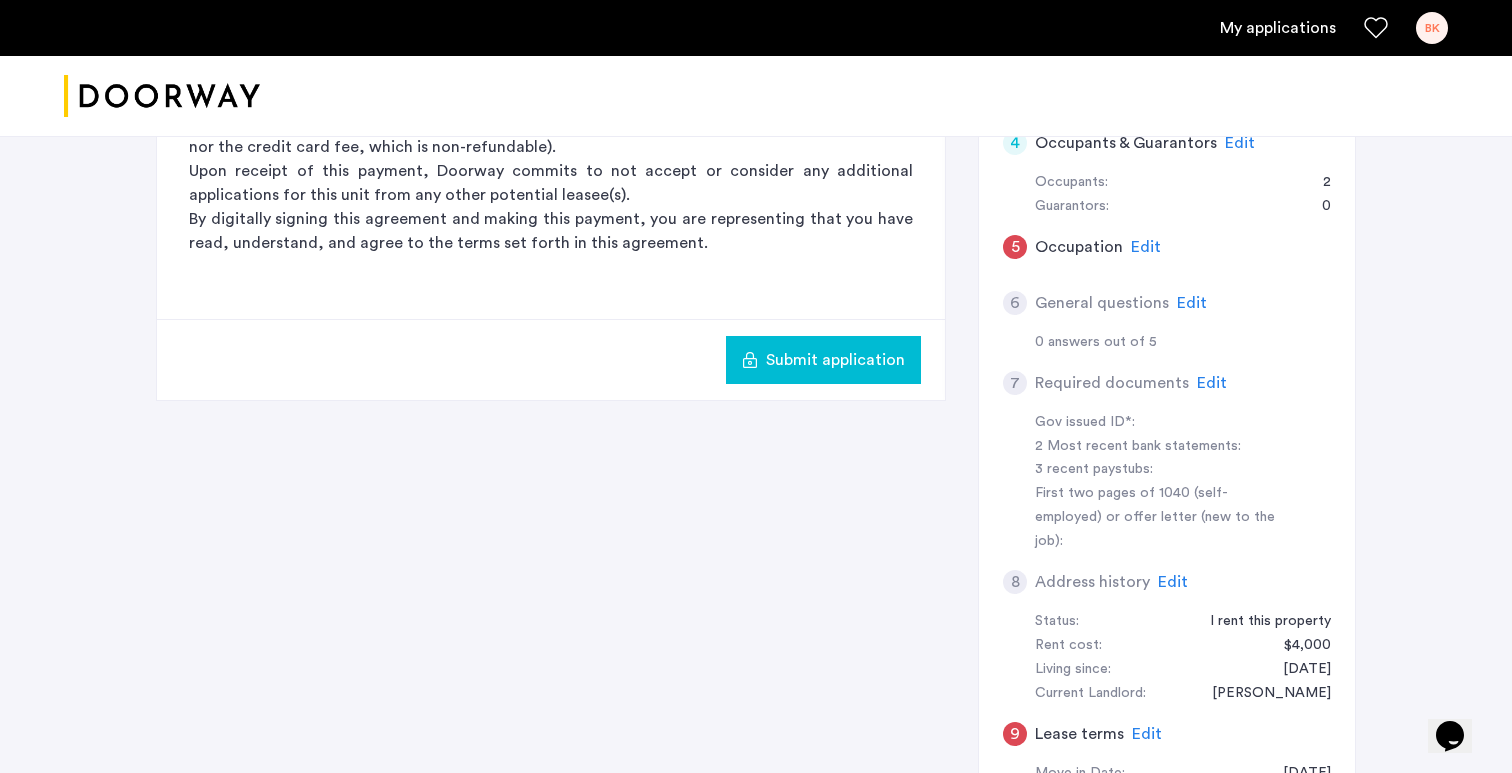 click on "Submit application" 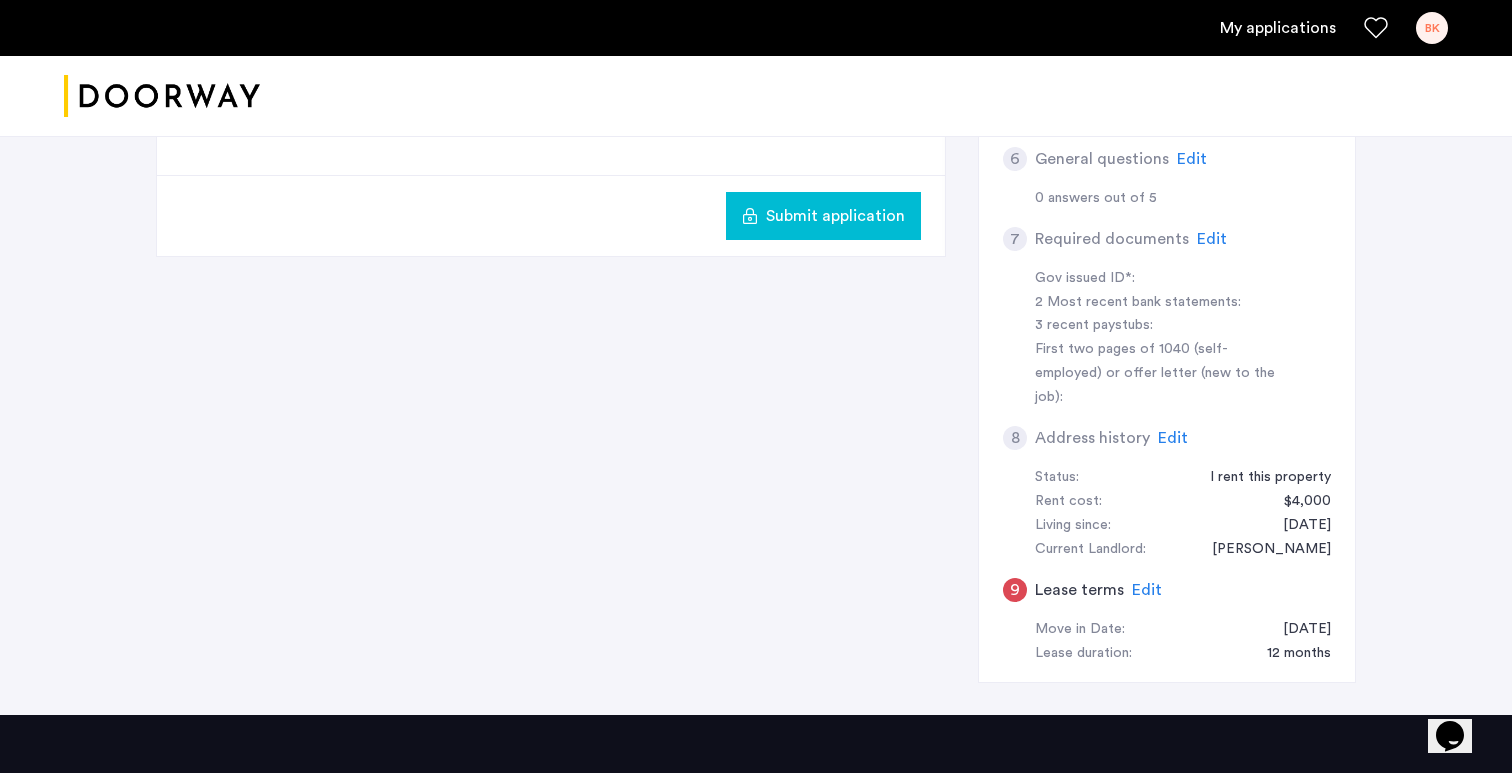 scroll, scrollTop: 922, scrollLeft: 0, axis: vertical 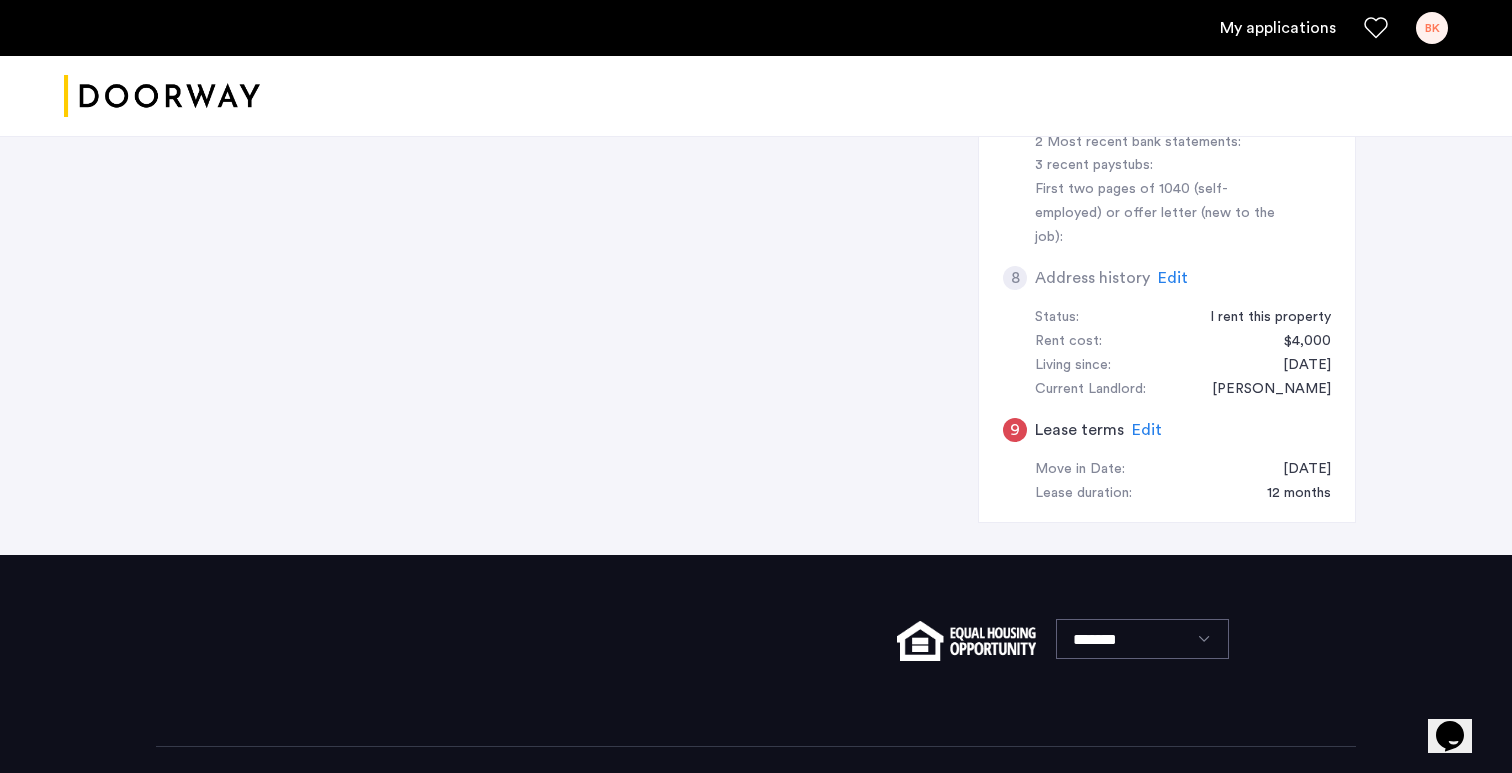 click 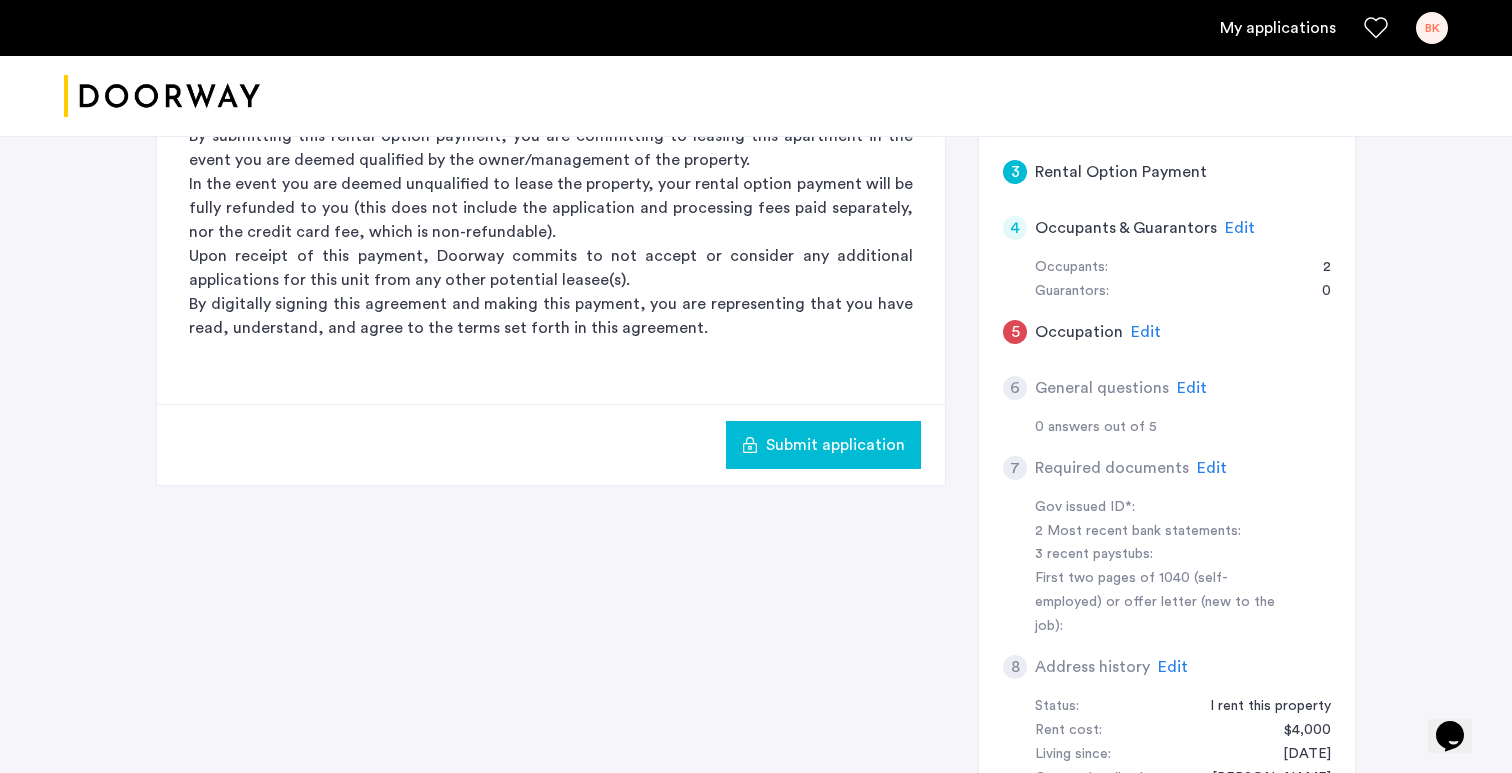 scroll, scrollTop: 0, scrollLeft: 0, axis: both 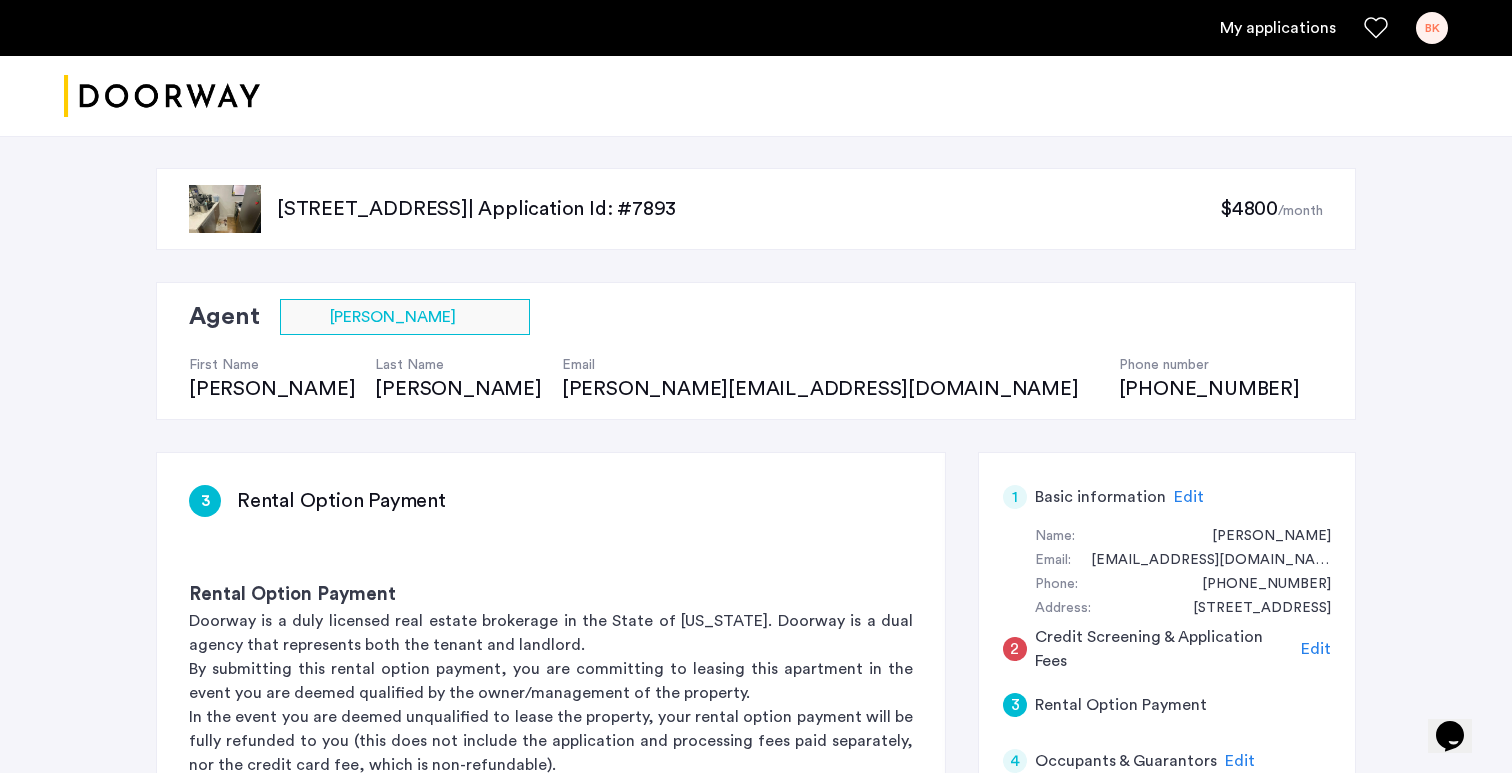 click on "3 Rental Option Payment" 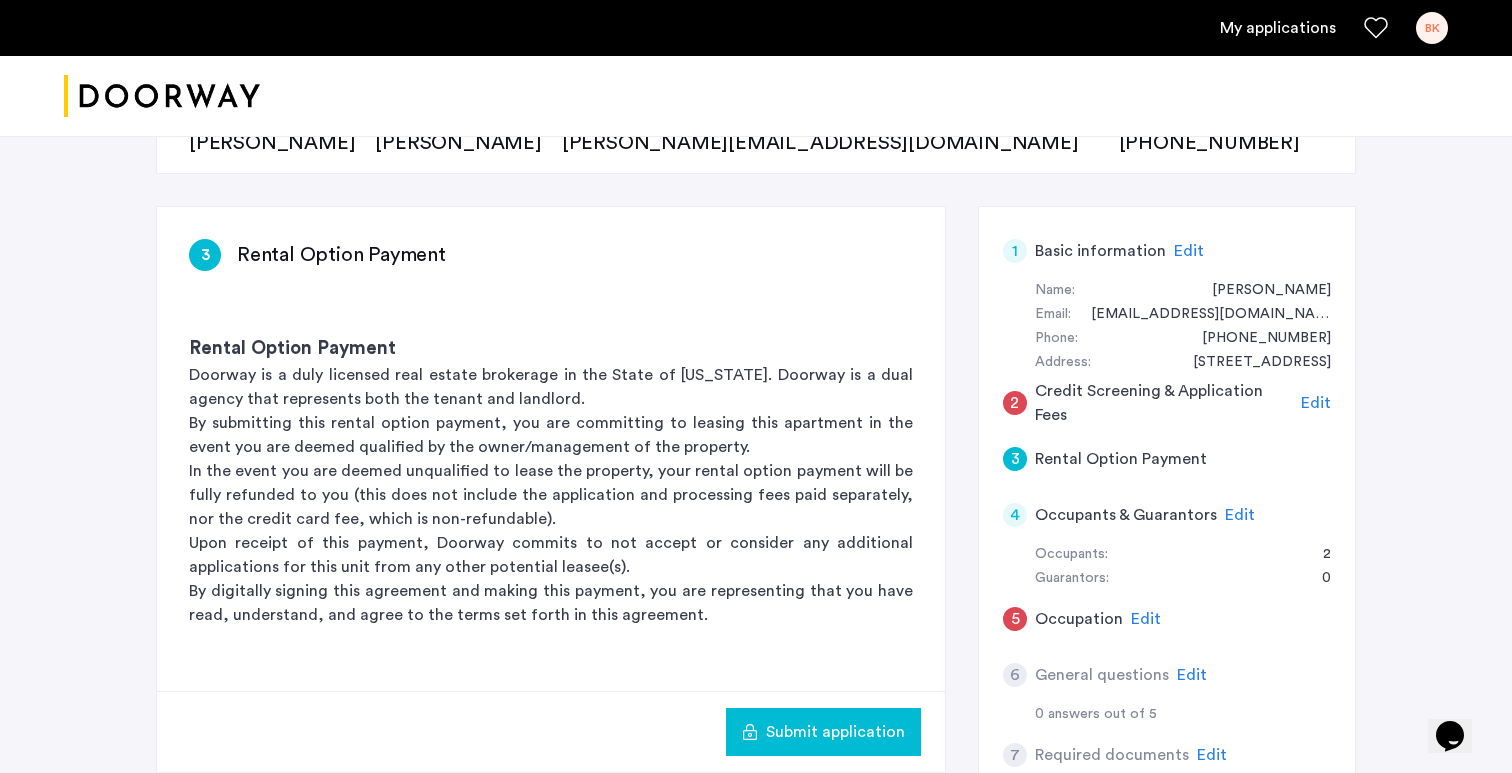 scroll, scrollTop: 271, scrollLeft: 0, axis: vertical 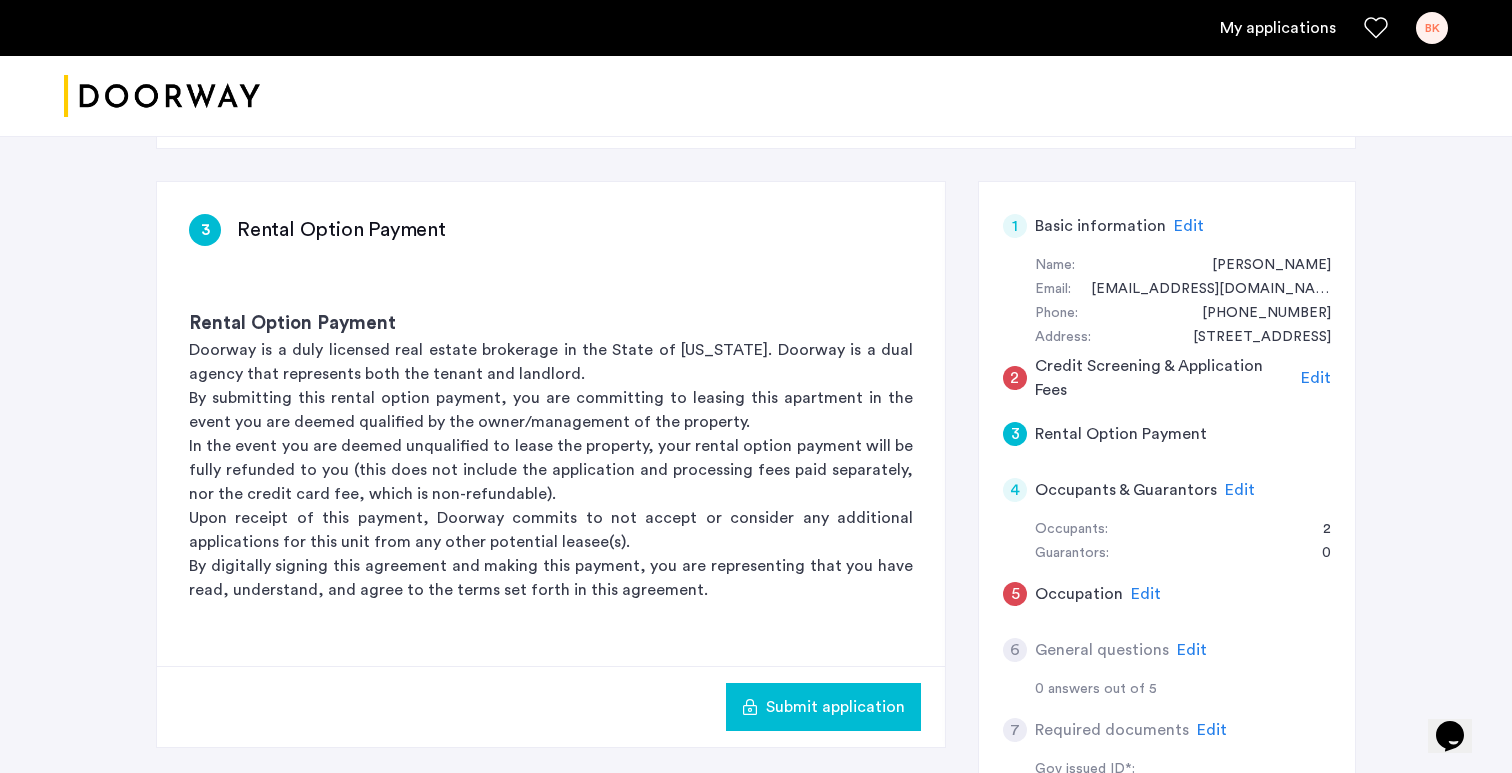 click on "Edit" 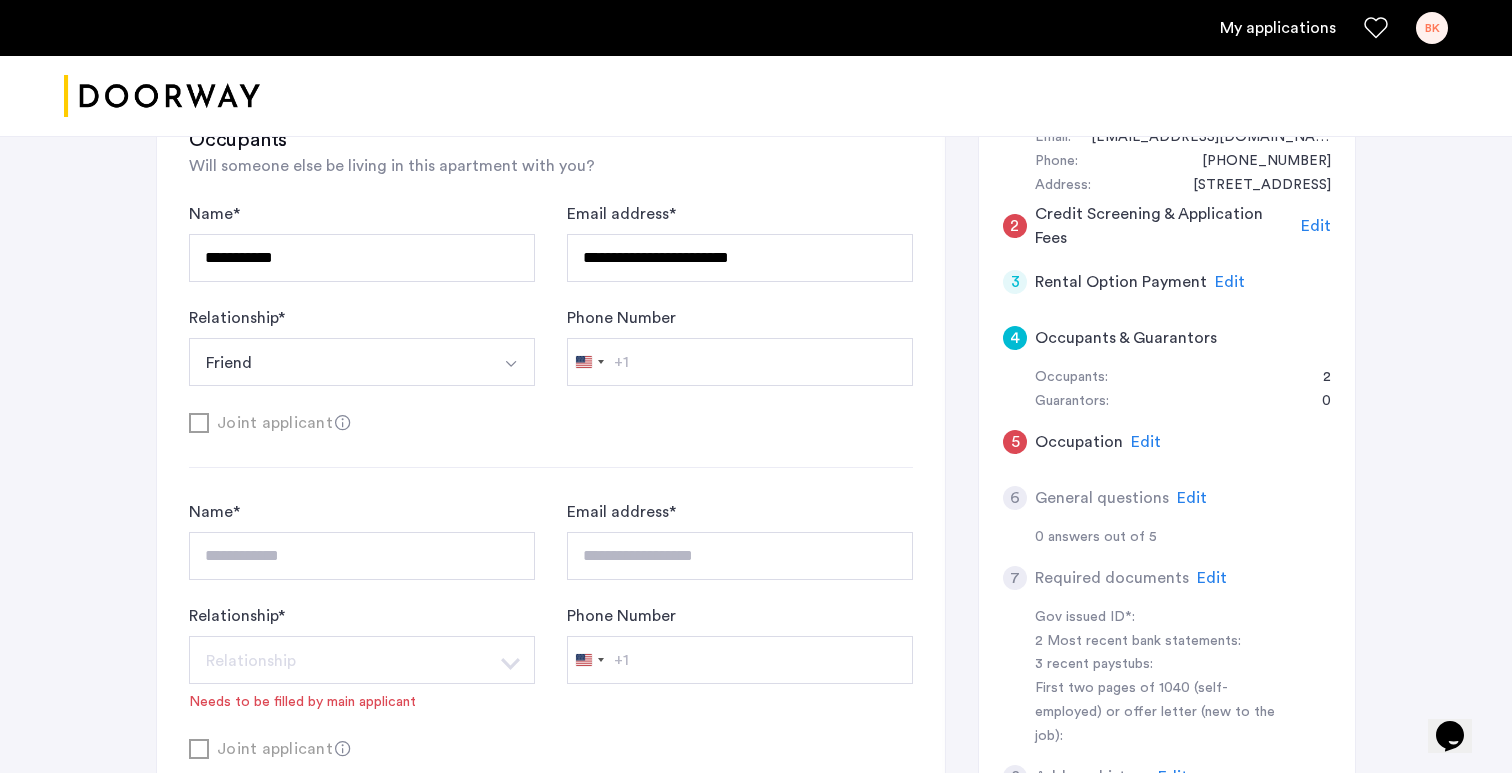 scroll, scrollTop: 529, scrollLeft: 0, axis: vertical 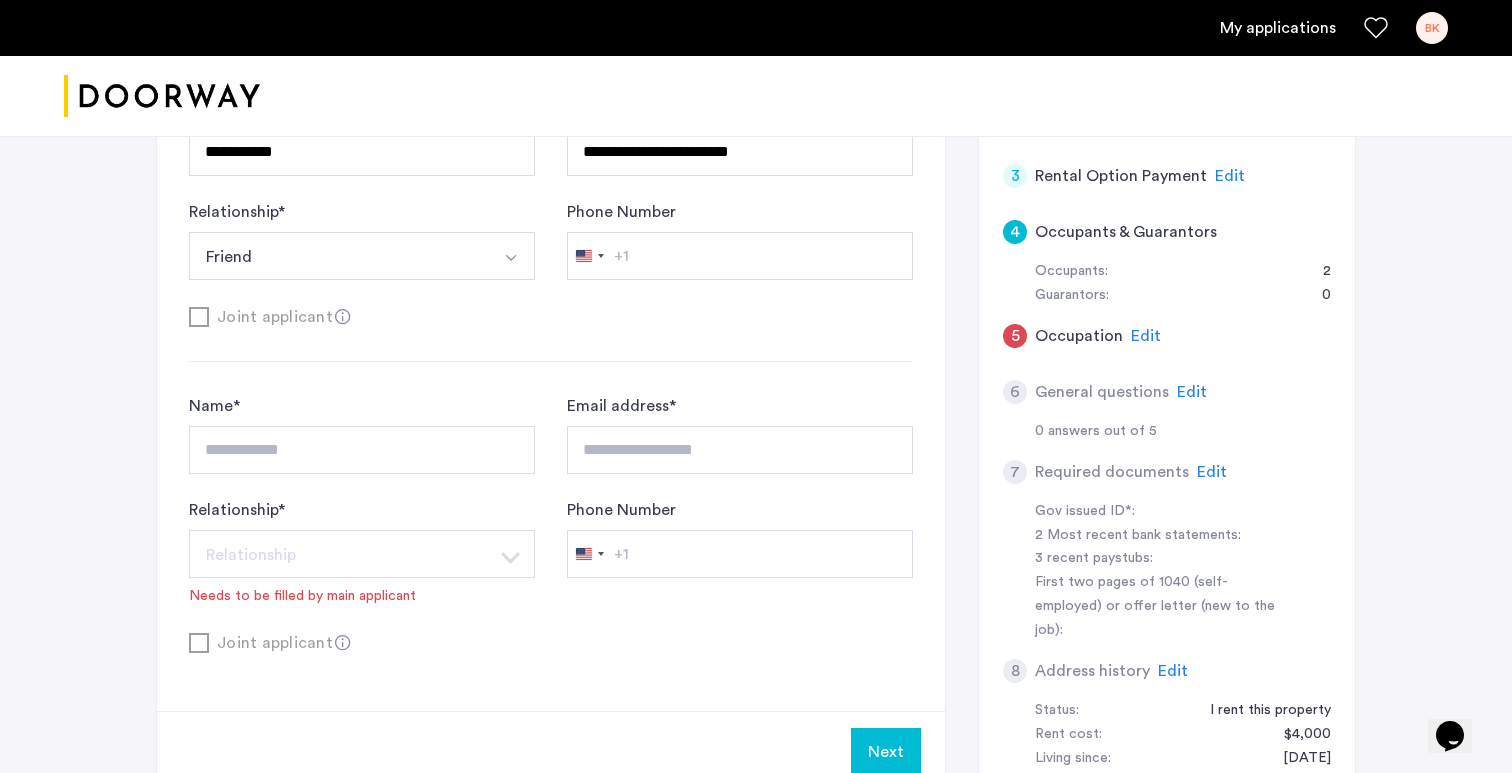 click on "Needs to be filled by main applicant" 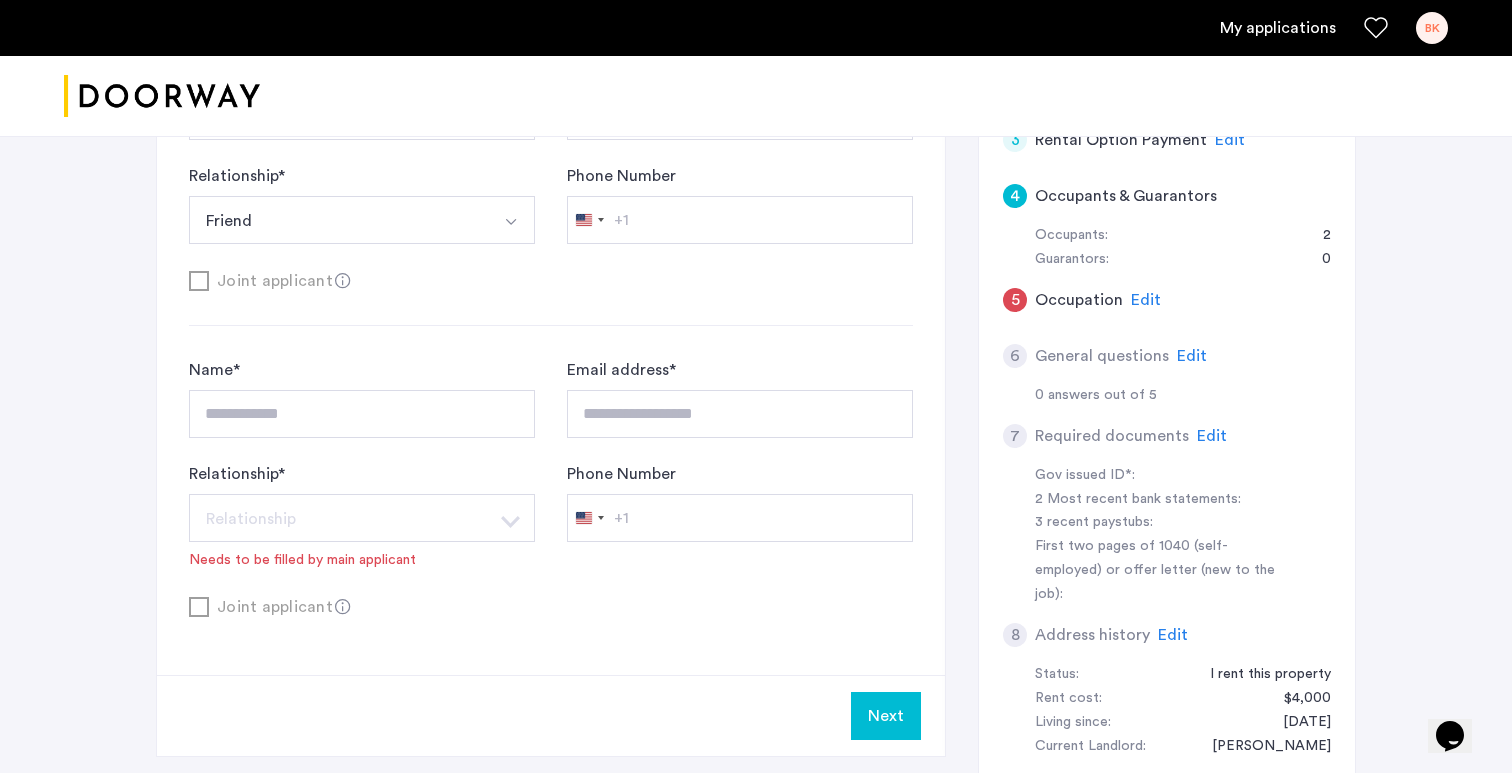 scroll, scrollTop: 578, scrollLeft: 0, axis: vertical 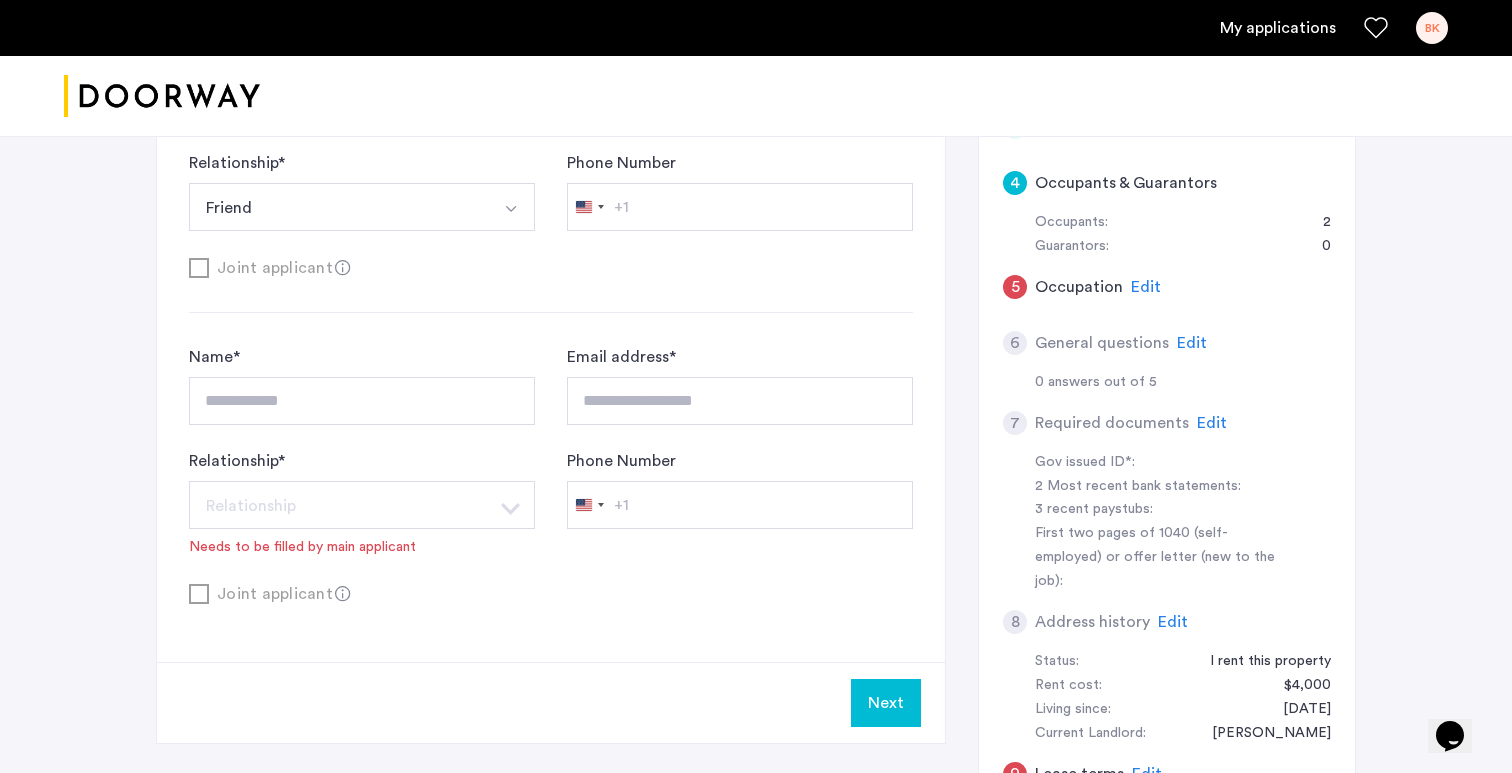 click on "Edit" 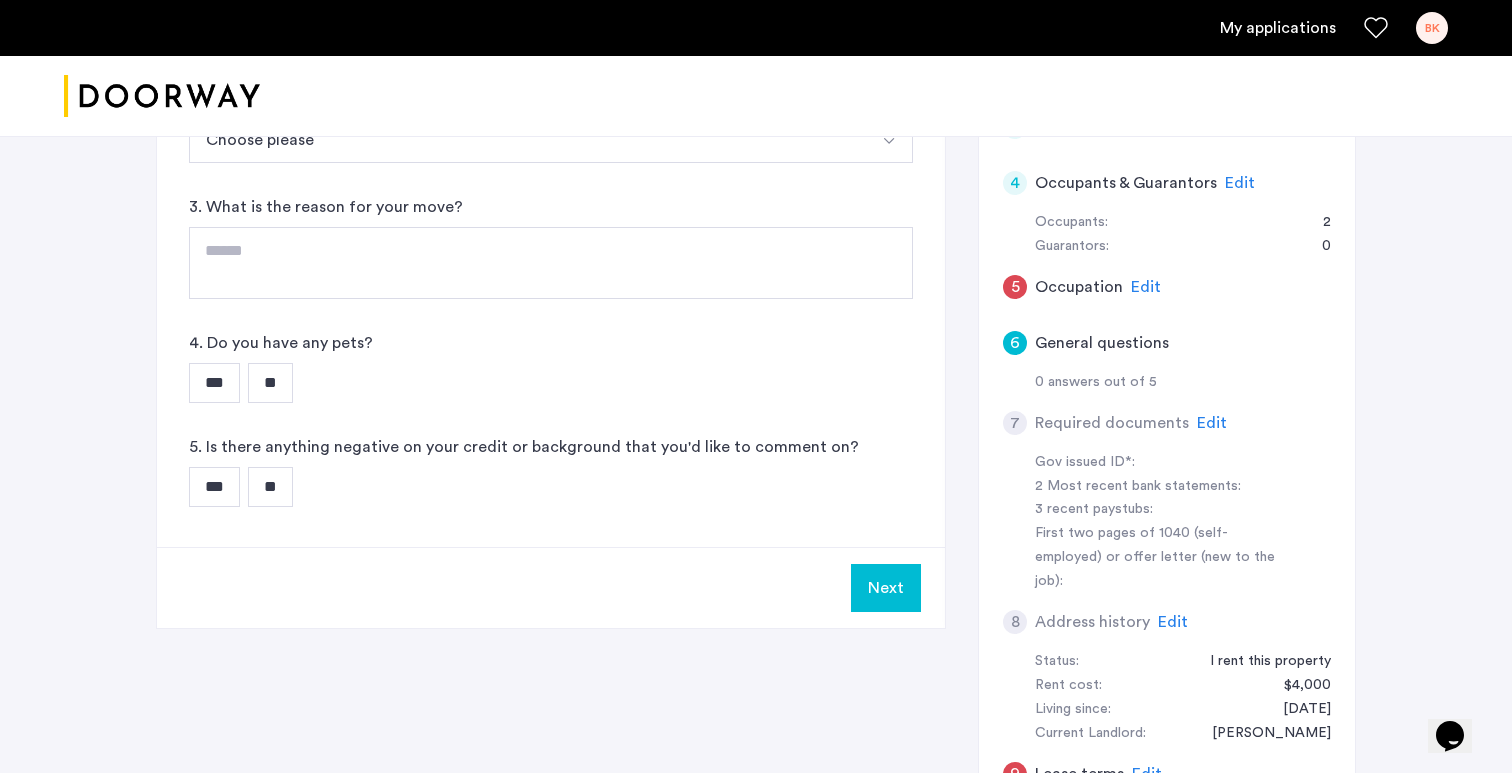 scroll, scrollTop: 419, scrollLeft: 0, axis: vertical 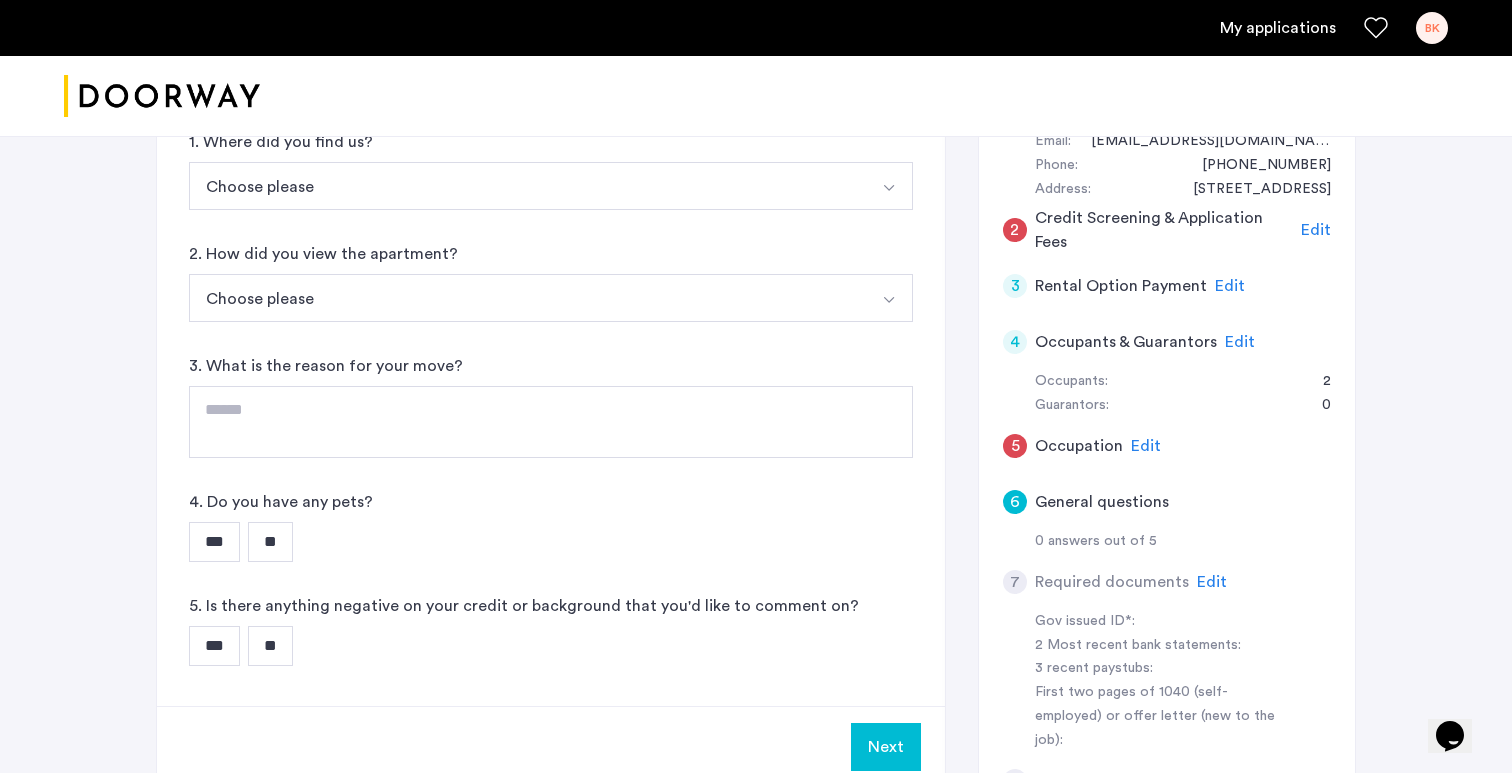 click on "***" at bounding box center [214, 542] 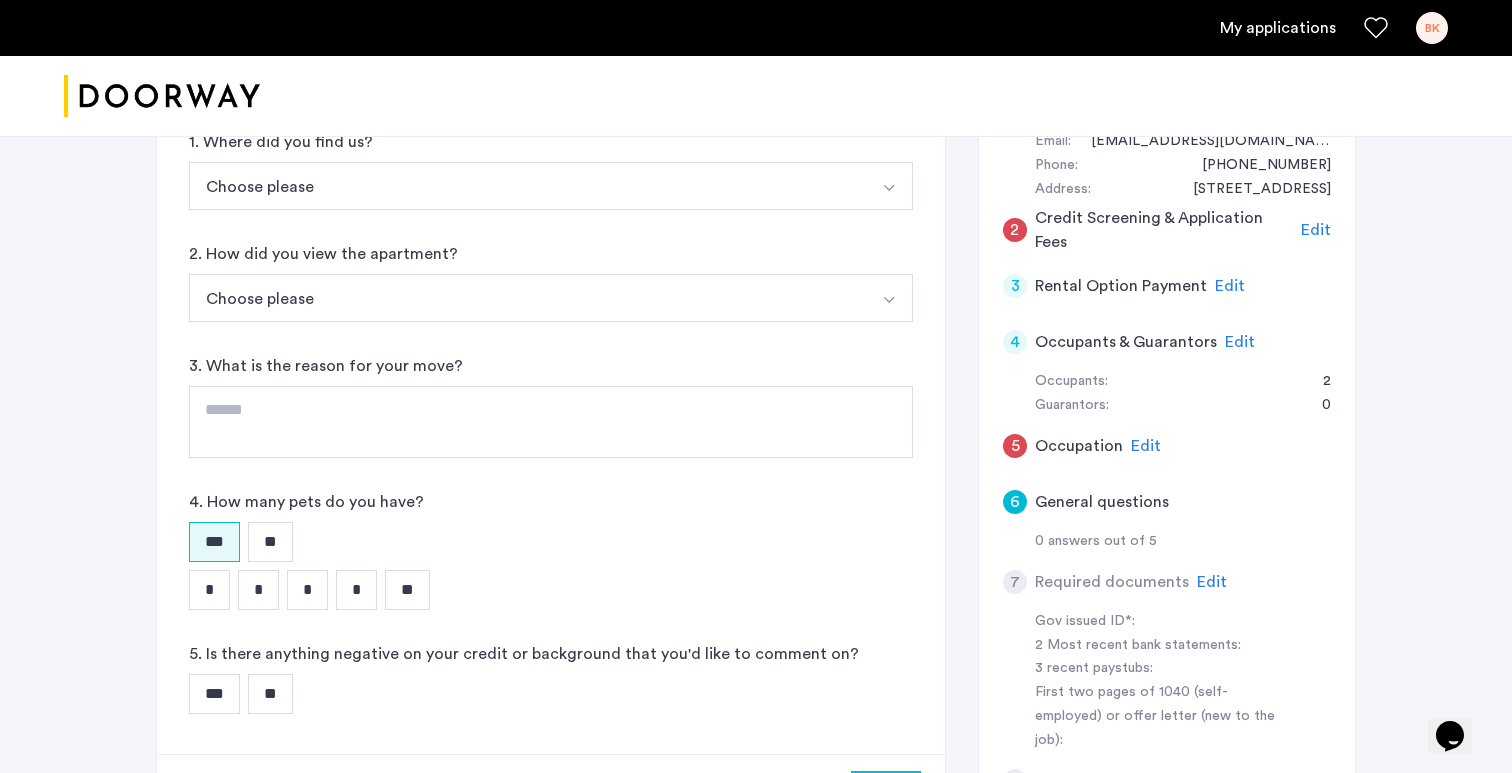 scroll, scrollTop: 447, scrollLeft: 0, axis: vertical 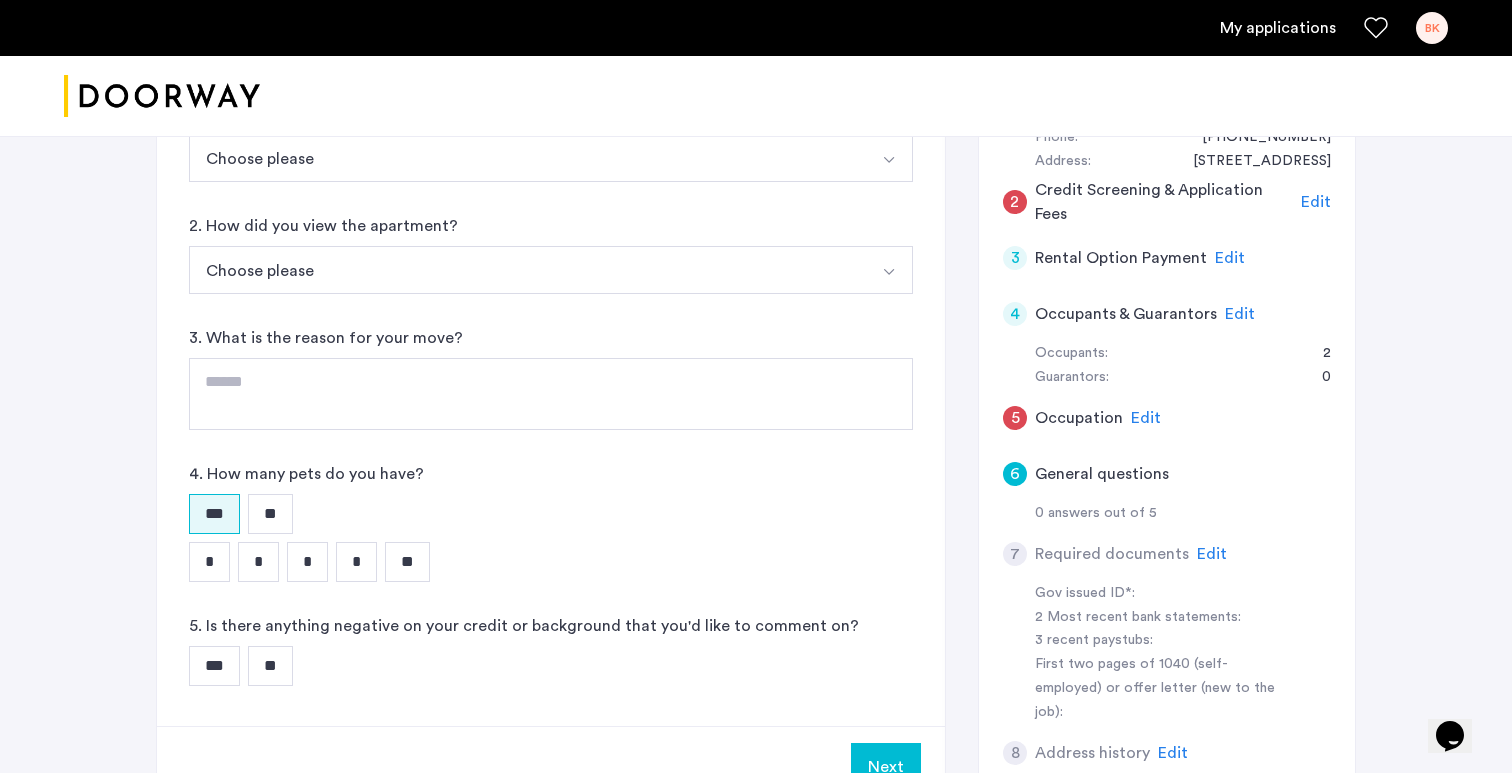 click on "*" at bounding box center (209, 562) 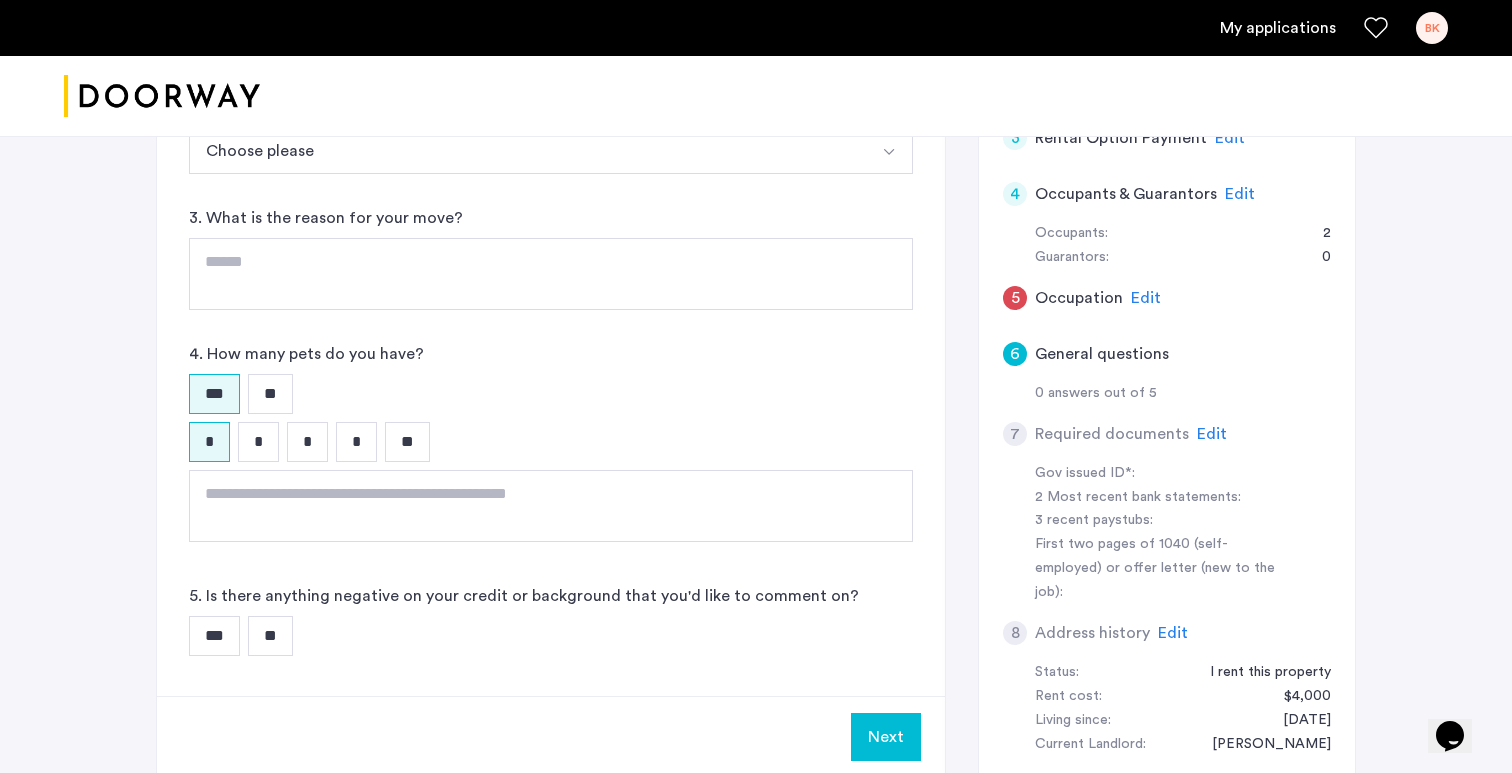scroll, scrollTop: 568, scrollLeft: 0, axis: vertical 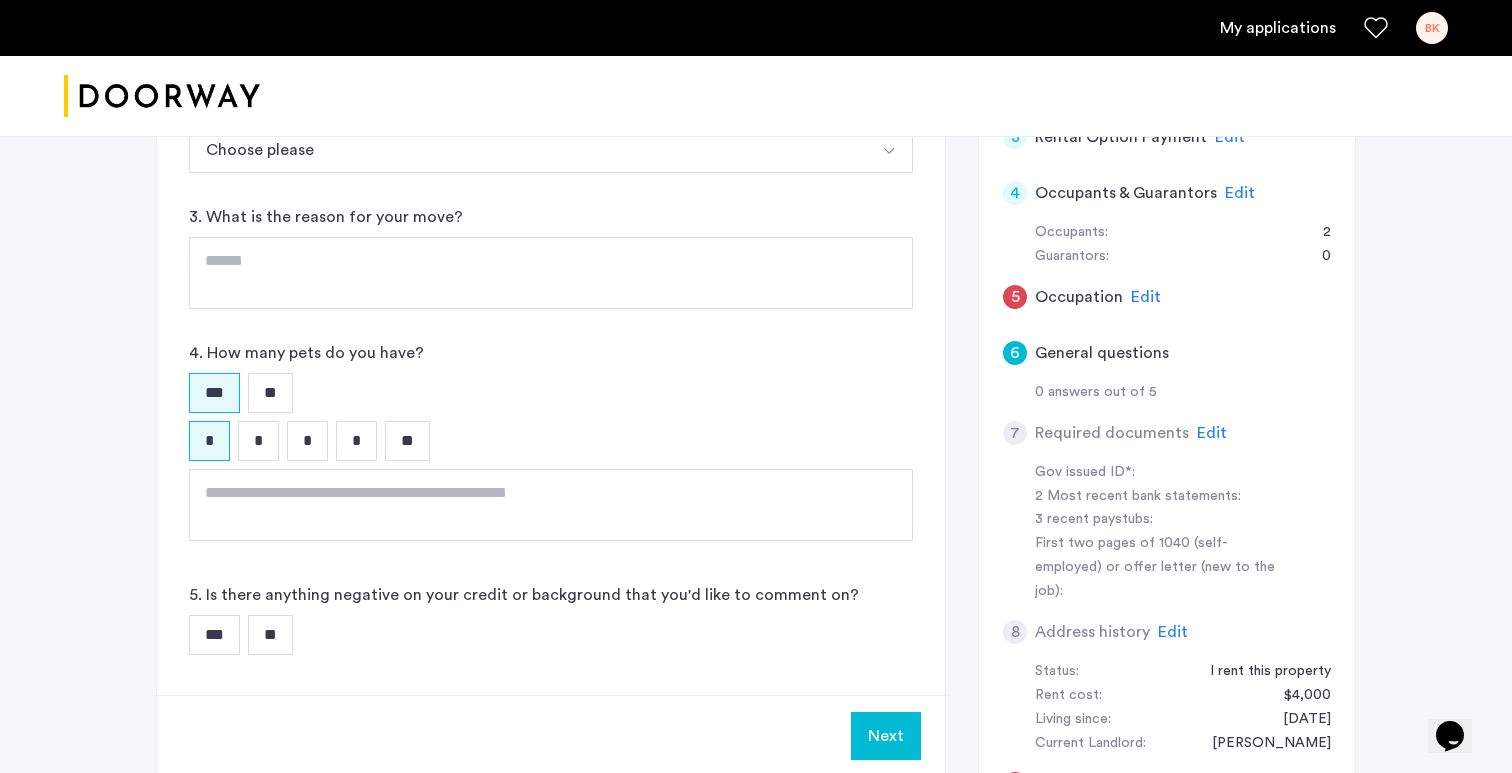 click on "**" at bounding box center (270, 635) 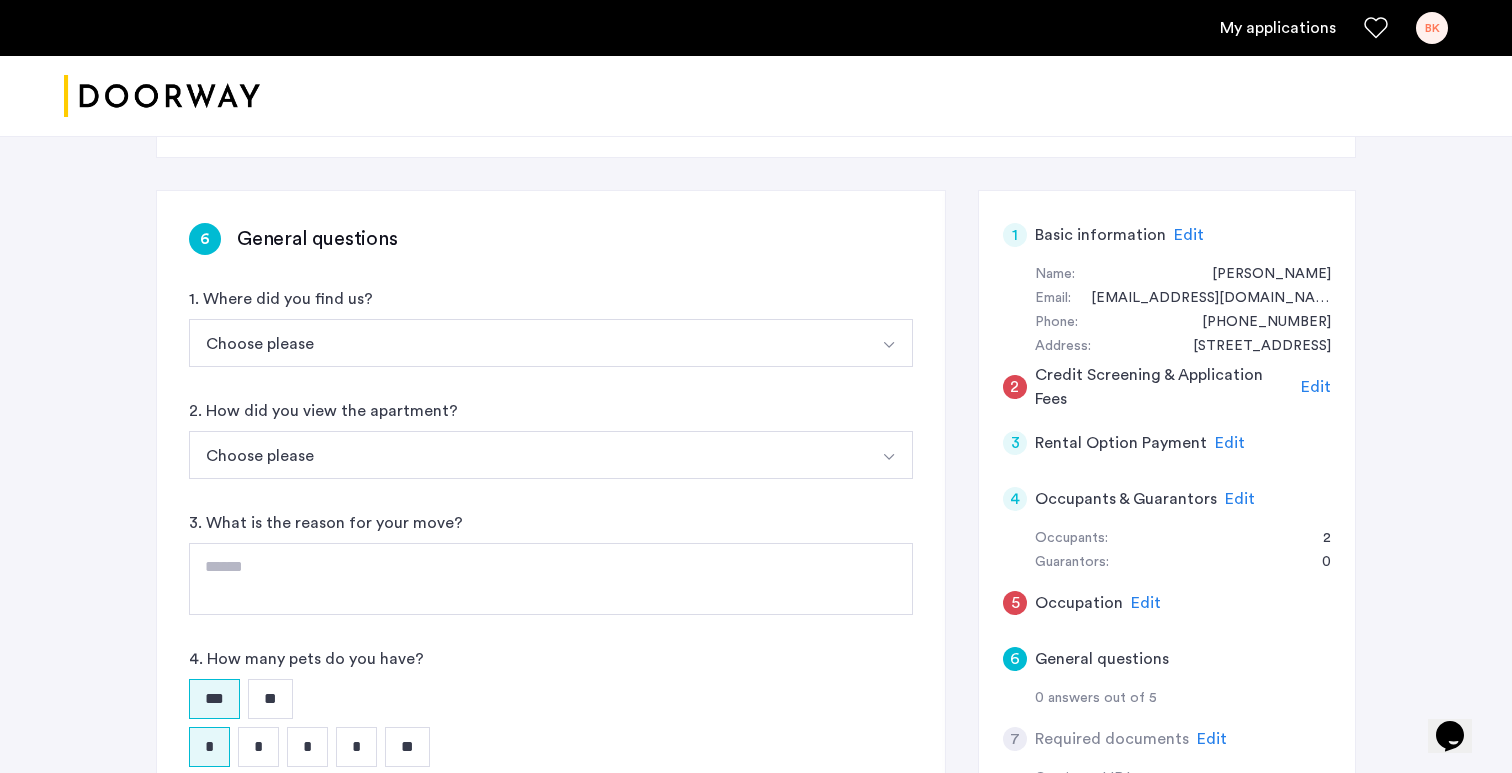 scroll, scrollTop: 264, scrollLeft: 0, axis: vertical 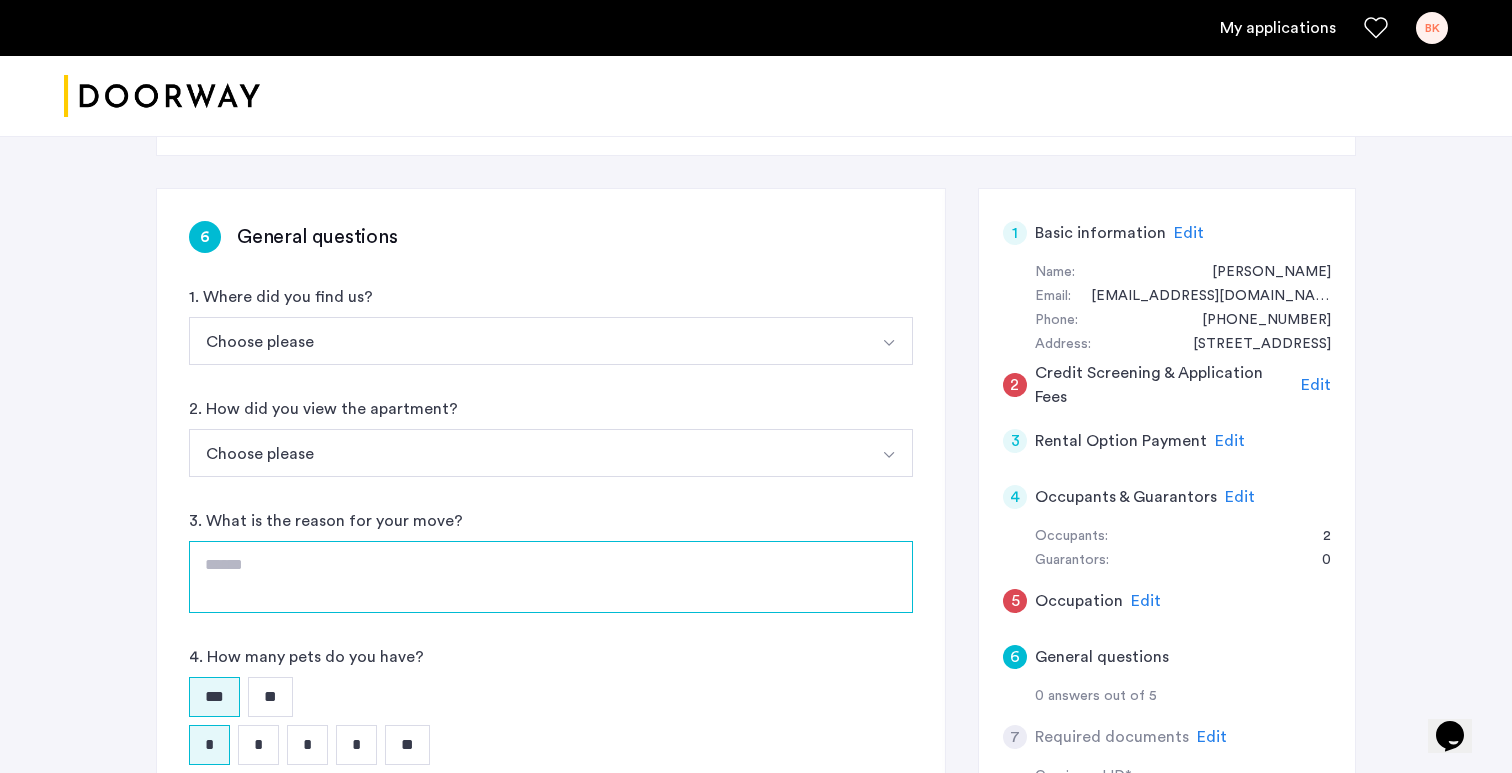 click 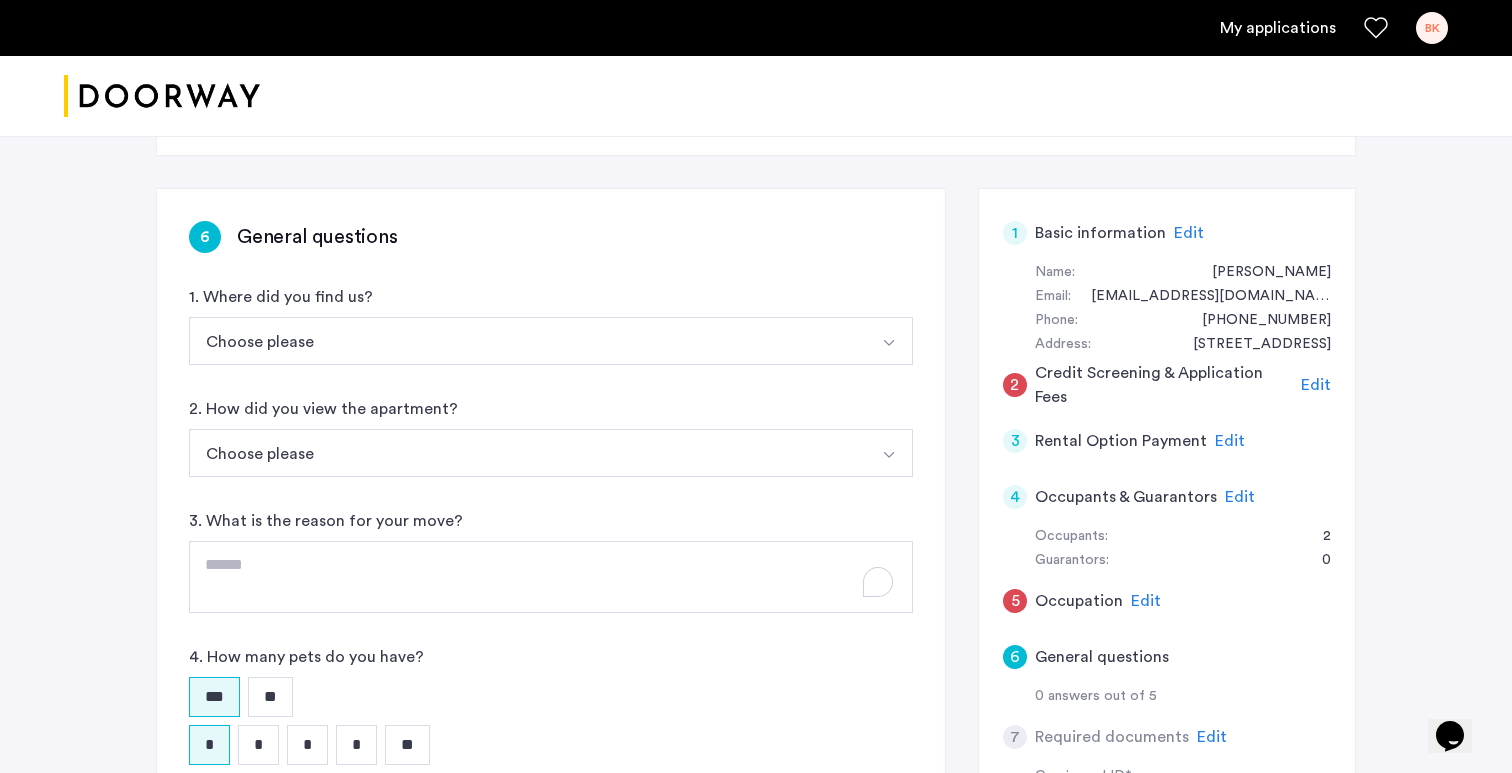 click on "6 General questions 1. Where did you find us? Choose please Streeteasy.com/Zillow.com Apartments.com/ForRent.com Zumper.com/Padmapper.com Facebook/Instagram Renthop Craigslist Other 2. How did you view the apartment? Choose please In-Person Pre-recorded Video Only Video Call Only Site unseen 3. What is the reason for your move? 4. How many pets do you have? *** ** * * * * ** 5. Is there anything negative on your credit or background that you'd like to comment on? *** **" 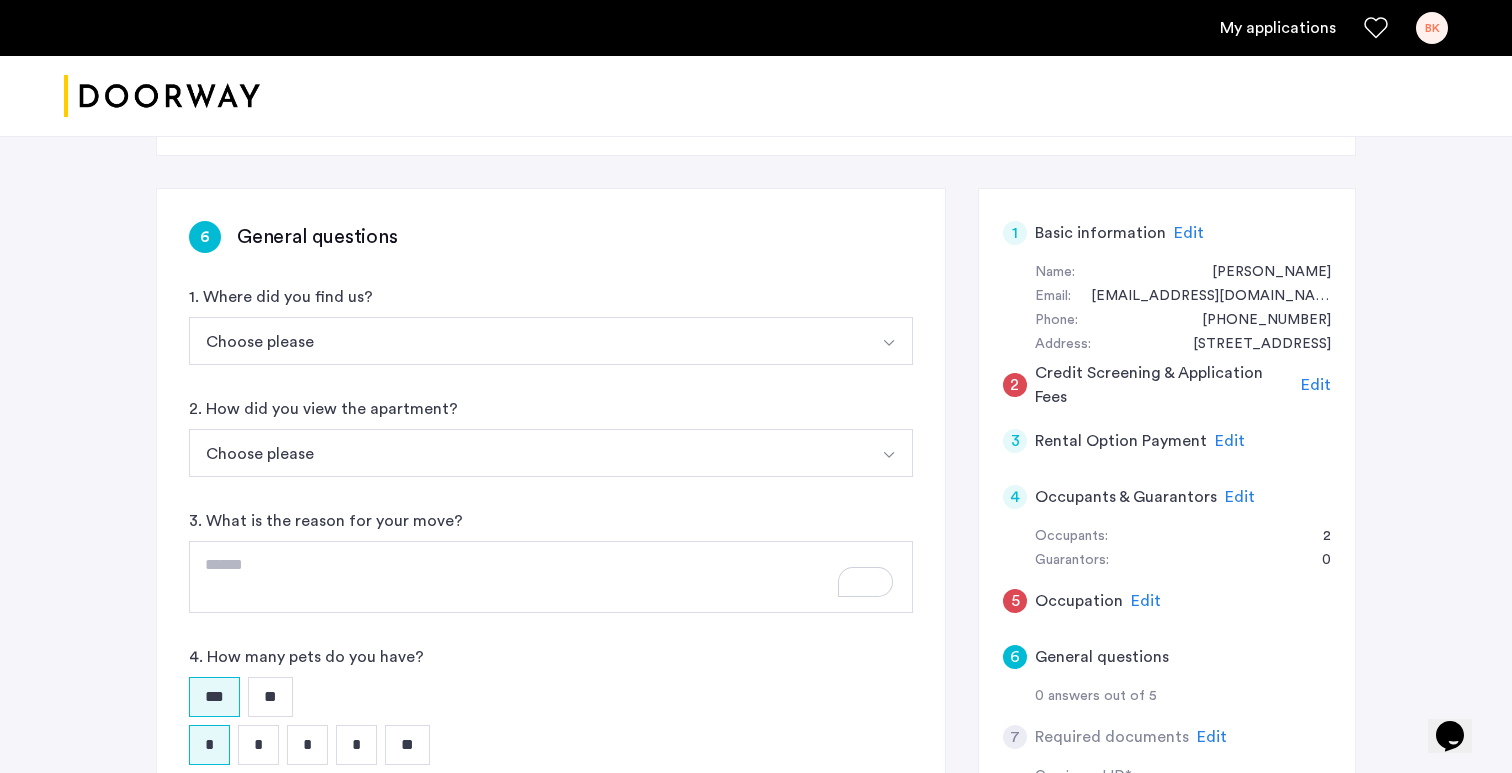 click on "Choose please" at bounding box center [527, 453] 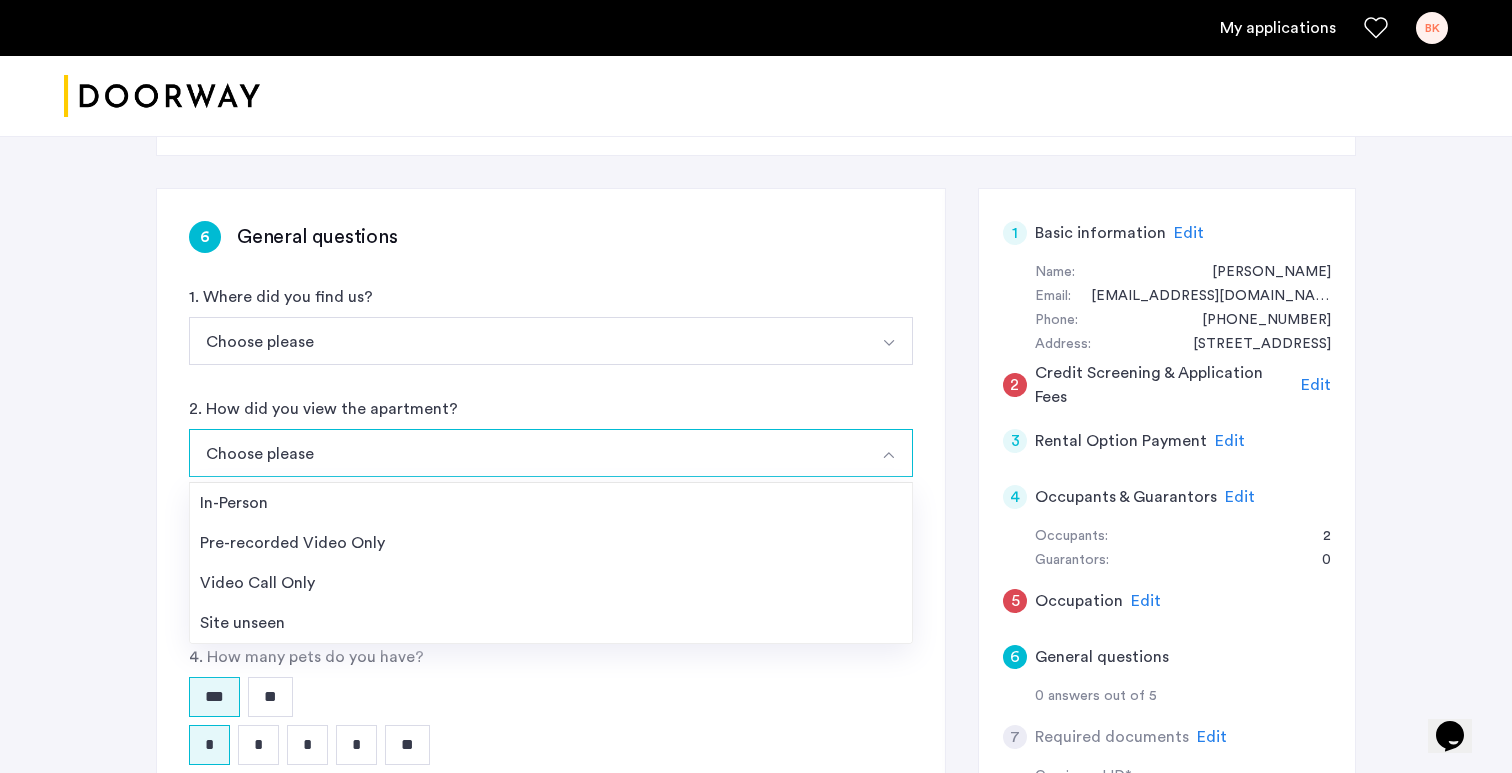 click on "In-Person" at bounding box center (551, 503) 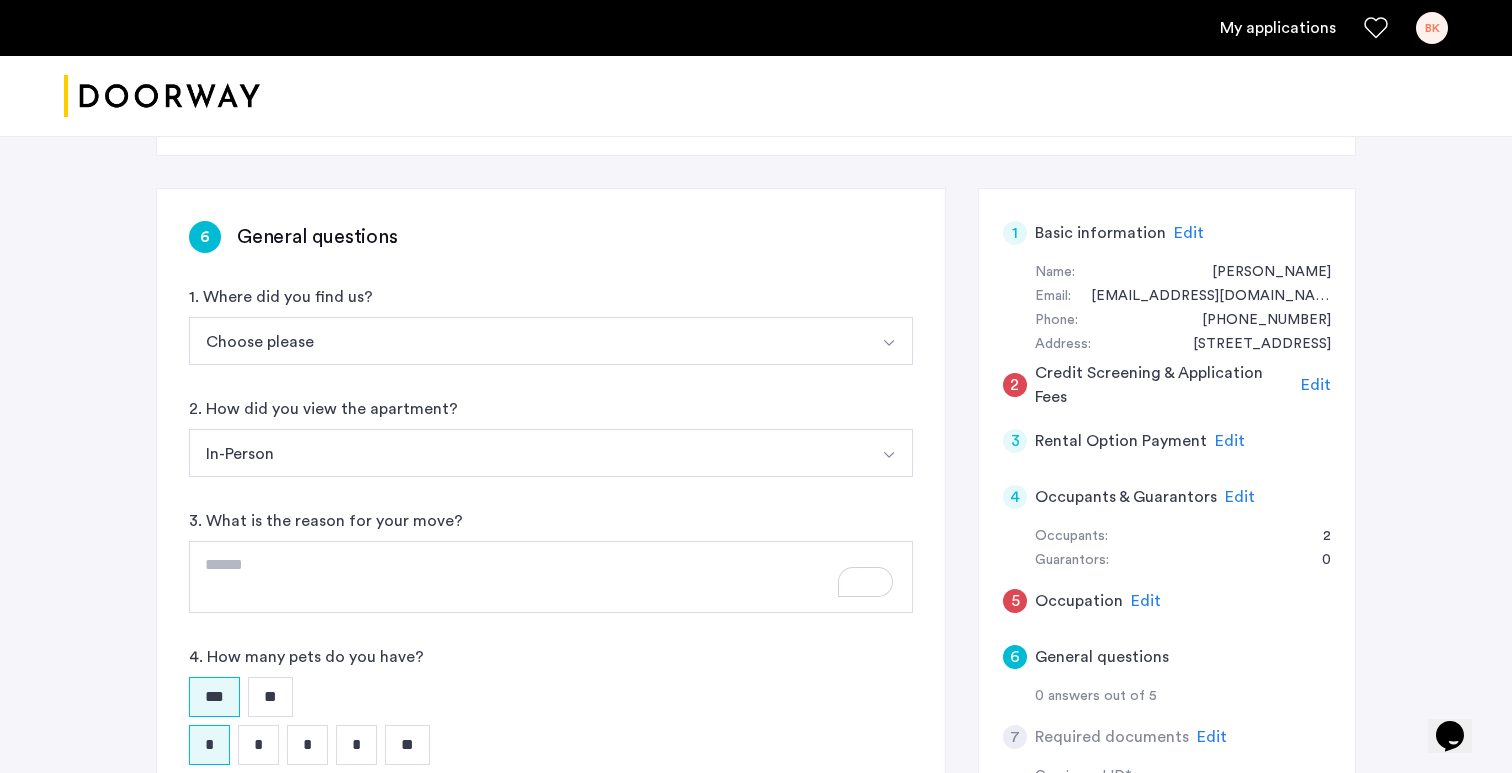 click on "Choose please" at bounding box center [527, 341] 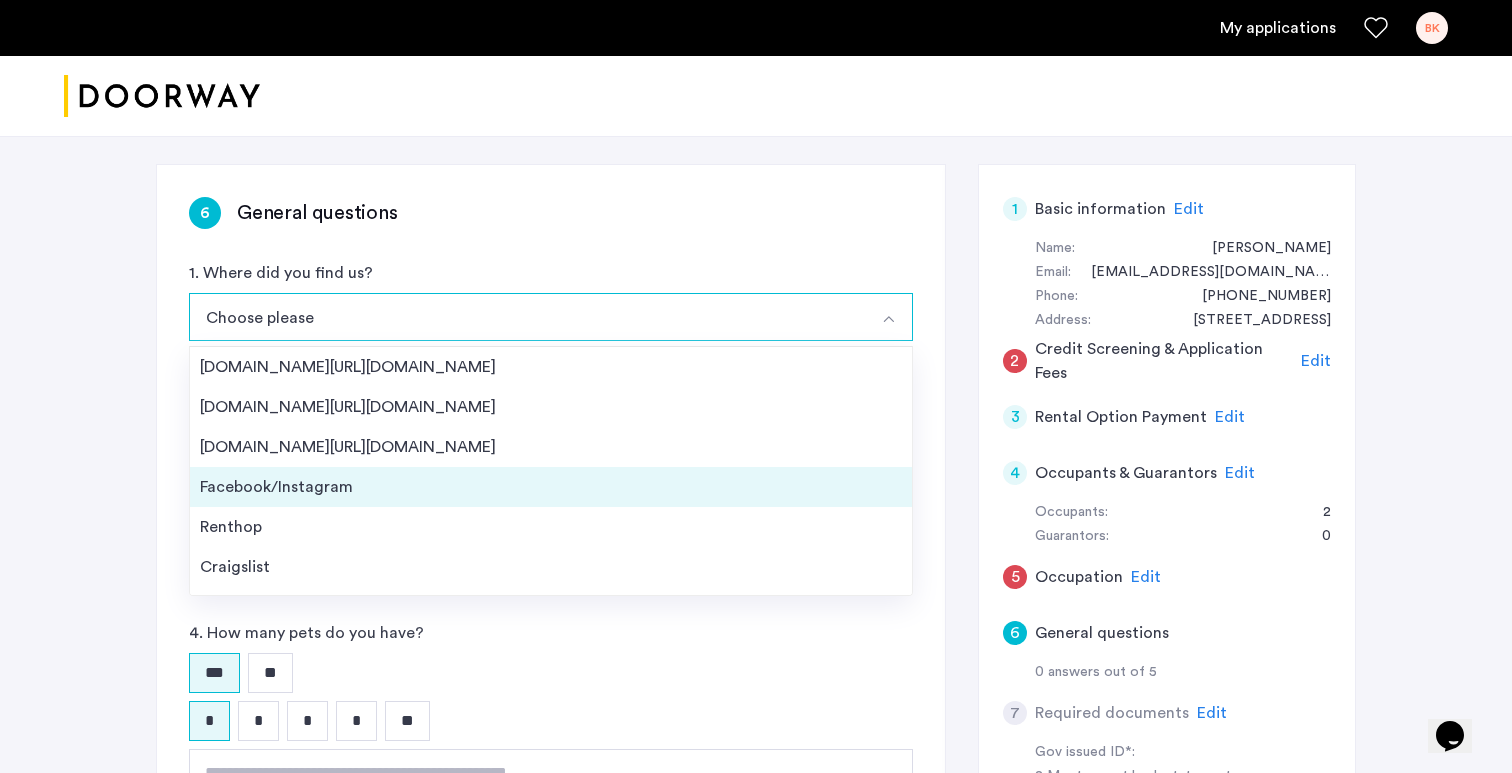 scroll, scrollTop: 296, scrollLeft: 0, axis: vertical 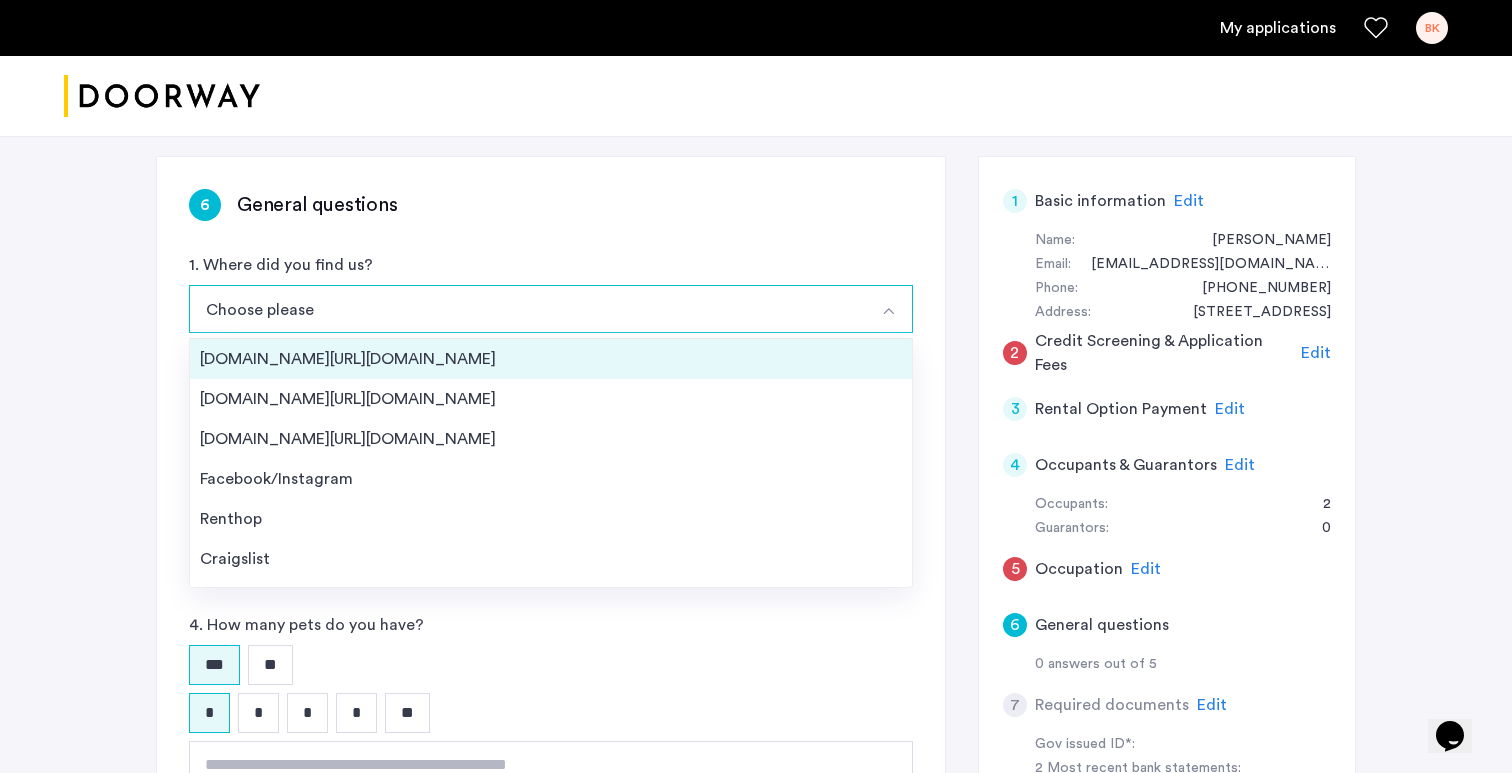 click on "Streeteasy.com/Zillow.com" at bounding box center (551, 359) 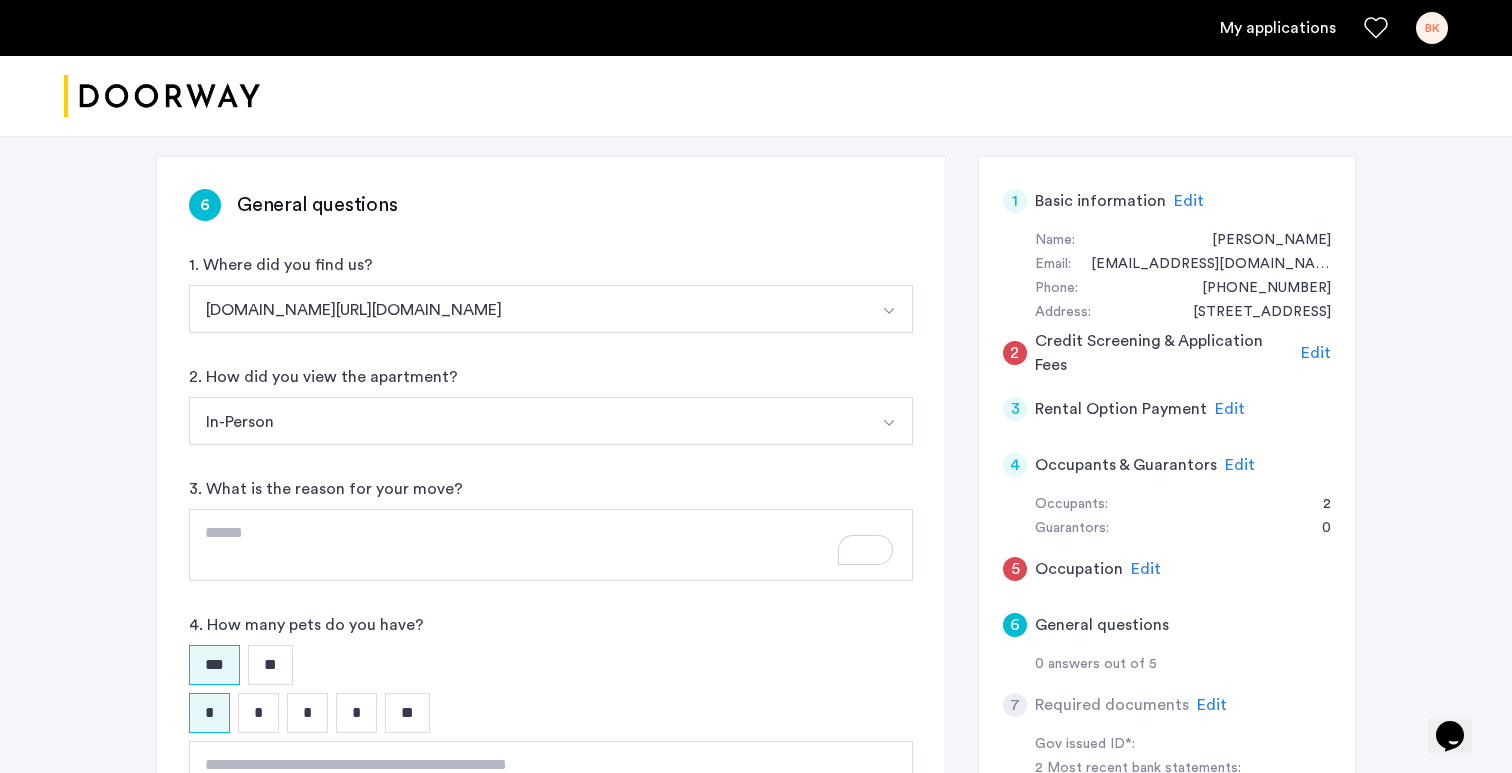 scroll, scrollTop: 322, scrollLeft: 0, axis: vertical 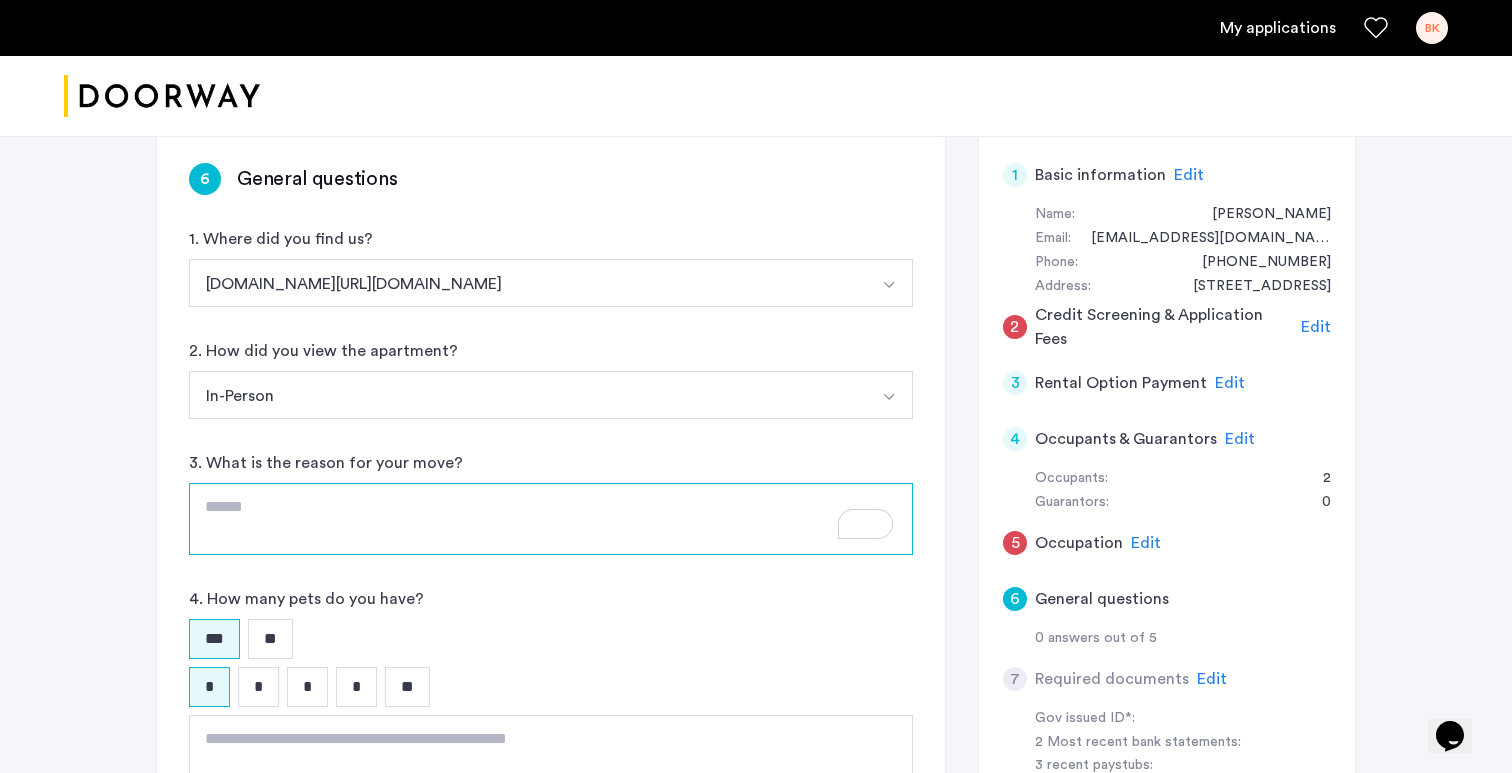 click 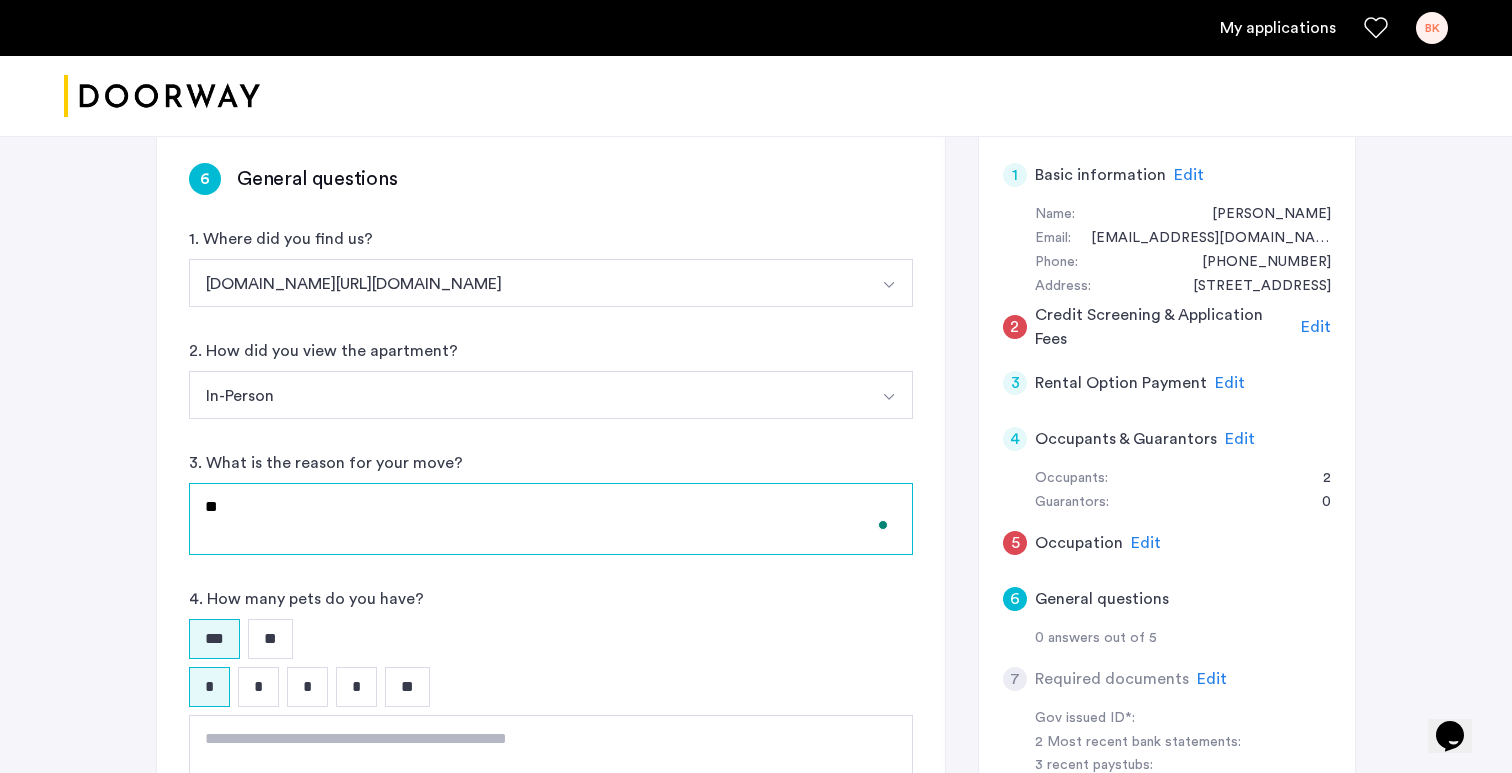 type on "*" 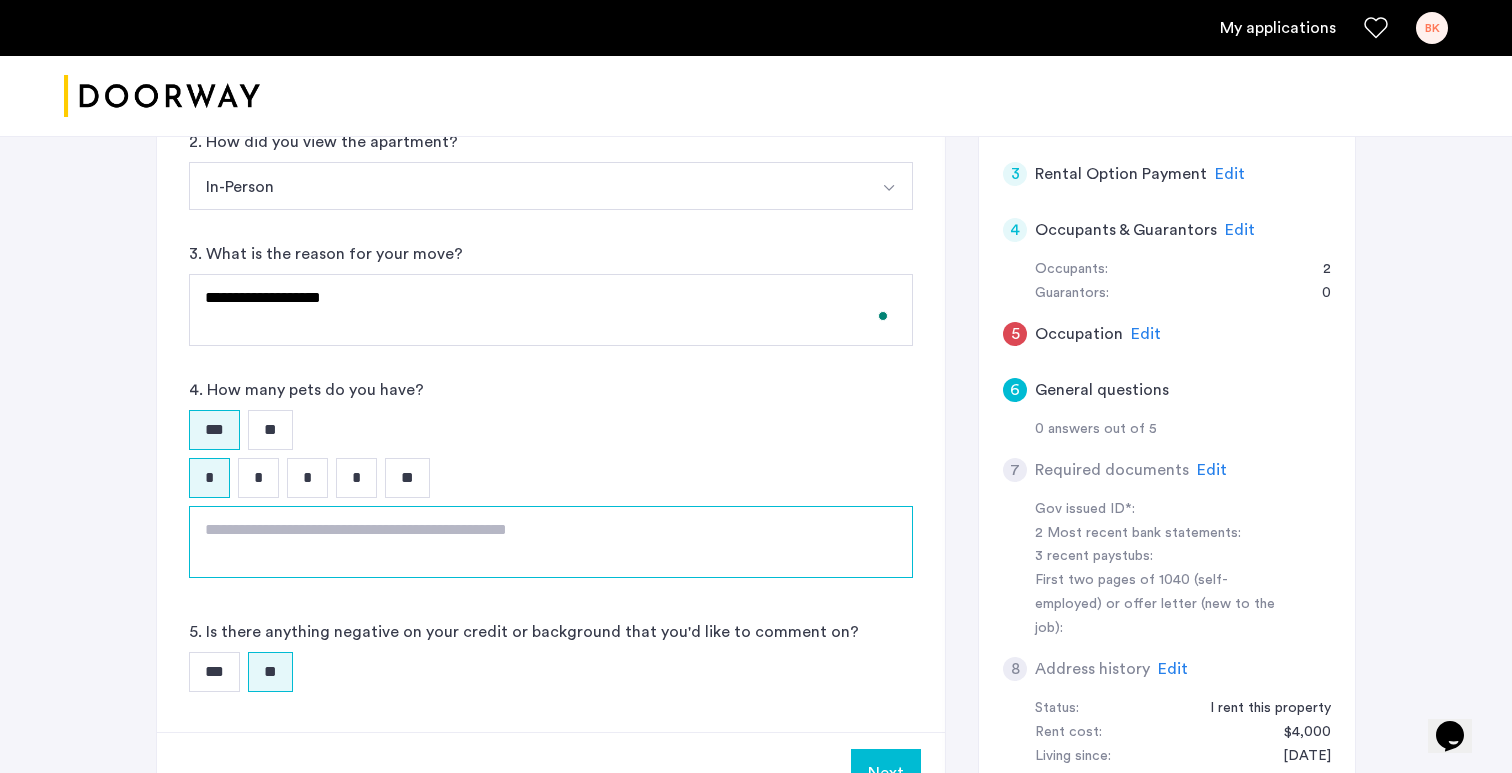 click 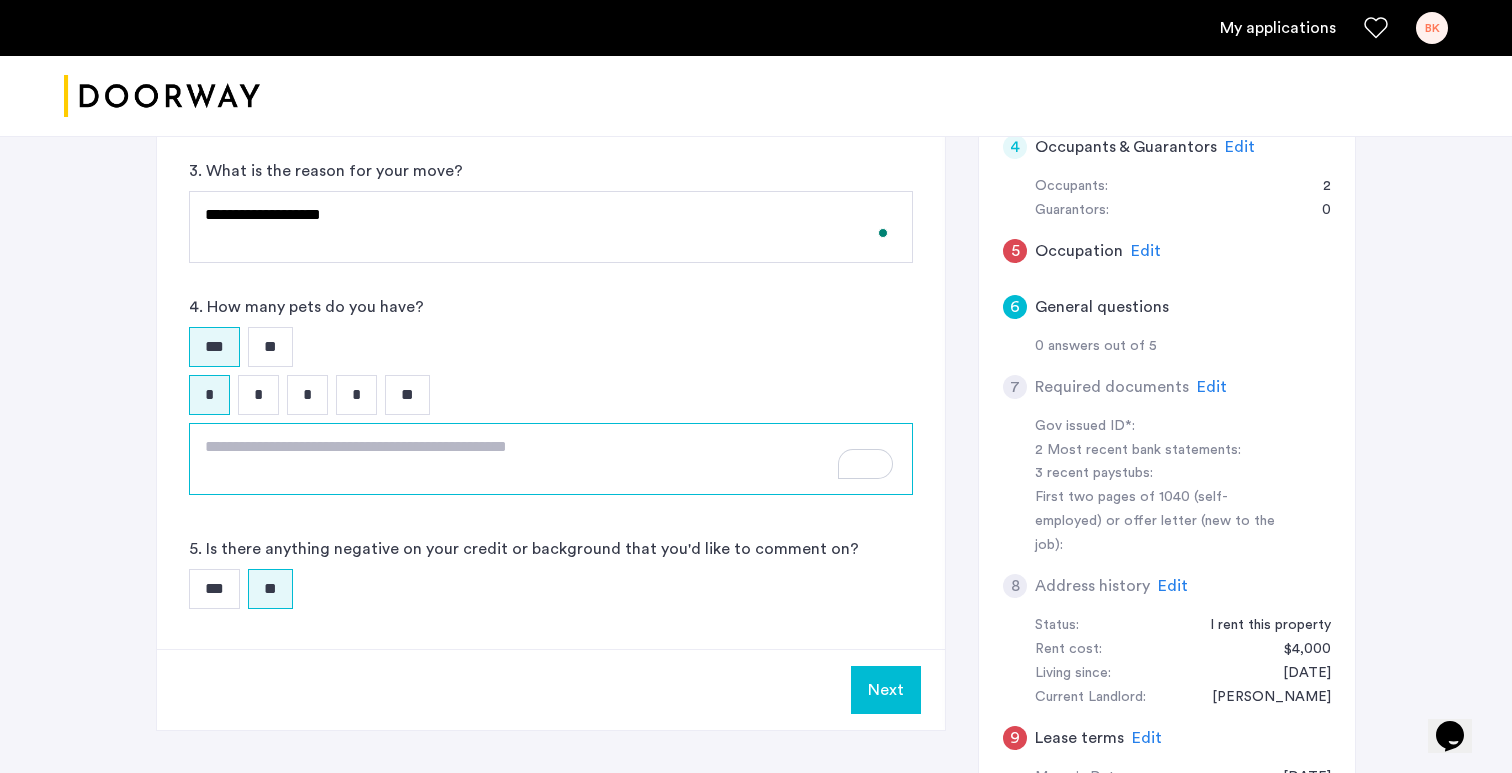 scroll, scrollTop: 652, scrollLeft: 0, axis: vertical 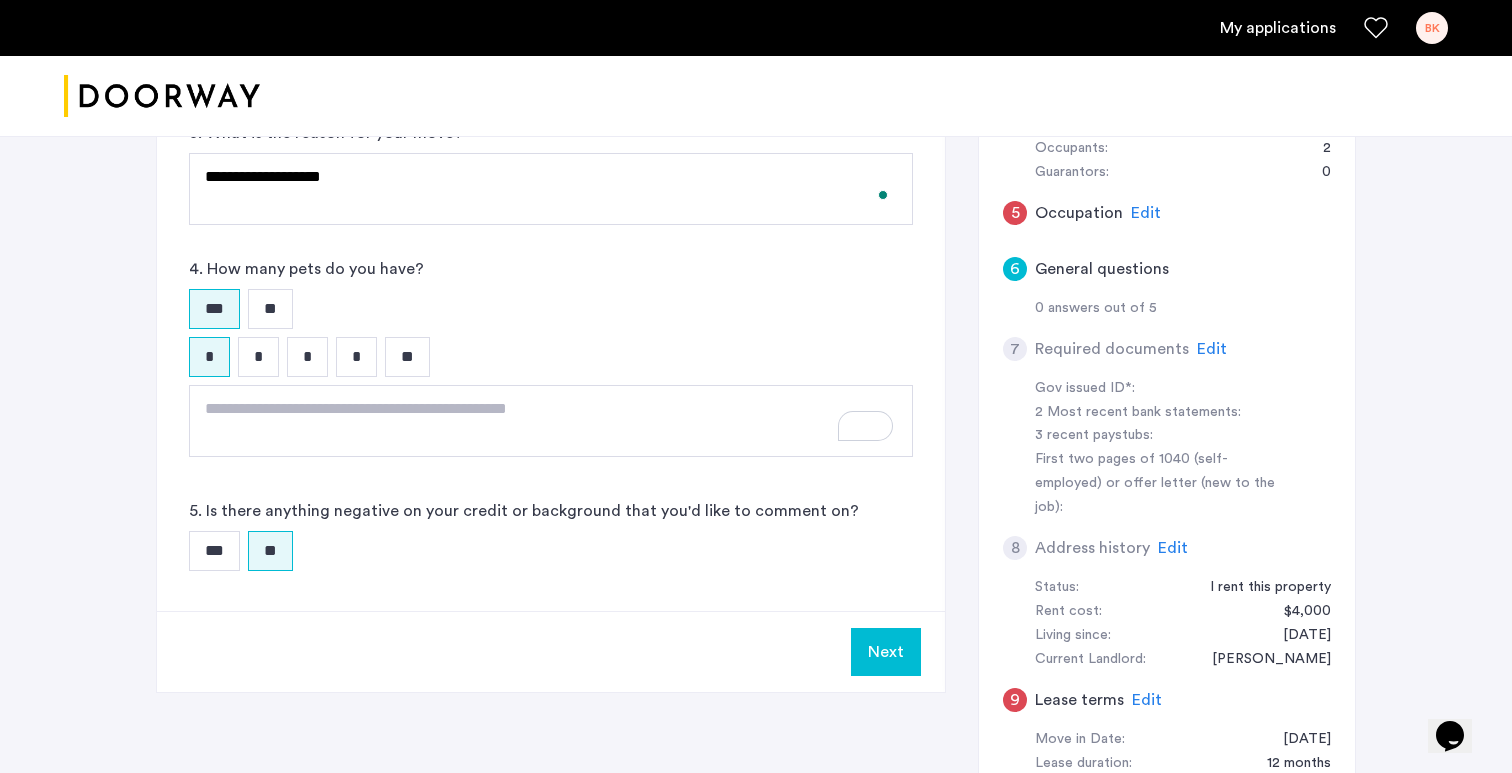 click on "**********" 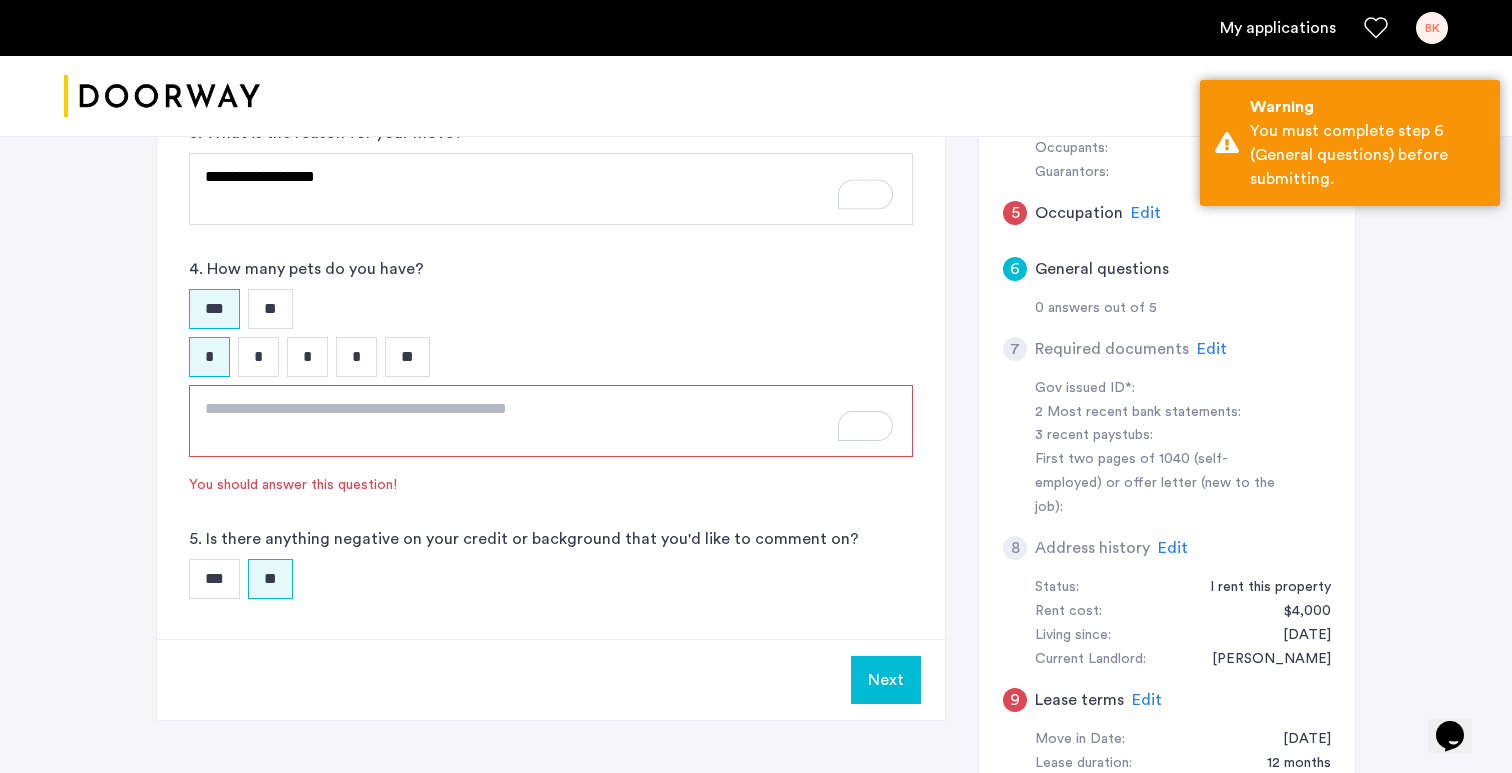 click 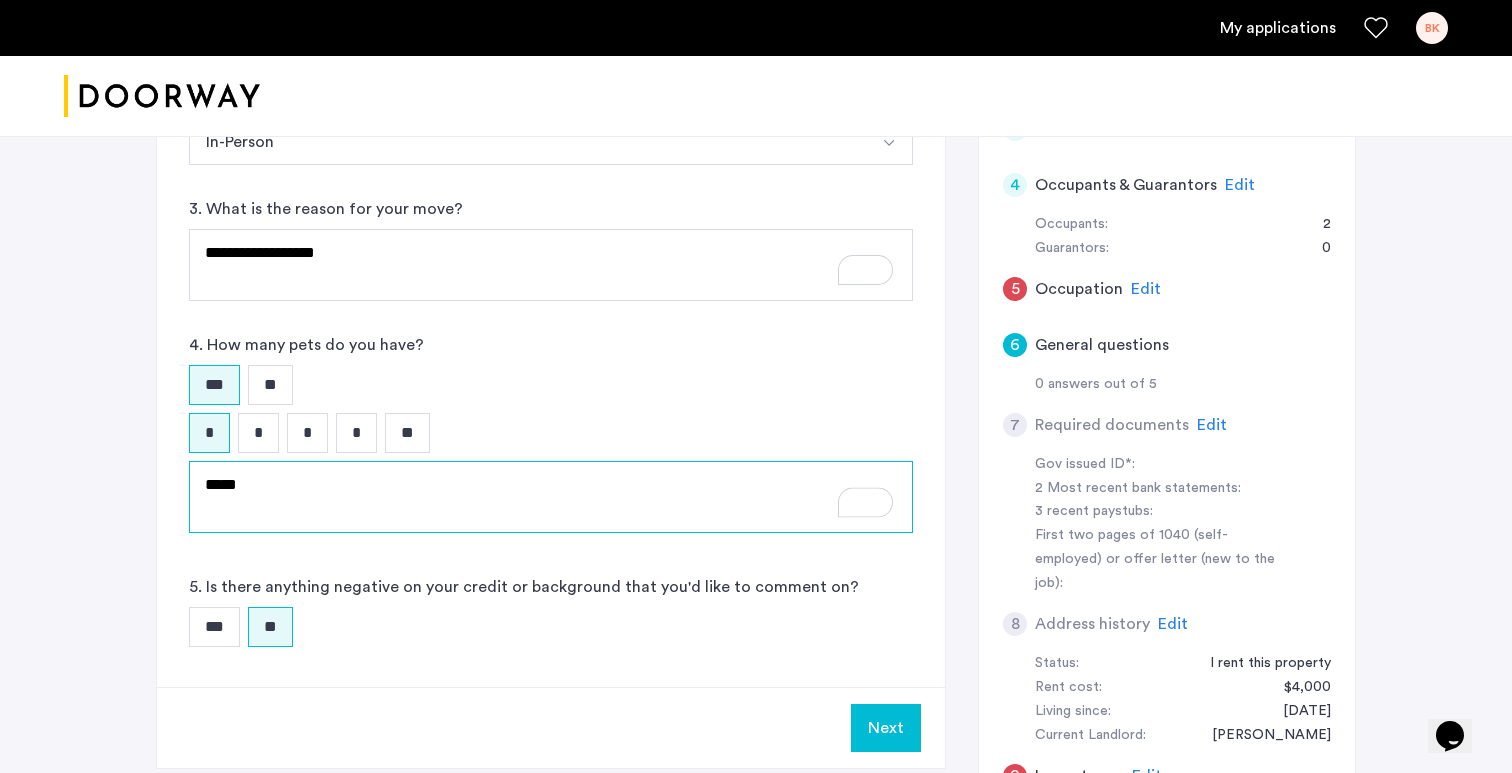 scroll, scrollTop: 578, scrollLeft: 0, axis: vertical 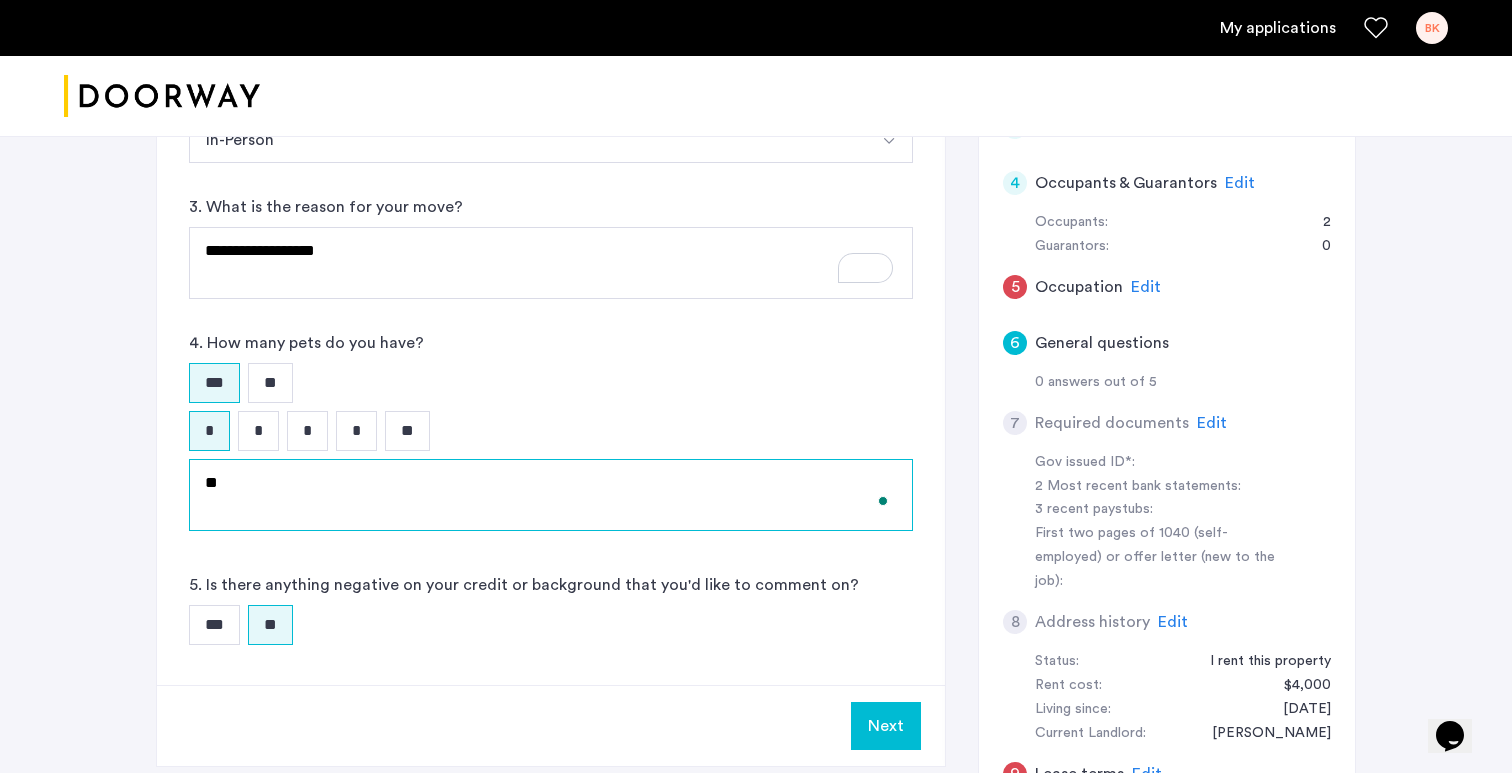 type on "*" 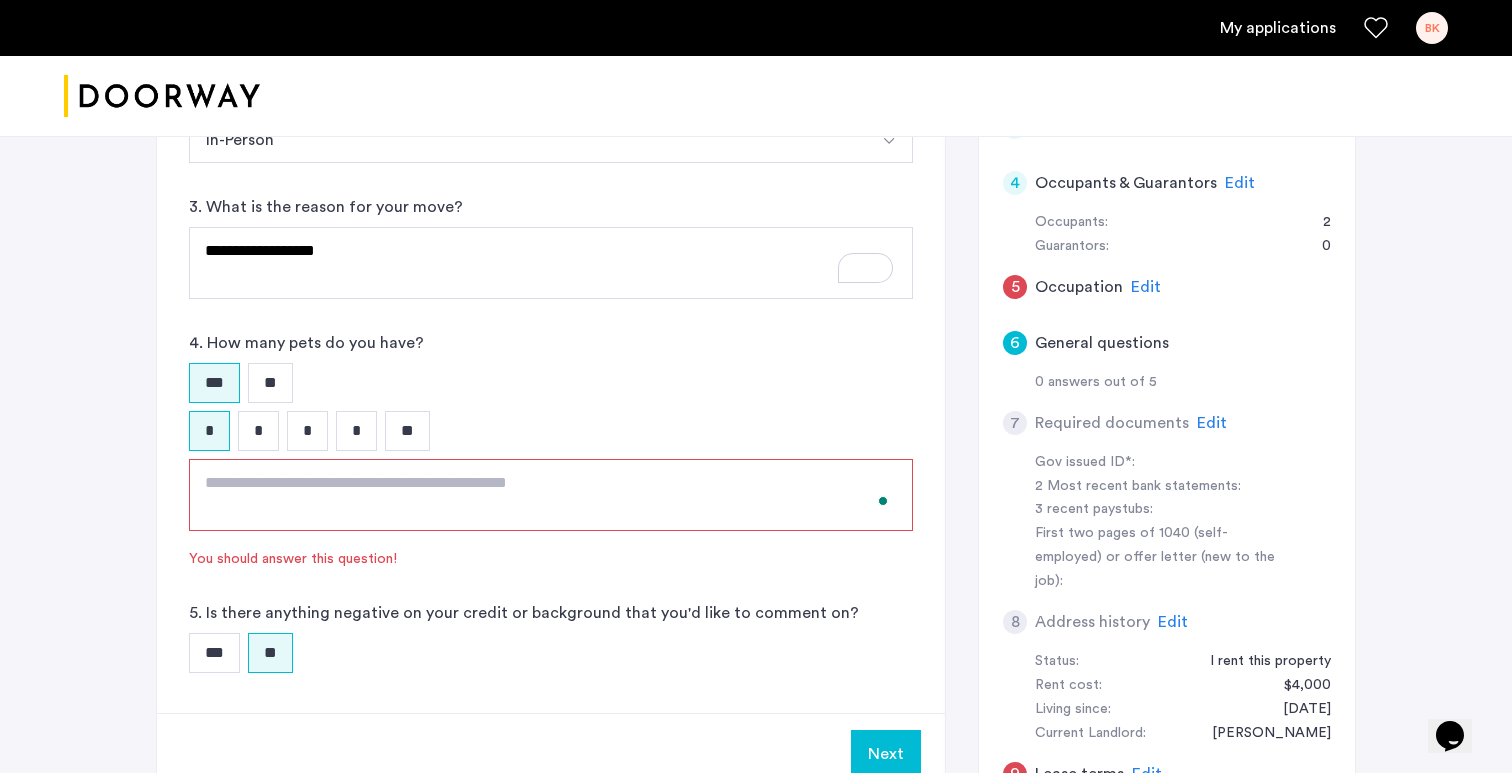 click 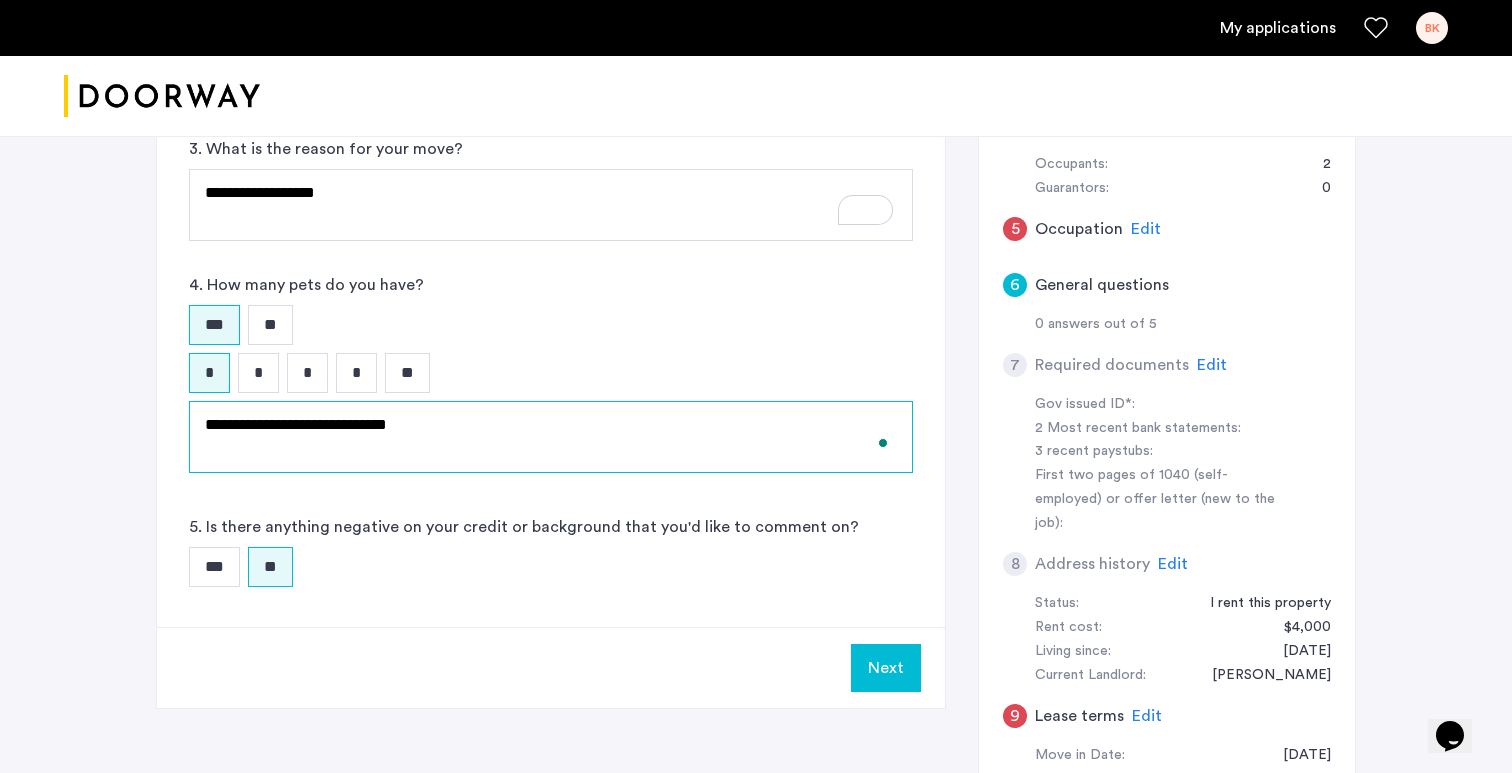 scroll, scrollTop: 661, scrollLeft: 0, axis: vertical 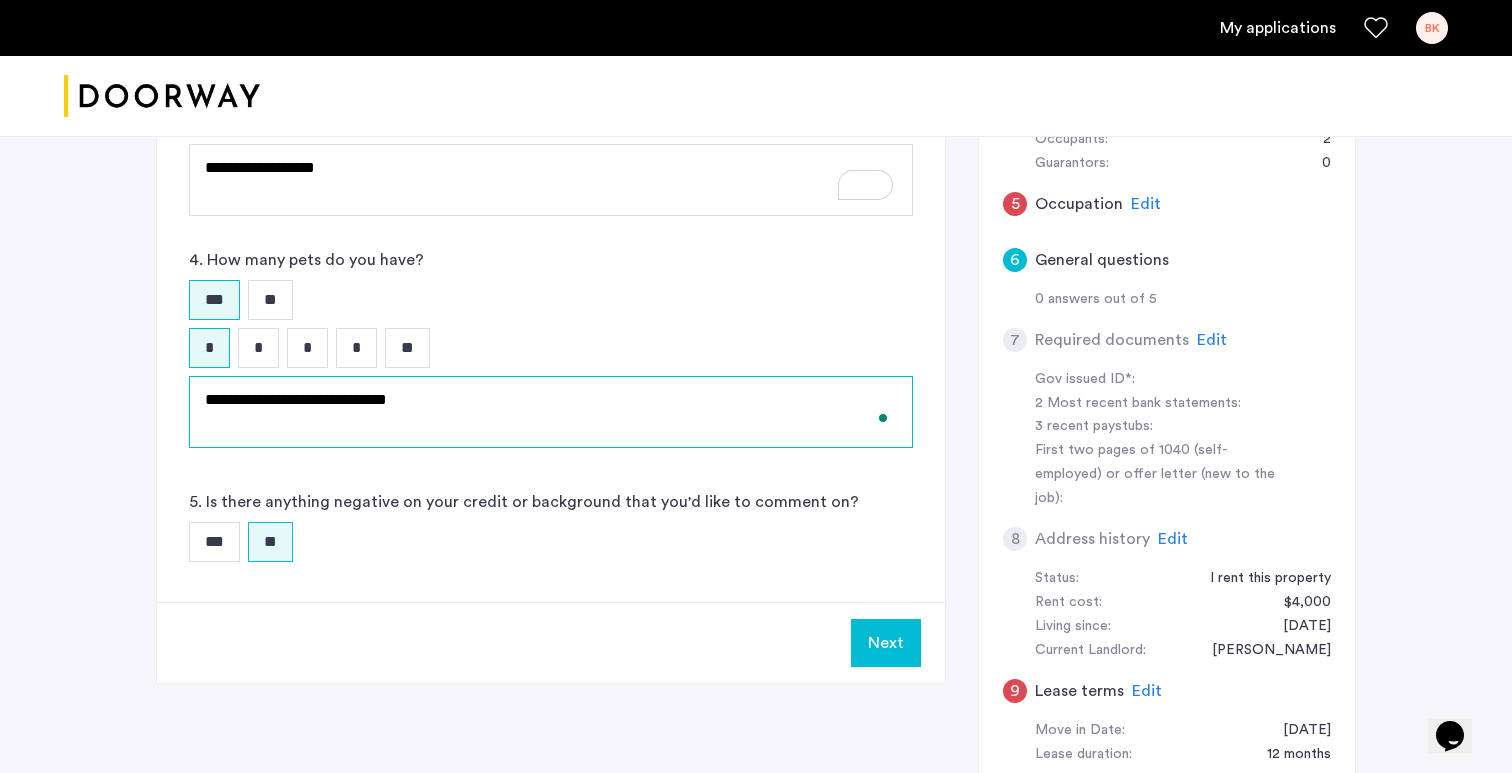 type on "**********" 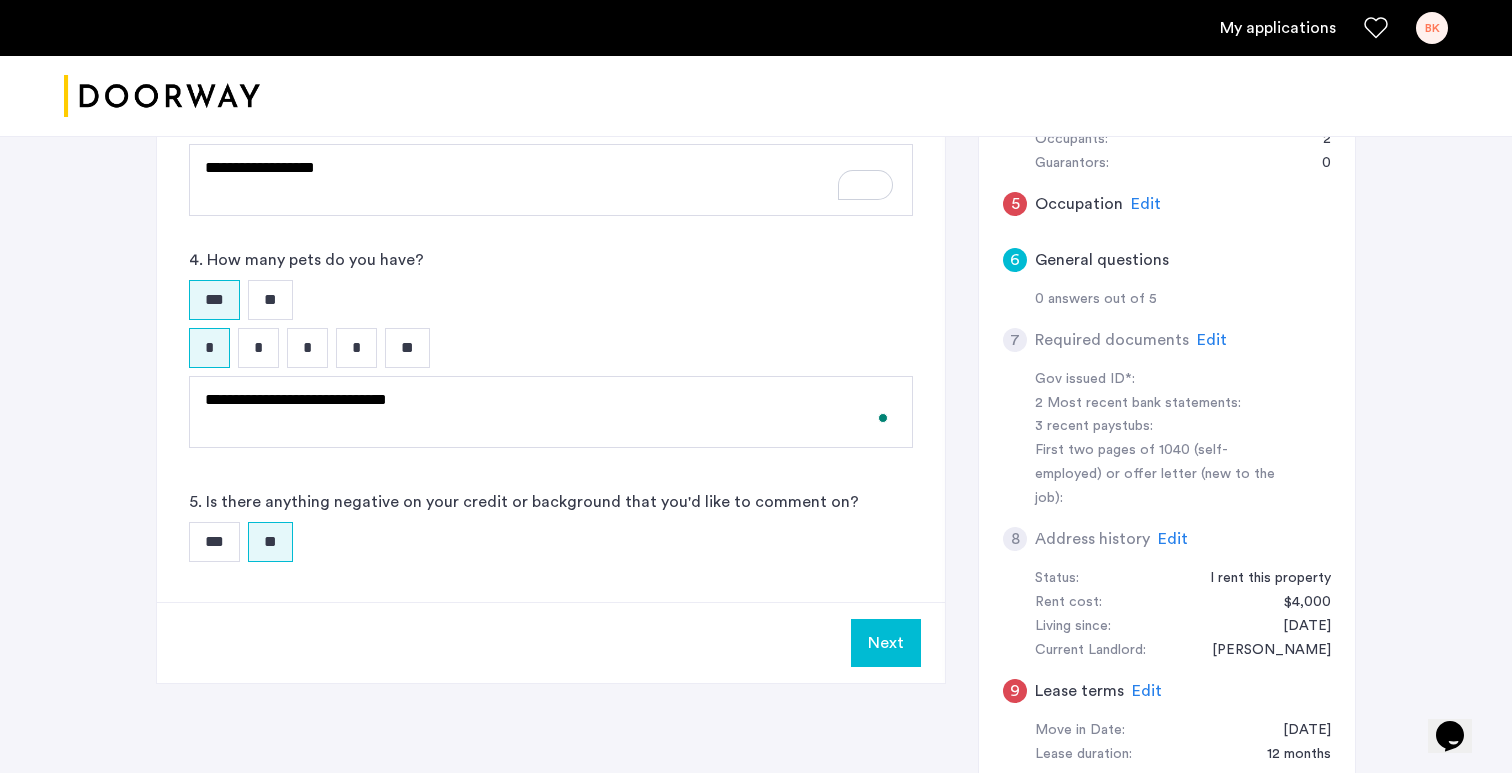click on "Next" 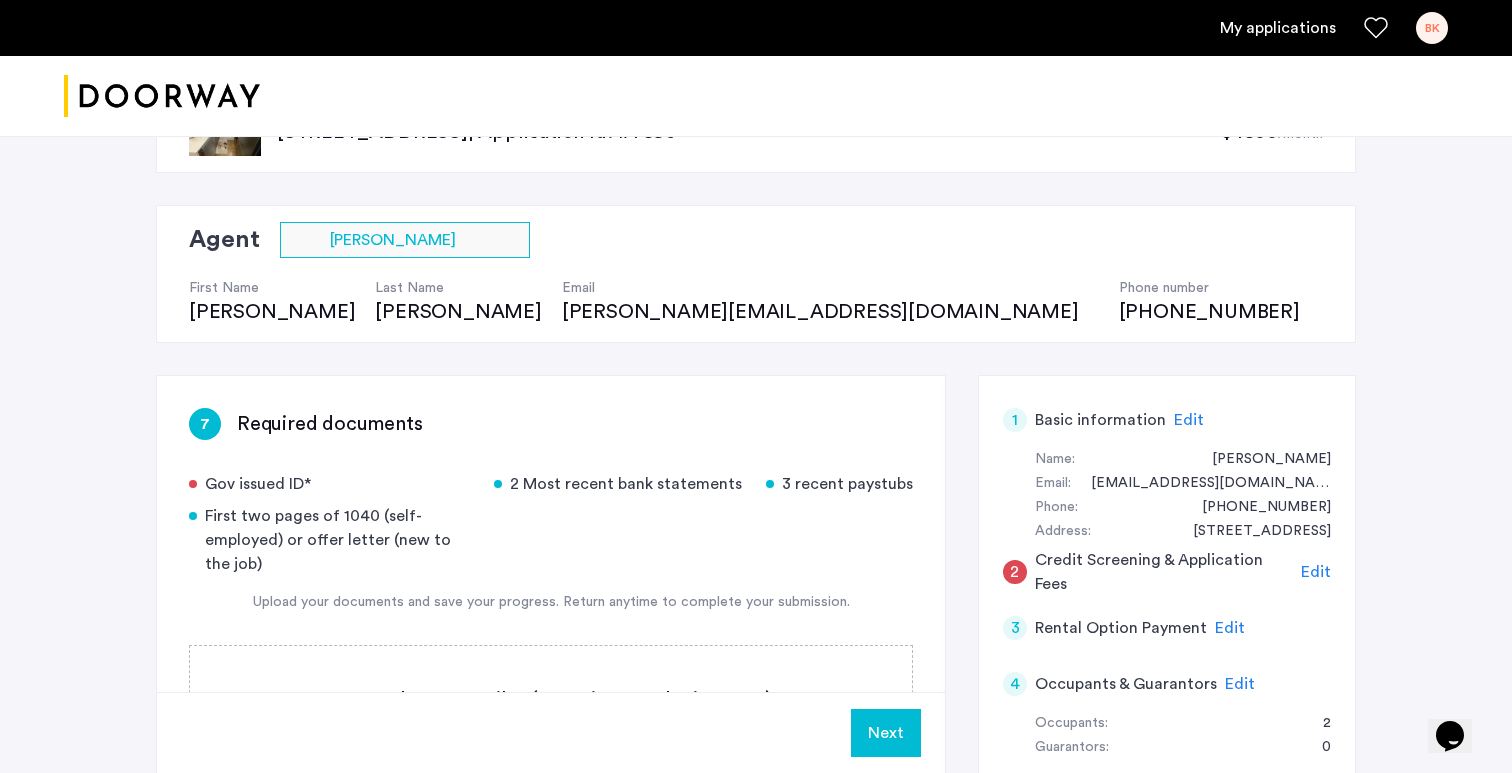 scroll, scrollTop: 213, scrollLeft: 0, axis: vertical 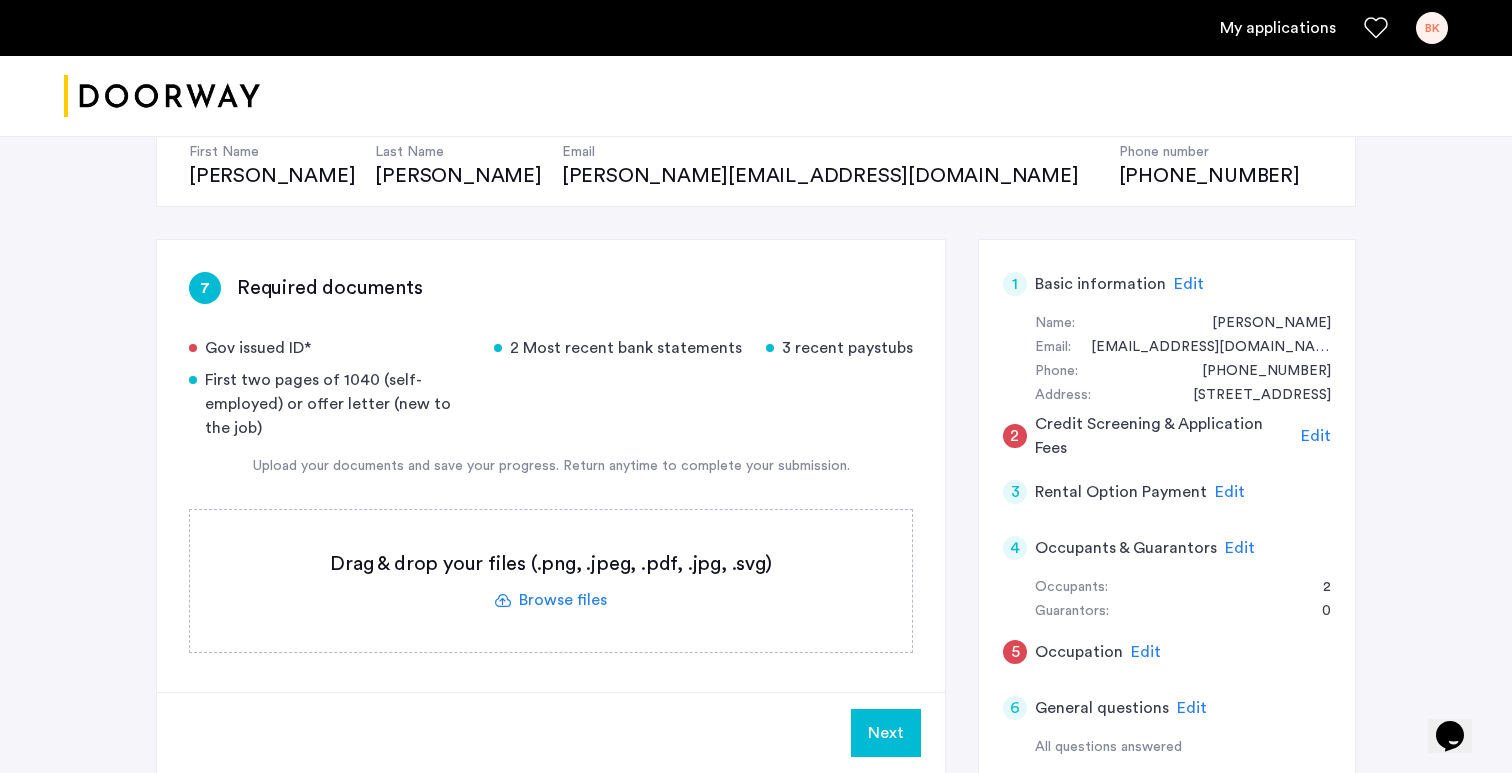 click on "Gov issued ID*  2 Most recent bank statements  3 recent paystubs  First two pages of 1040 (self-employed) or offer letter (new to the job)" 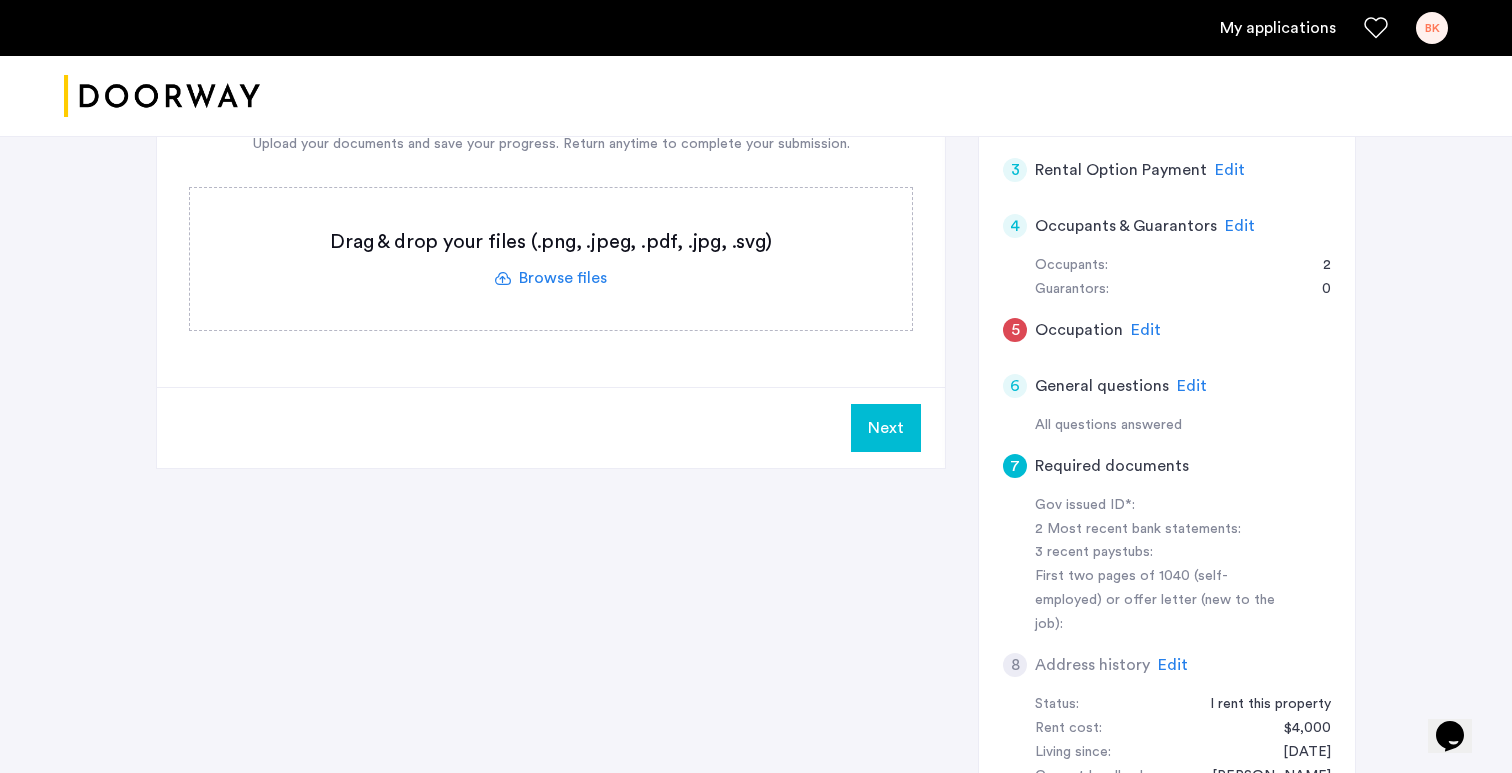scroll, scrollTop: 371, scrollLeft: 0, axis: vertical 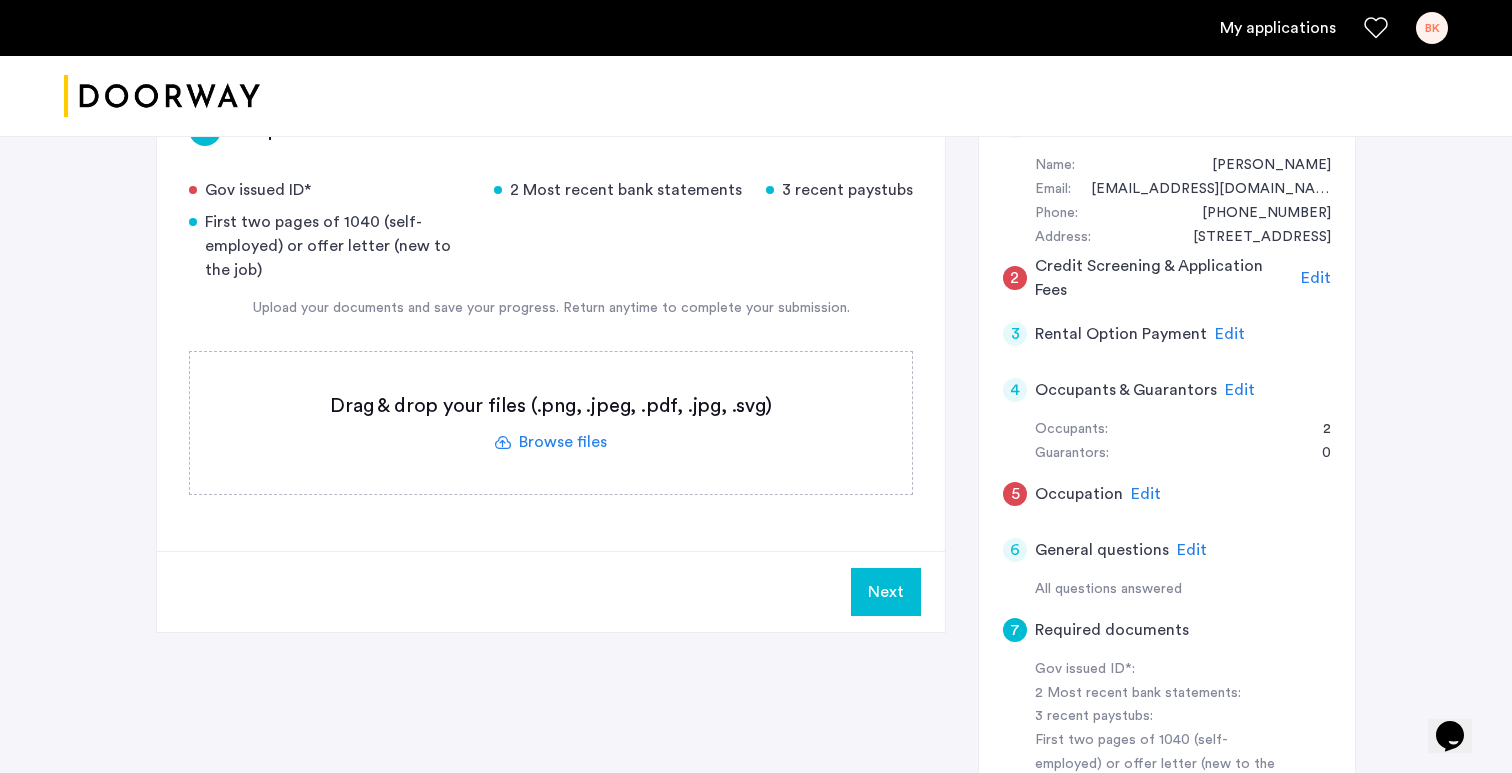 click on "Edit" 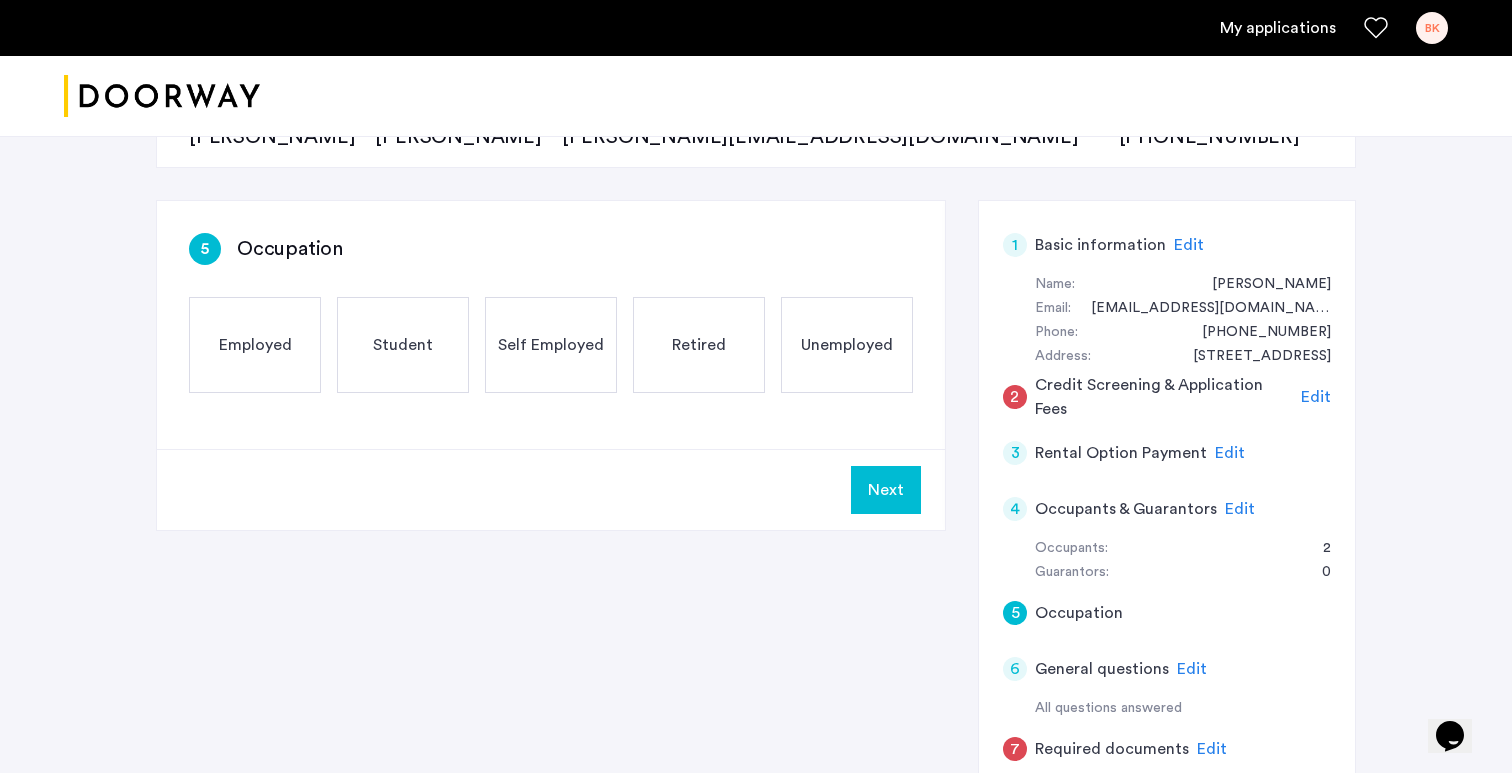 scroll, scrollTop: 119, scrollLeft: 0, axis: vertical 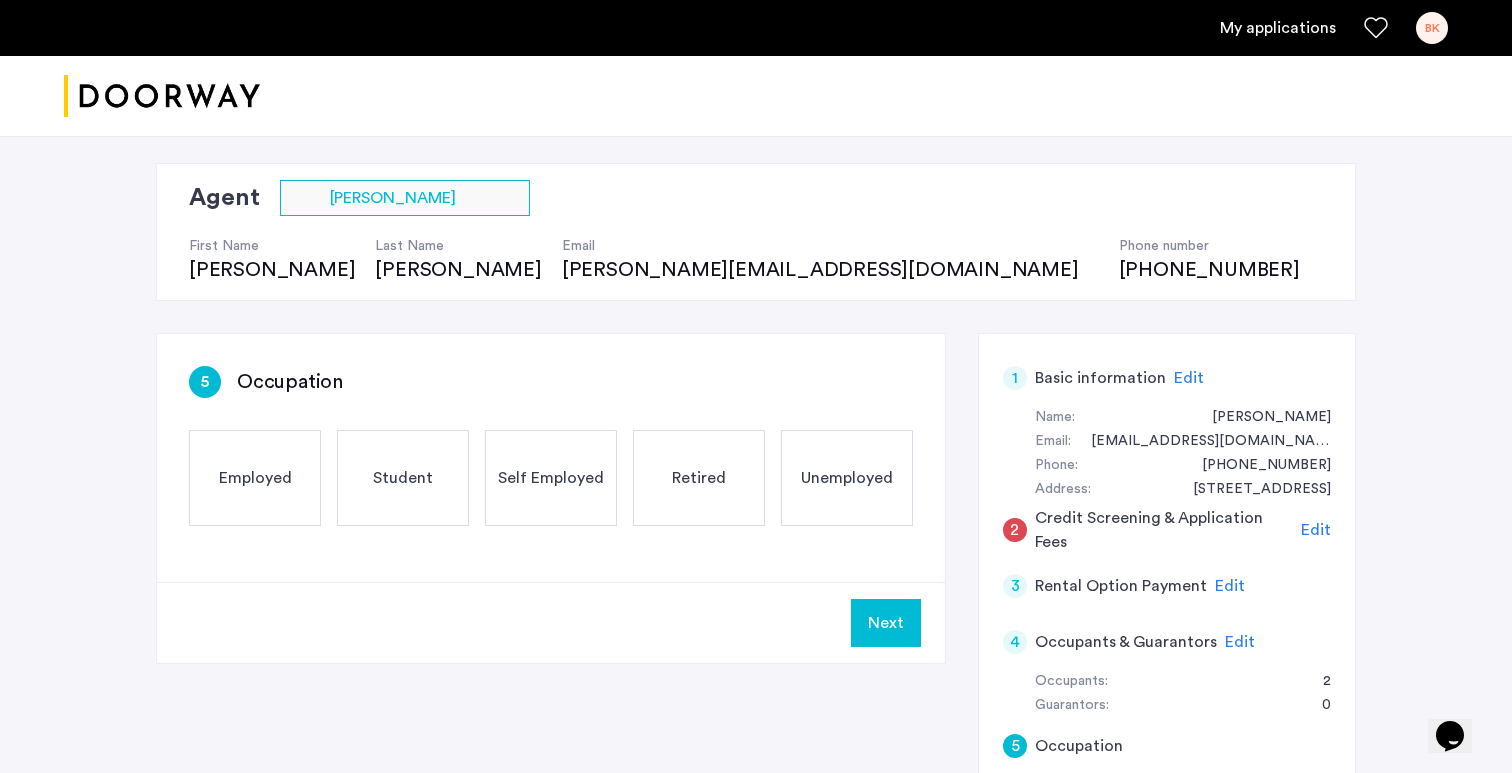 click on "Employed" 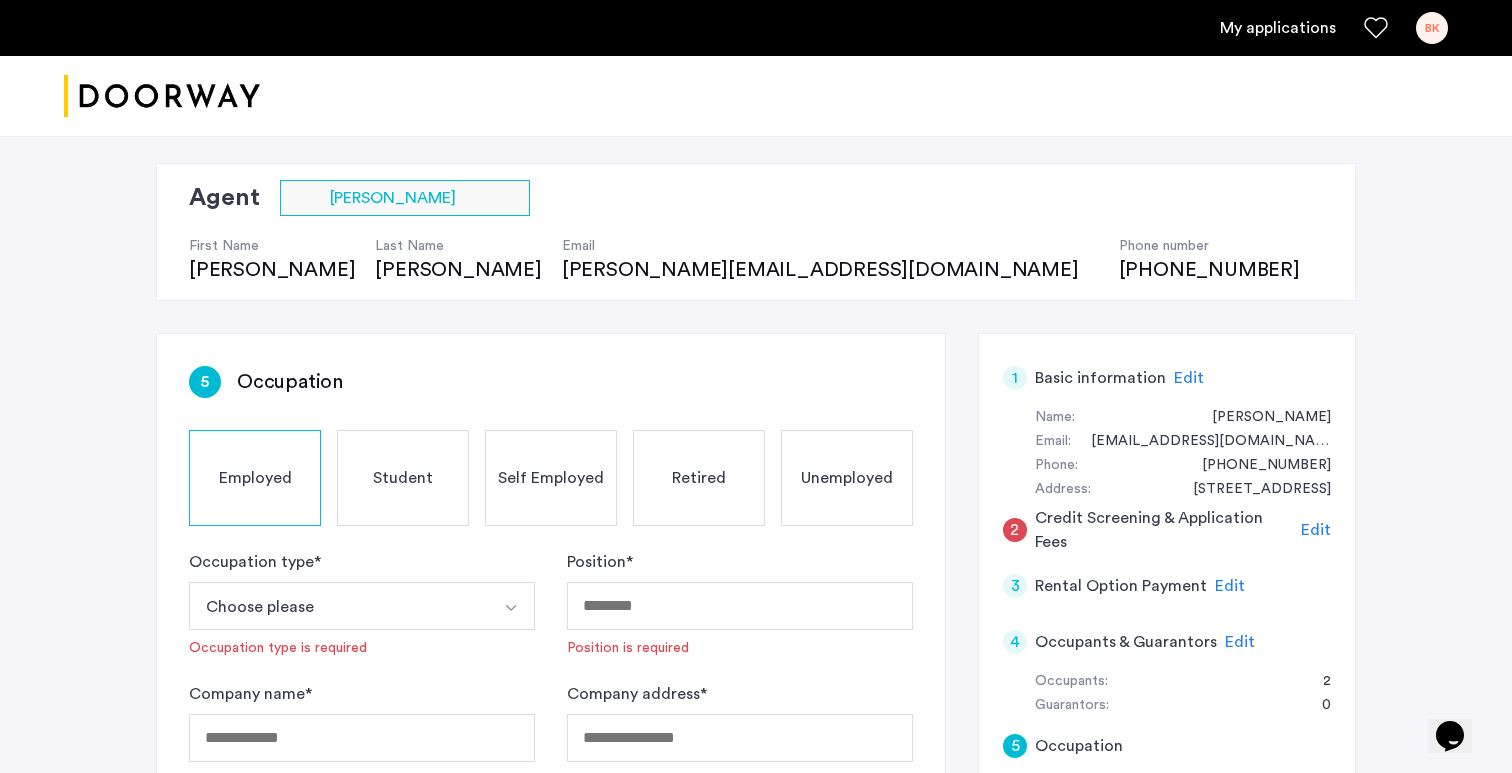 scroll, scrollTop: 370, scrollLeft: 0, axis: vertical 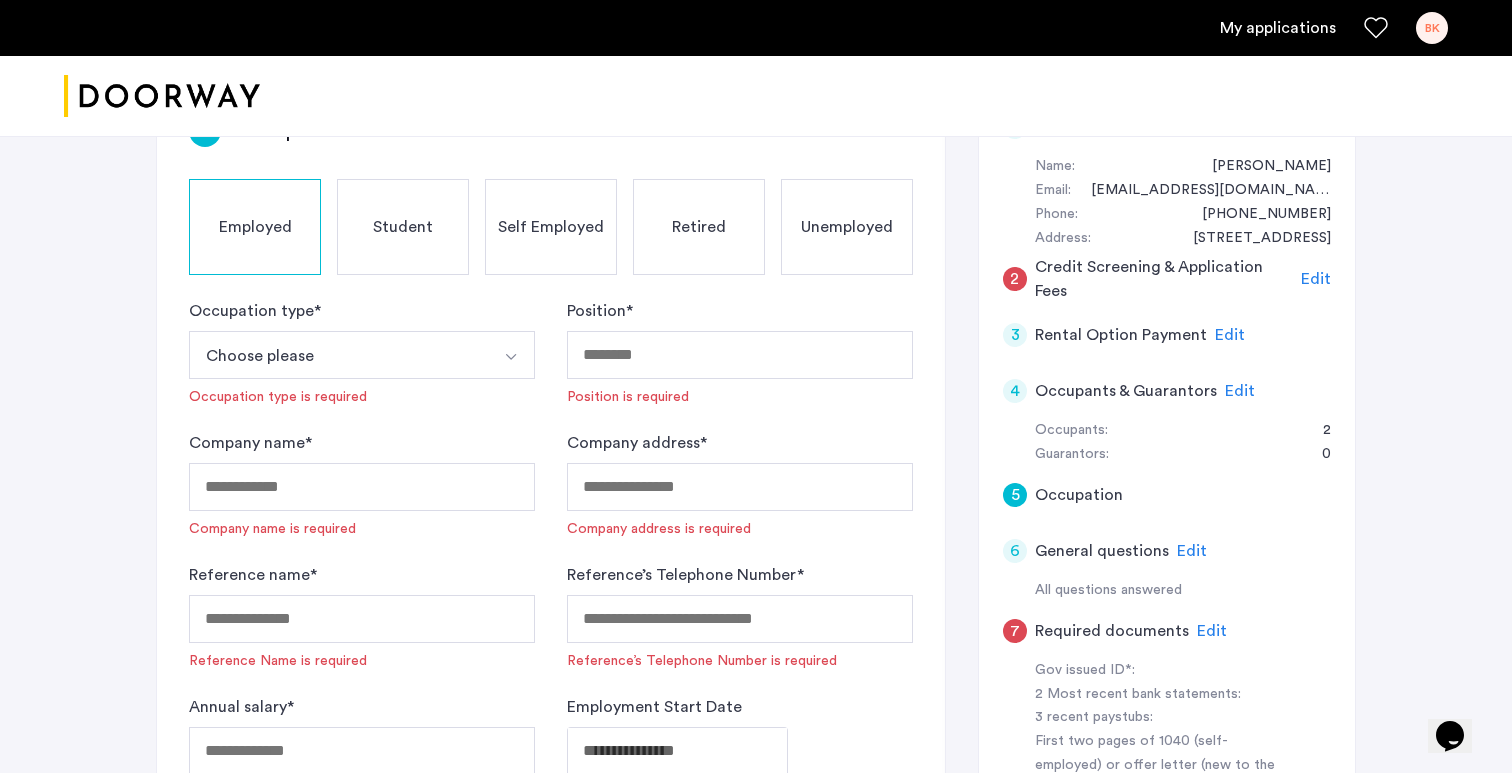 click on "Choose please" at bounding box center [338, 355] 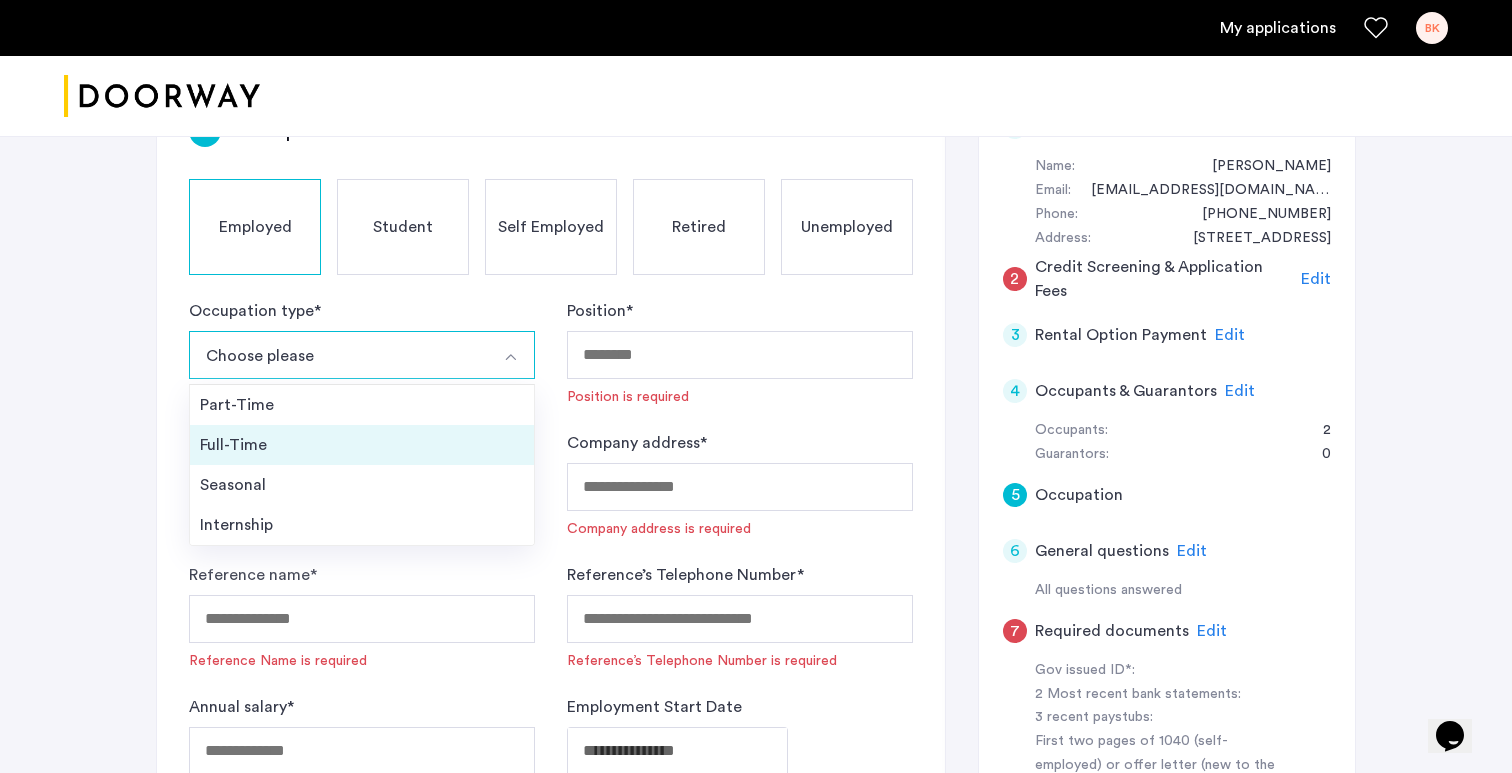 click on "Full-Time" at bounding box center [362, 445] 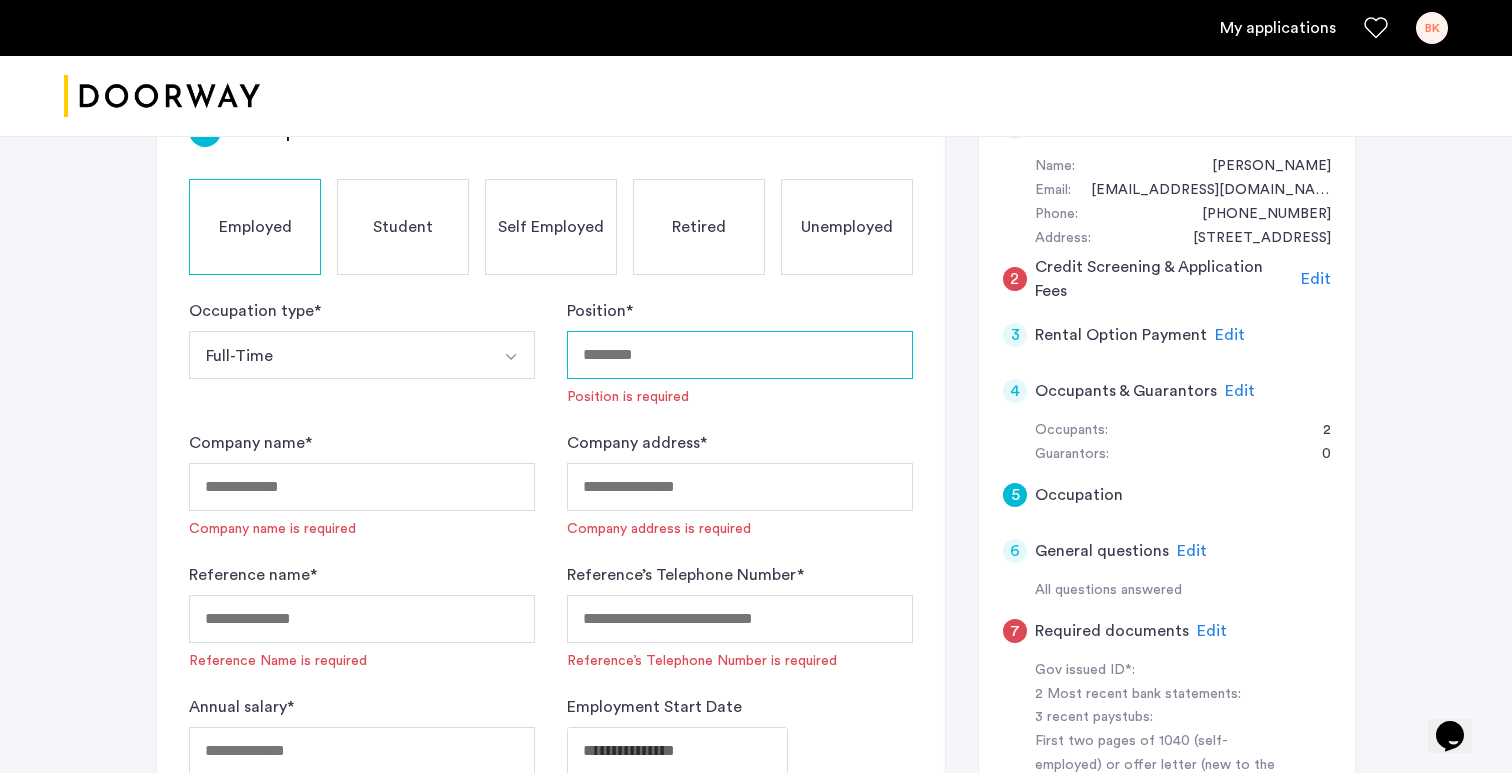 click on "Position  *" at bounding box center (740, 355) 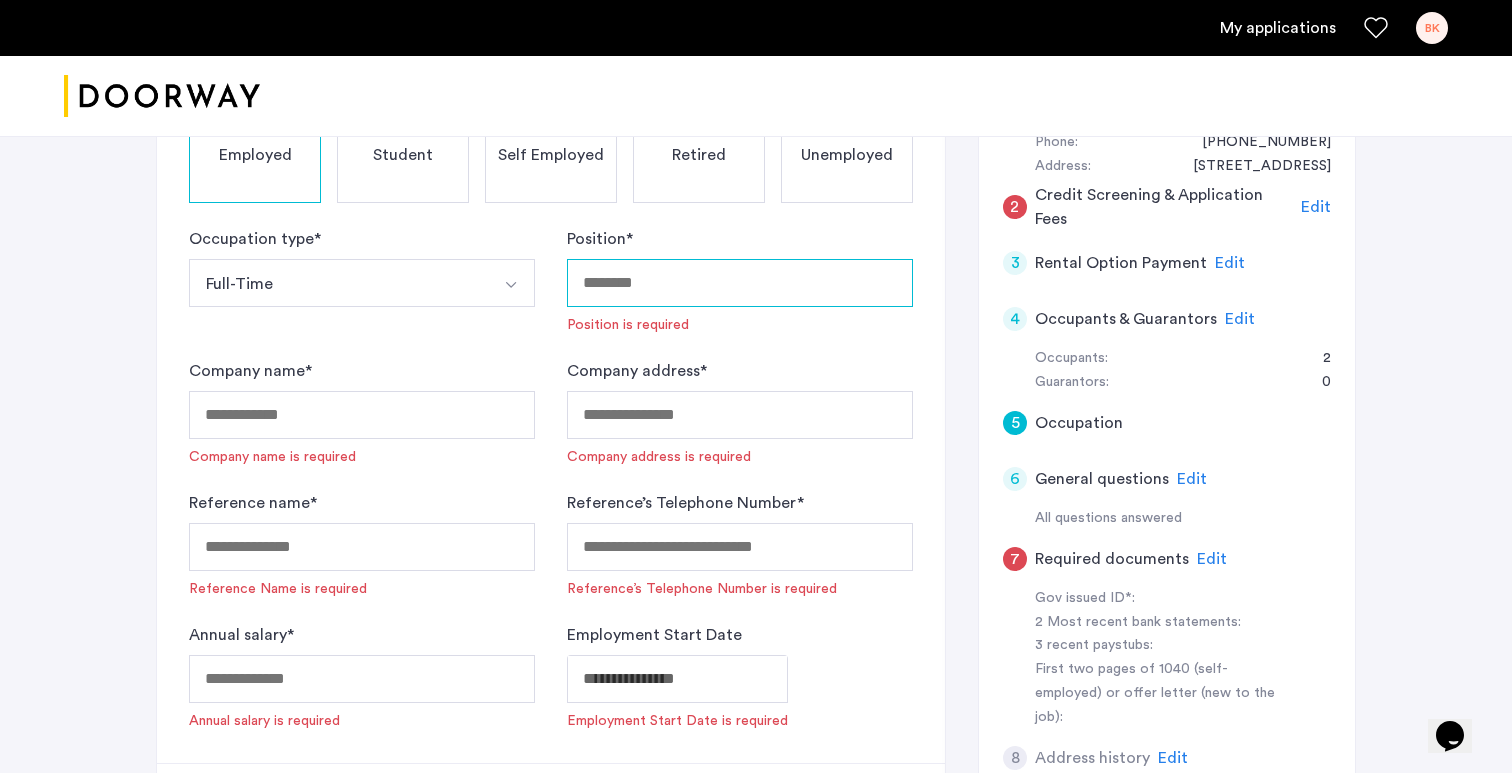 scroll, scrollTop: 516, scrollLeft: 0, axis: vertical 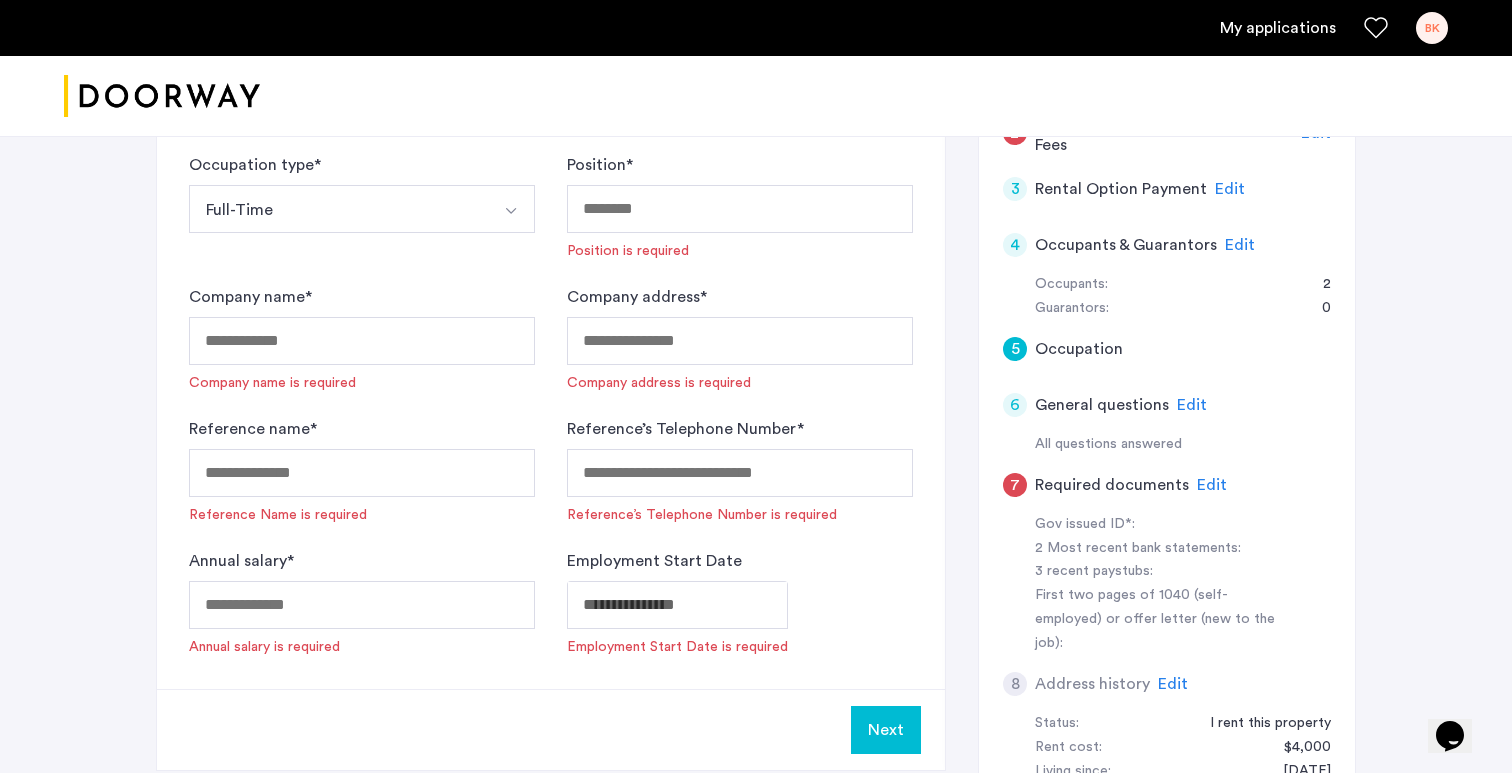 click on "Occupation type  * Full-Time Part-Time Full-Time Seasonal Internship Position  *  Position is required  Company name  *  Company name is required  Company address  *  Company address is required  Reference name  *  Reference Name is required  Reference’s Telephone Number  *  Reference’s Telephone Number is required  Annual salary  *  Annual salary is required  Employment Start Date   Employment Start Date is required" 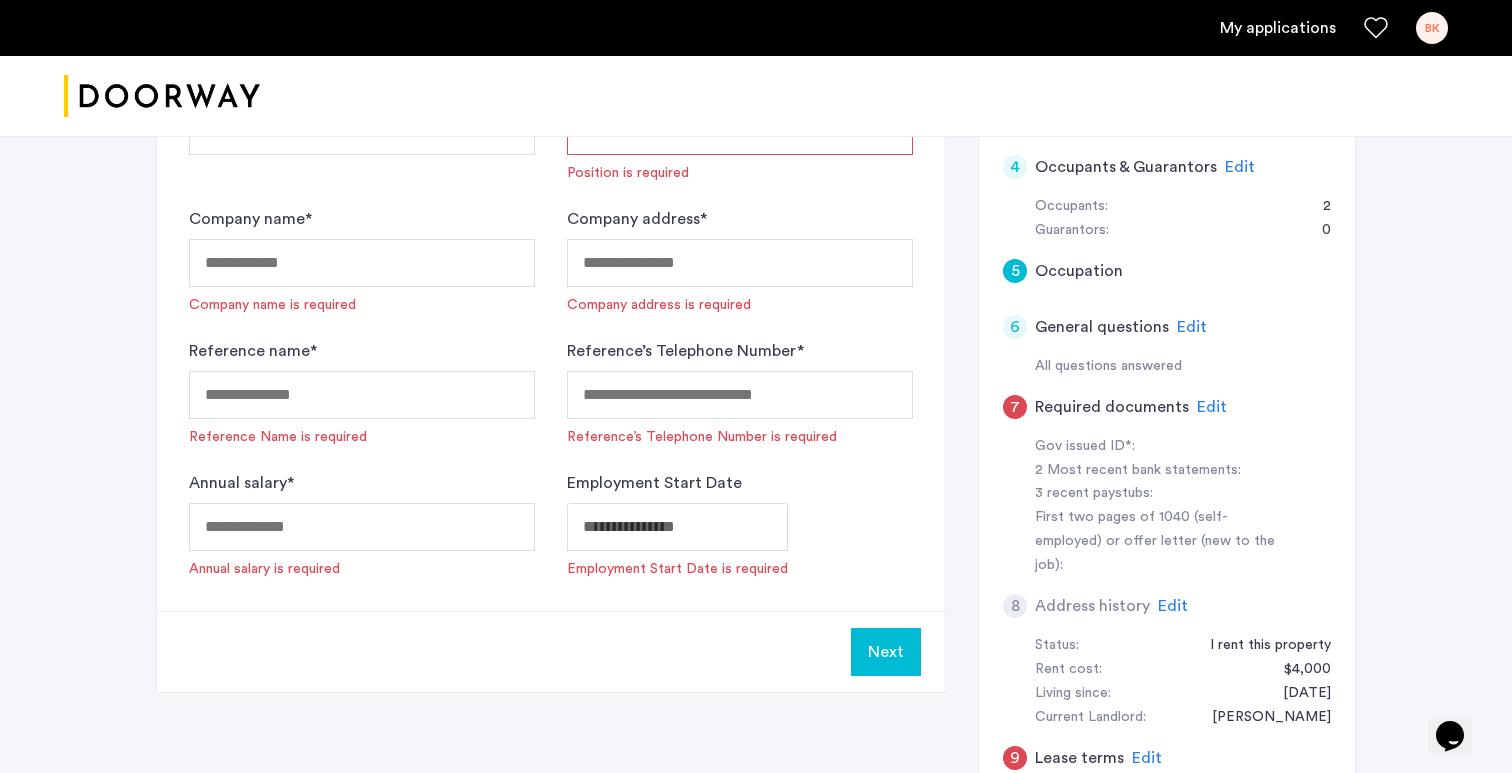 scroll, scrollTop: 605, scrollLeft: 0, axis: vertical 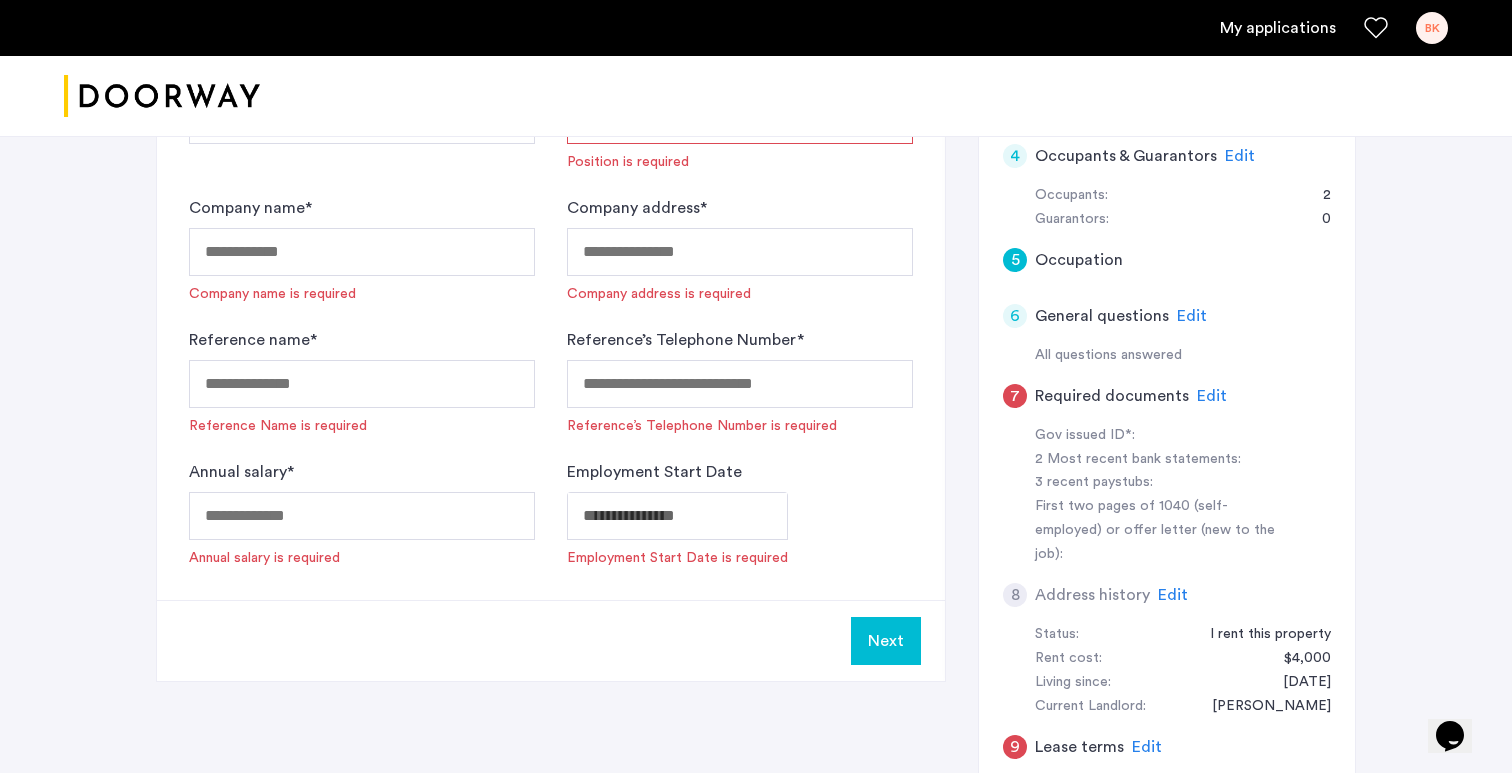 click on "Occupation type  * Full-Time Part-Time Full-Time Seasonal Internship Position  *  Position is required  Company name  *  Company name is required  Company address  *  Company address is required  Reference name  *  Reference Name is required  Reference’s Telephone Number  *  Reference’s Telephone Number is required  Annual salary  *  Annual salary is required  Employment Start Date   Employment Start Date is required" 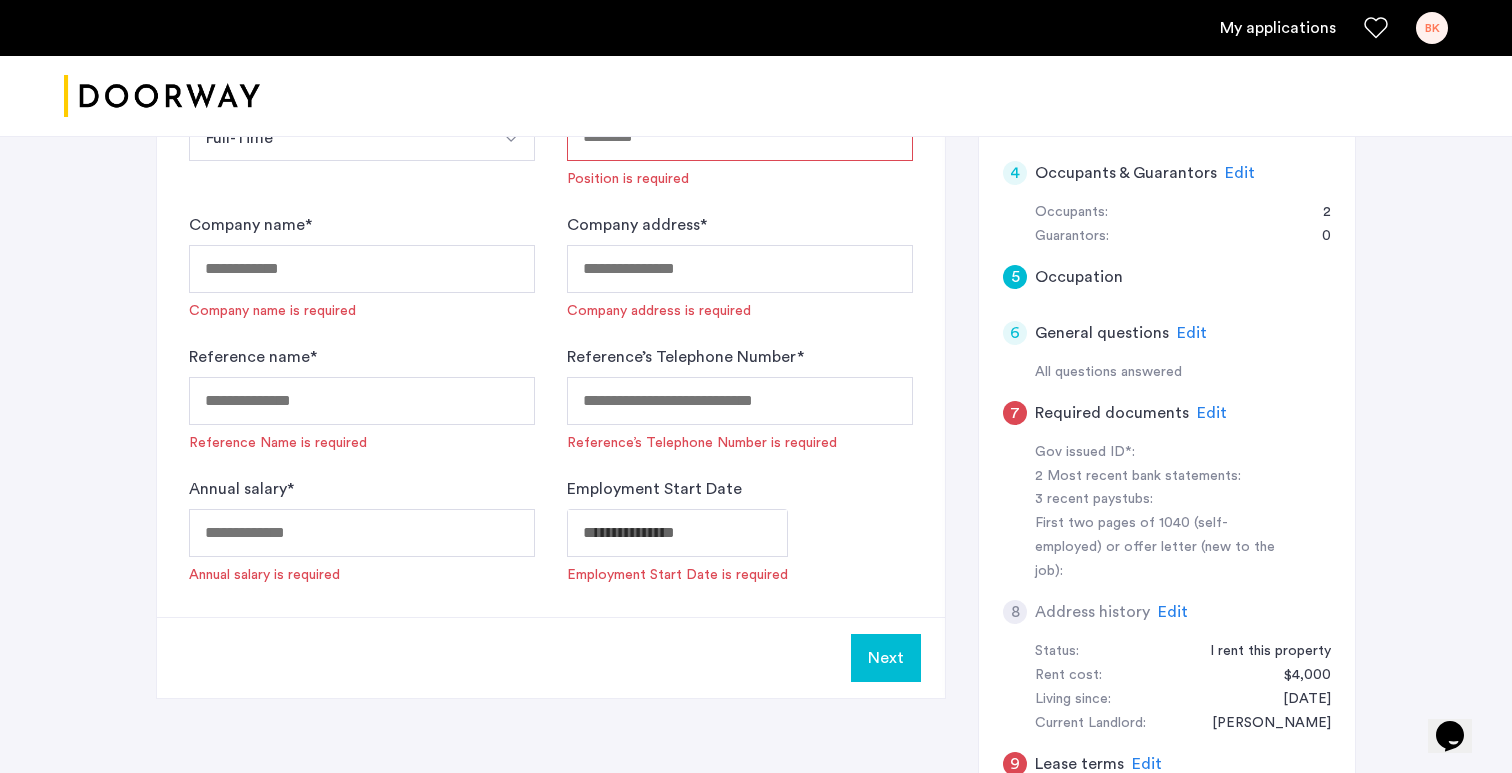 scroll, scrollTop: 583, scrollLeft: 0, axis: vertical 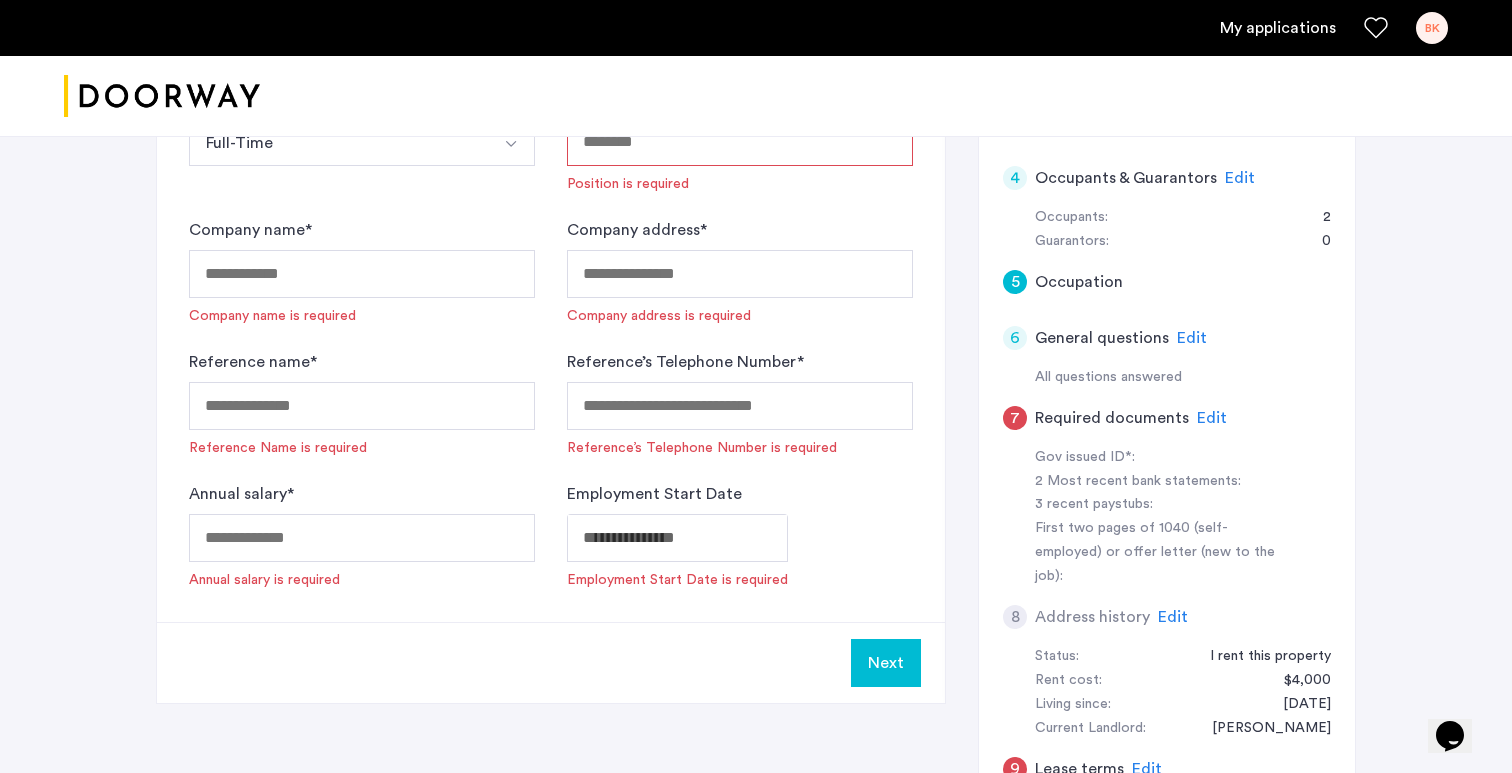 click on "Occupation type  * Full-Time Part-Time Full-Time Seasonal Internship Position  *  Position is required  Company name  *  Company name is required  Company address  *  Company address is required  Reference name  *  Reference Name is required  Reference’s Telephone Number  *  Reference’s Telephone Number is required  Annual salary  *  Annual salary is required  Employment Start Date   Employment Start Date is required" 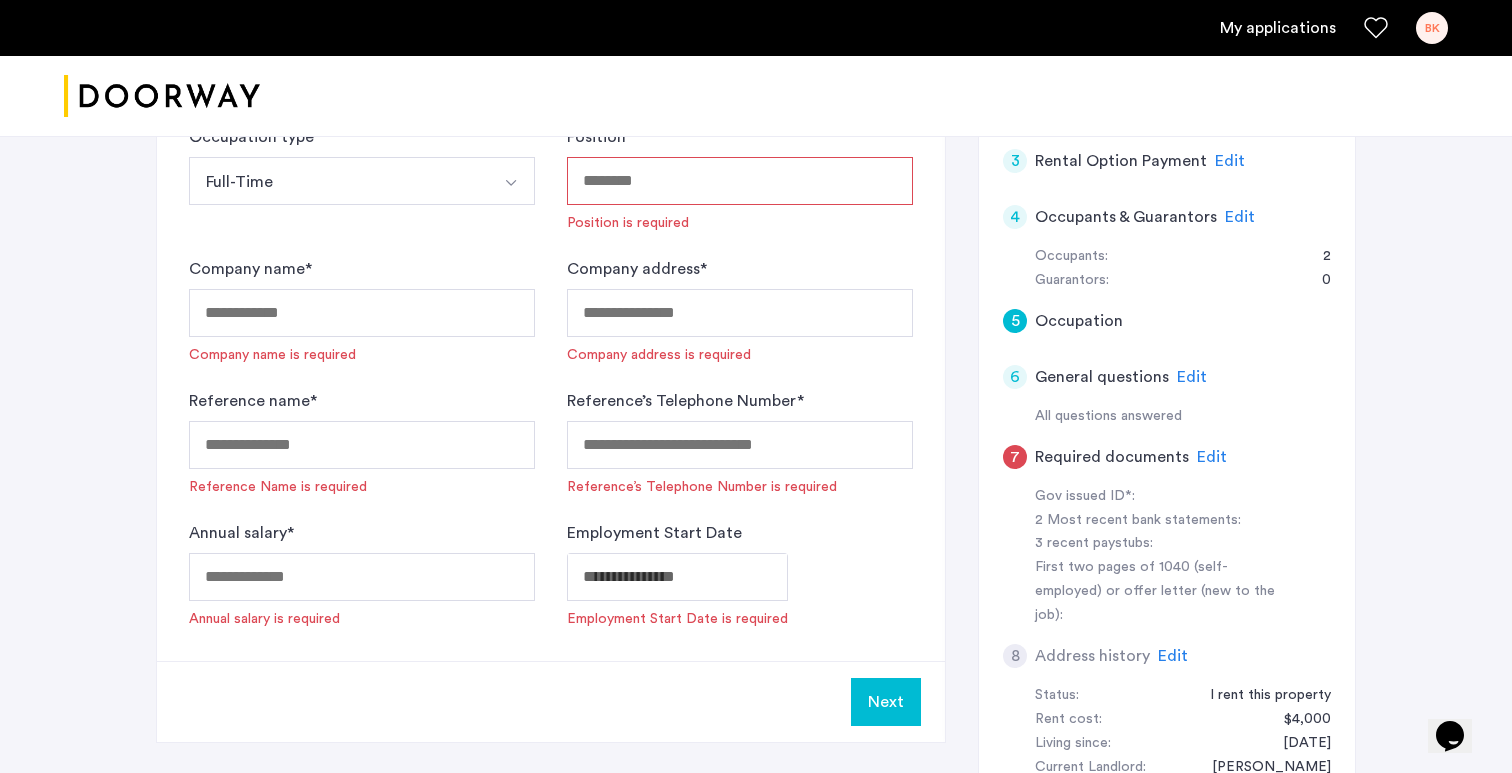 scroll, scrollTop: 543, scrollLeft: 0, axis: vertical 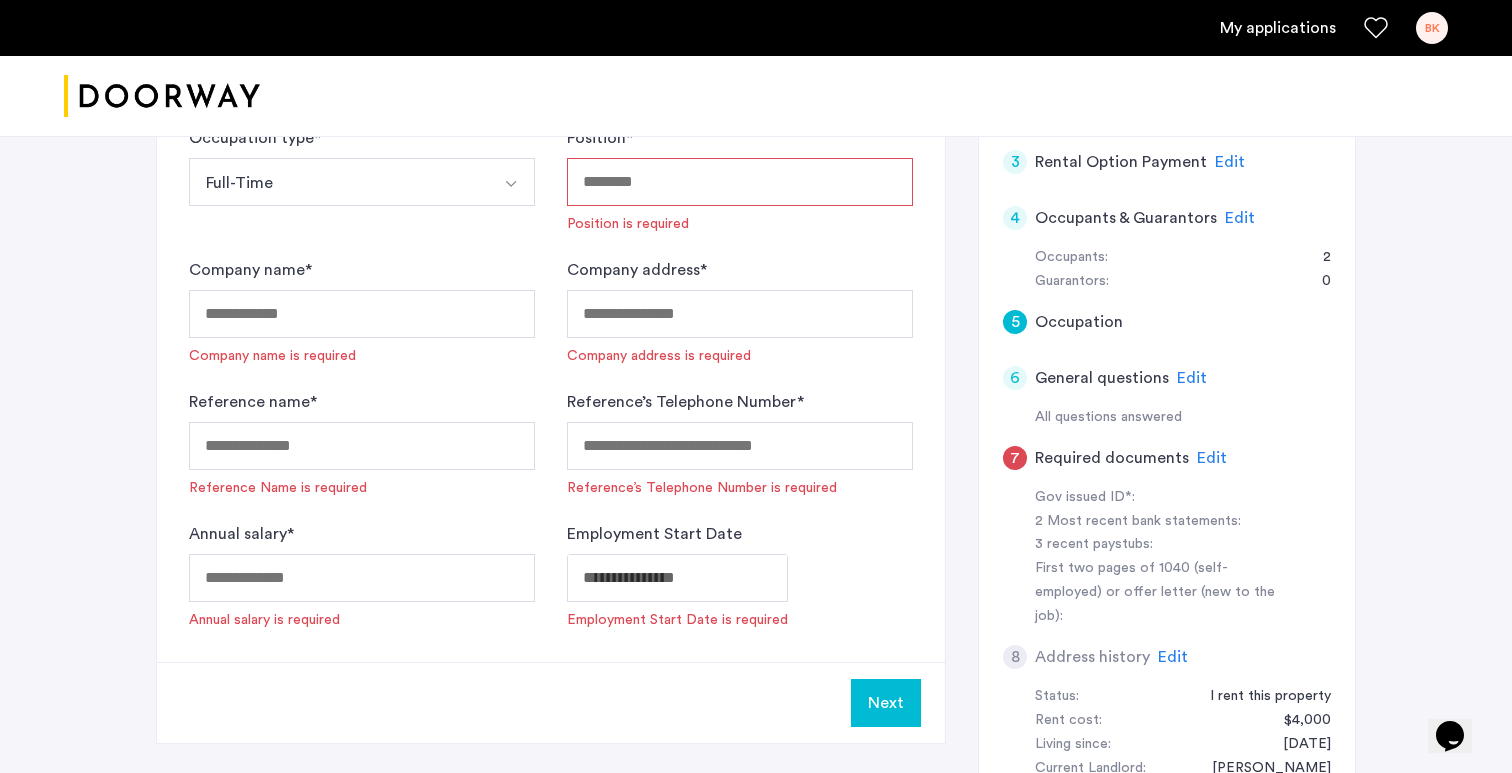 click on "Occupation type  * Full-Time Part-Time Full-Time Seasonal Internship Position  *  Position is required  Company name  *  Company name is required  Company address  *  Company address is required  Reference name  *  Reference Name is required  Reference’s Telephone Number  *  Reference’s Telephone Number is required  Annual salary  *  Annual salary is required  Employment Start Date   Employment Start Date is required" 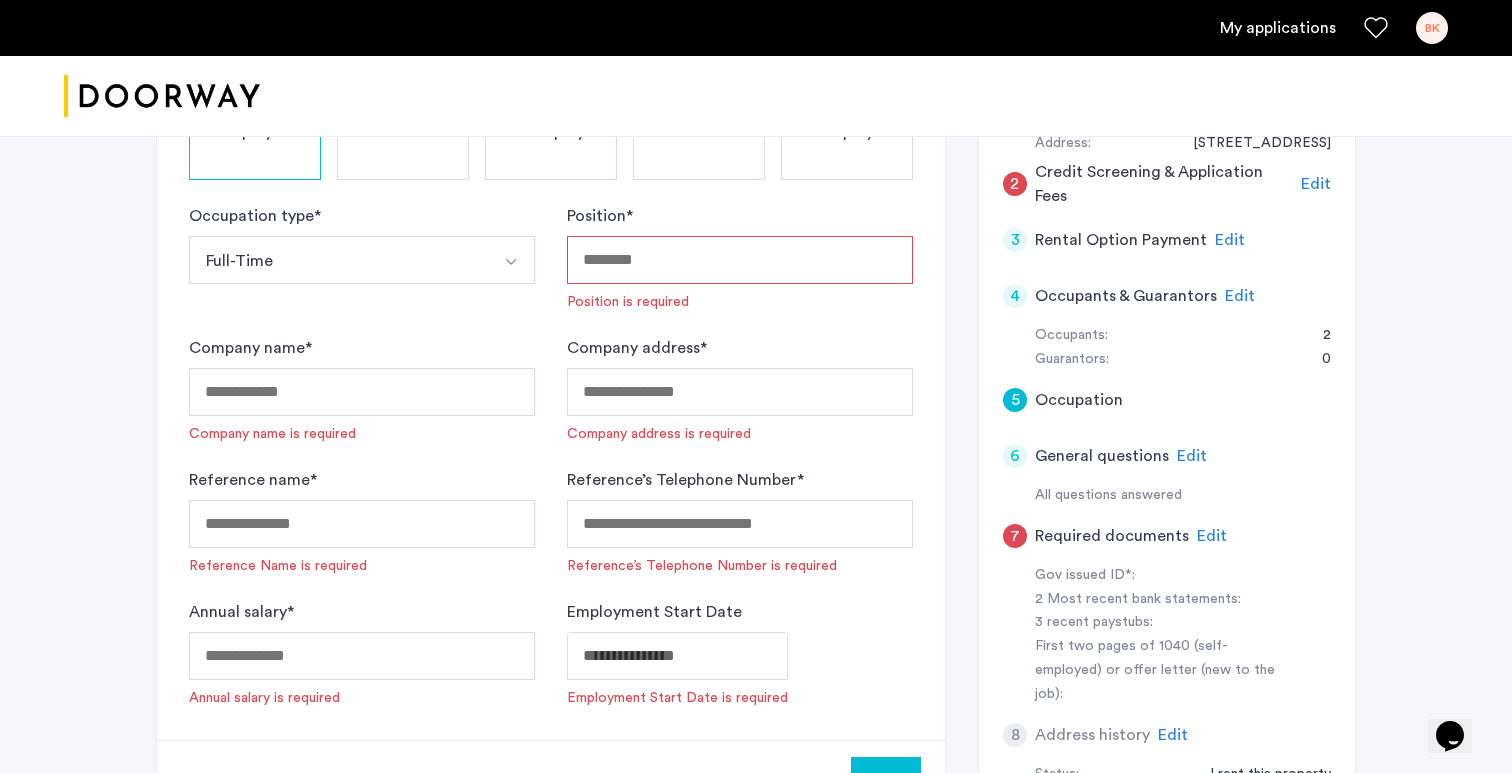 scroll, scrollTop: 462, scrollLeft: 0, axis: vertical 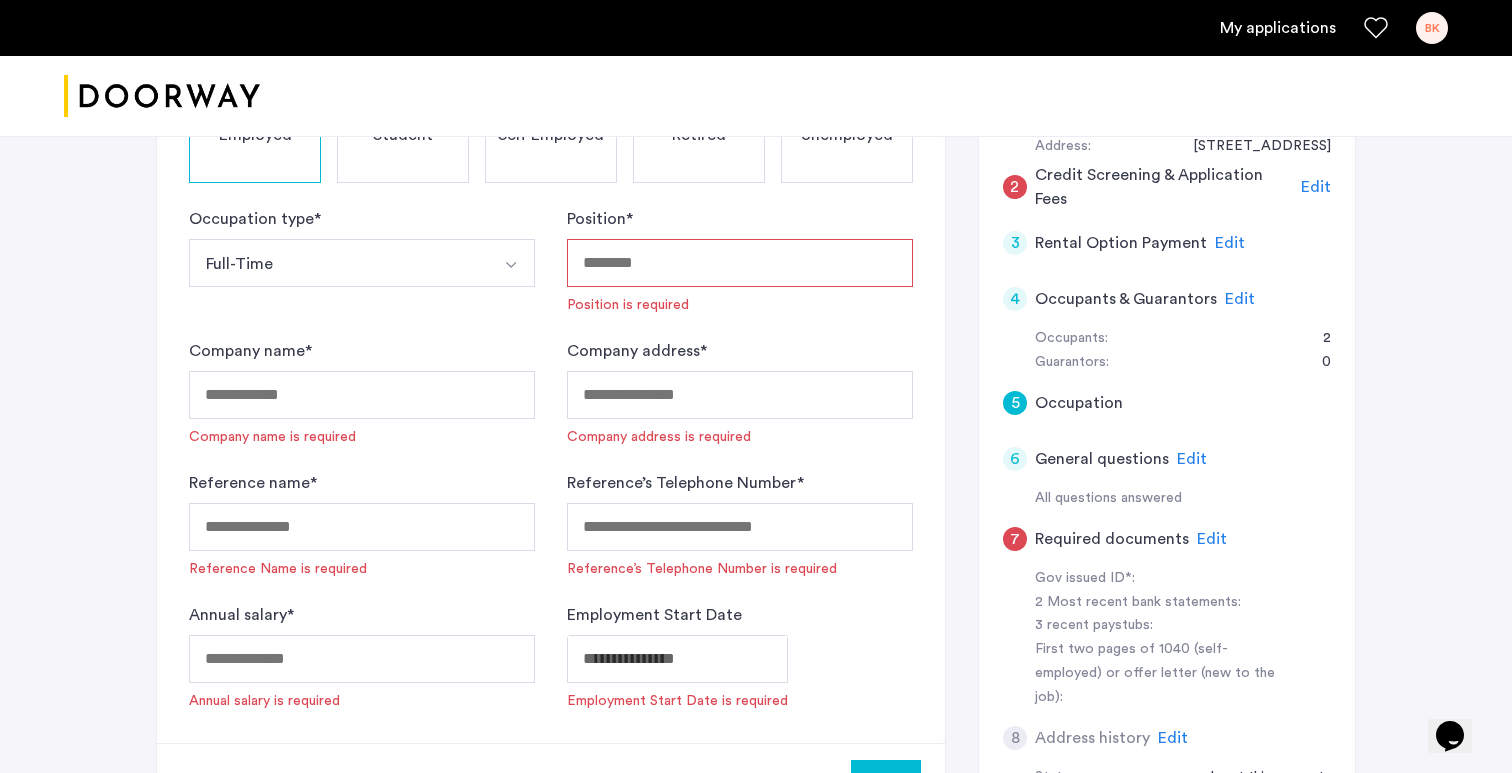 click on "Occupation type  * Full-Time Part-Time Full-Time Seasonal Internship Position  *  Position is required  Company name  *  Company name is required  Company address  *  Company address is required  Reference name  *  Reference Name is required  Reference’s Telephone Number  *  Reference’s Telephone Number is required  Annual salary  *  Annual salary is required  Employment Start Date   Employment Start Date is required" 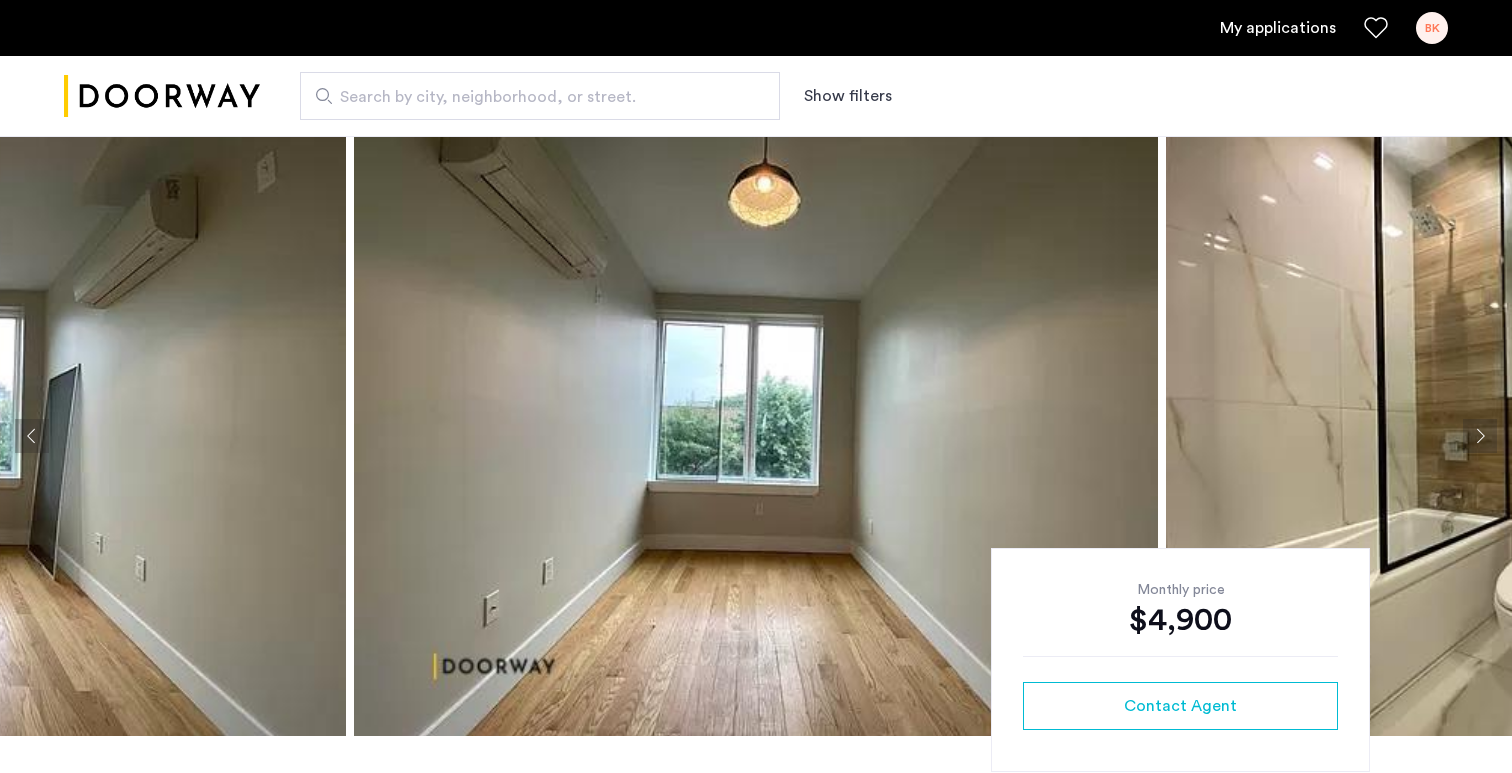 scroll, scrollTop: 0, scrollLeft: 0, axis: both 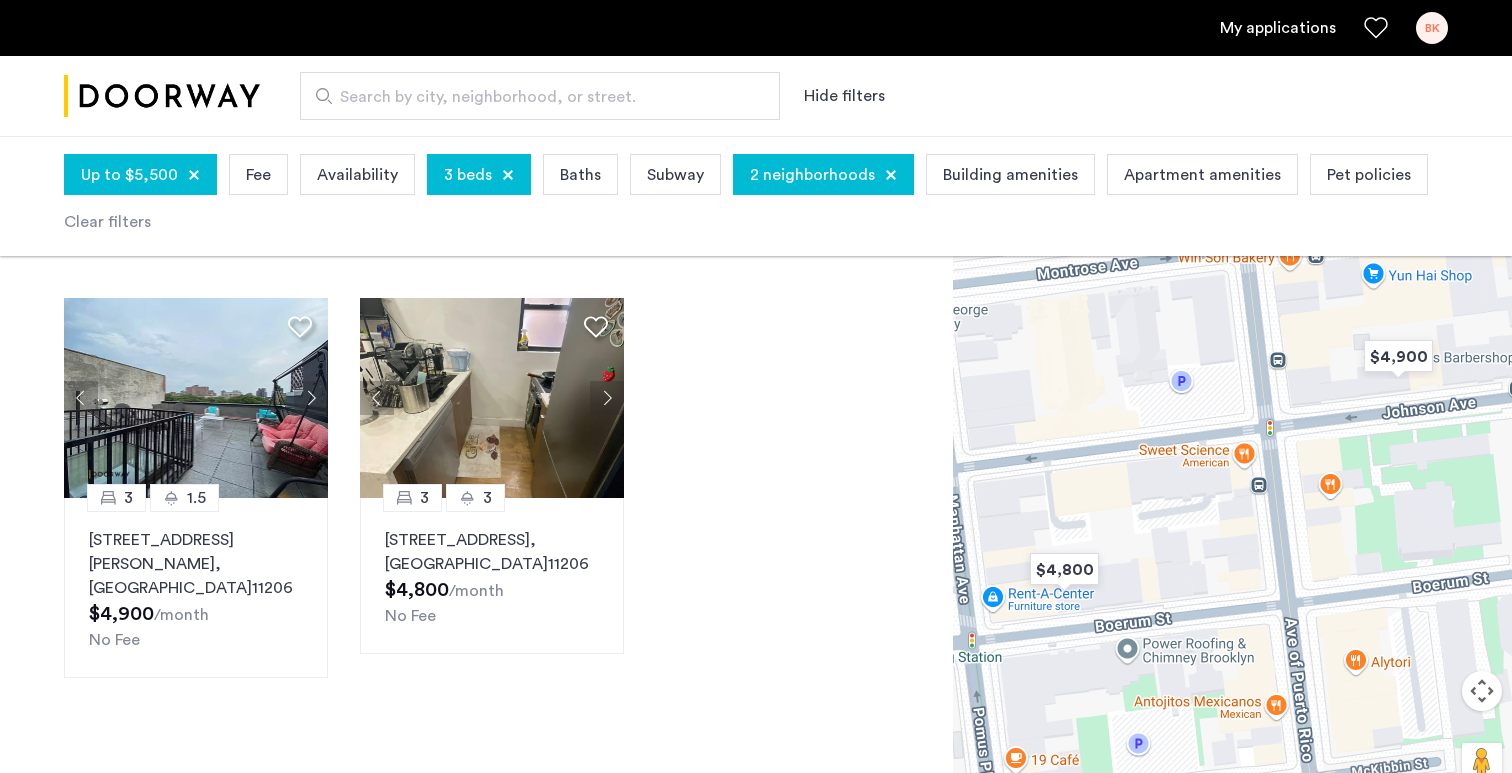 click on "3 1.5 [STREET_ADDRESS][PERSON_NAME]  $4,900  /month No Fee 3 [GEOGRAPHIC_DATA][STREET_ADDRESS]  $4,800  /month No Fee" 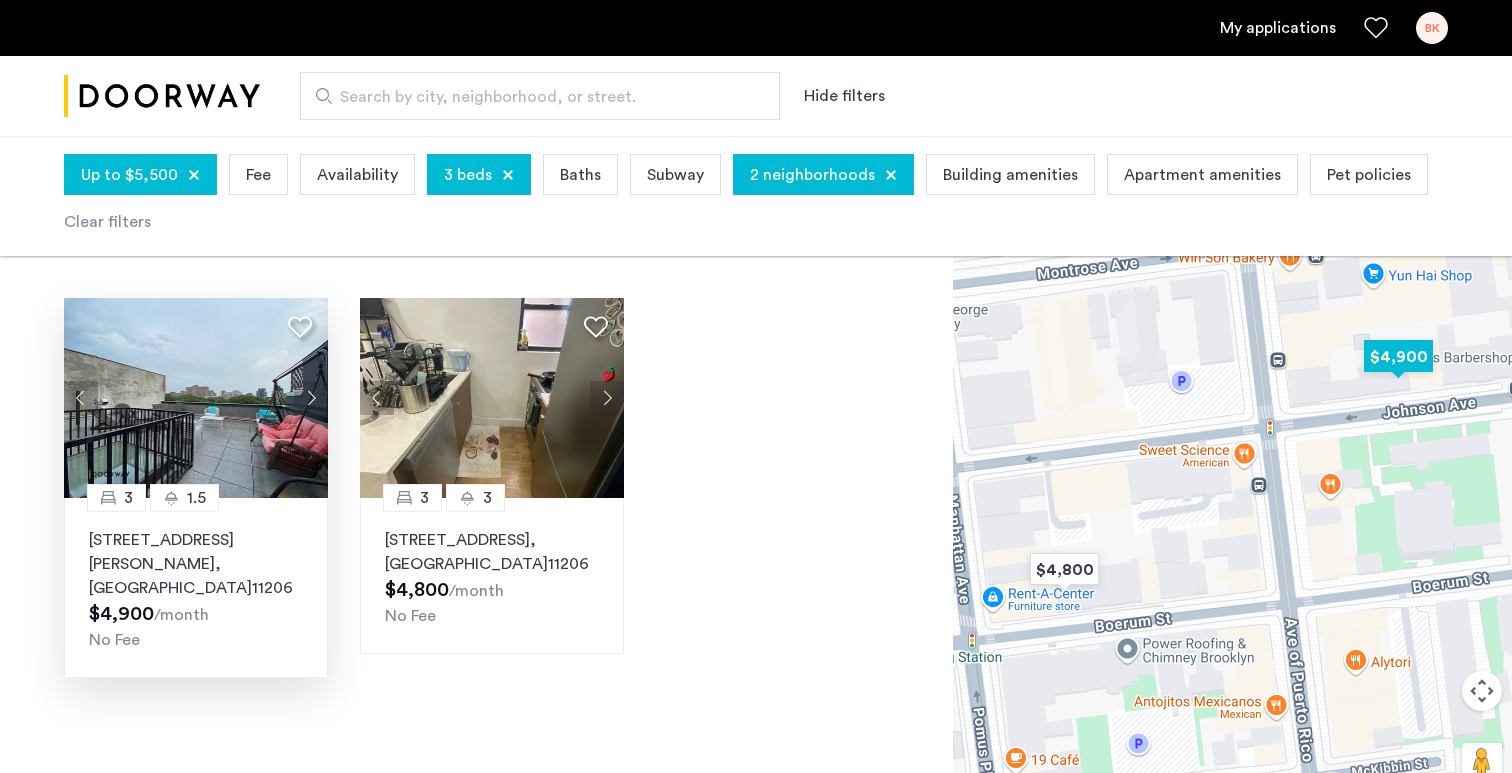 click 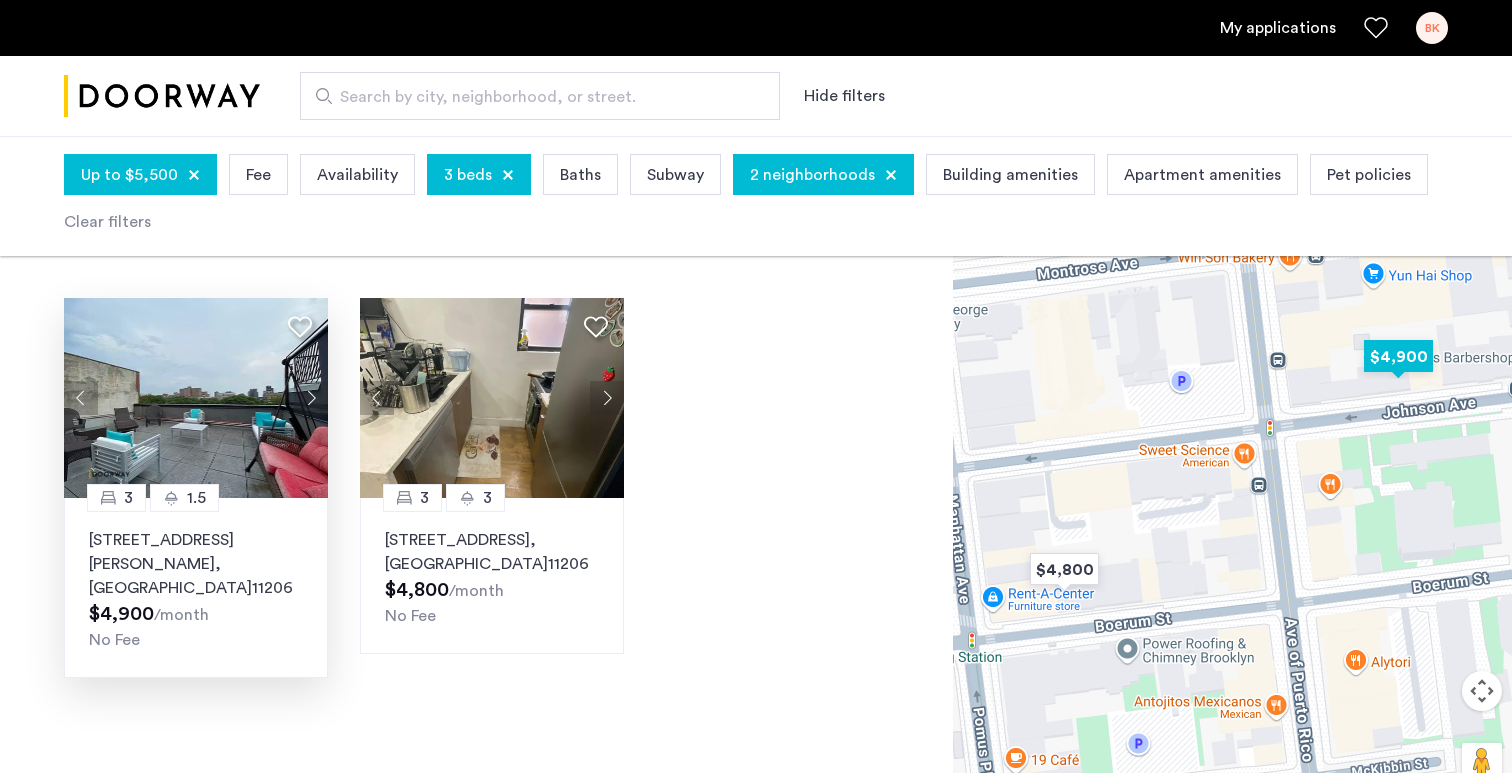 click 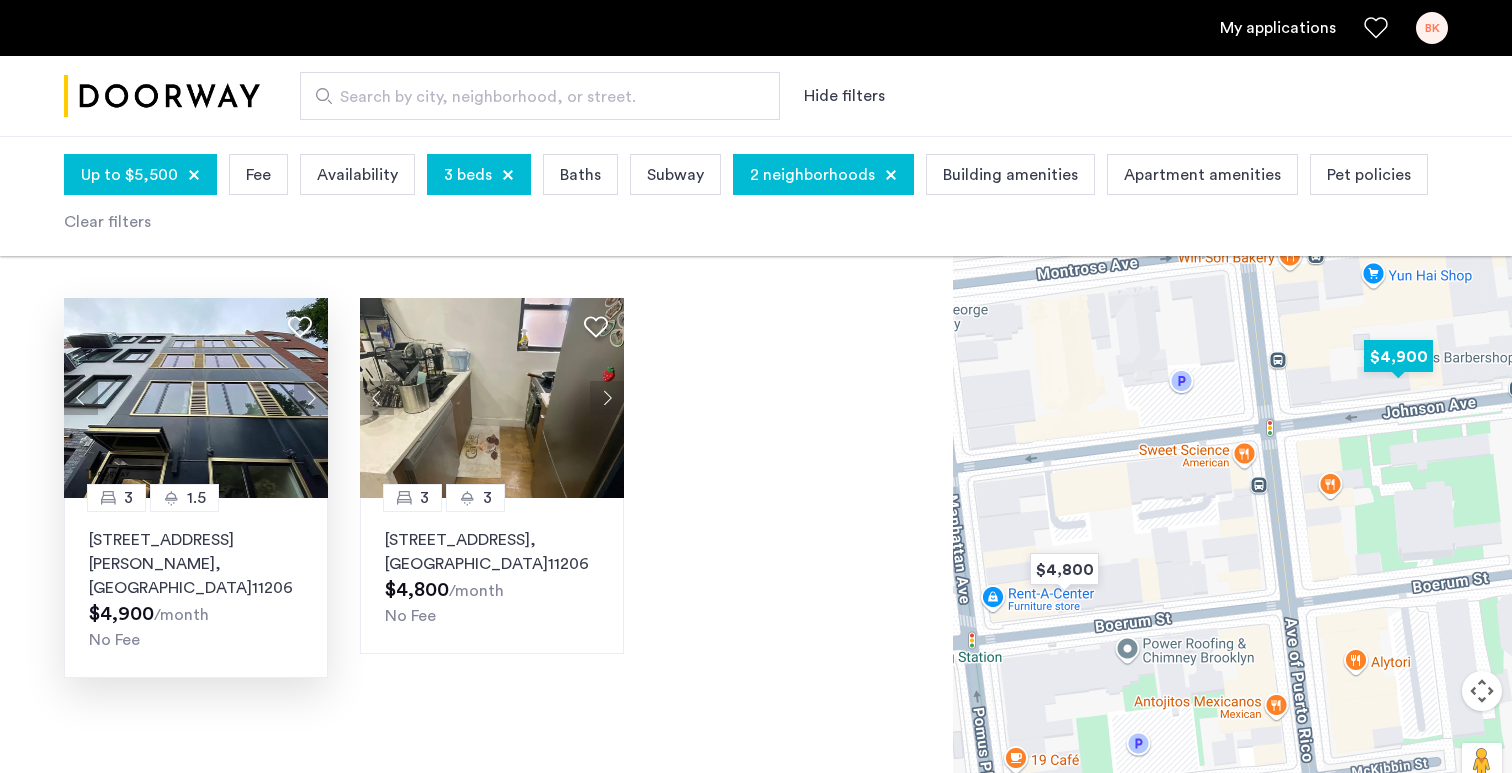 click 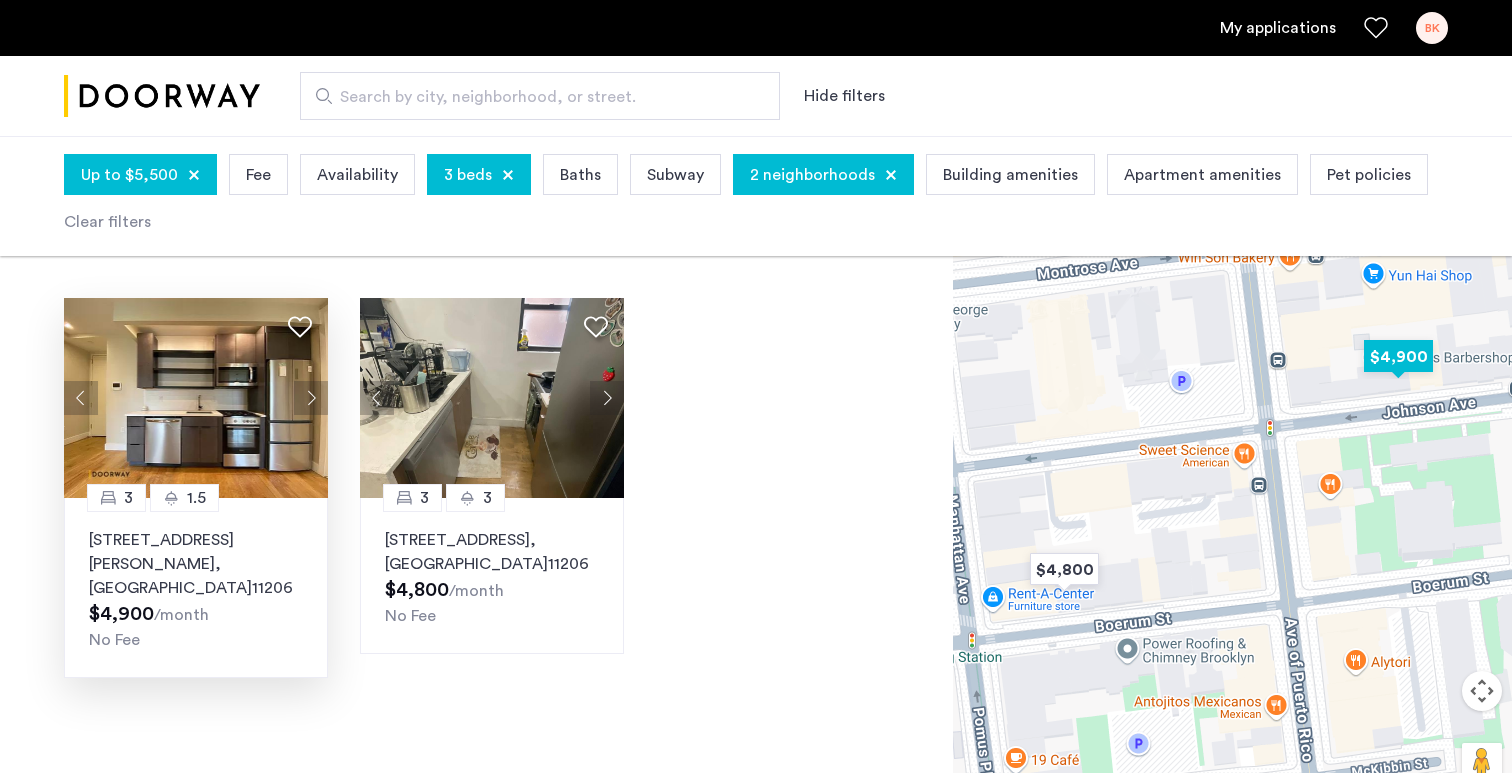 click 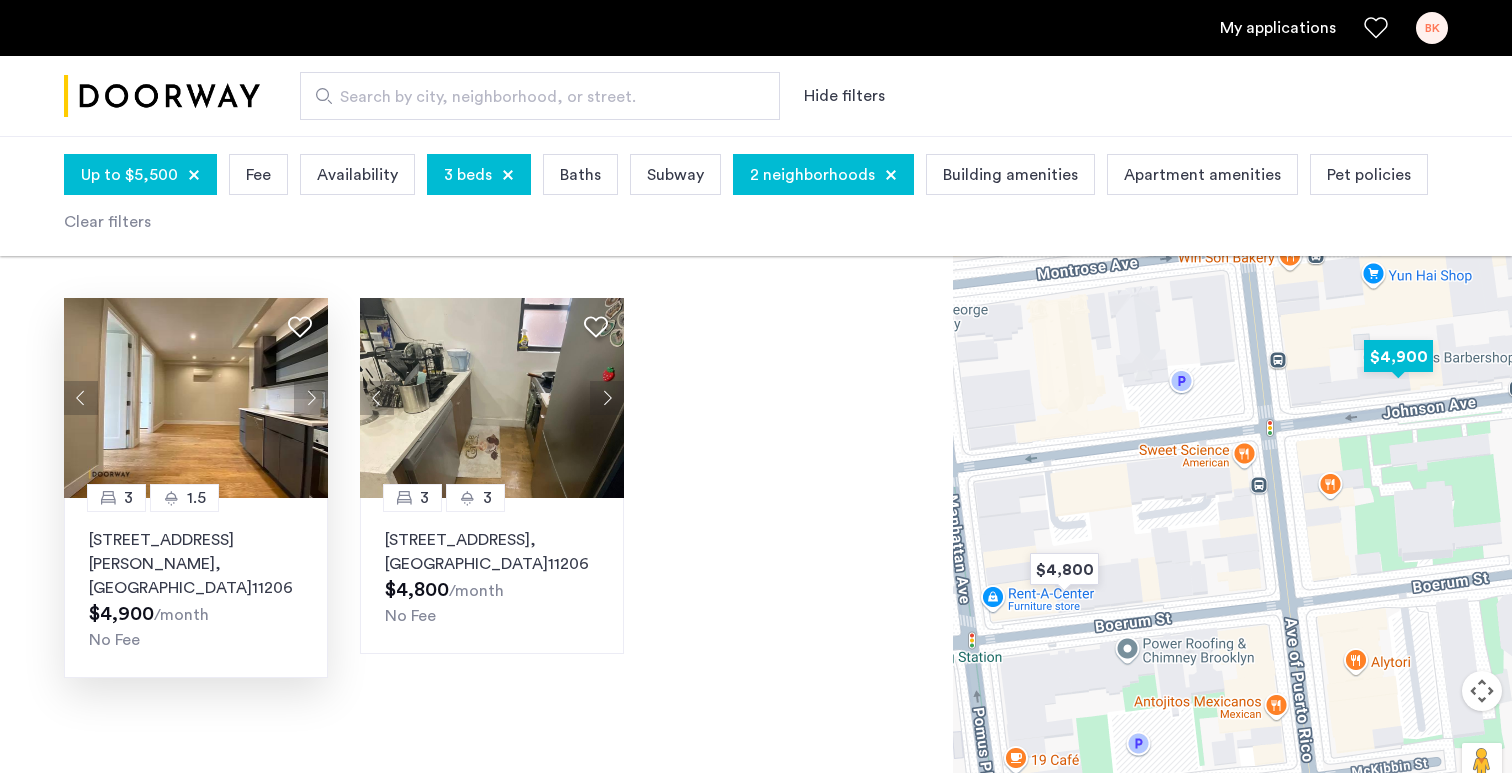 click 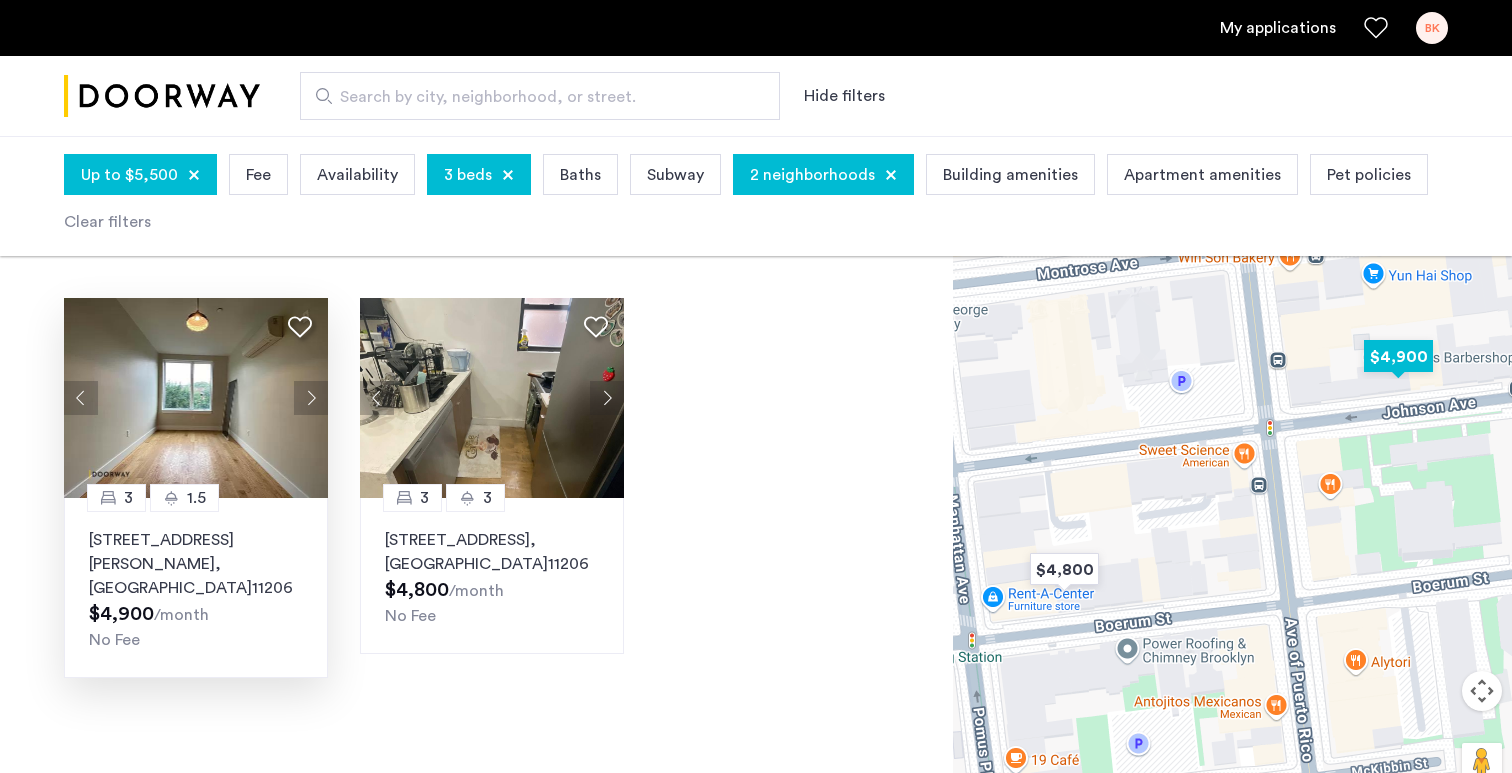 click 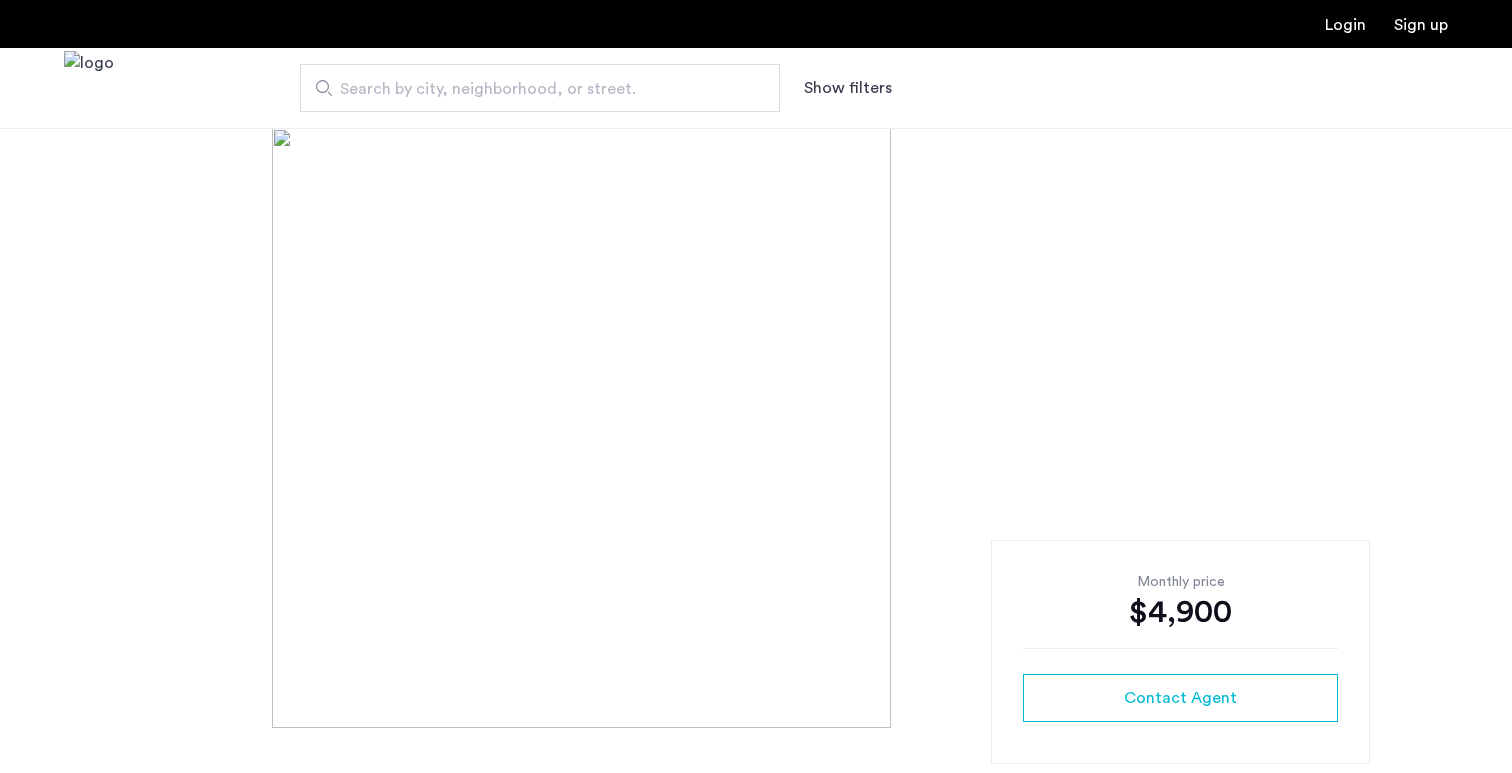 scroll, scrollTop: 0, scrollLeft: 0, axis: both 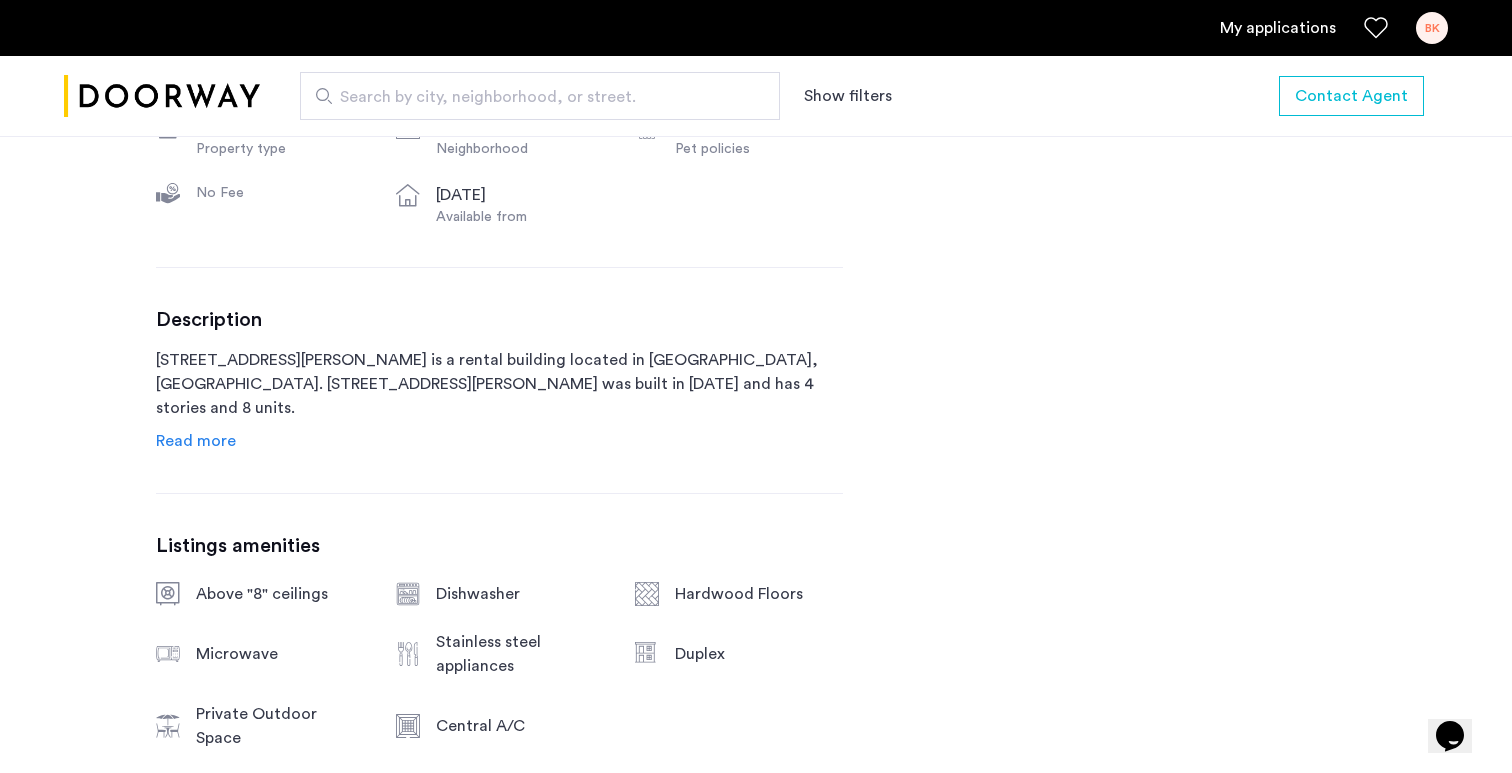 click on "Read more" 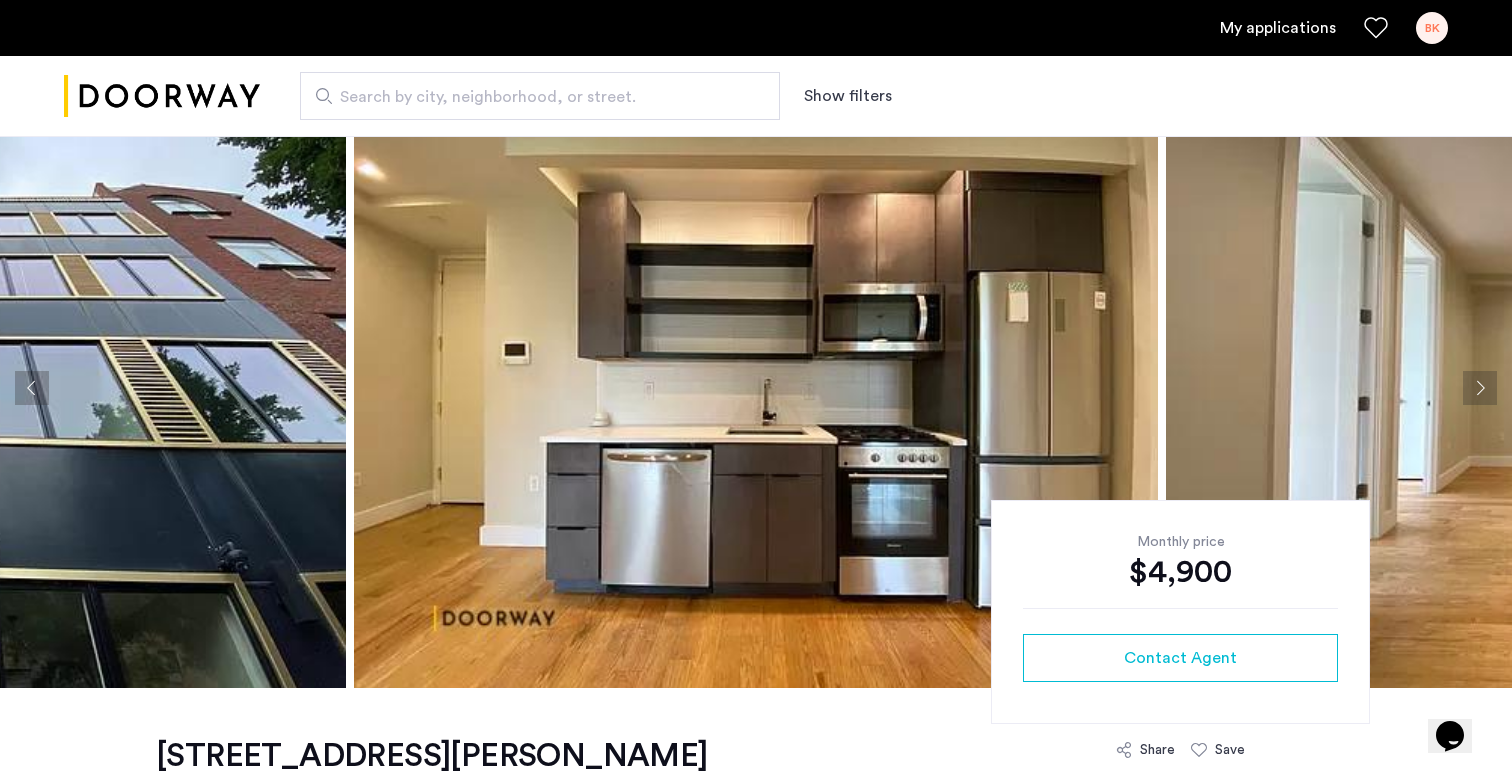 scroll, scrollTop: 46, scrollLeft: 0, axis: vertical 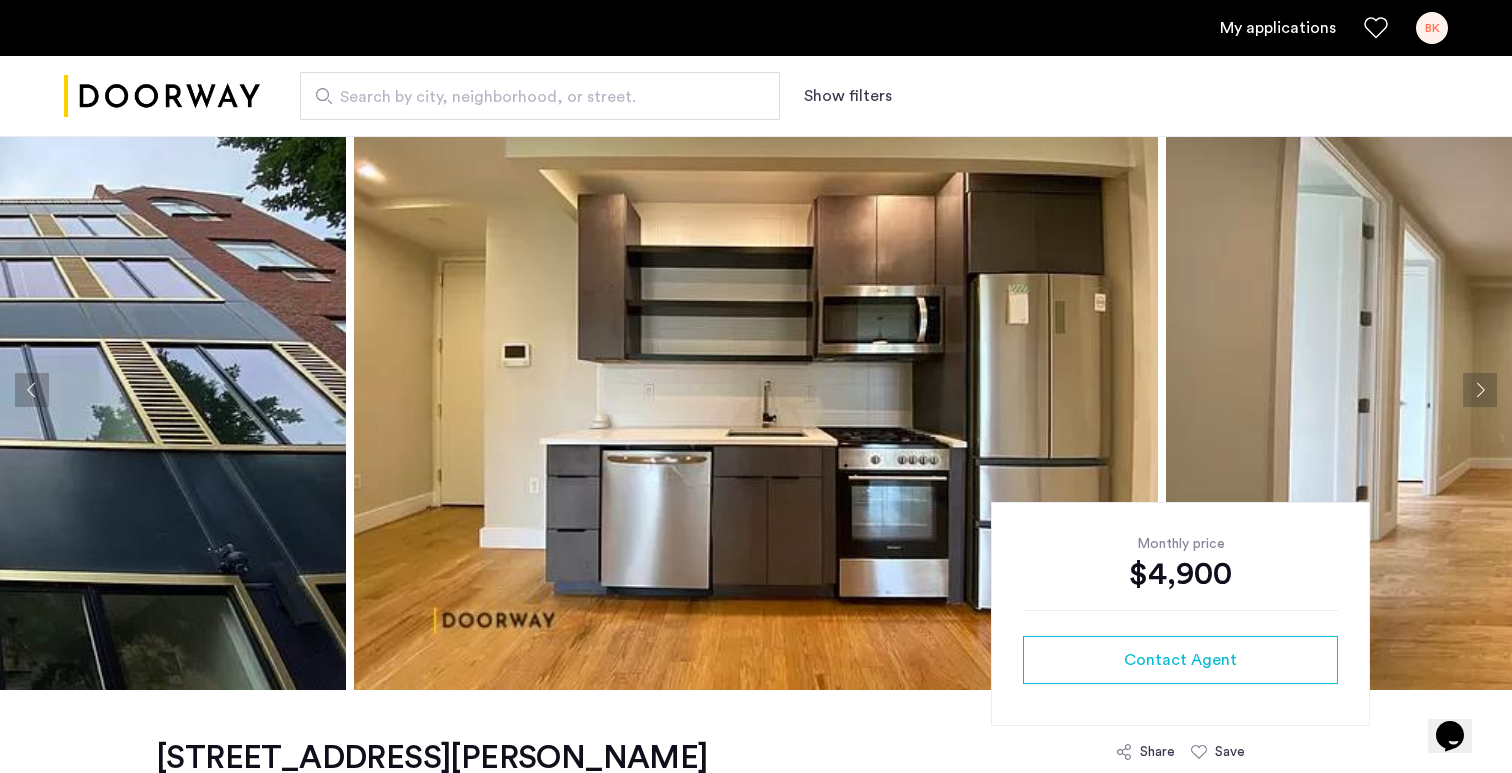 click 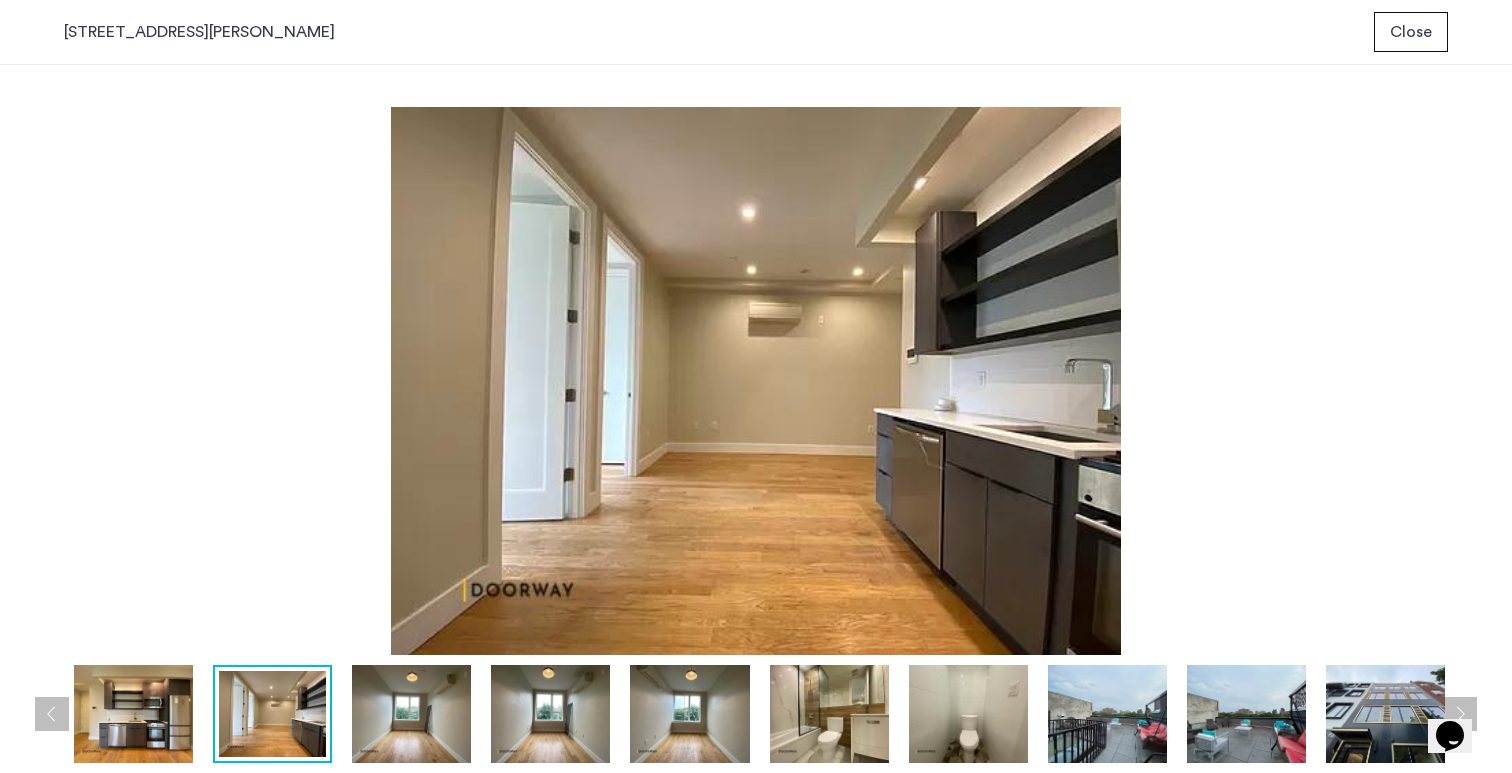 scroll, scrollTop: 0, scrollLeft: 0, axis: both 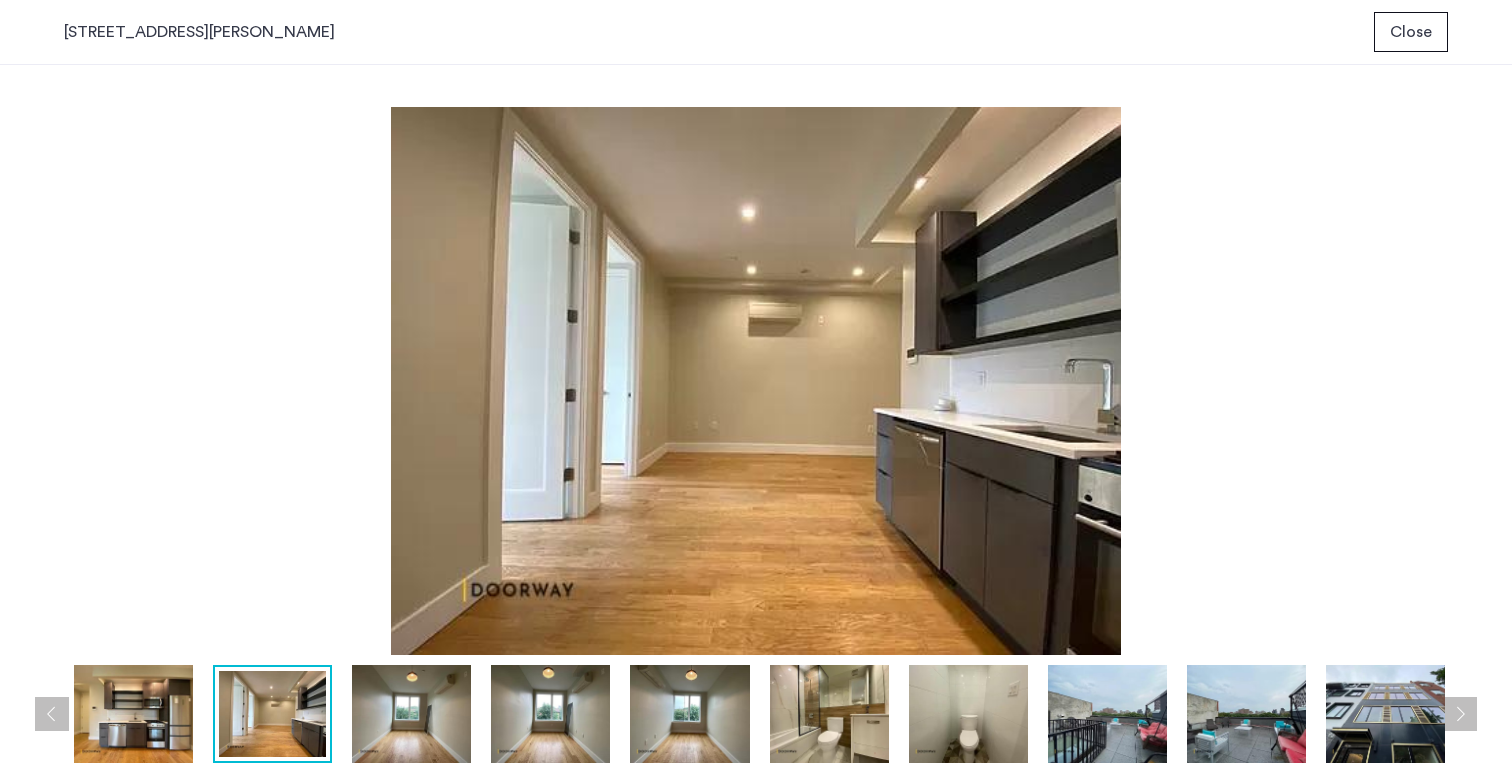 click on "Close" at bounding box center (1411, 32) 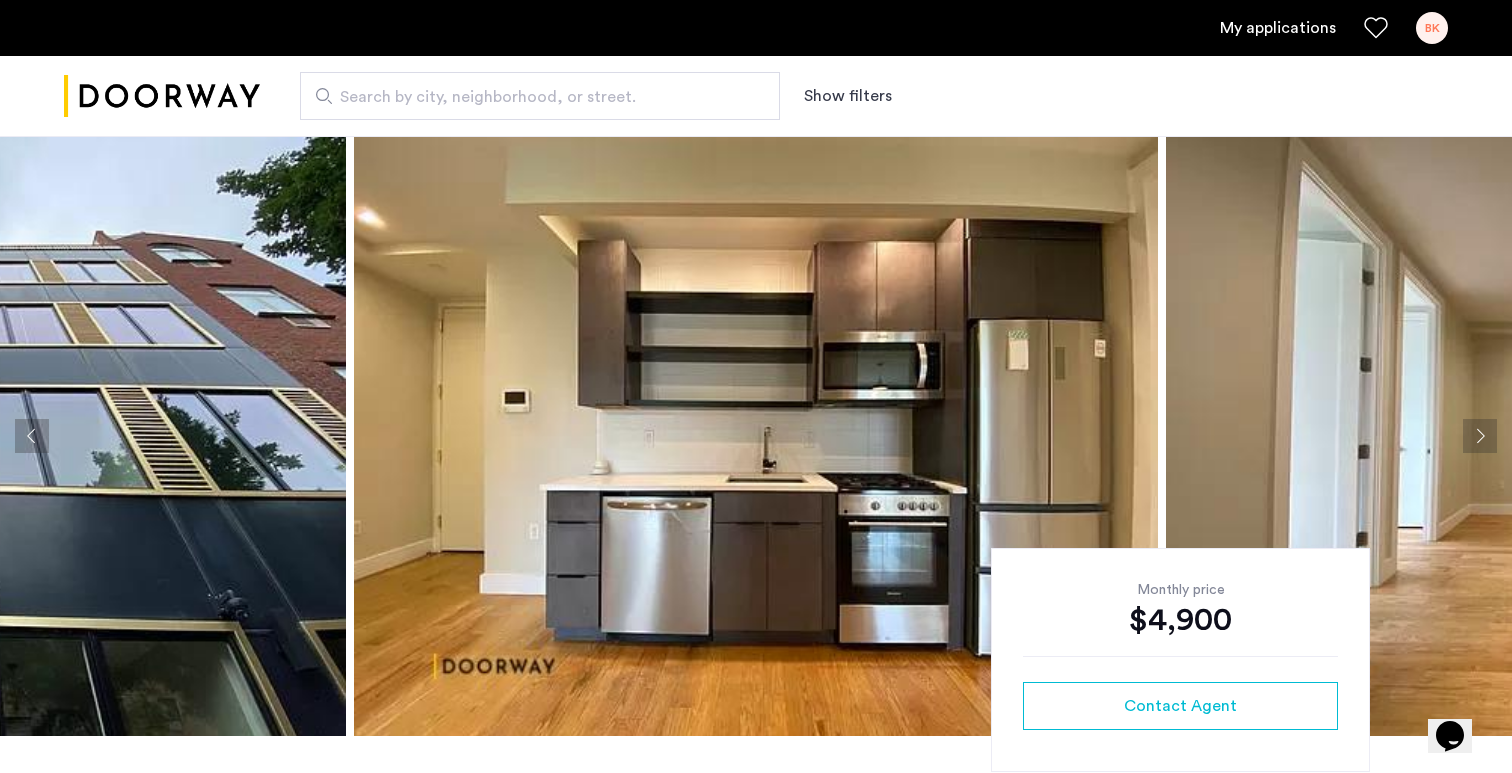 scroll, scrollTop: 46, scrollLeft: 0, axis: vertical 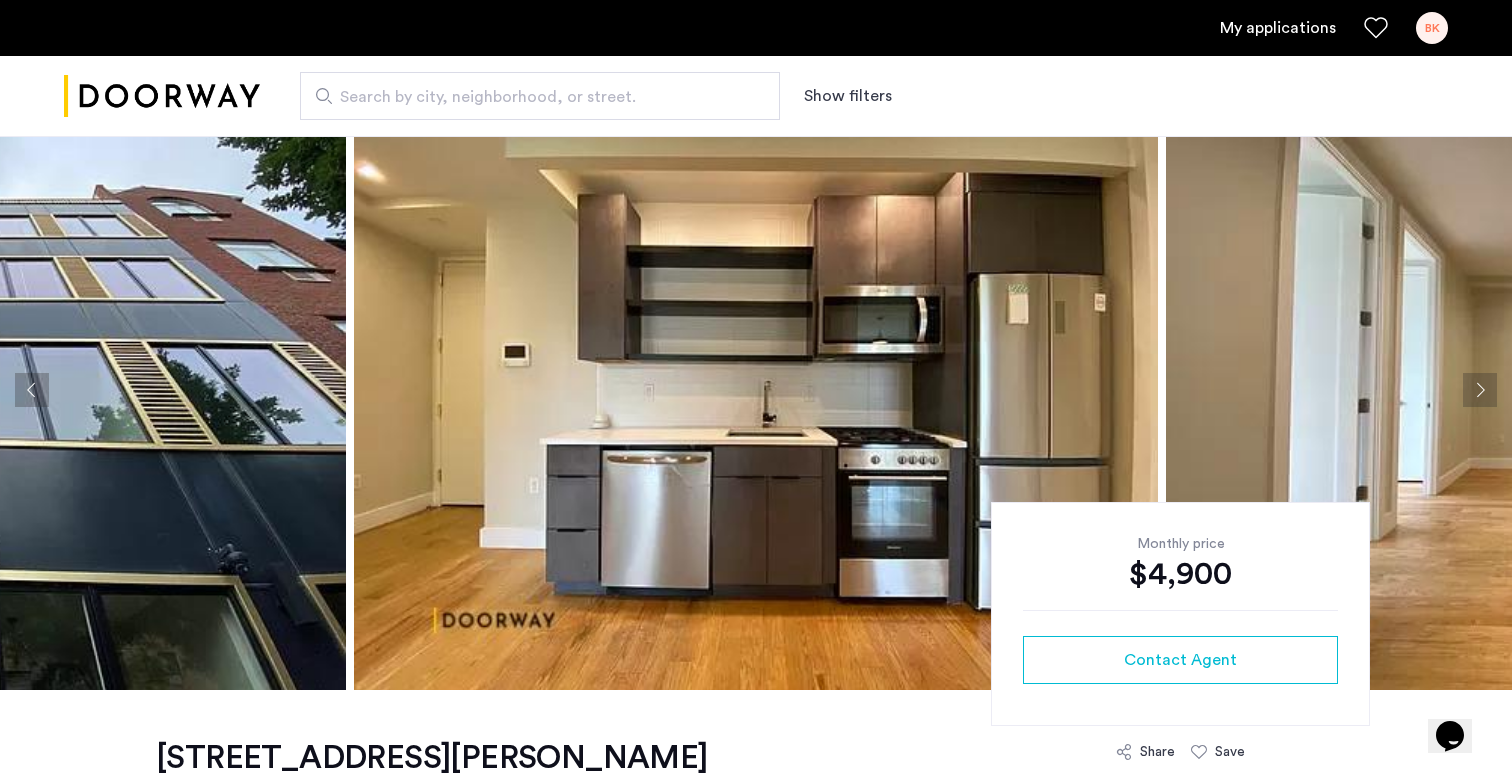 click 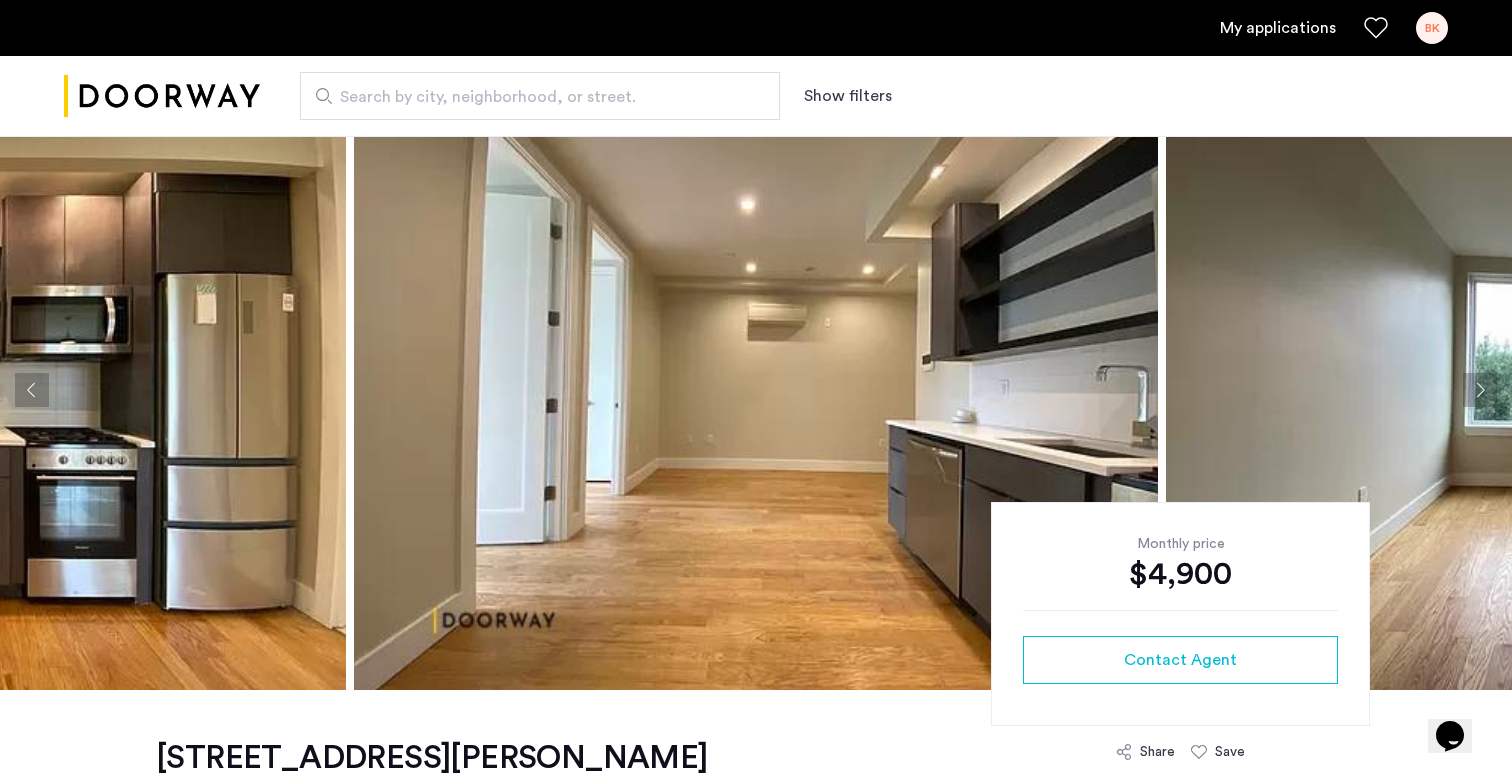 click 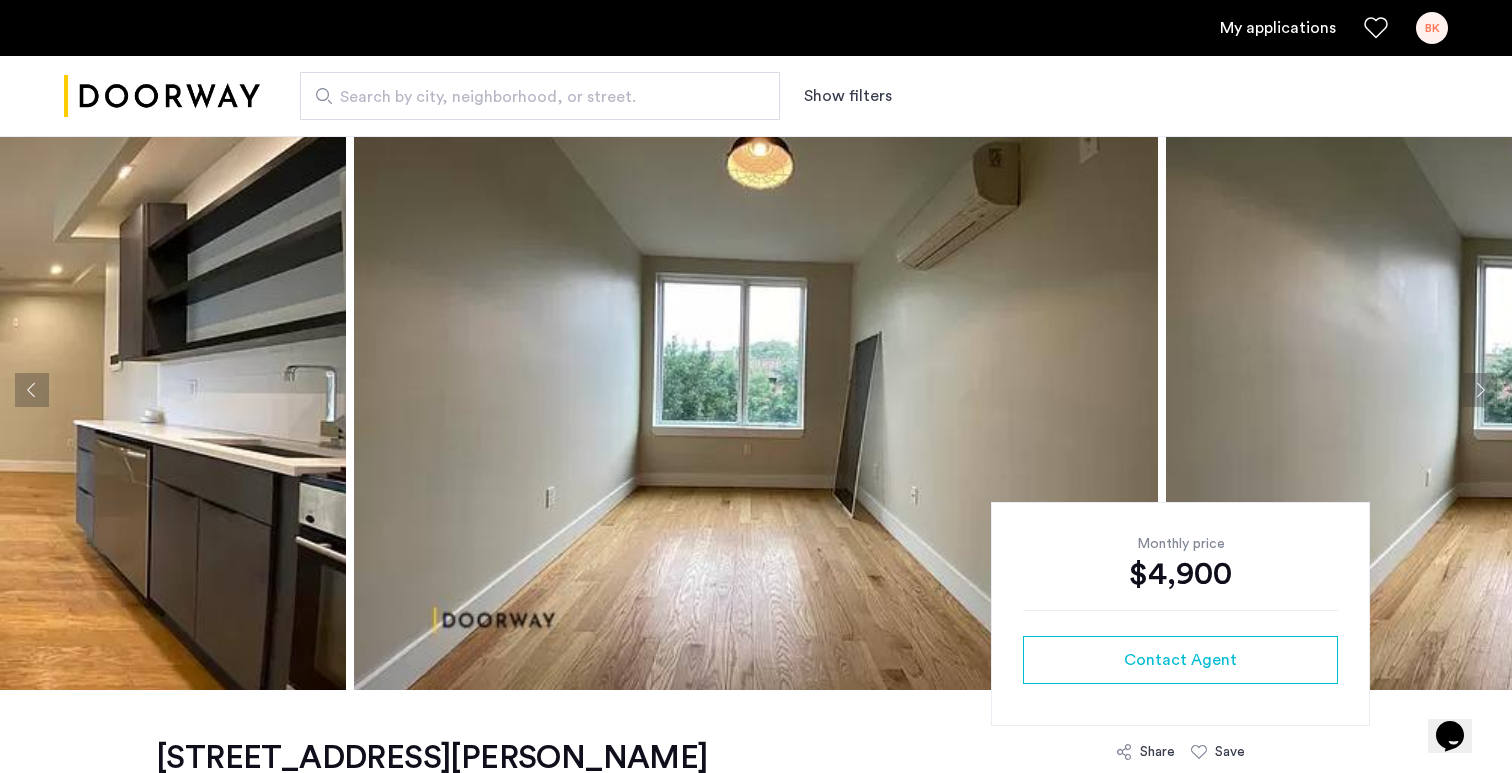 click 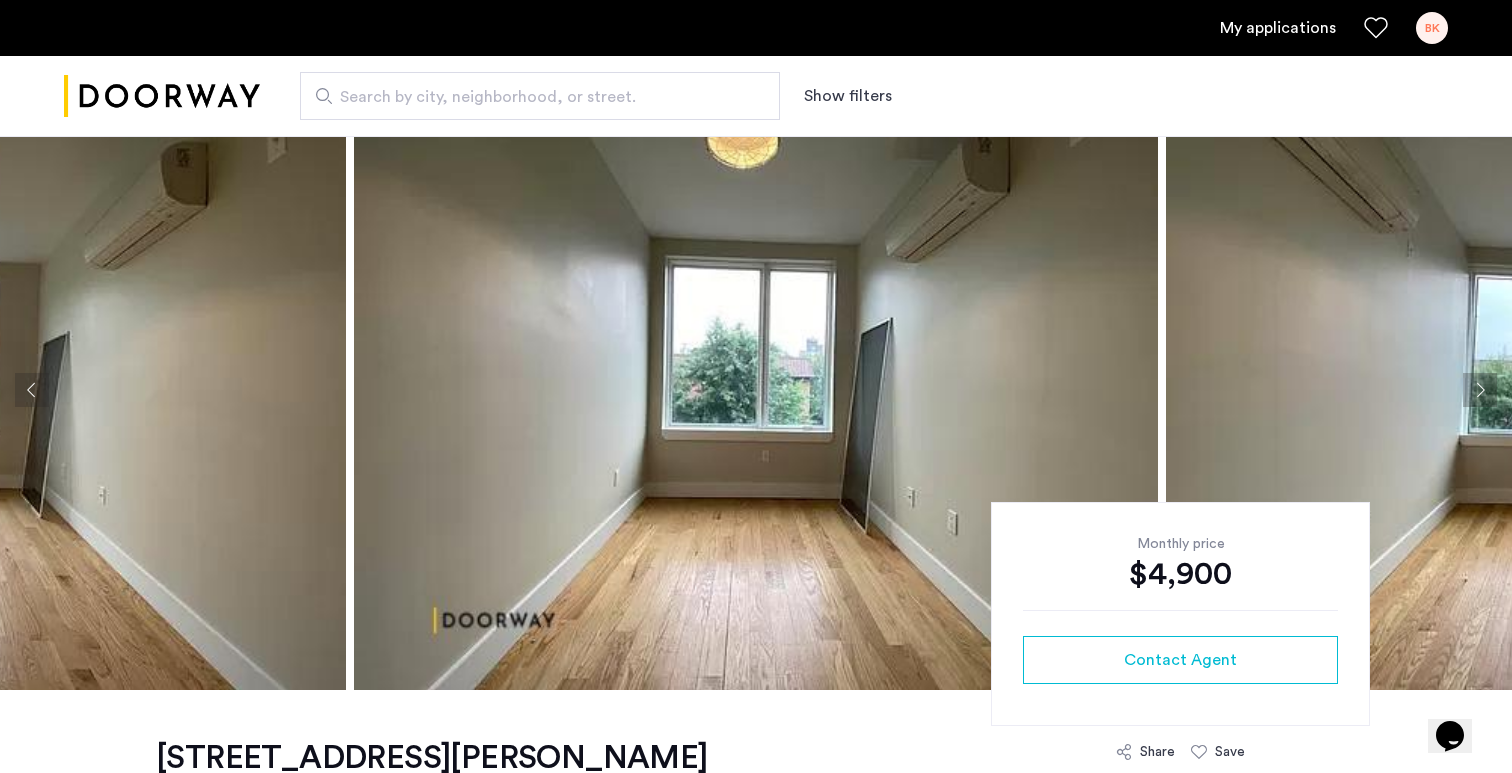 click 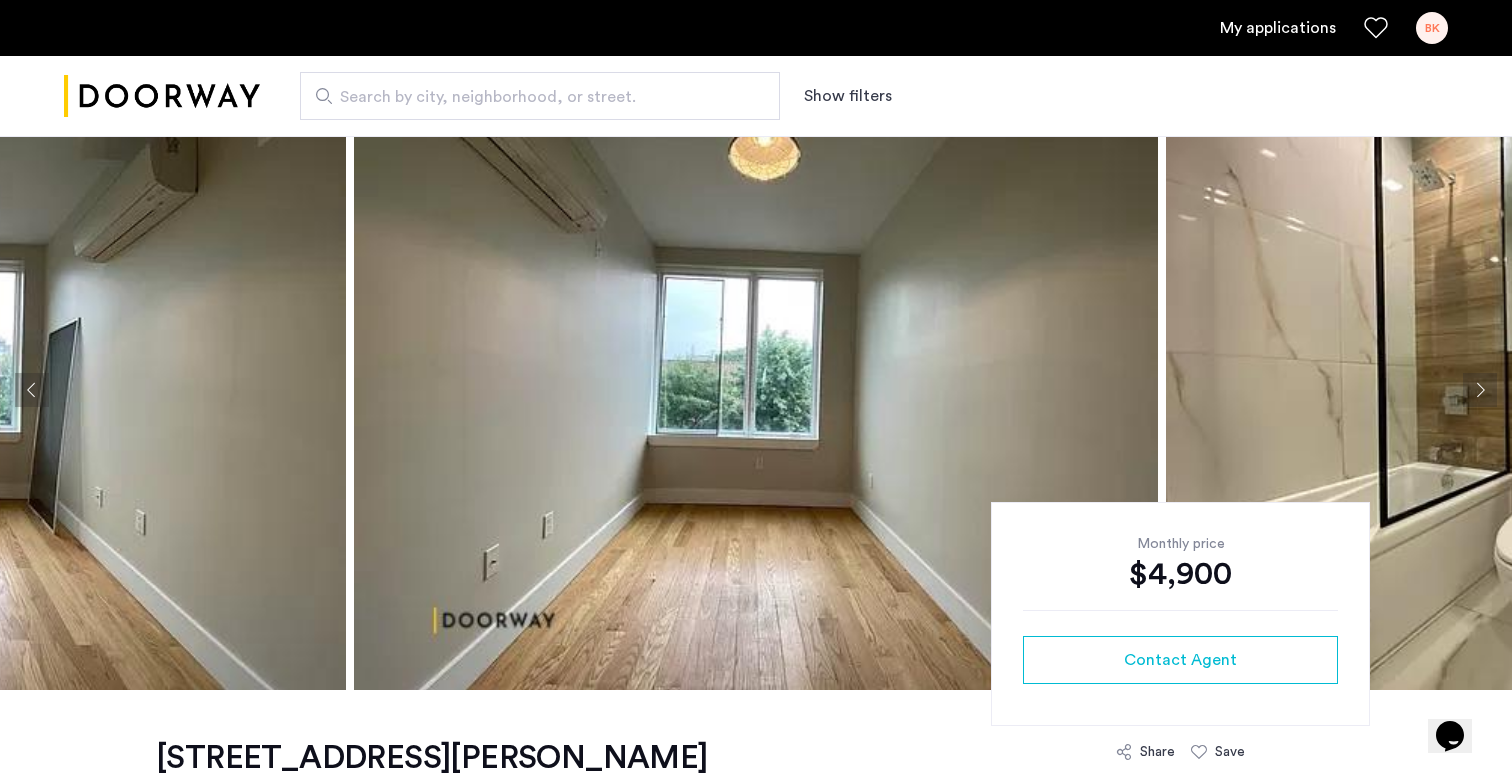 click 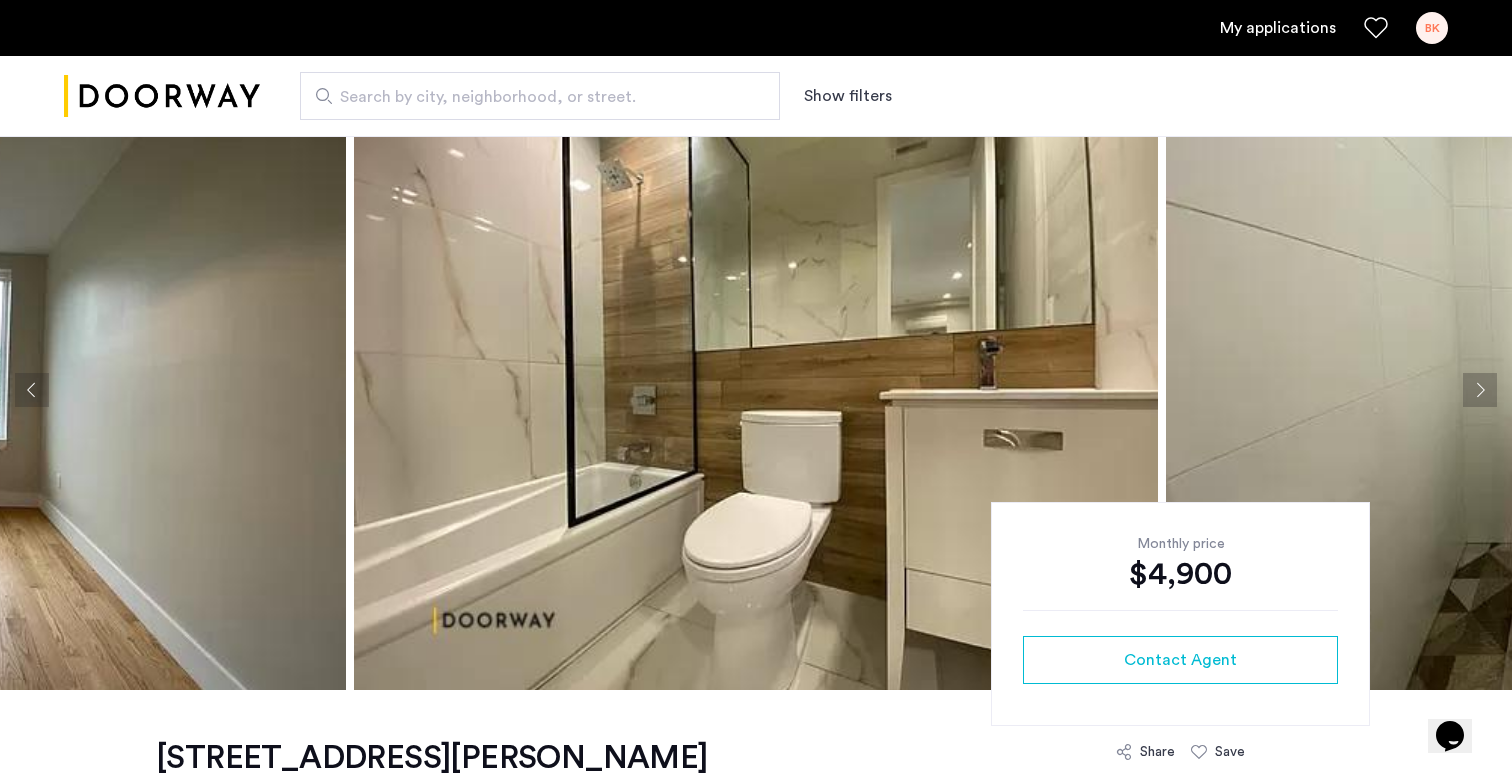 click 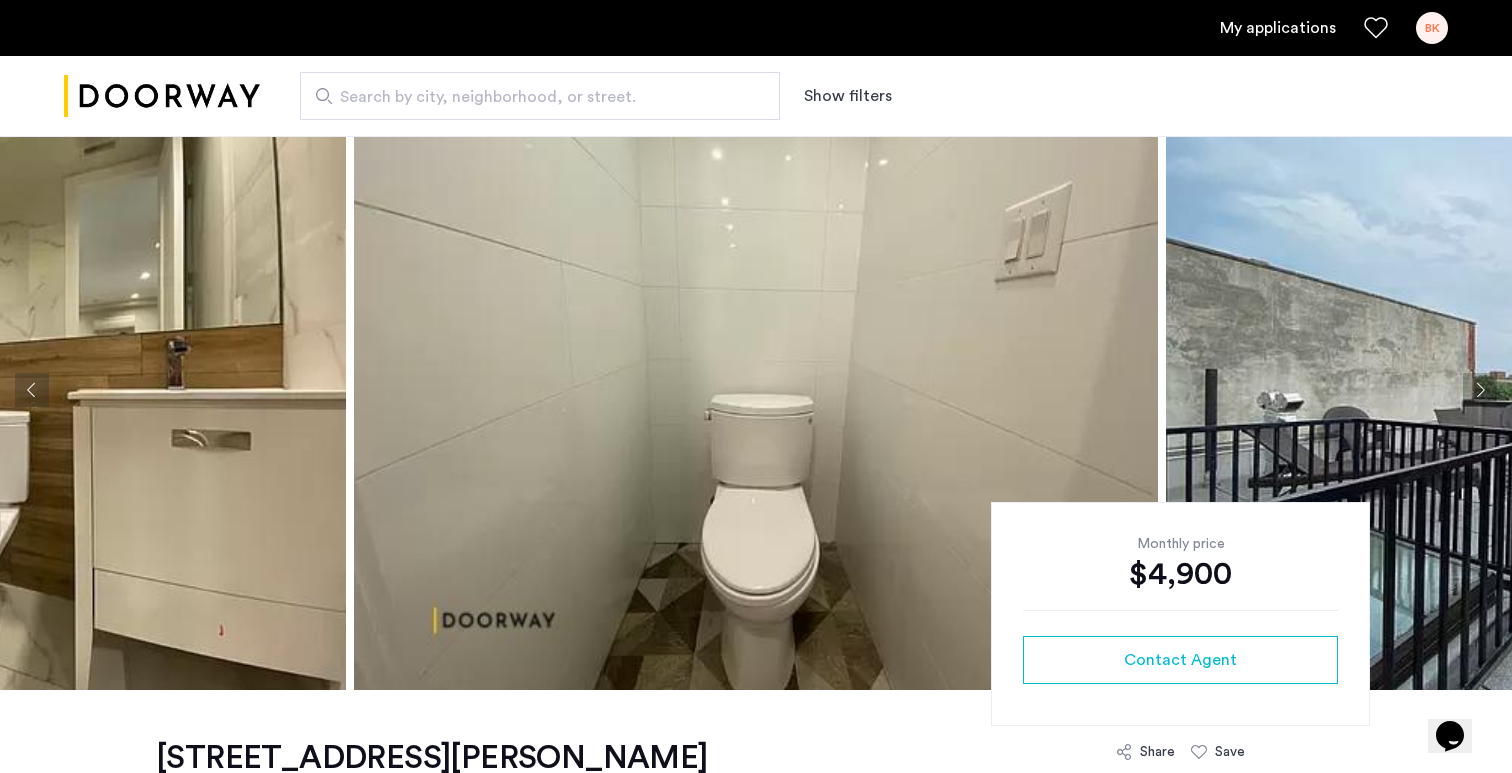 click 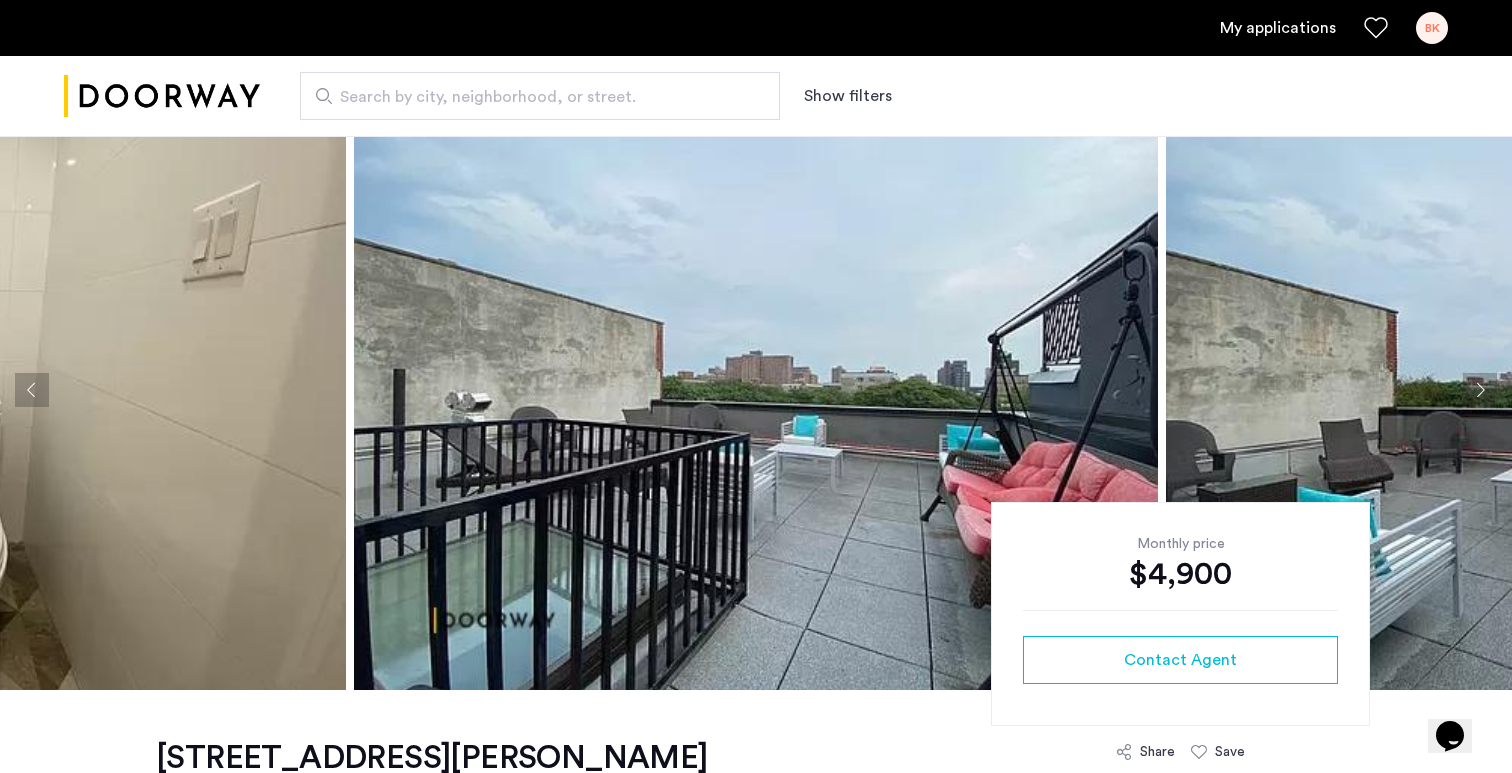click 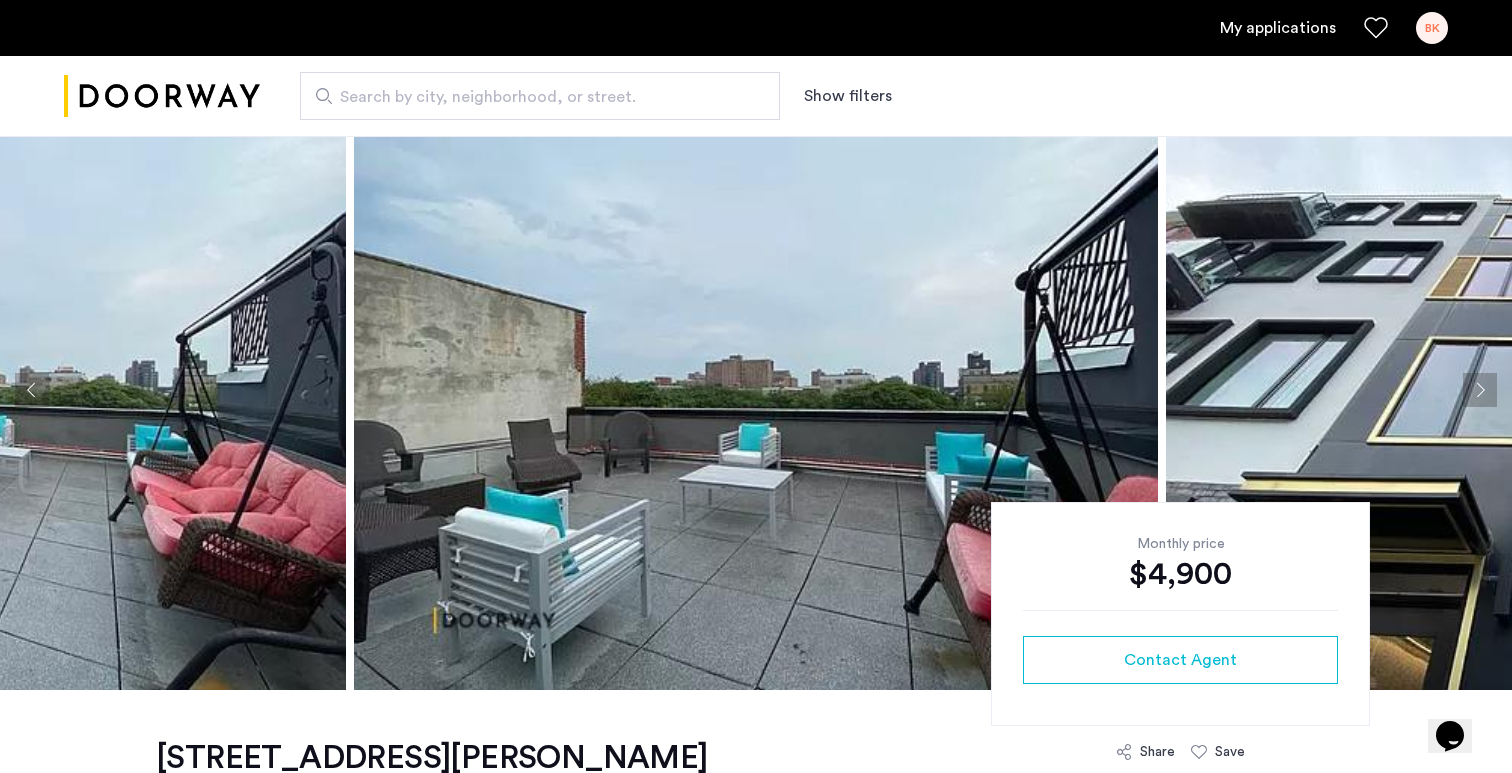 click 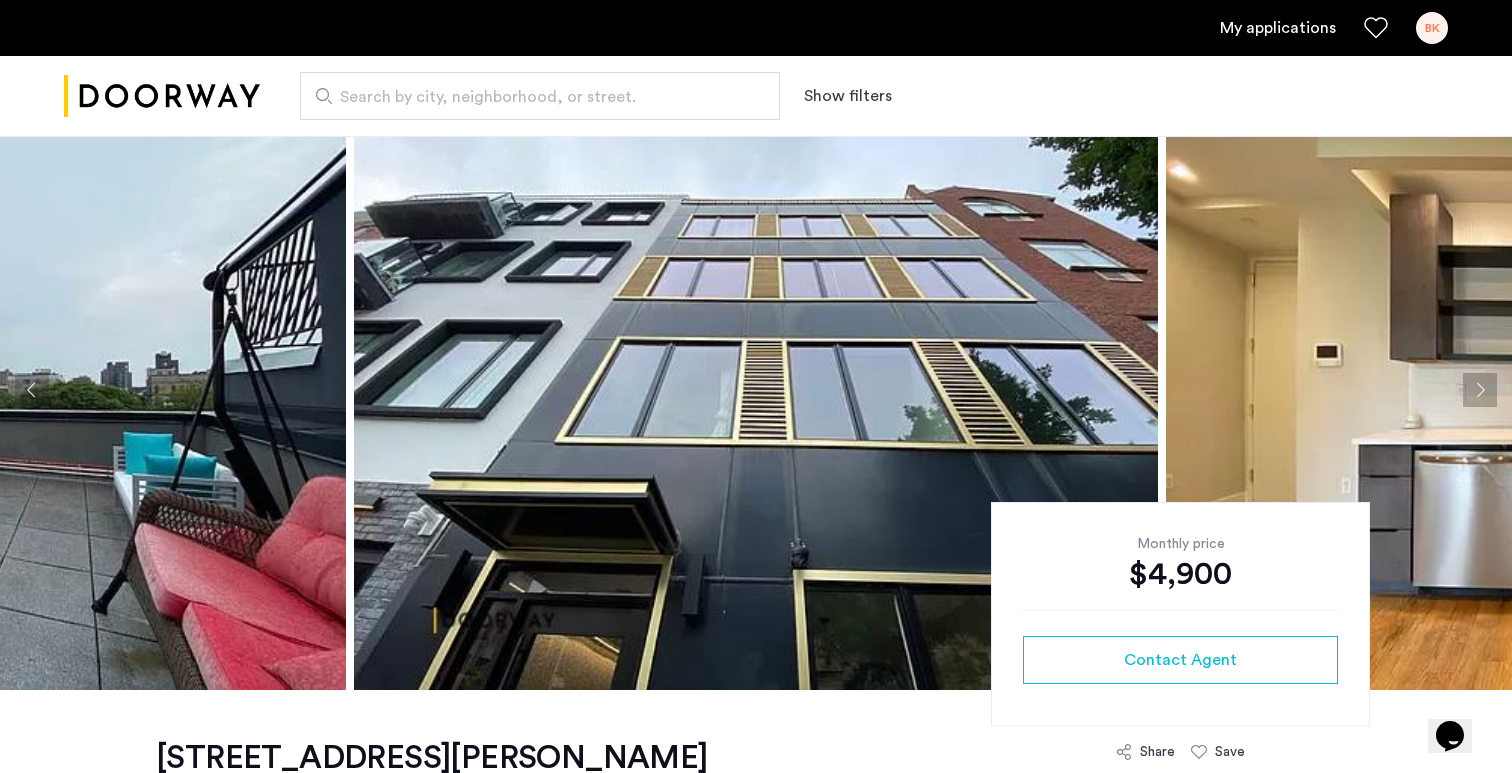 click 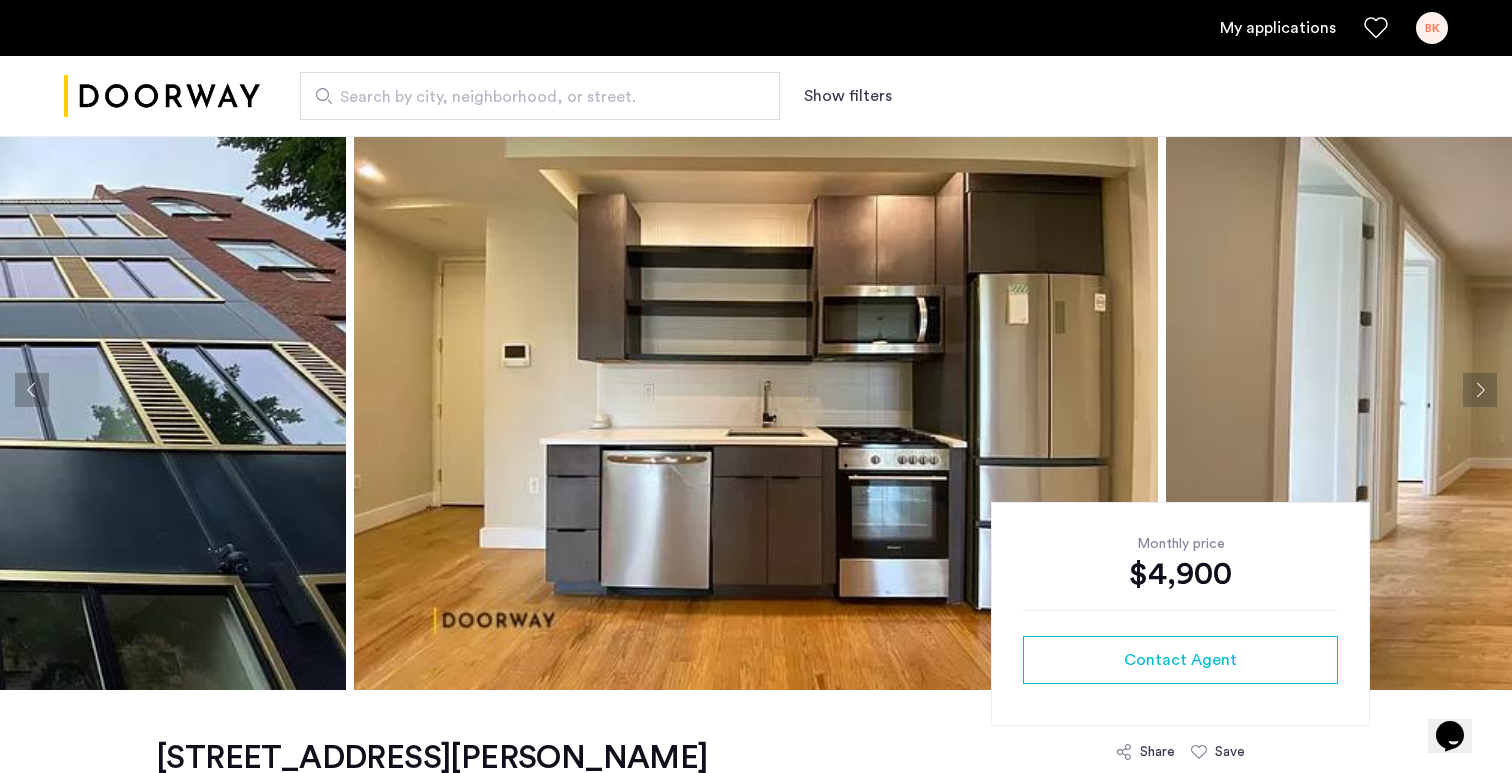 click 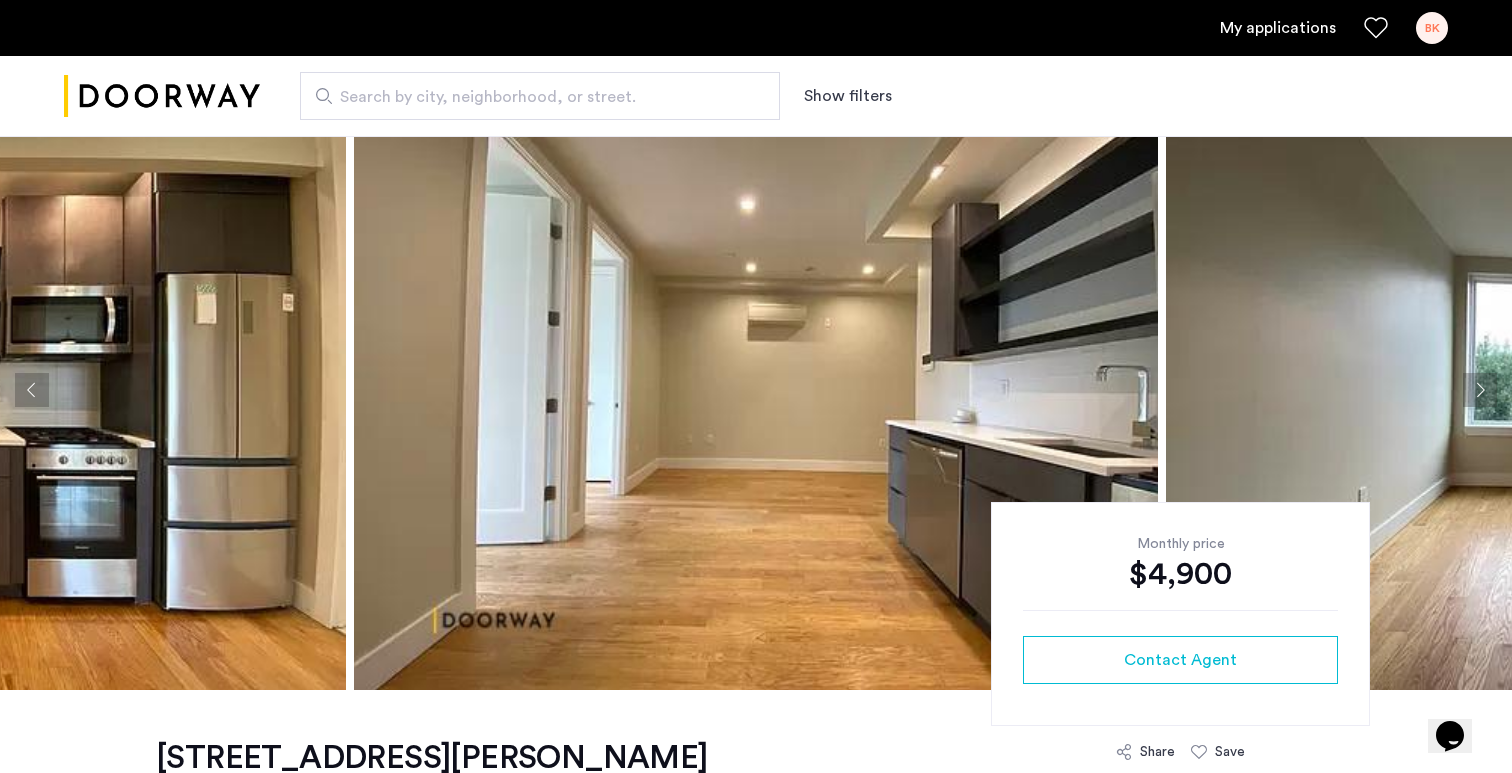 click 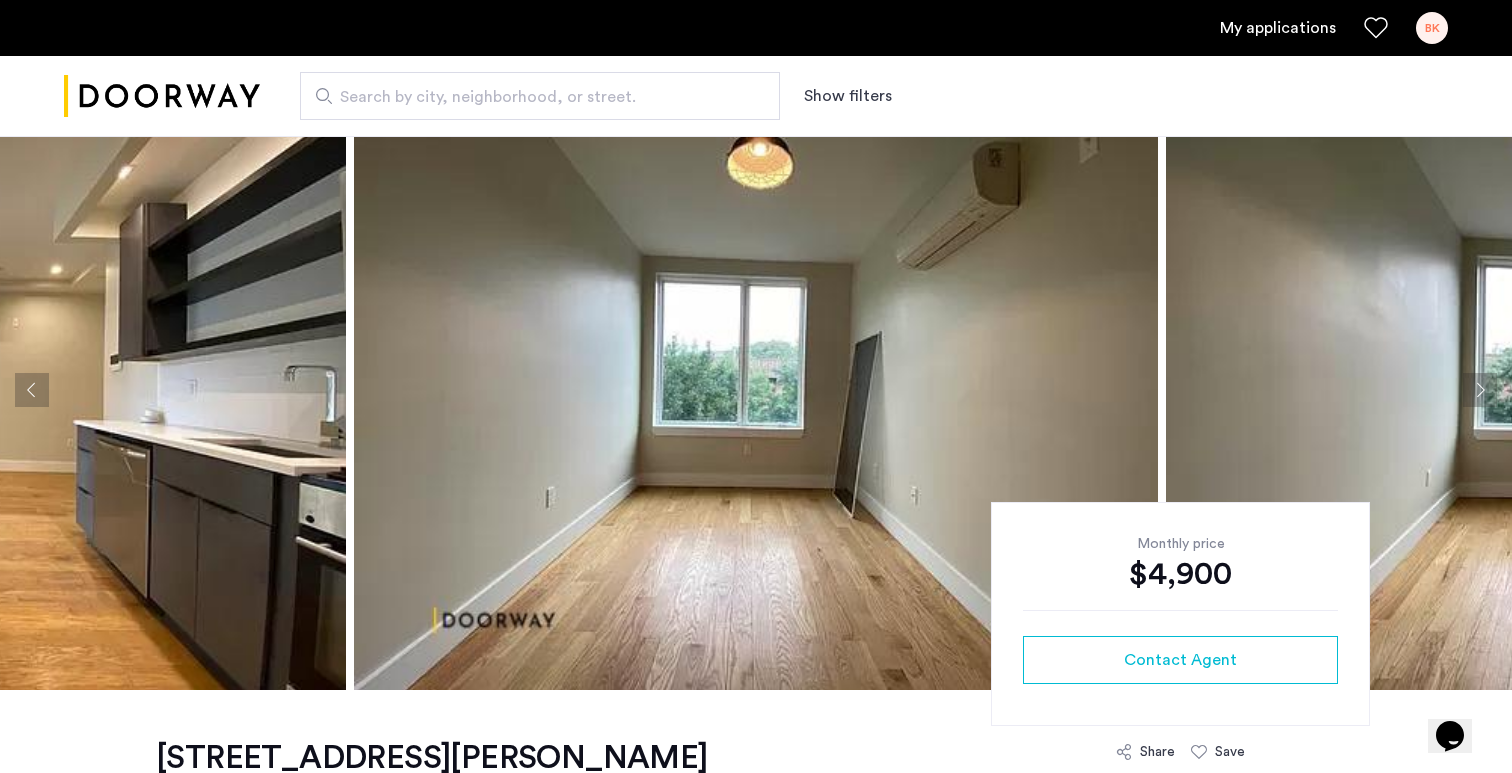 click 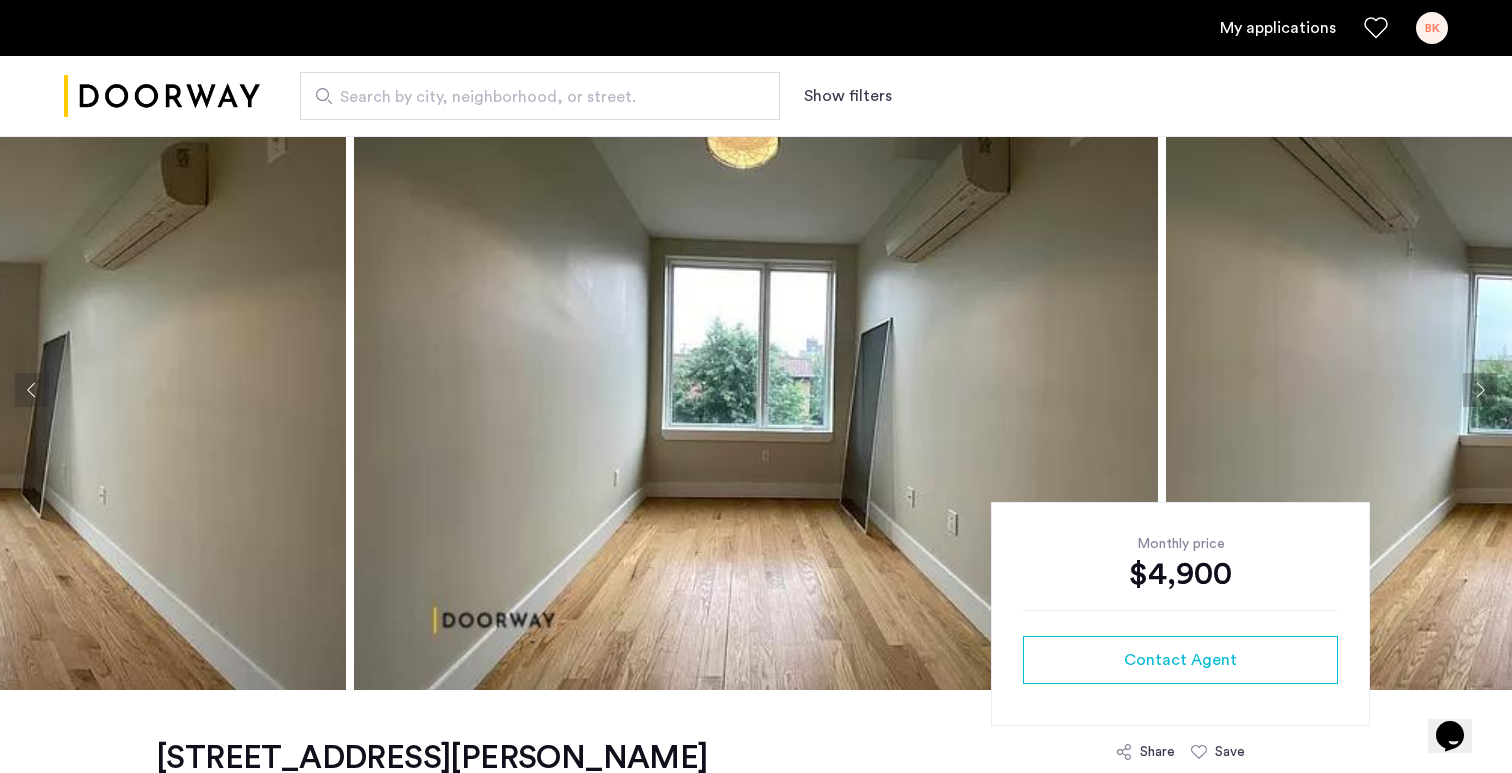 click 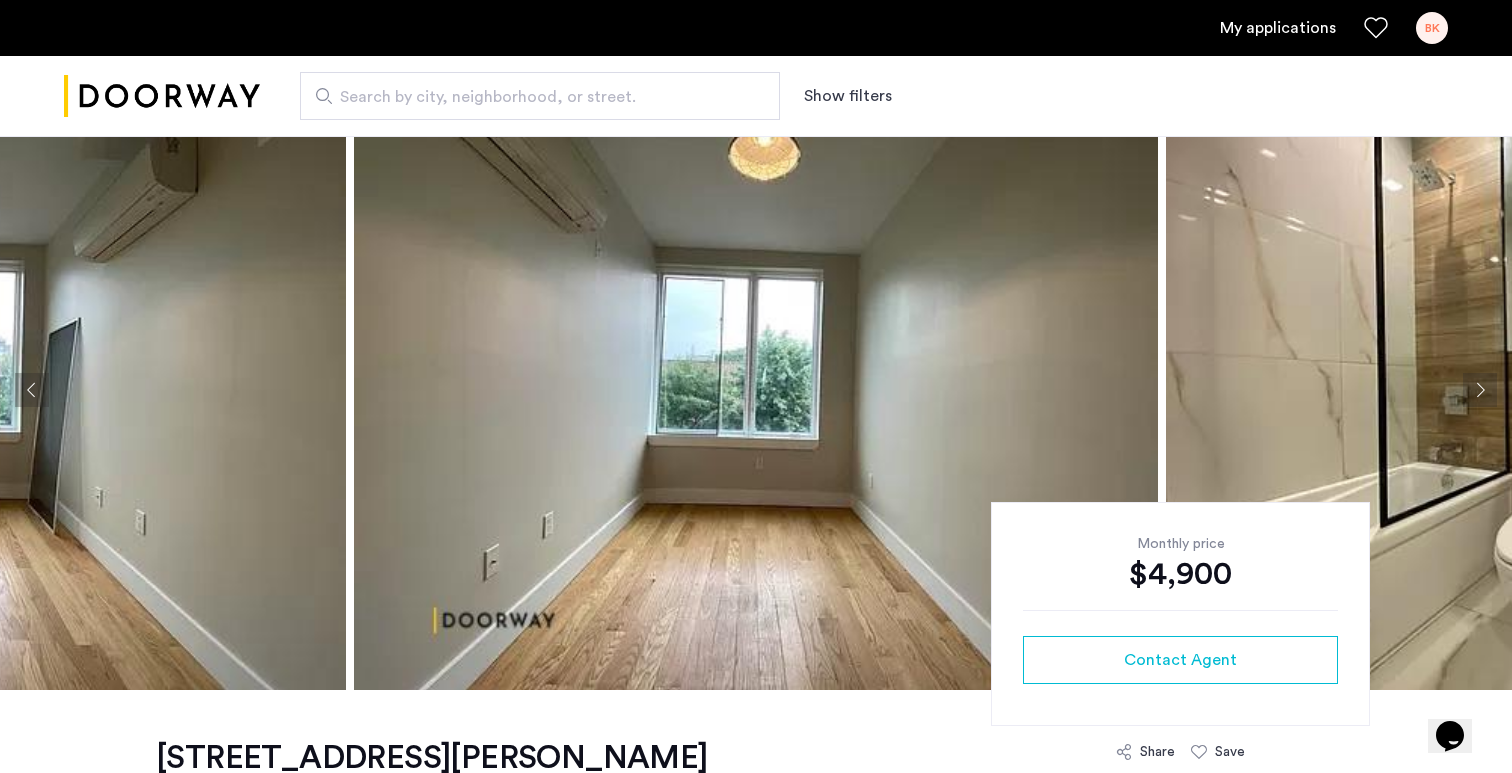 click 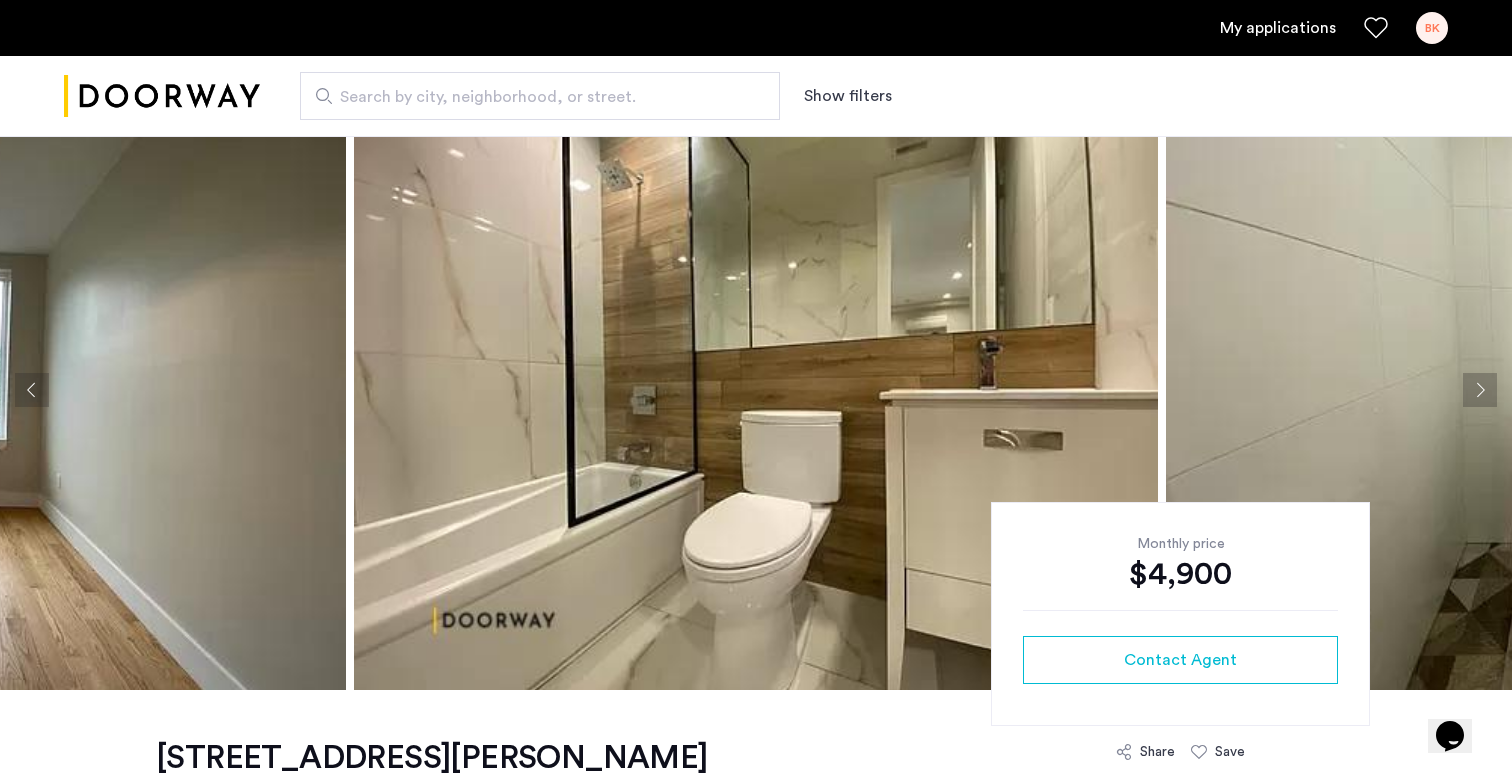 click 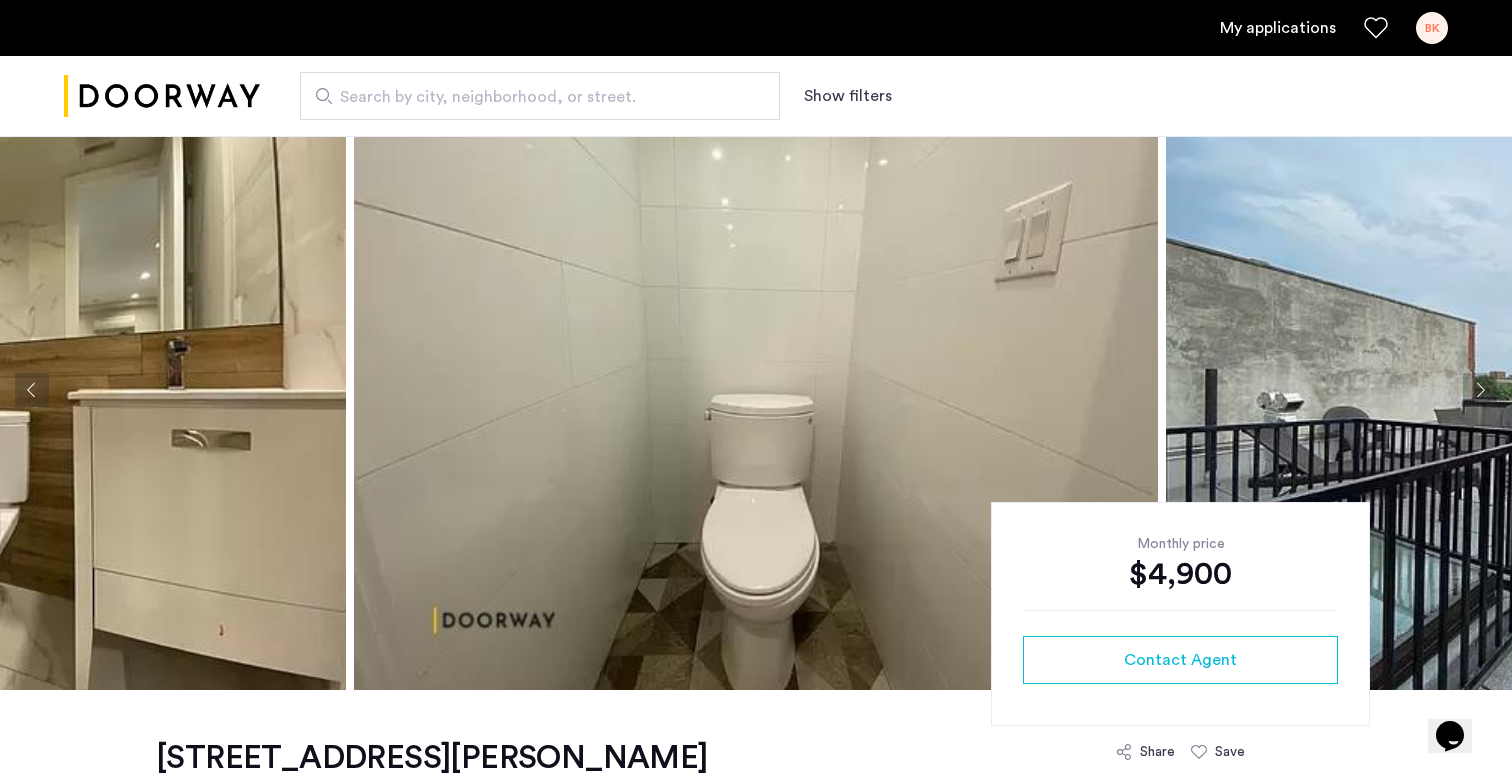 drag, startPoint x: 1477, startPoint y: 389, endPoint x: 744, endPoint y: 433, distance: 734.3194 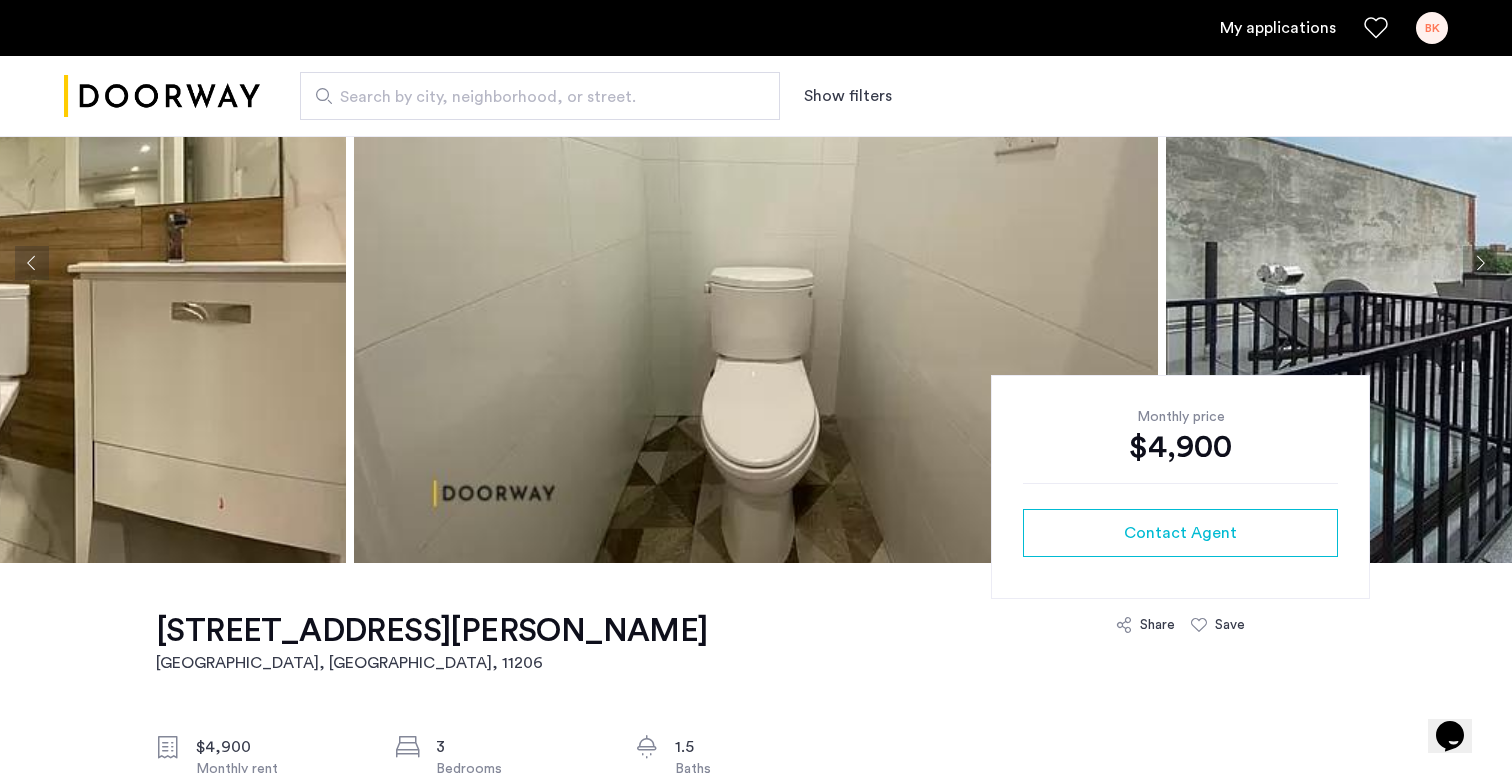 scroll, scrollTop: 0, scrollLeft: 0, axis: both 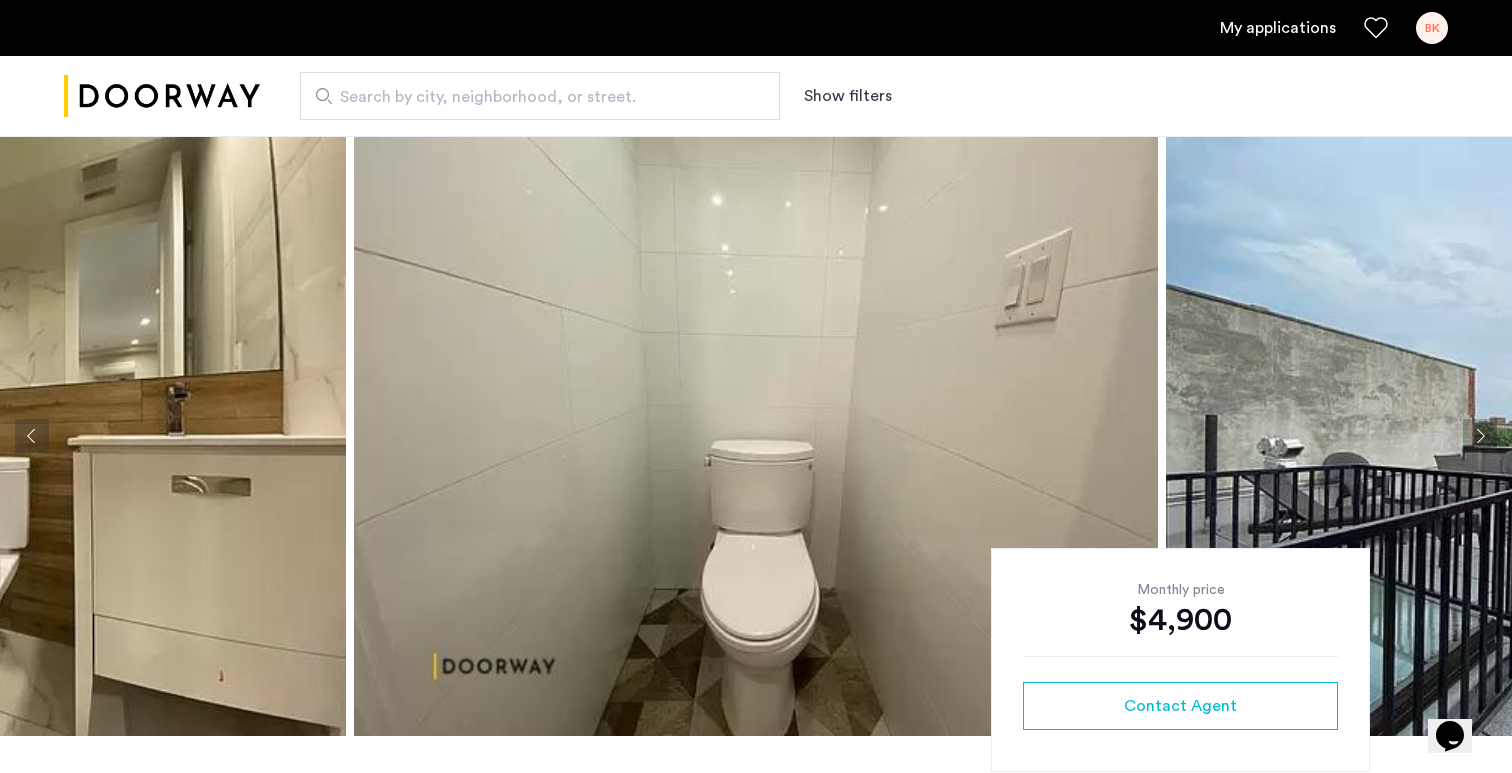 click 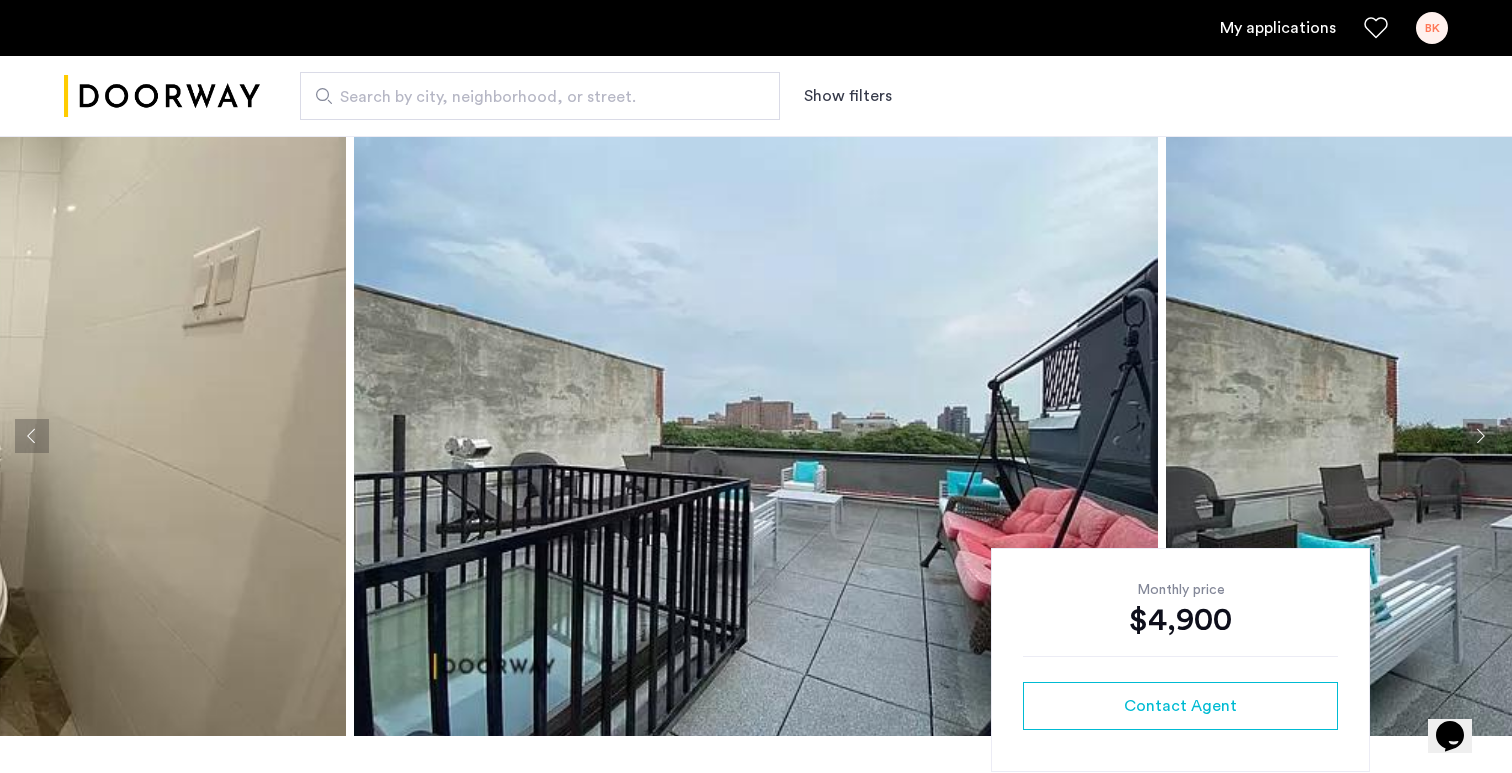 click 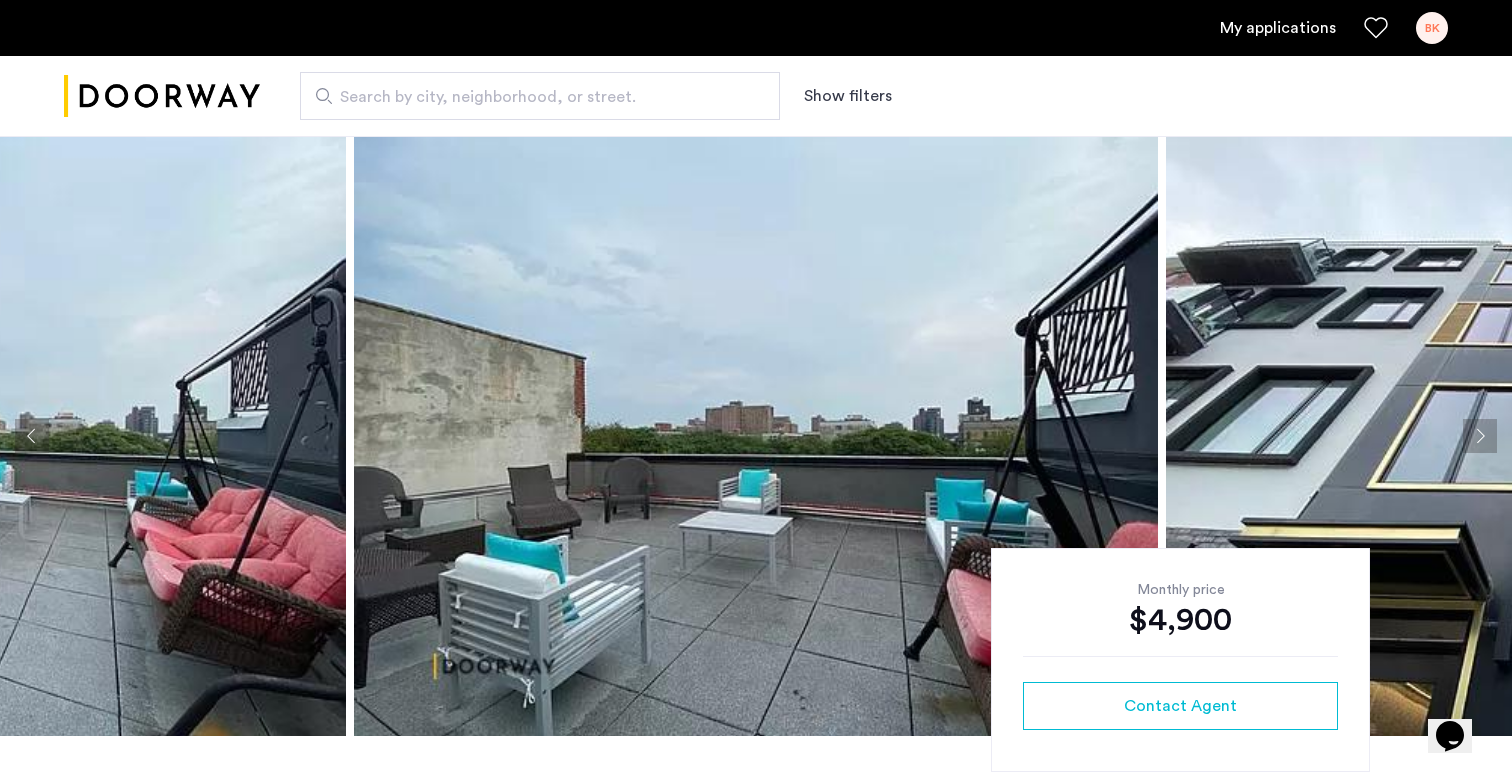 click 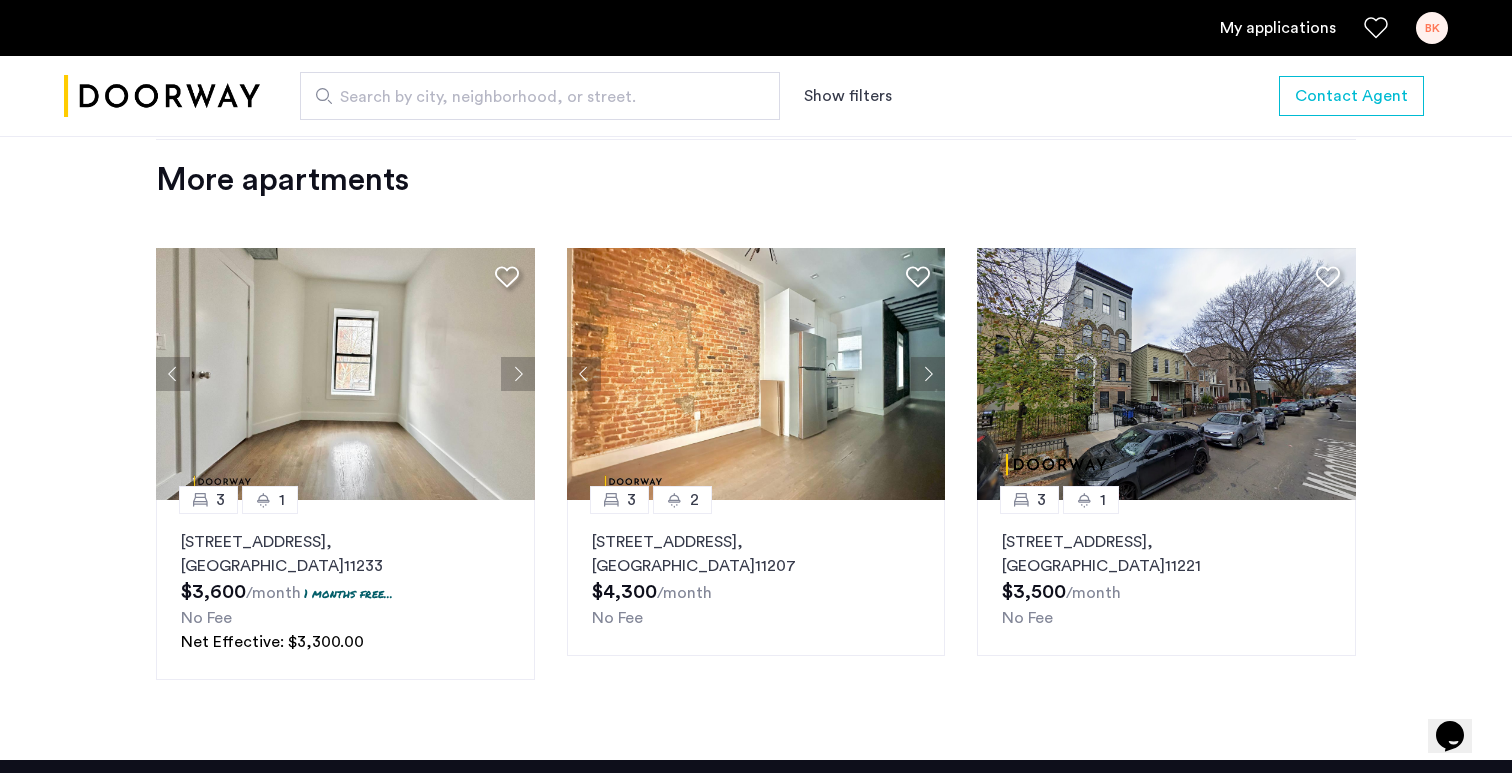 scroll, scrollTop: 3124, scrollLeft: 0, axis: vertical 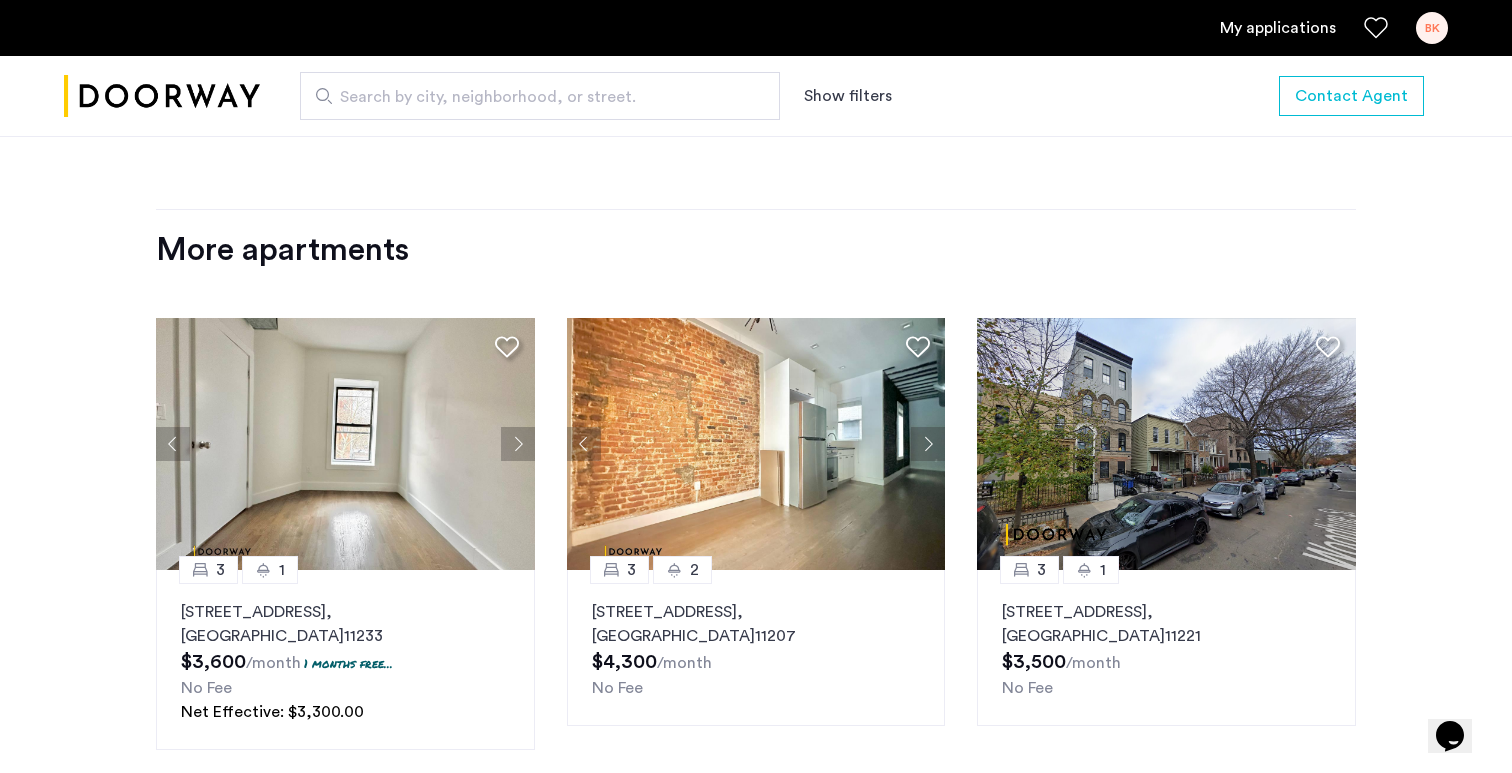 click 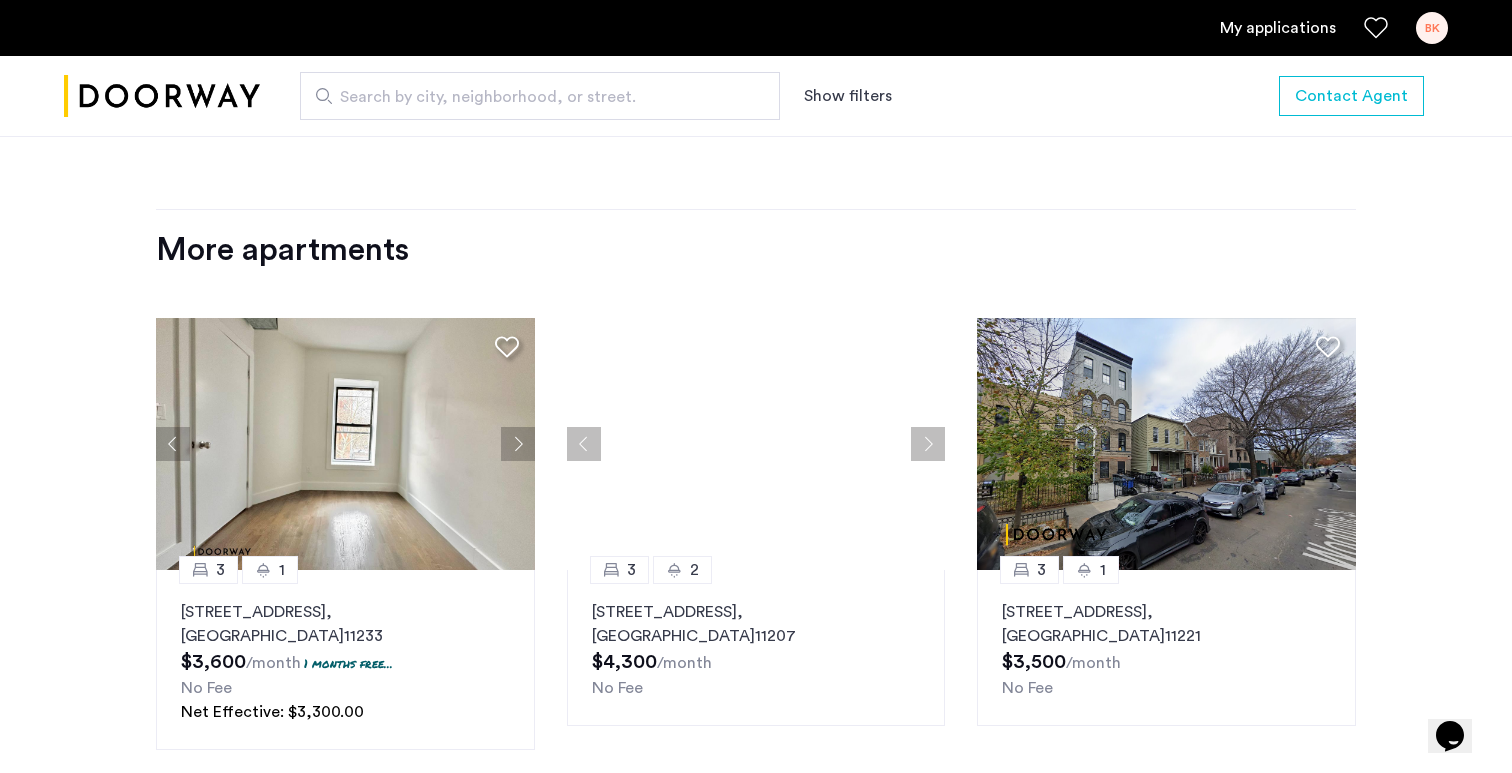click 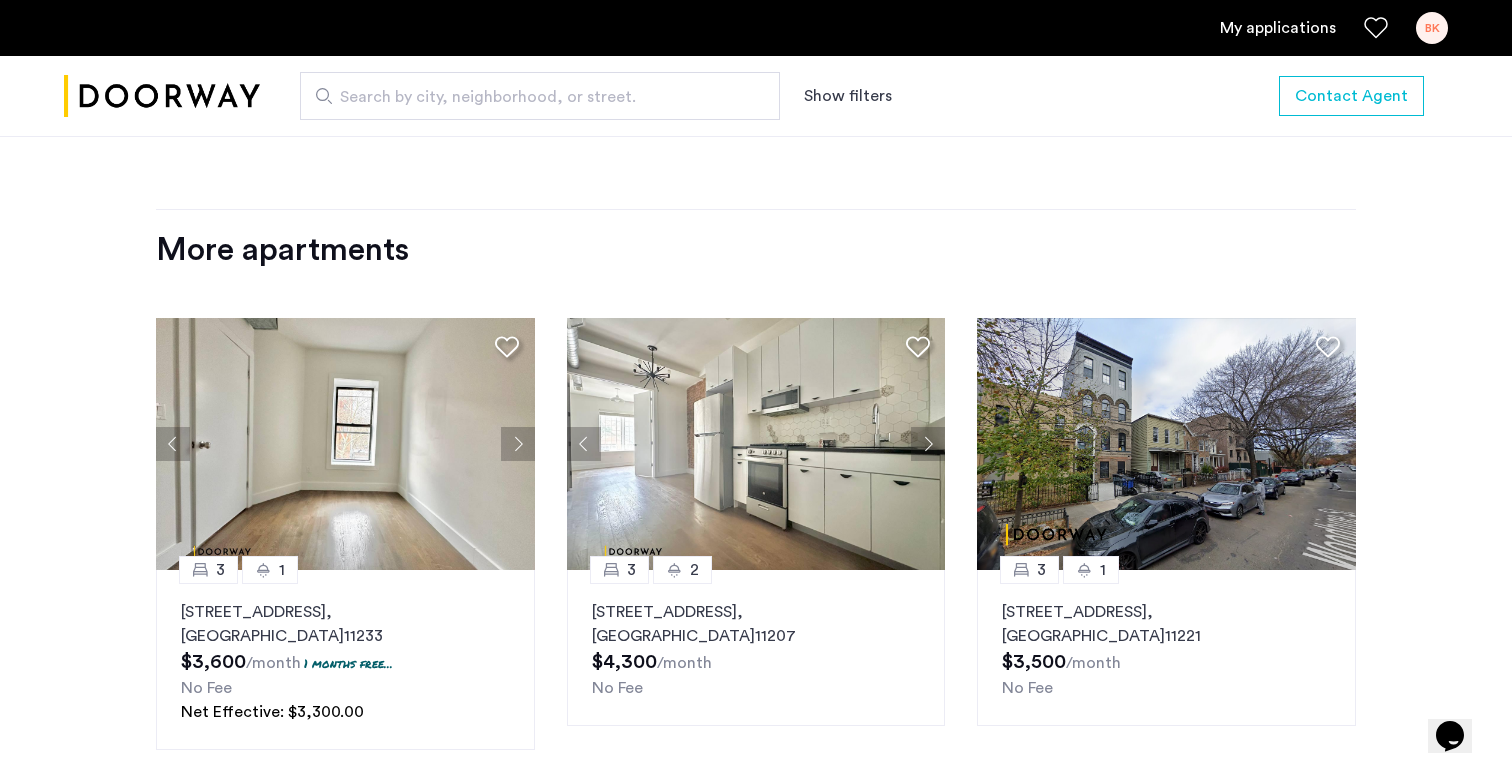click 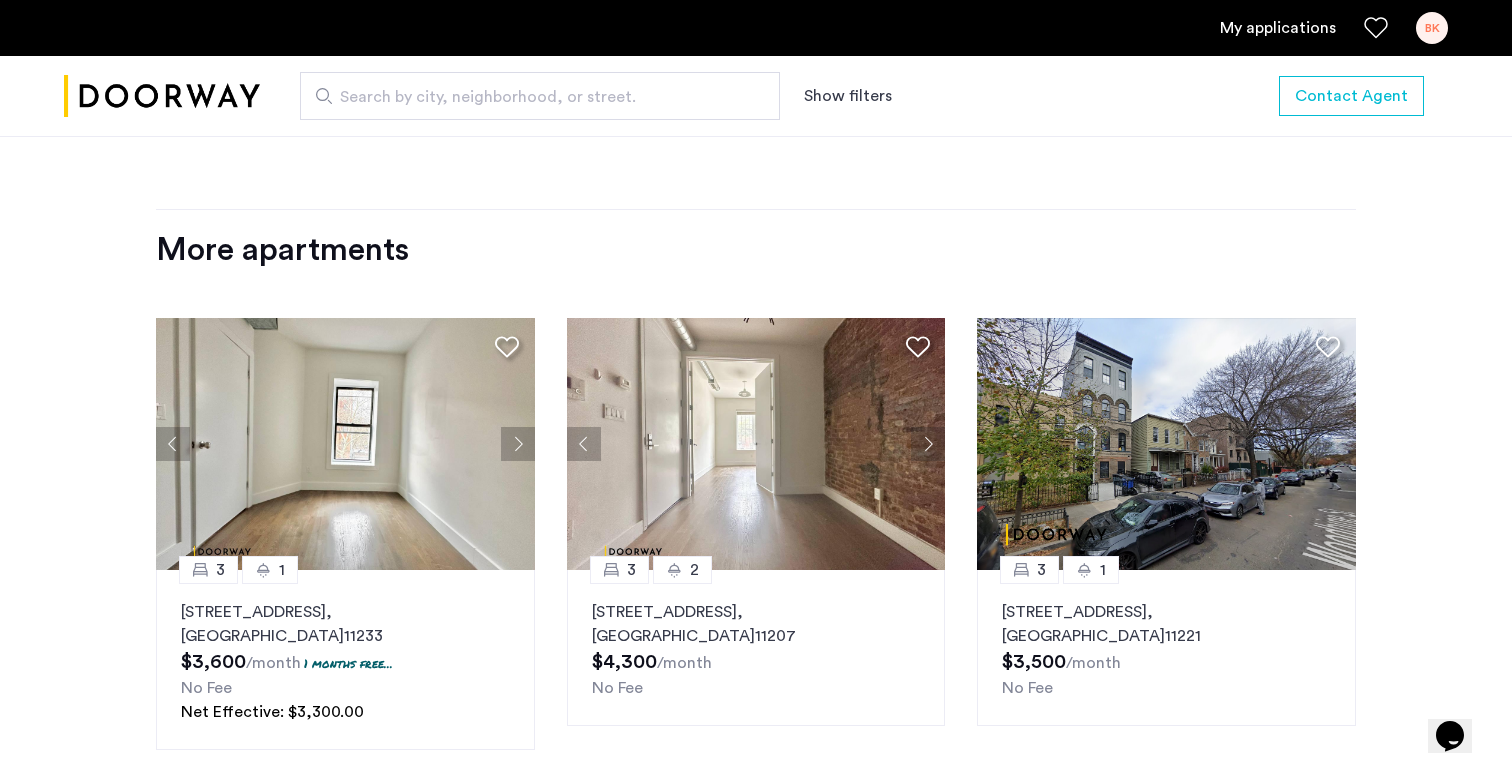 click 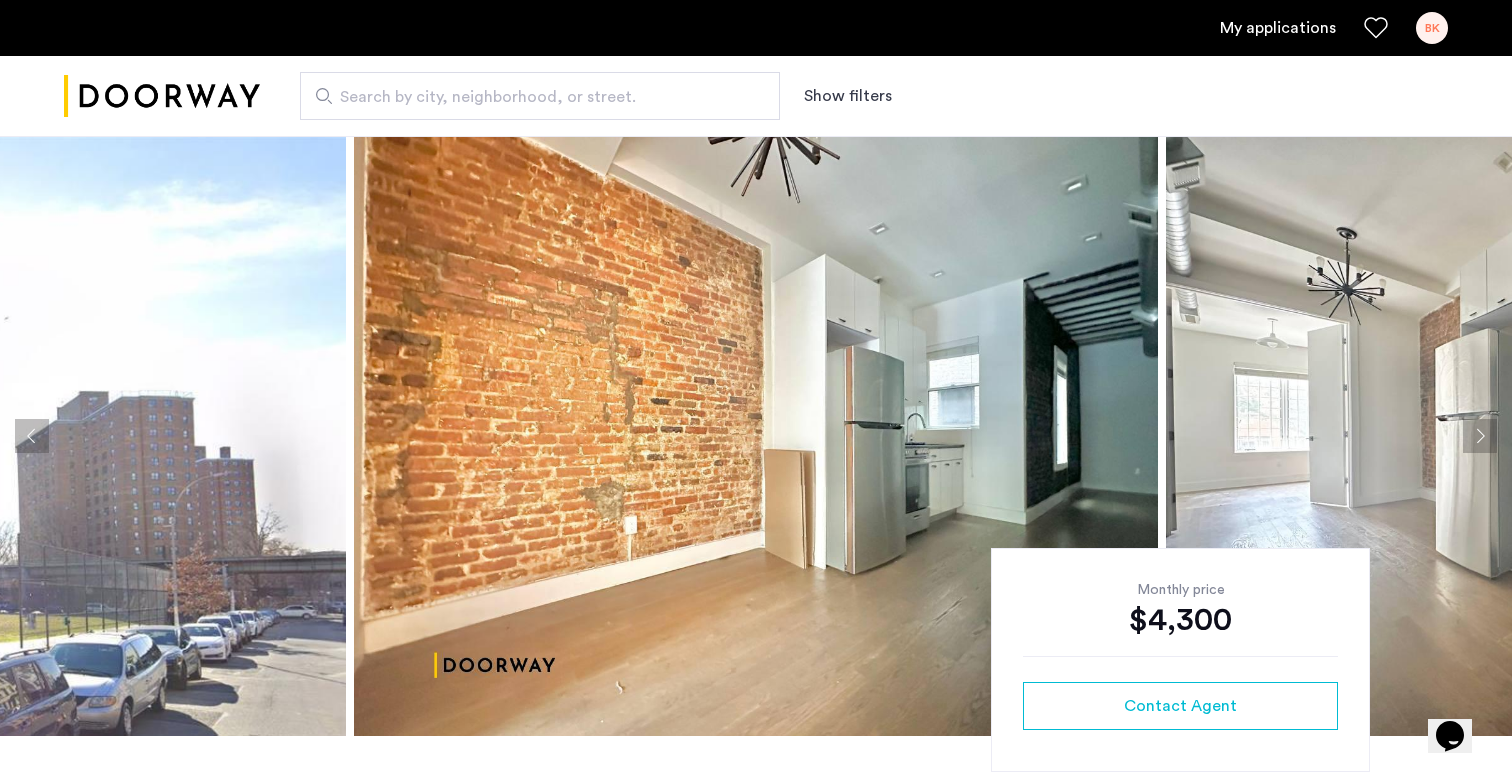 scroll, scrollTop: 173, scrollLeft: 0, axis: vertical 